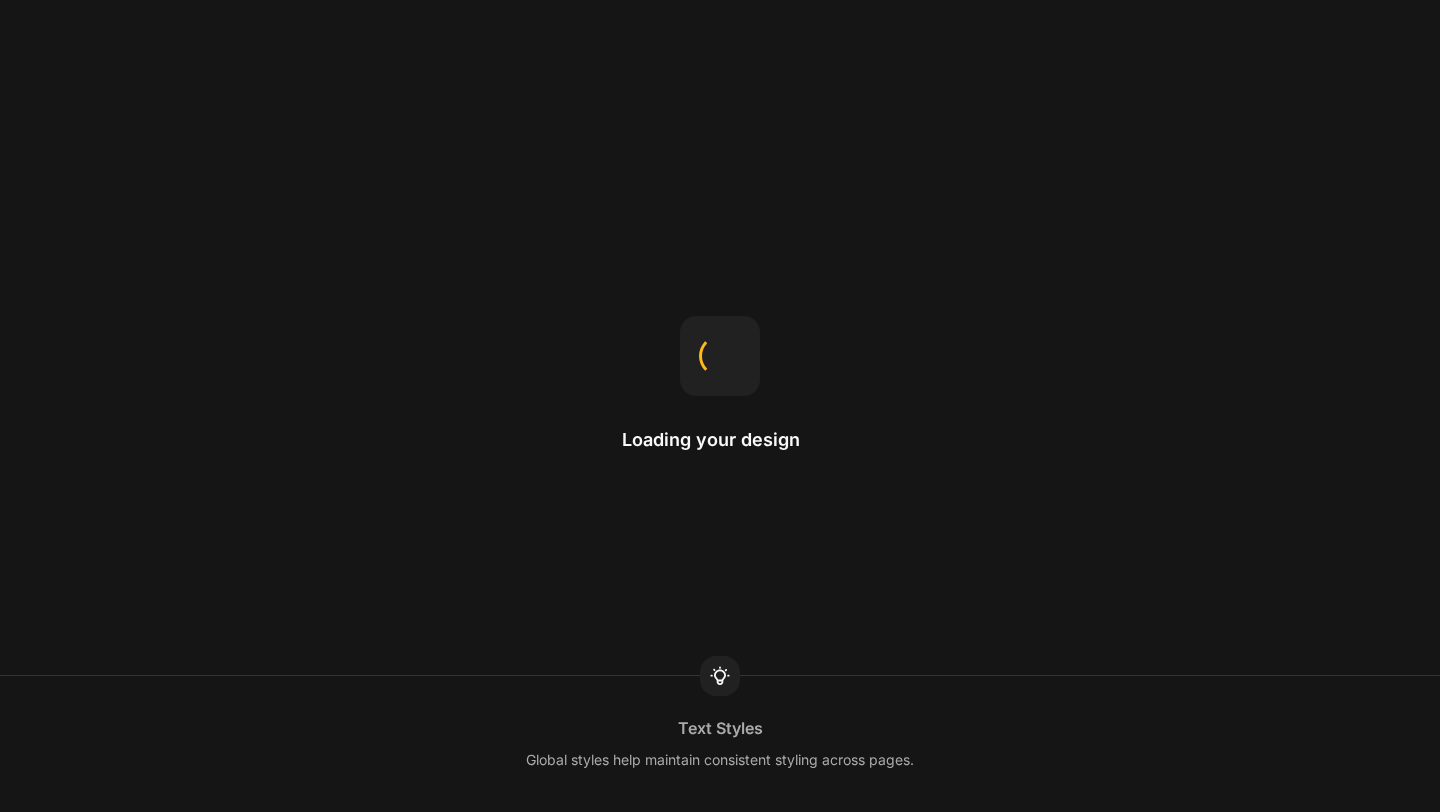 scroll, scrollTop: 0, scrollLeft: 0, axis: both 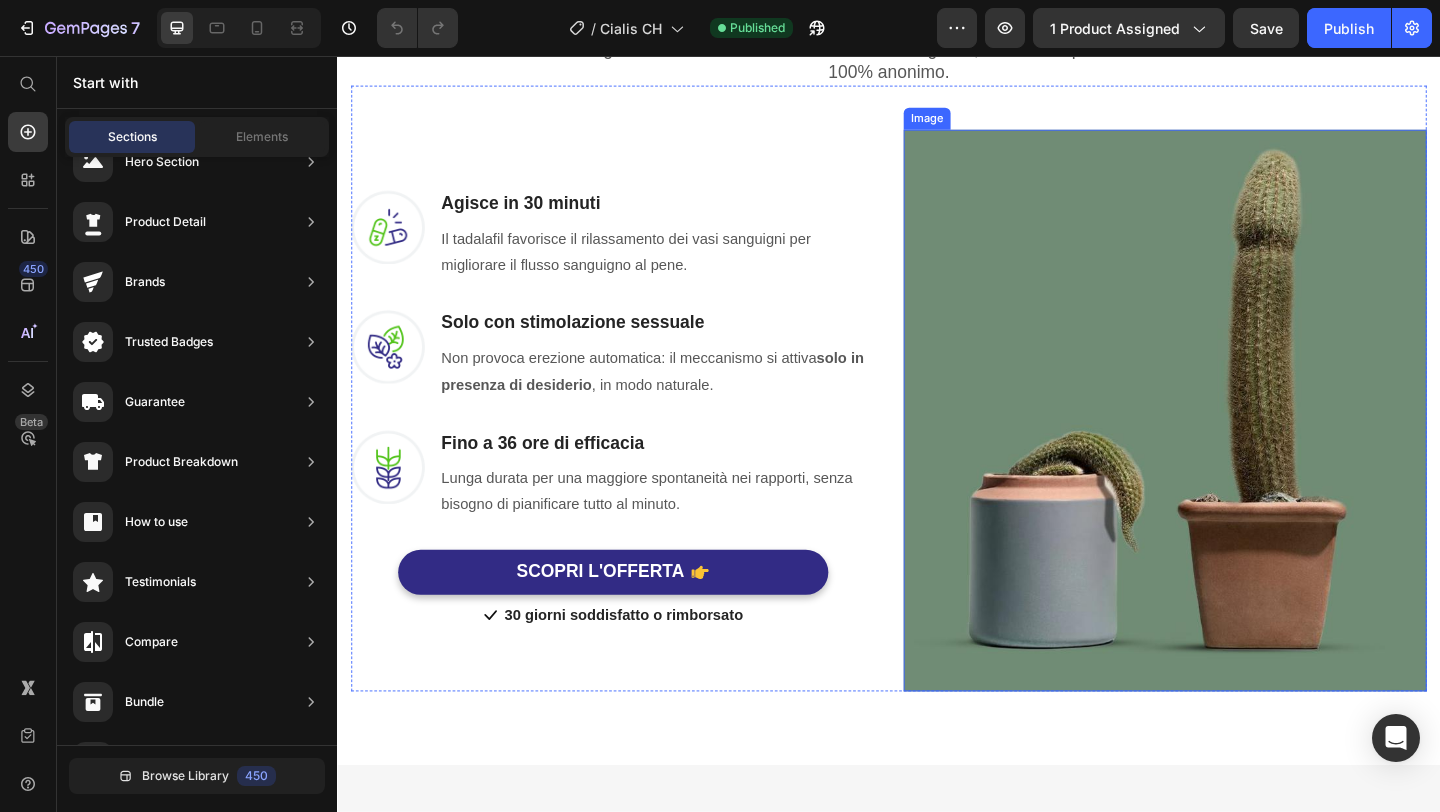 click at bounding box center [1237, 441] 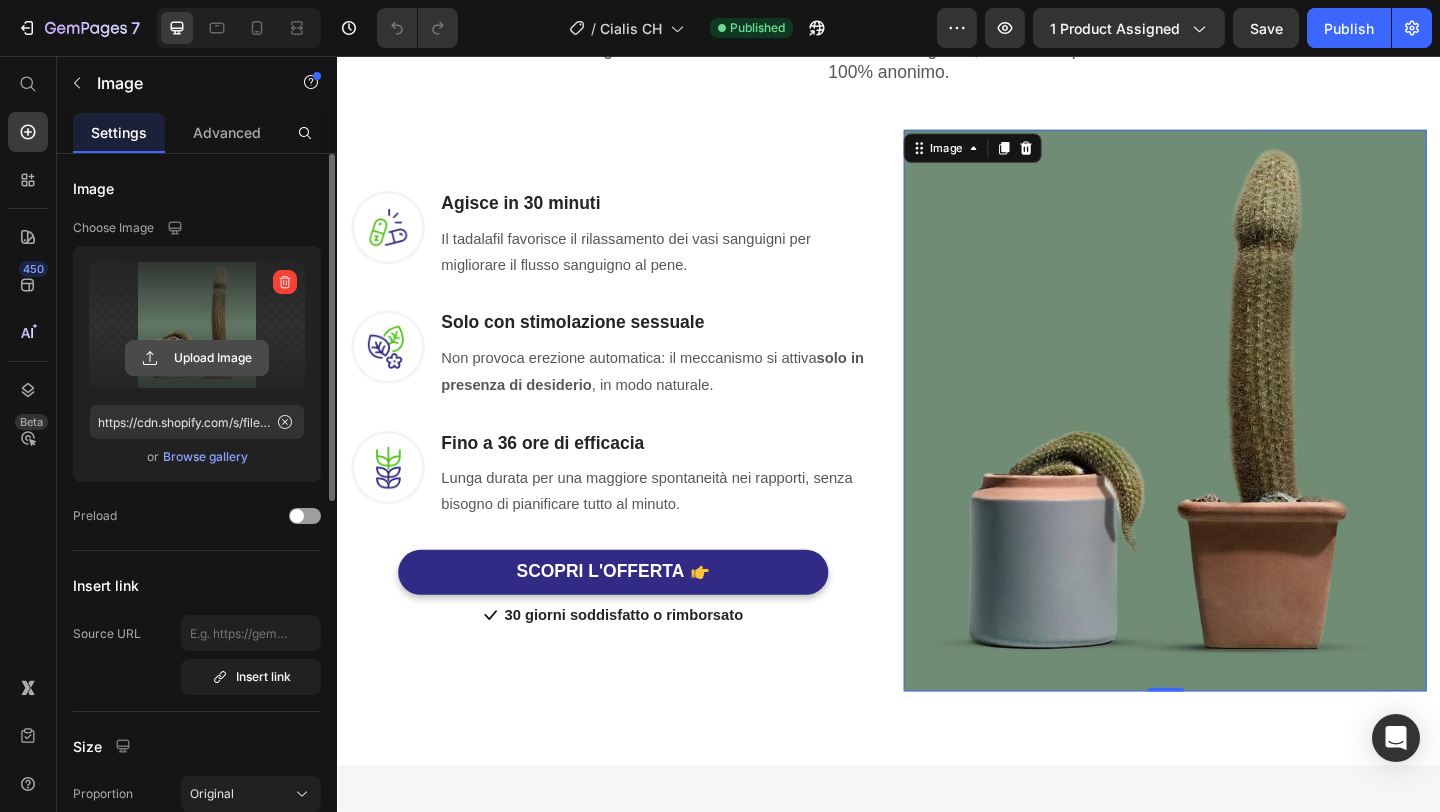 click 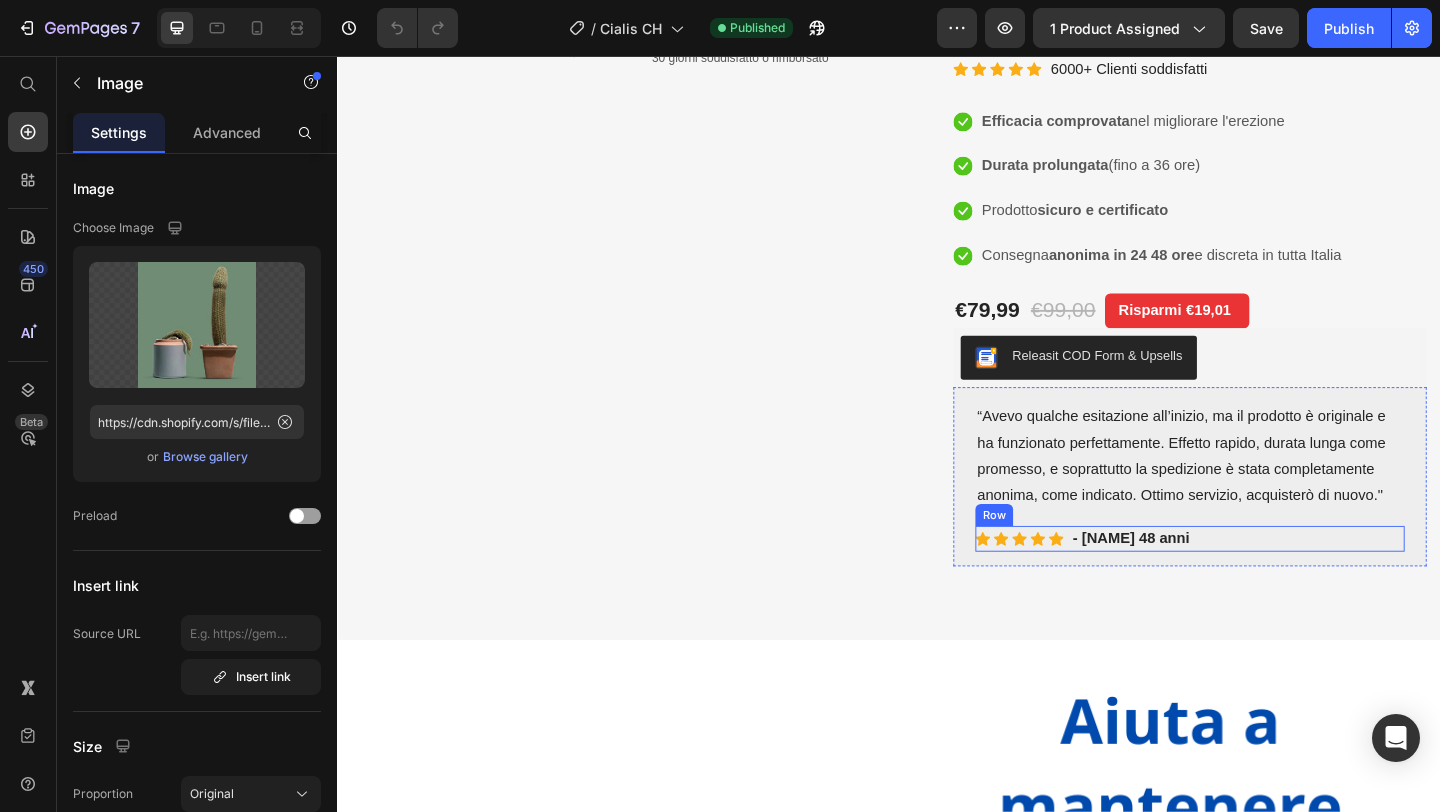 scroll, scrollTop: 0, scrollLeft: 0, axis: both 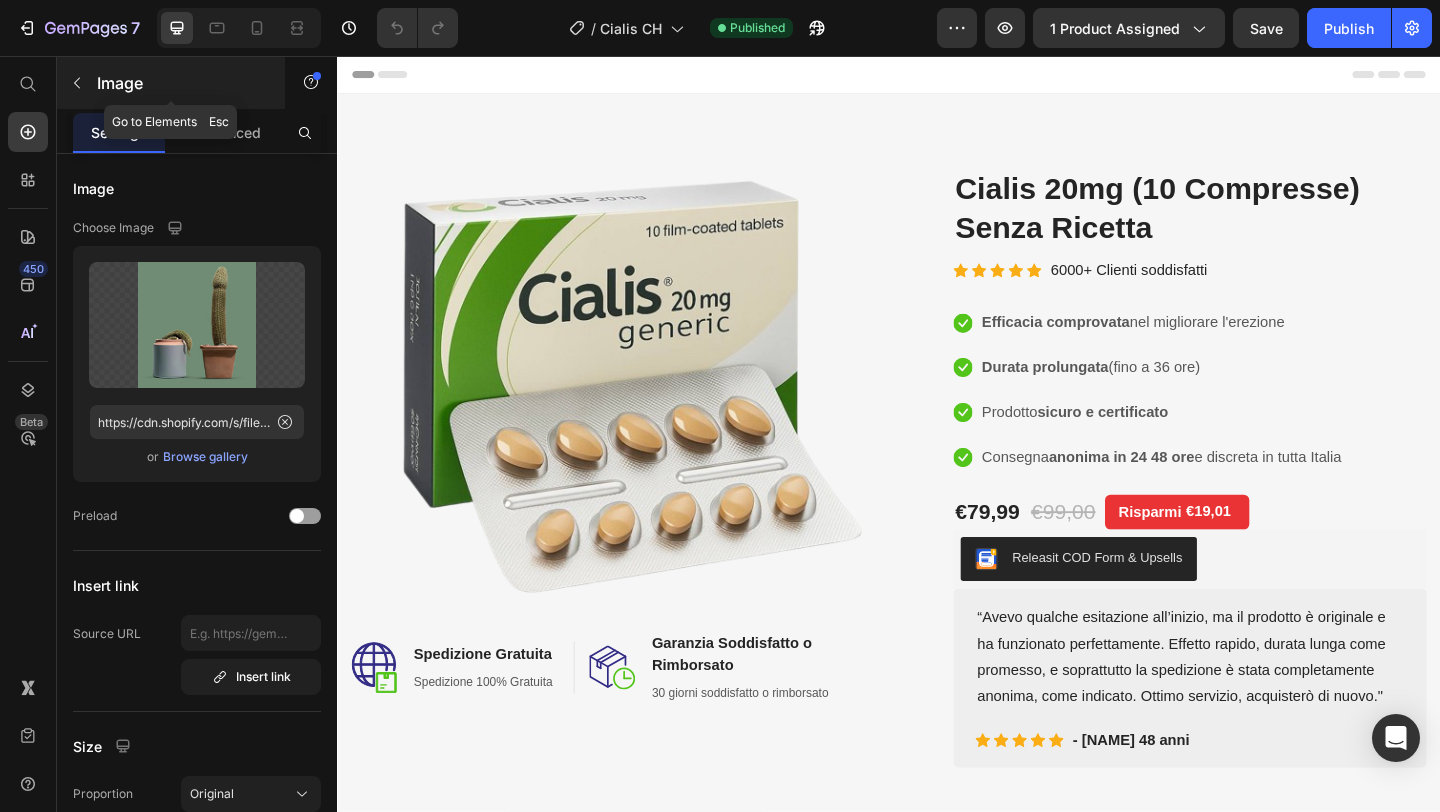 click 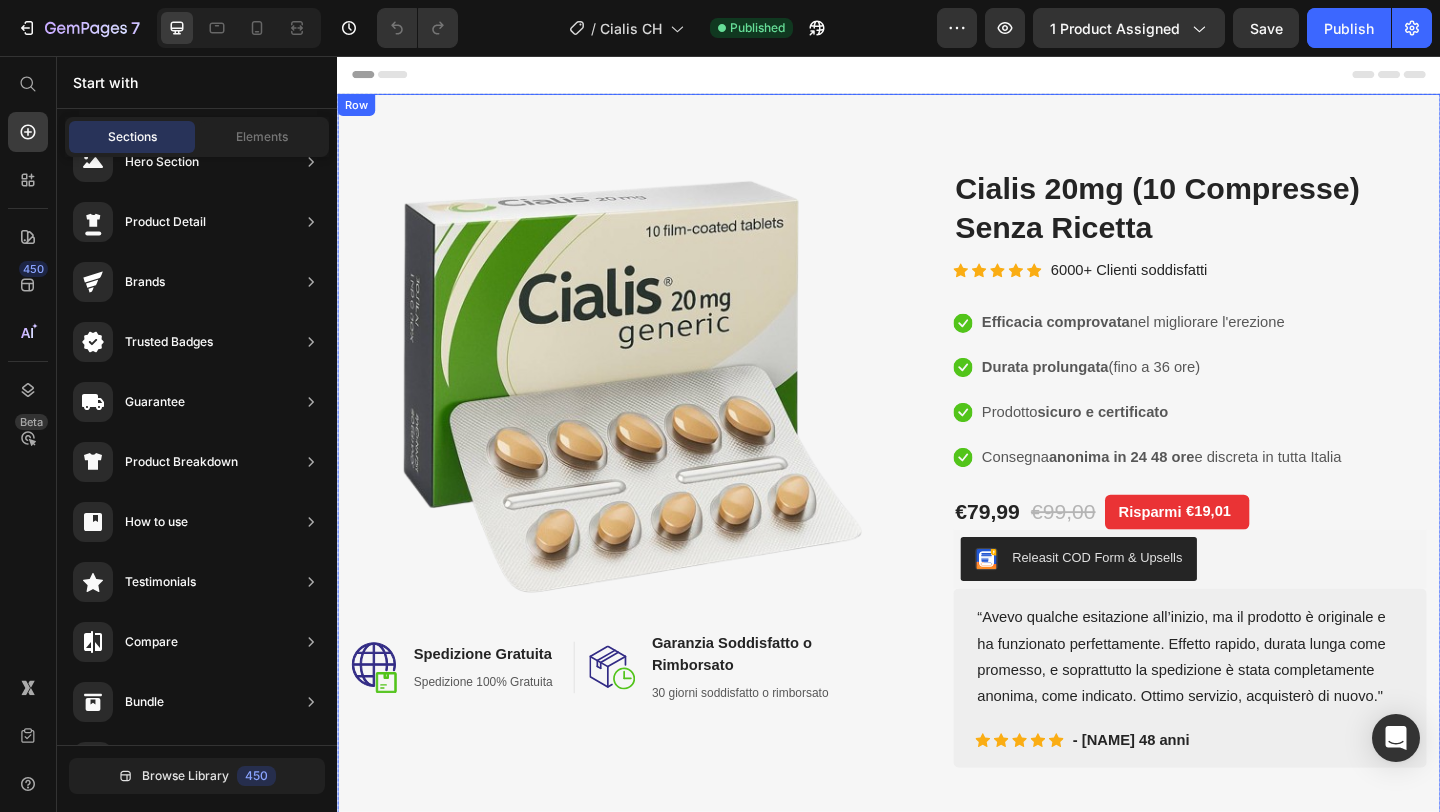 click on "Image Image Spedizione Gratuita Heading Spedizione 100% Gratuita Text block Row Image Garanzia Soddisfatto o Rimborsato Heading 30 giorni soddisfatto o rimborsato Text block Row Row Row (P) Images & Gallery Cialis 20mg (10 Compresse) Senza Ricetta (P) Title Icon Icon Icon Icon Icon Icon List Hoz 6000+ Clienti soddisfatti Text block Row Icon Efficacia comprovata nel migliorare l'erezione Text block Icon Durata prolungata (fino a 36 ore) Text block Icon Prodotto sicuro e certificato Text block Icon Consegna anonima in 24 48 ore e discreta in tutta Italia Text block Icon List €79,99 (P) Price €99,00 (P) Price Risparmi €19,01 Product Tag Row Icon Efficacia comprovata nel migliorare l'erezione Text block Icon Icon" at bounding box center [937, 503] 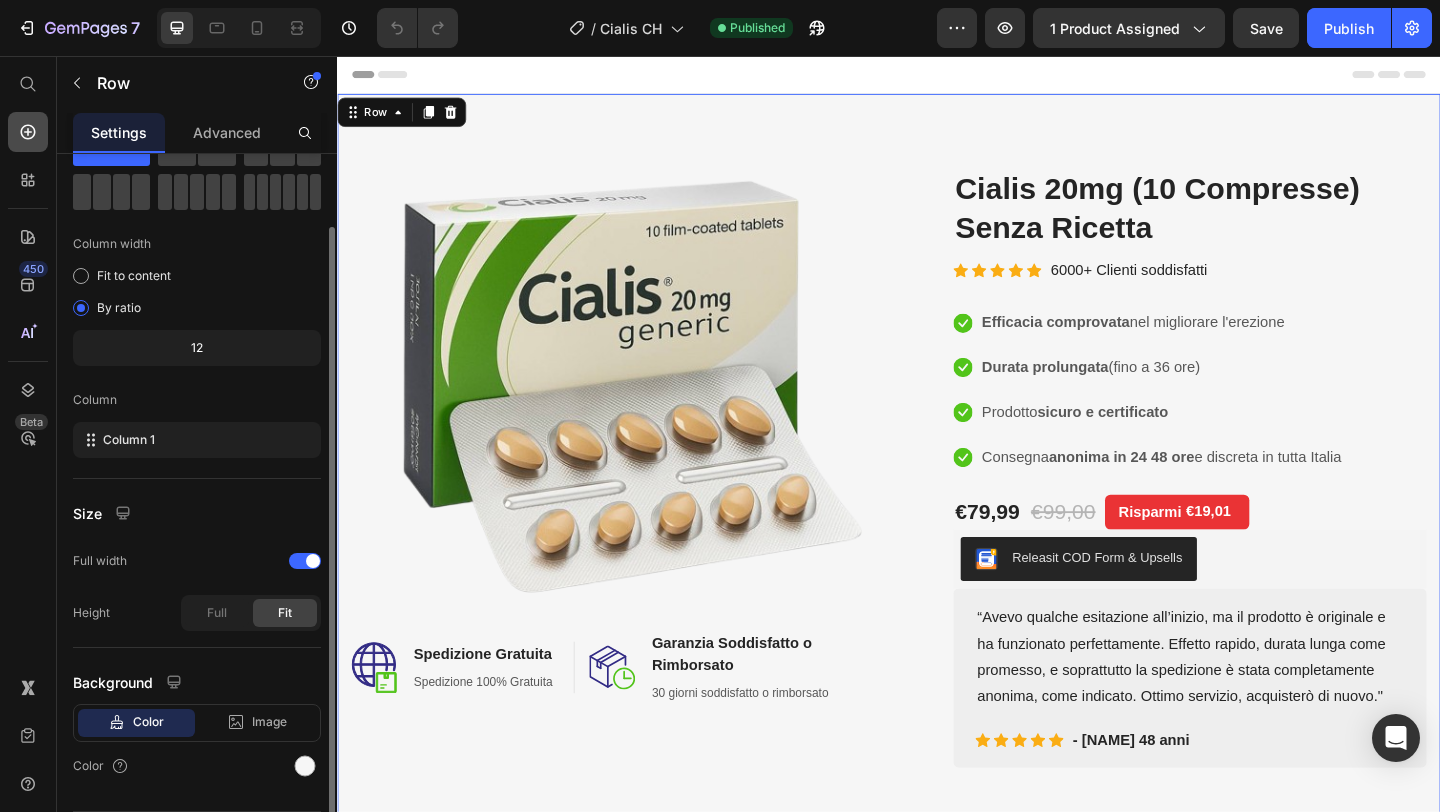 scroll, scrollTop: 110, scrollLeft: 0, axis: vertical 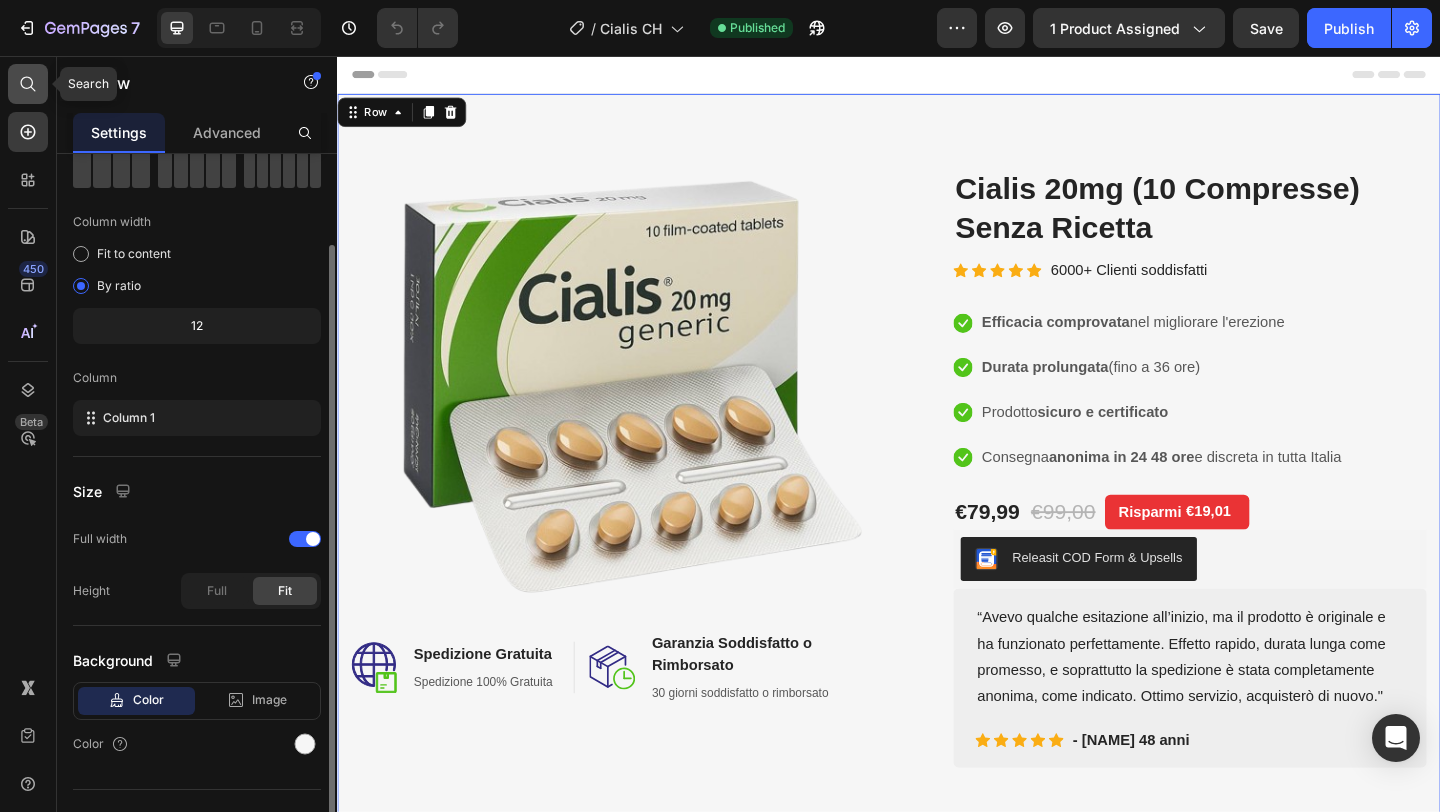 click 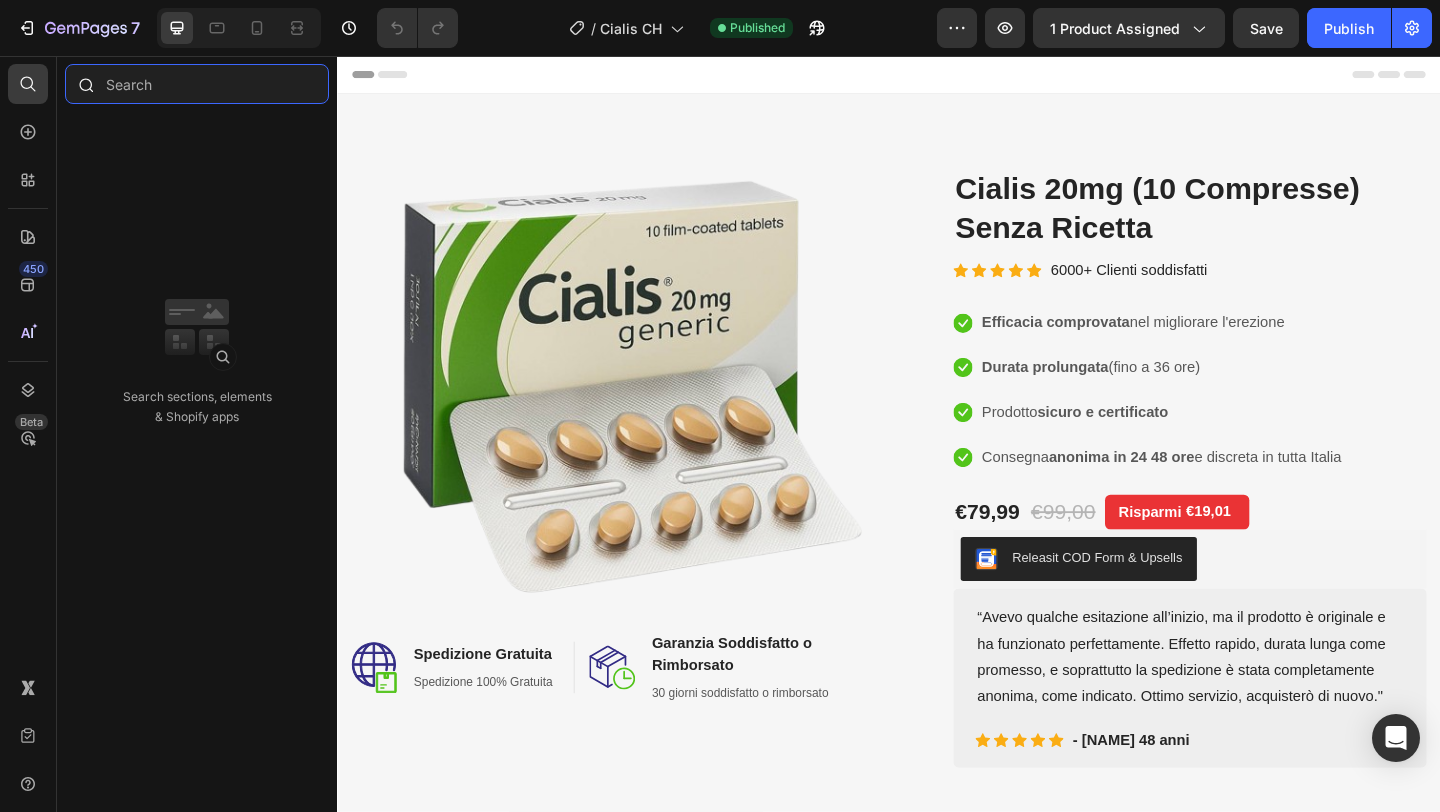 click at bounding box center (197, 84) 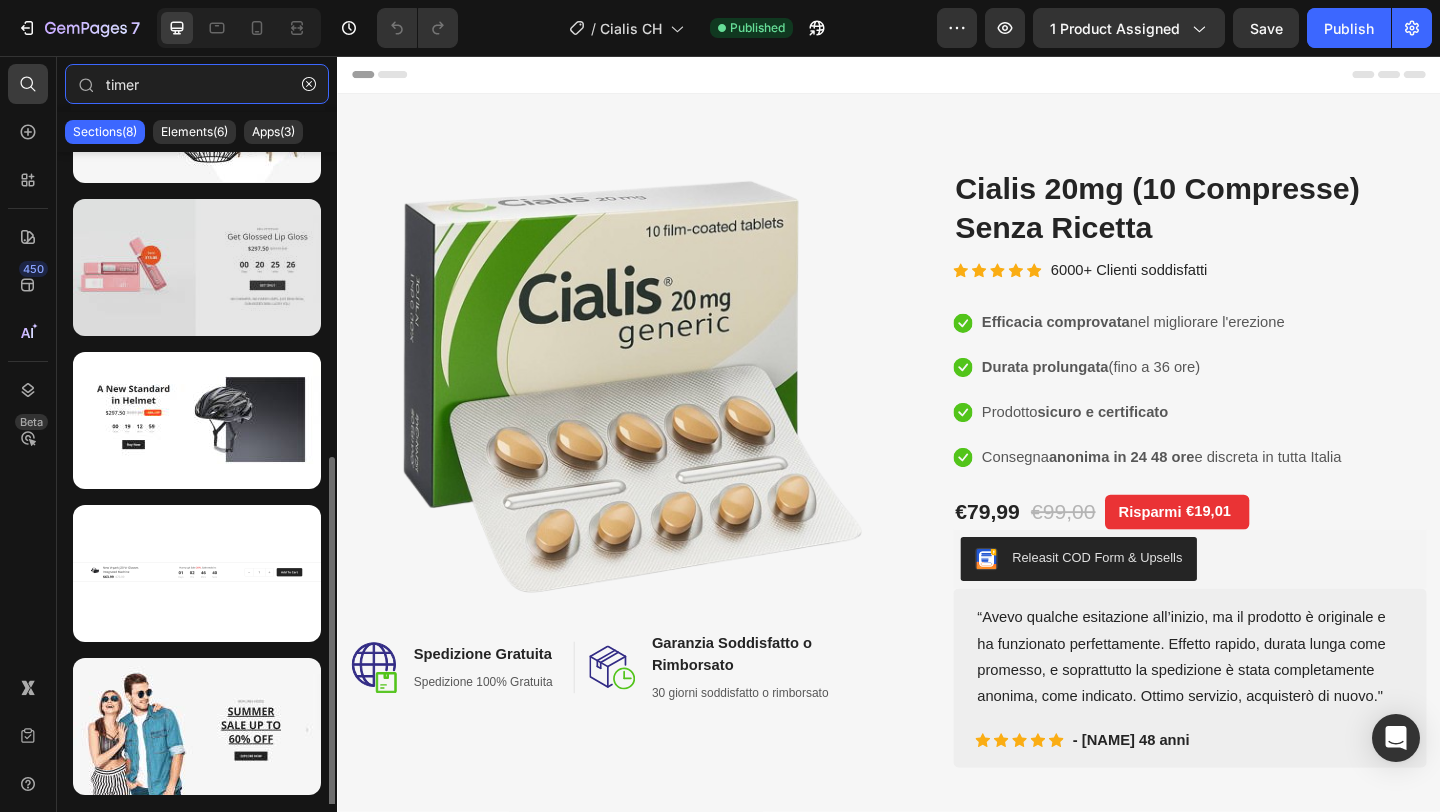scroll, scrollTop: 311, scrollLeft: 0, axis: vertical 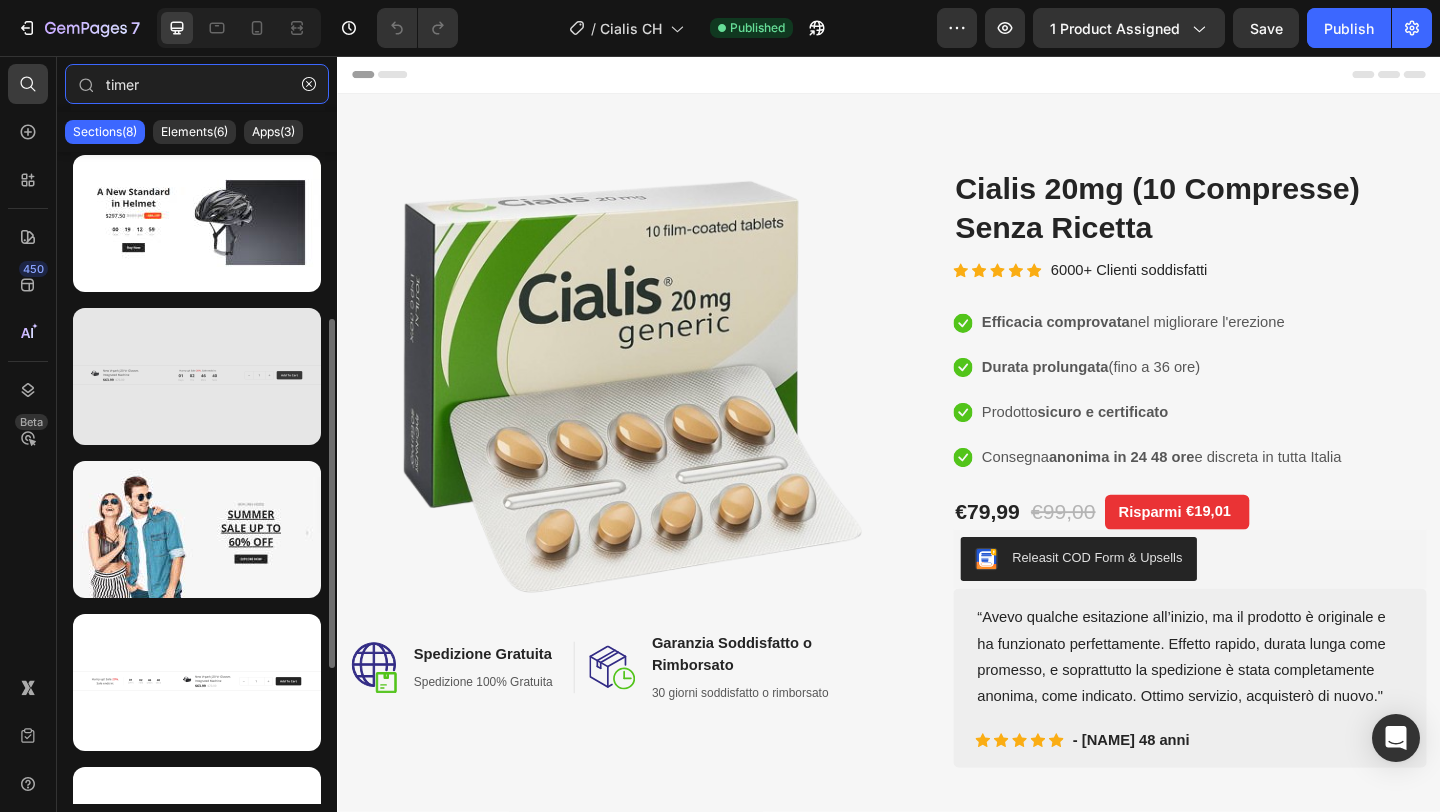 type on "timer" 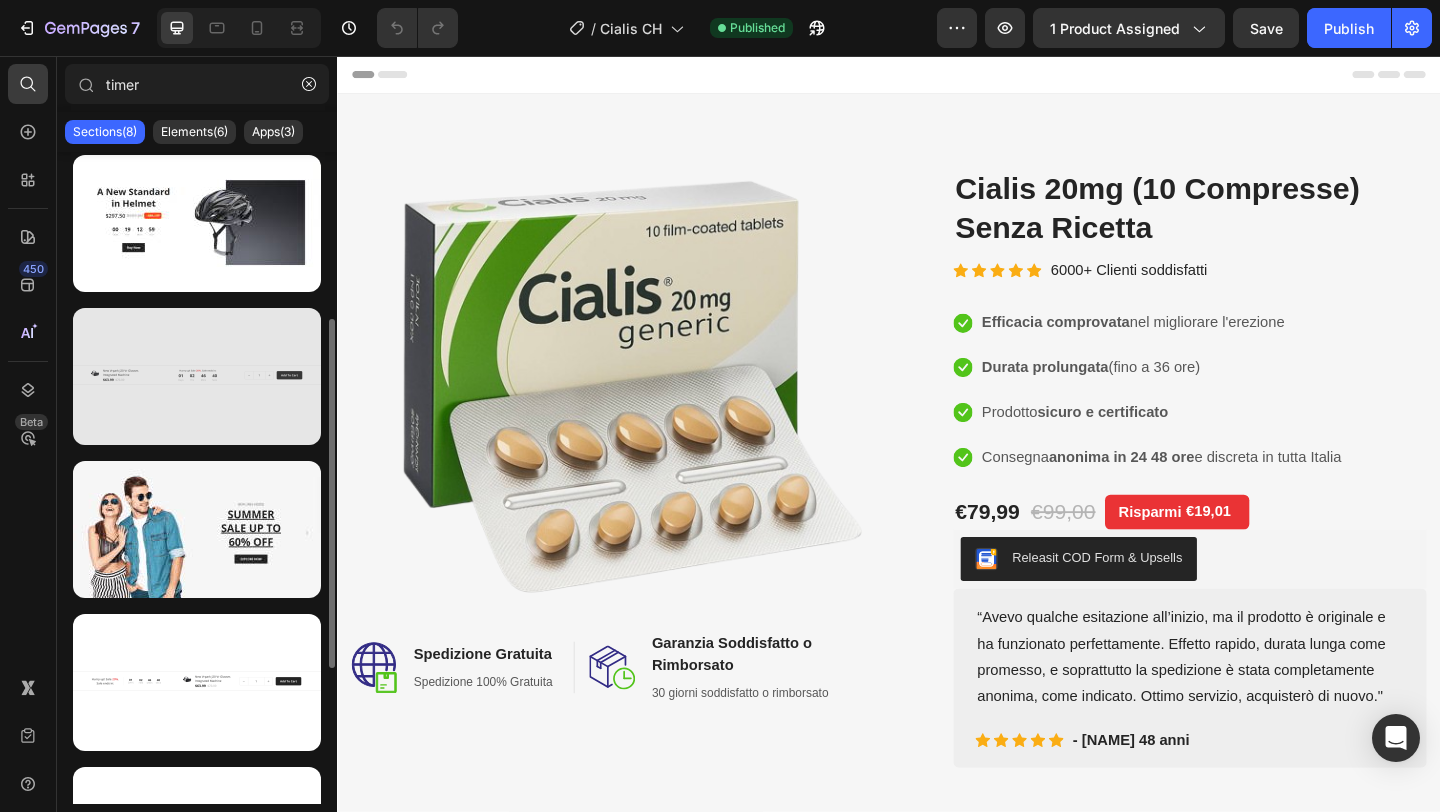 click at bounding box center (197, 376) 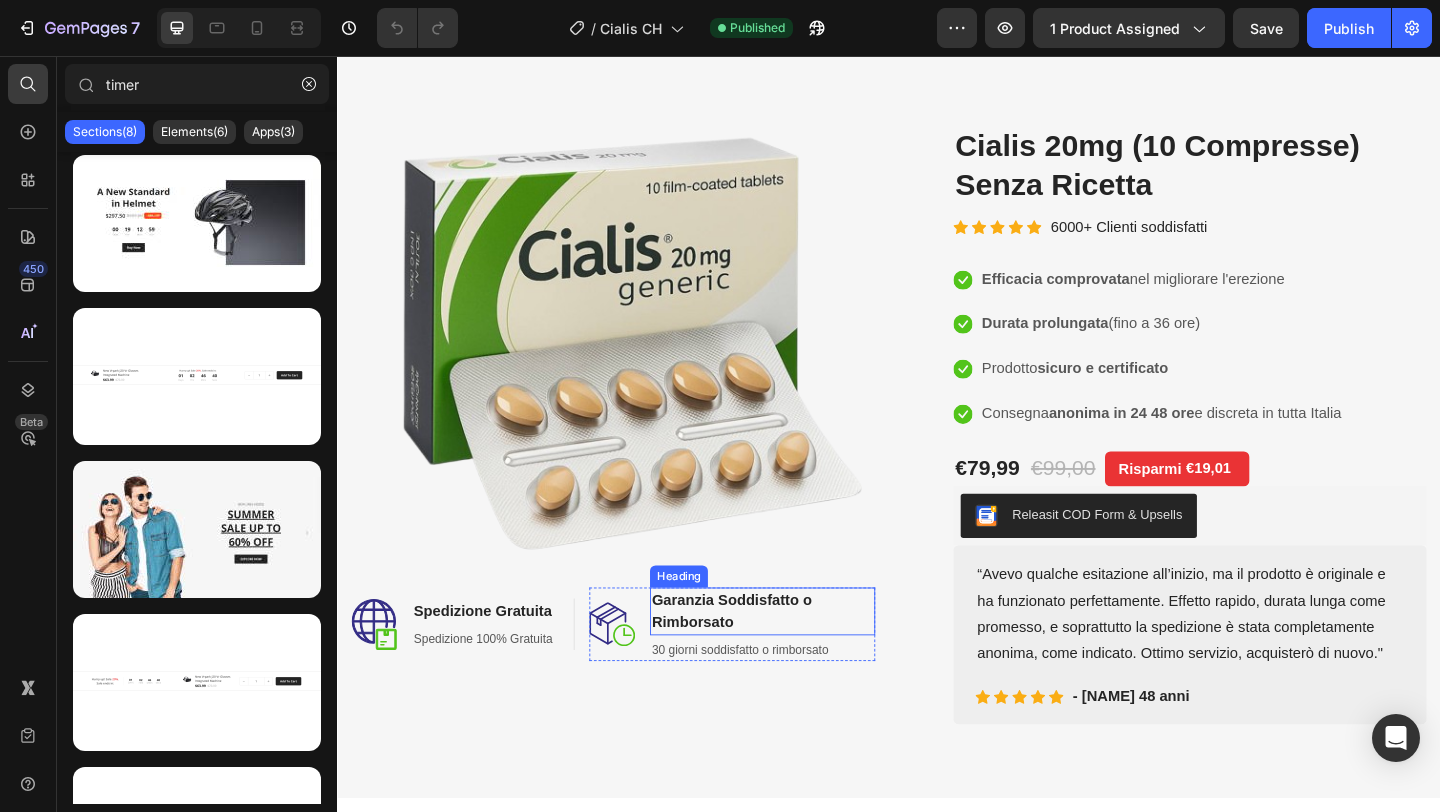 scroll, scrollTop: 0, scrollLeft: 0, axis: both 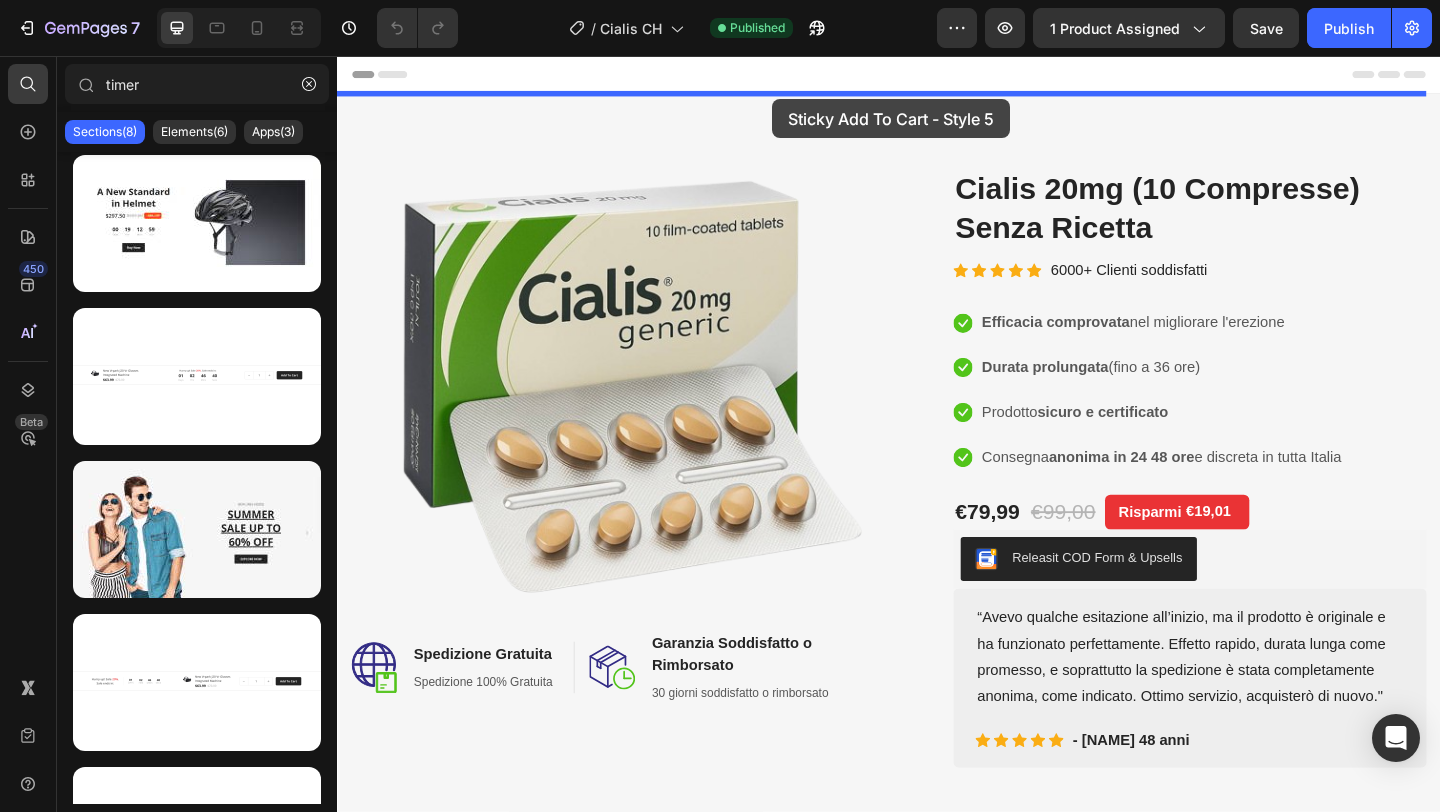 drag, startPoint x: 550, startPoint y: 425, endPoint x: 810, endPoint y: 103, distance: 413.86472 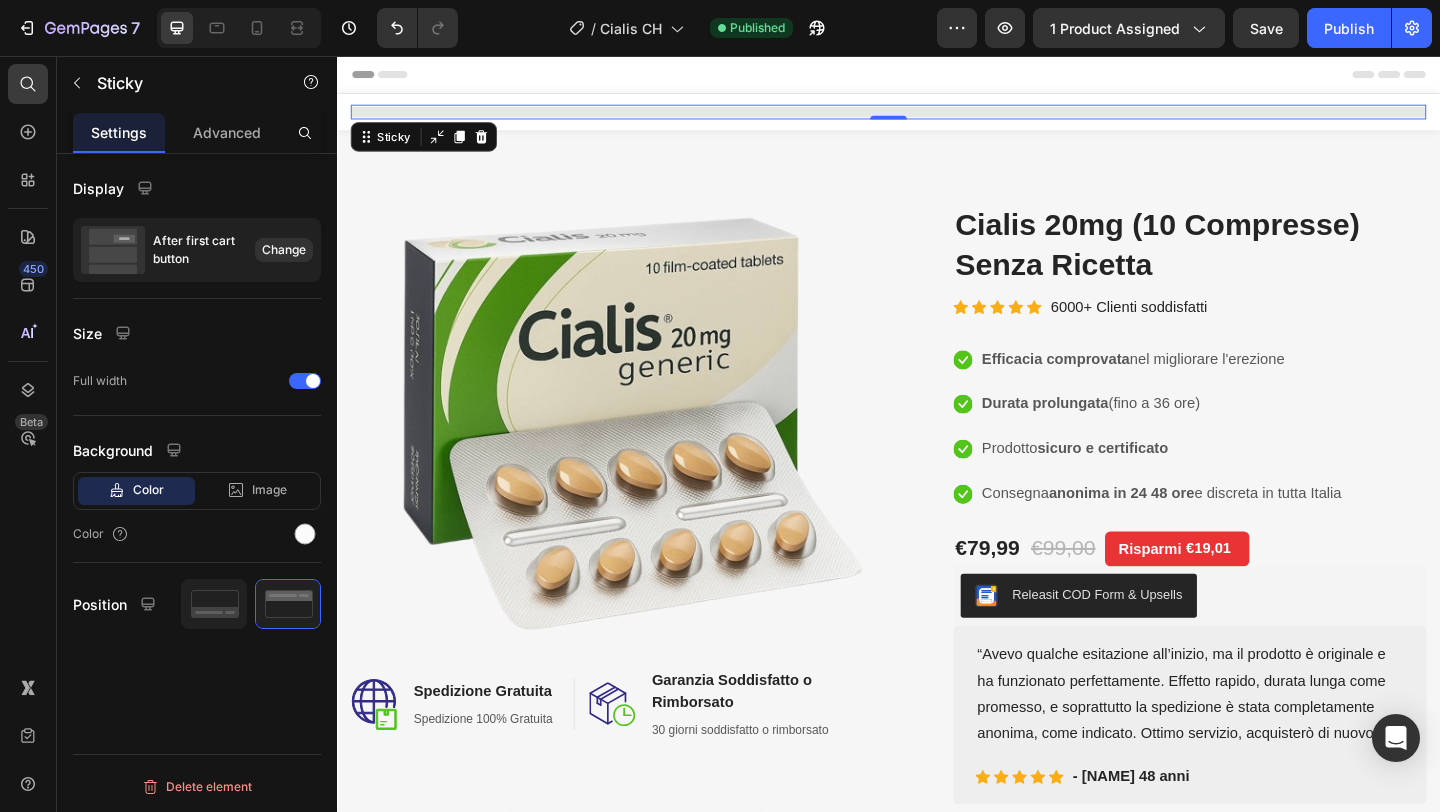 scroll, scrollTop: 0, scrollLeft: 0, axis: both 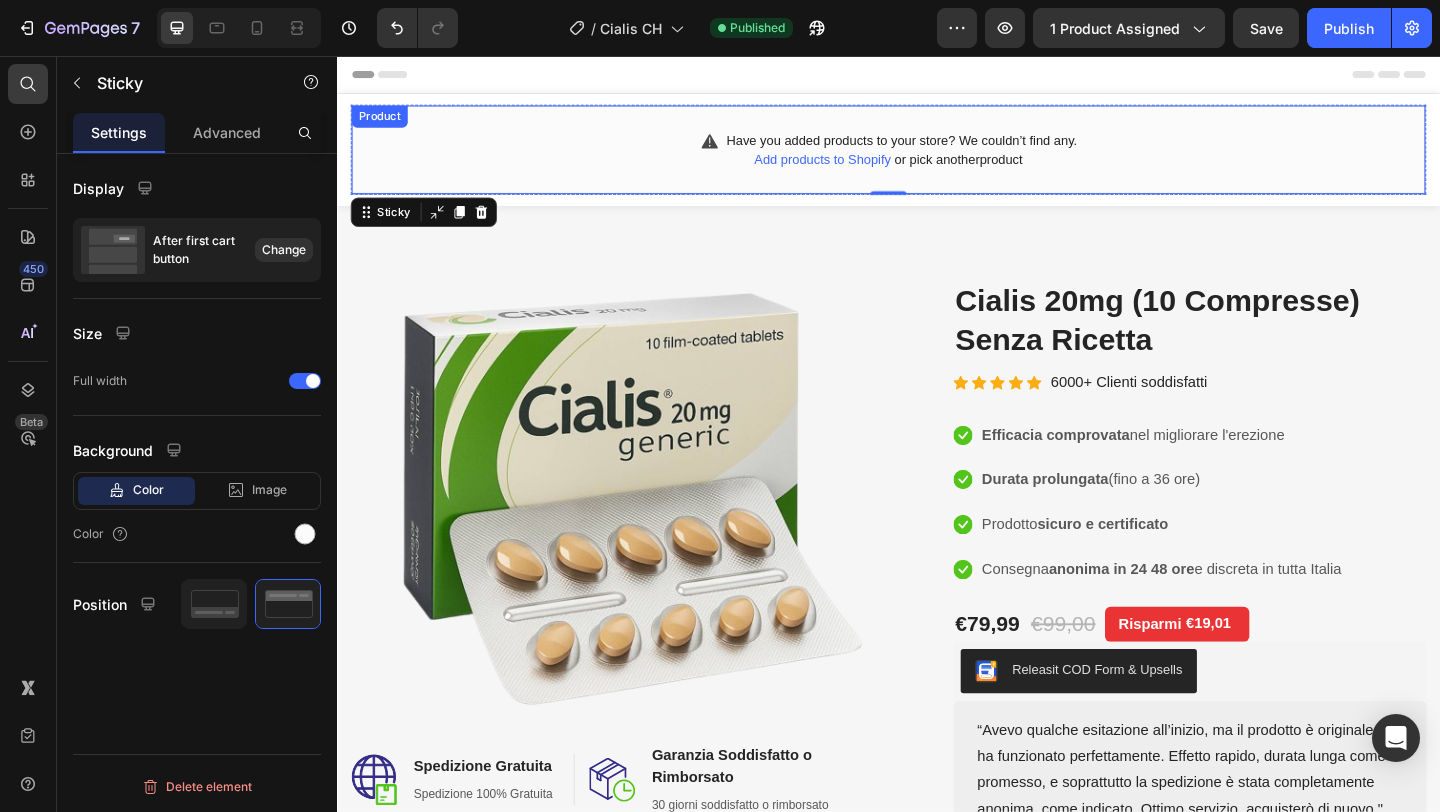 click on "Have you added products to your store? We couldn’t find any. Add products to Shopify   or pick another  product Product" at bounding box center (937, 158) 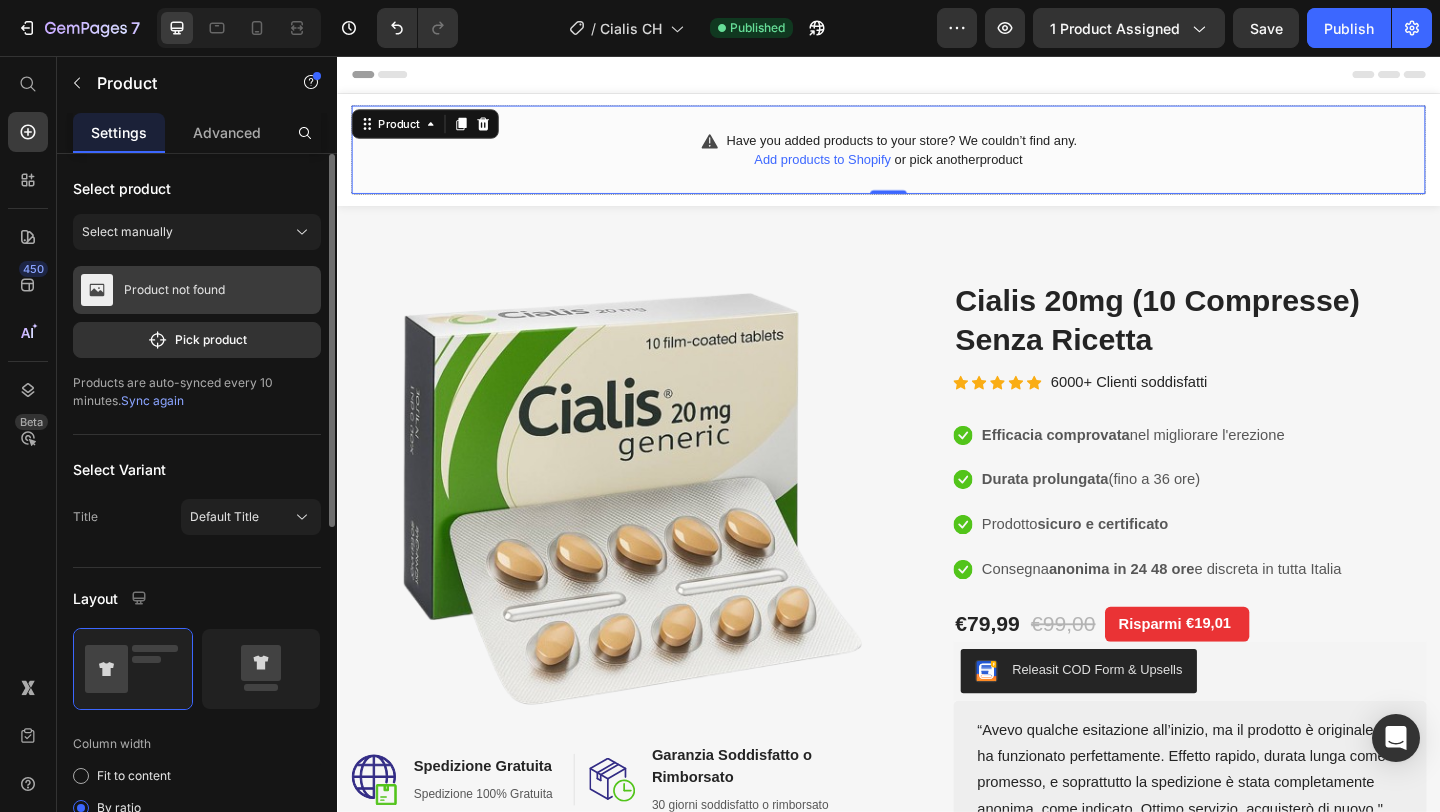 click on "Product not found" at bounding box center (197, 290) 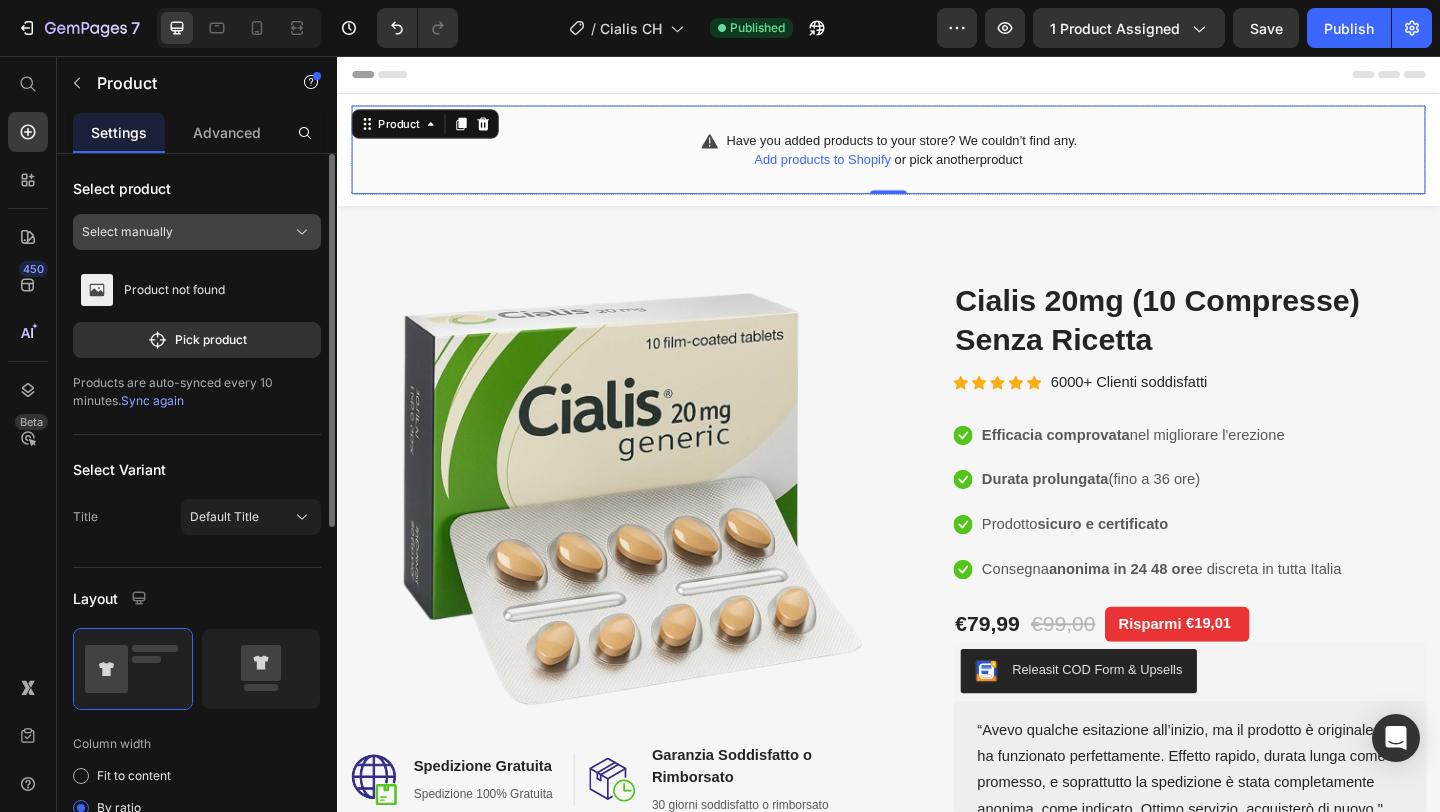 click on "Select manually" 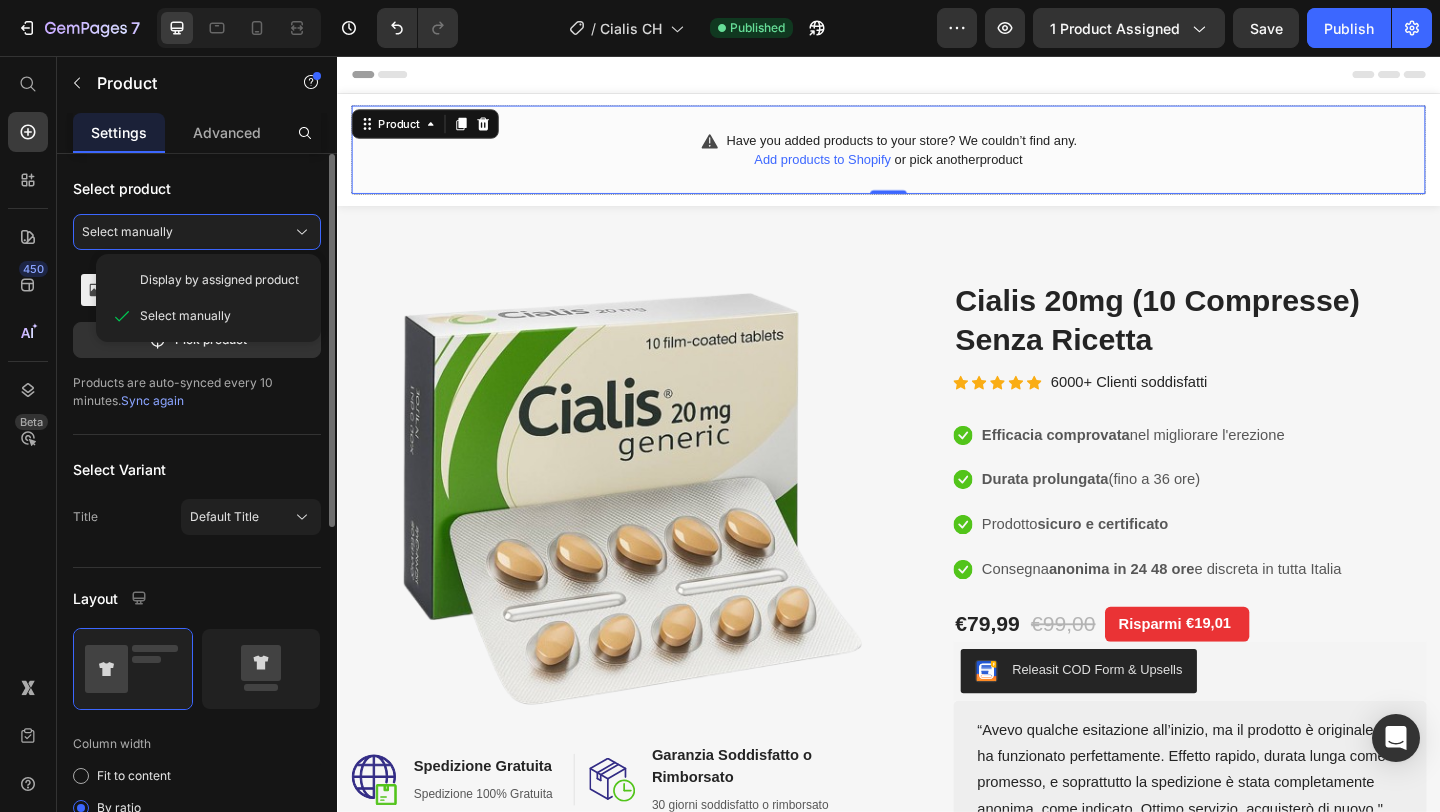 click on "Select product" at bounding box center [197, 188] 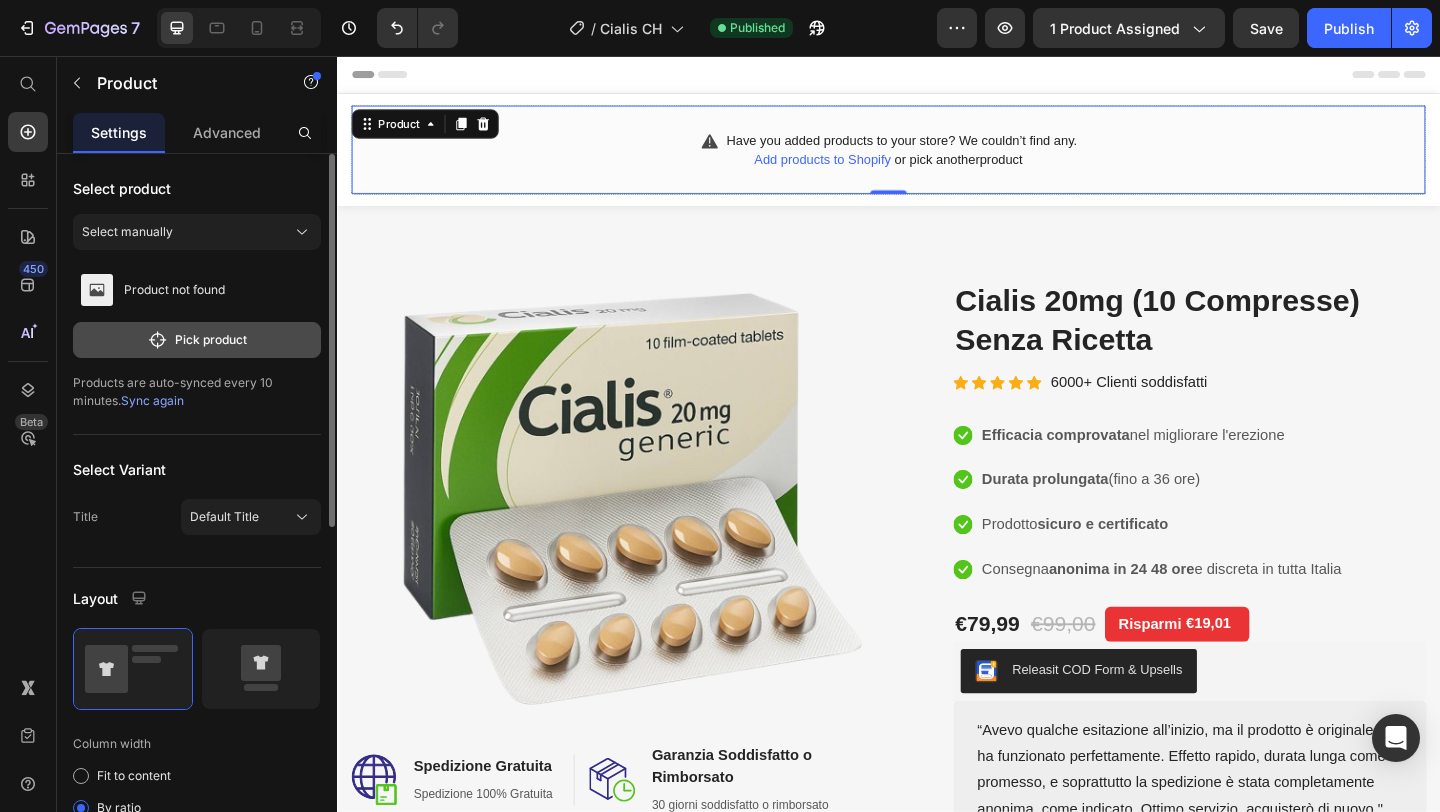 click on "Pick product" at bounding box center (197, 340) 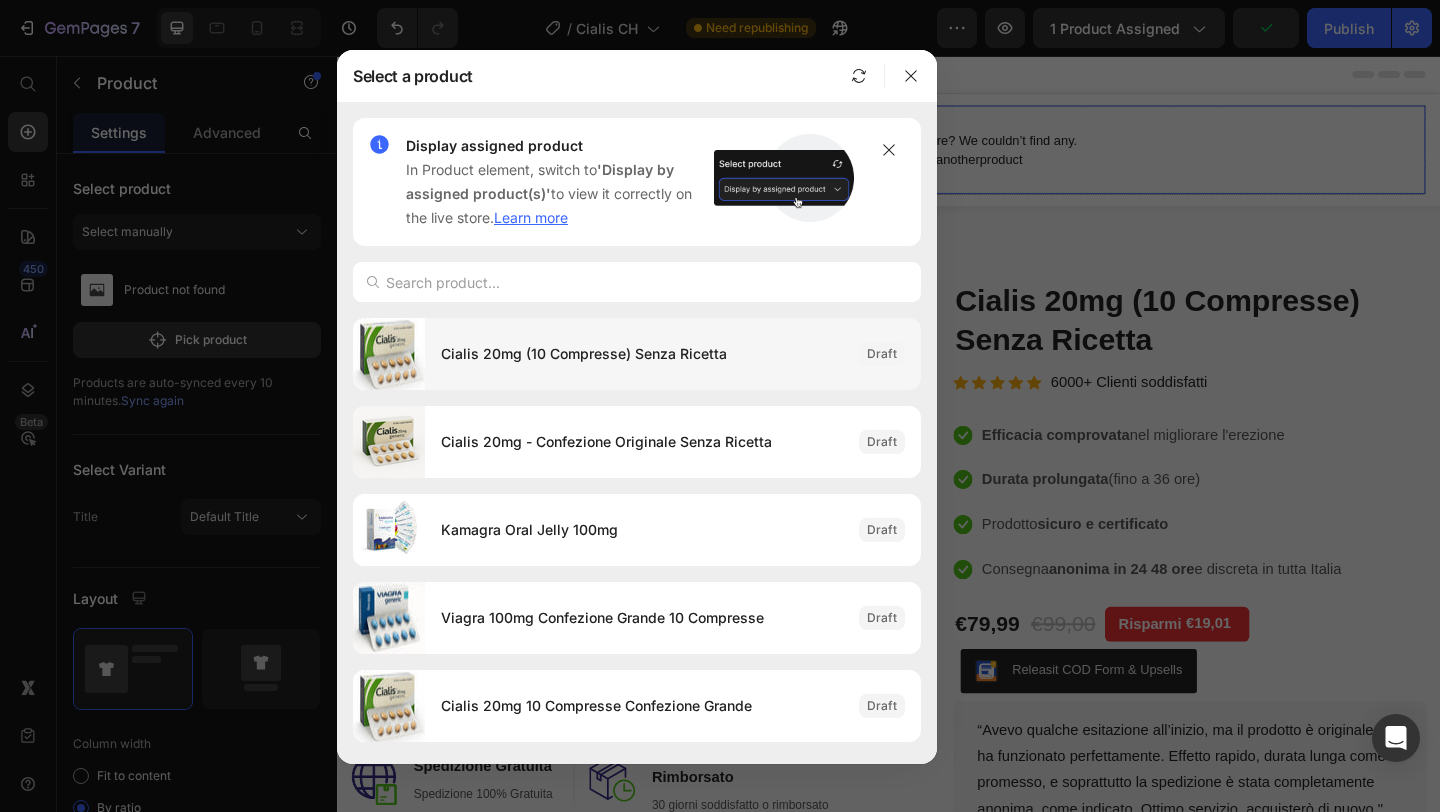 click on "Cialis 20mg (10 Compresse) Senza Ricetta" at bounding box center [642, 354] 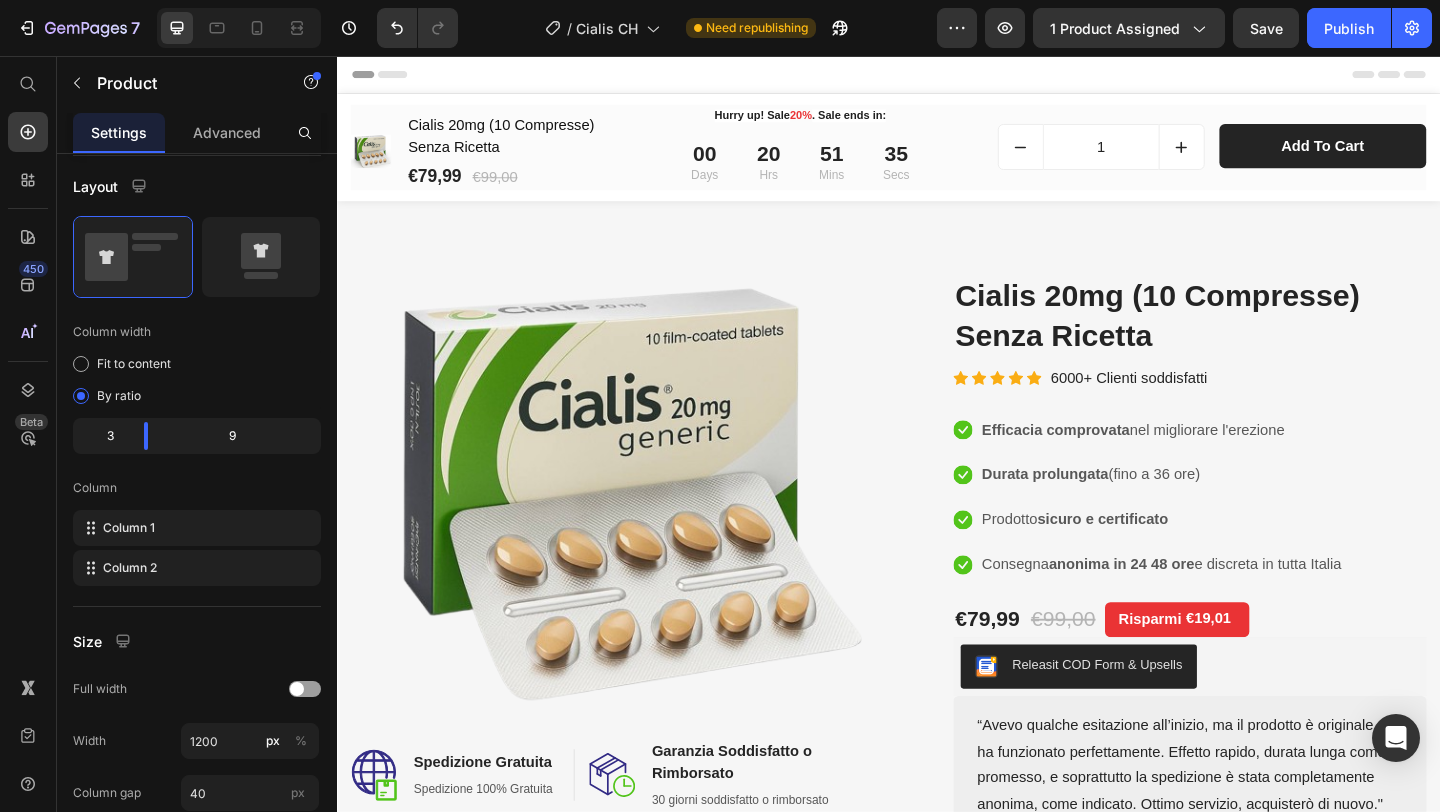 scroll, scrollTop: 0, scrollLeft: 0, axis: both 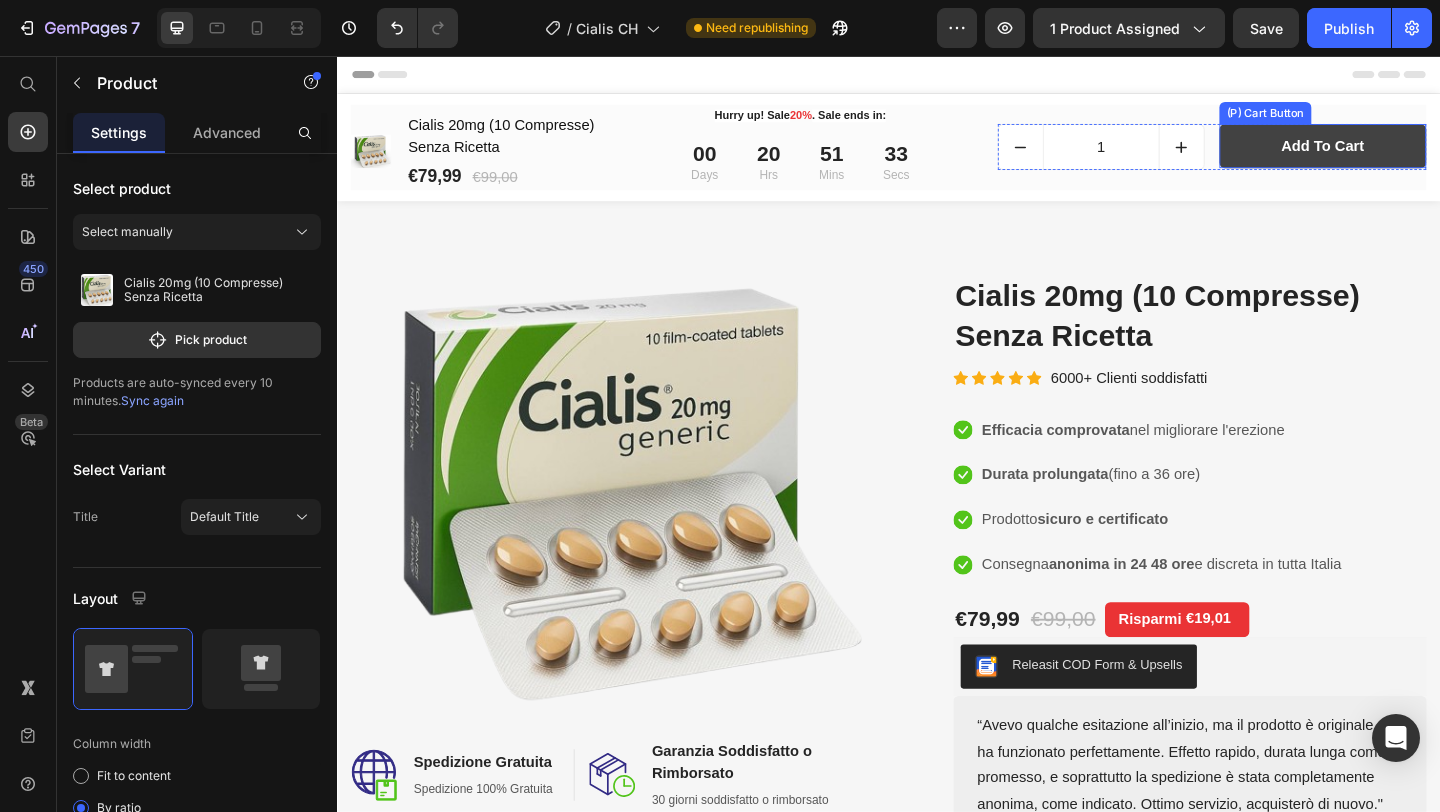 click on "add to cart" at bounding box center (1409, 154) 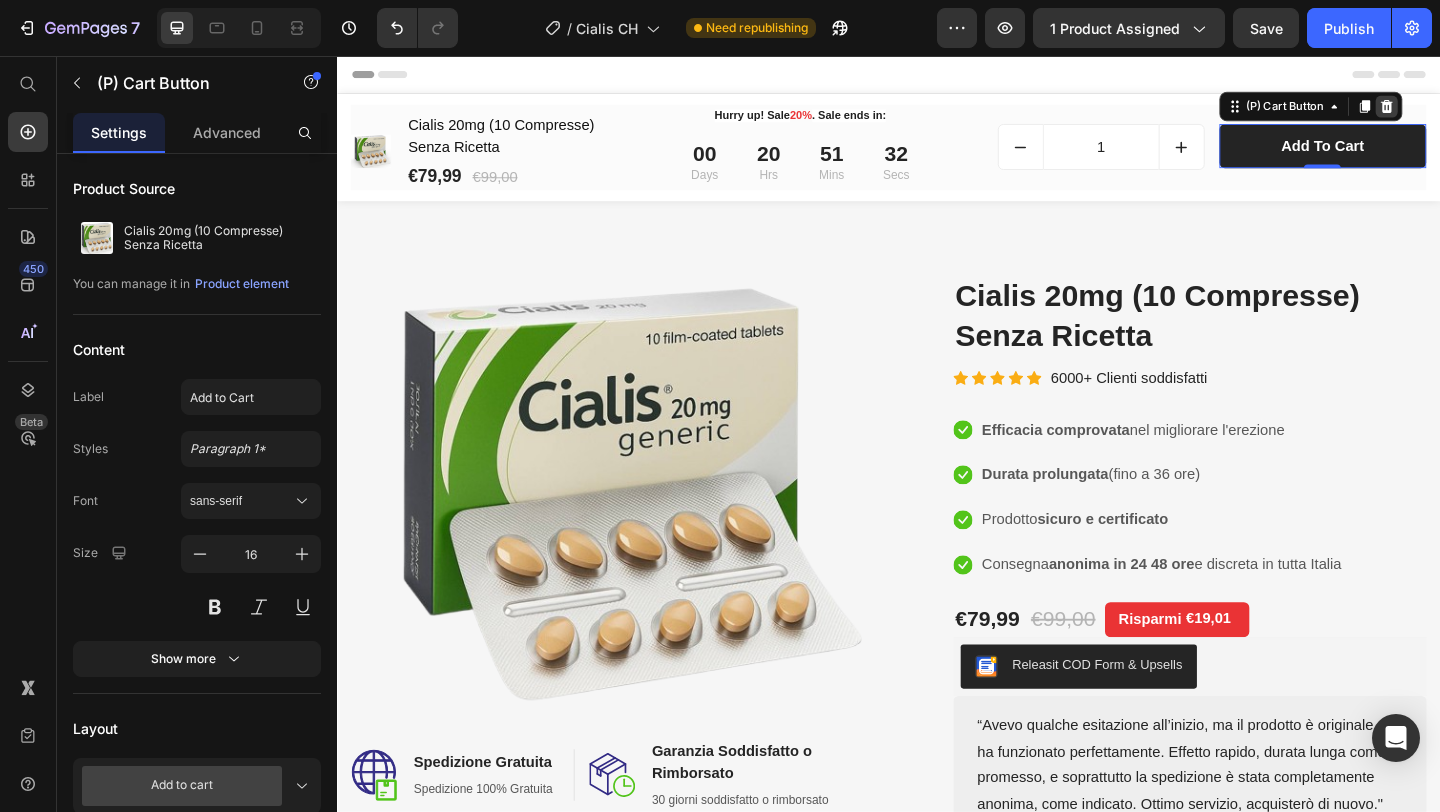 click 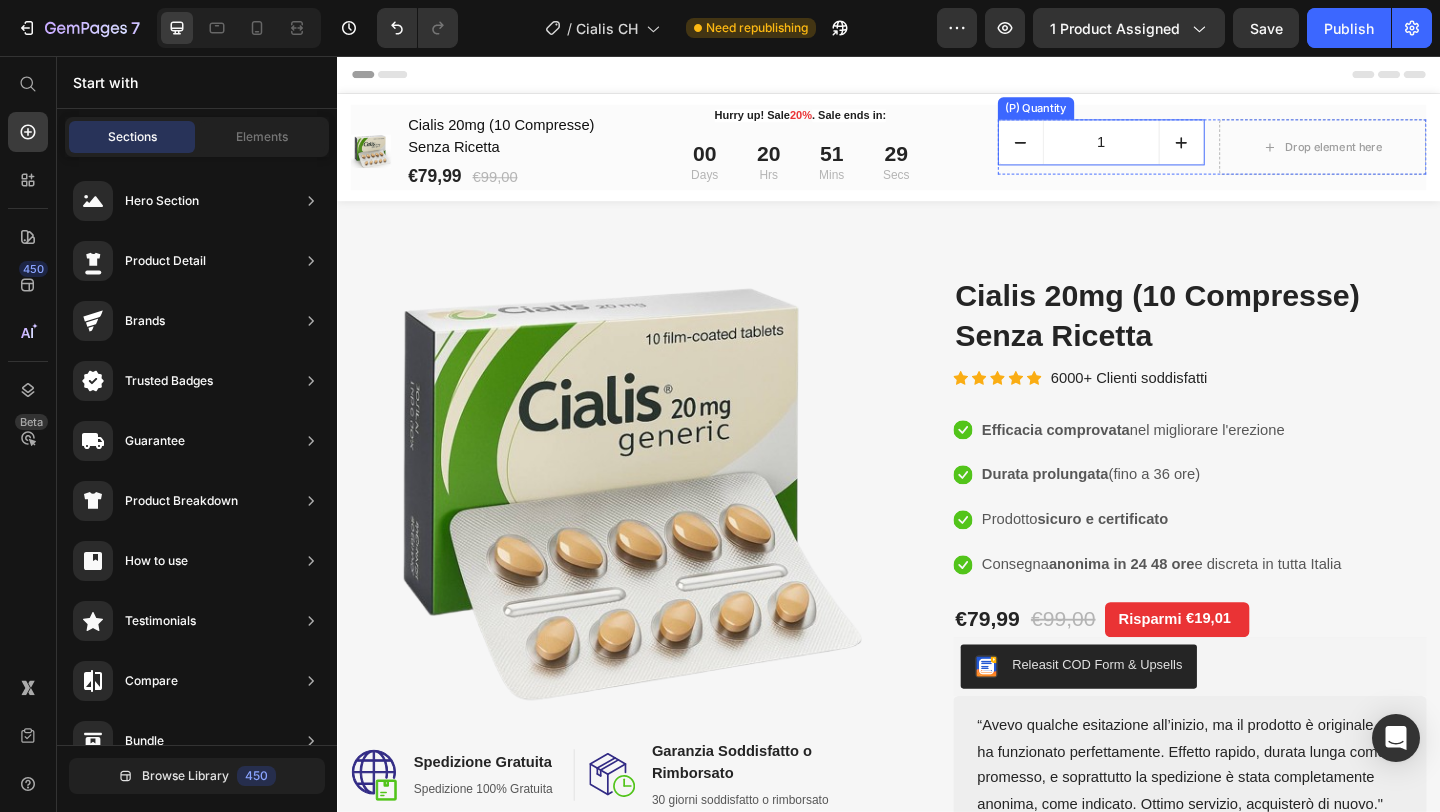 click on "1" at bounding box center [1168, 150] 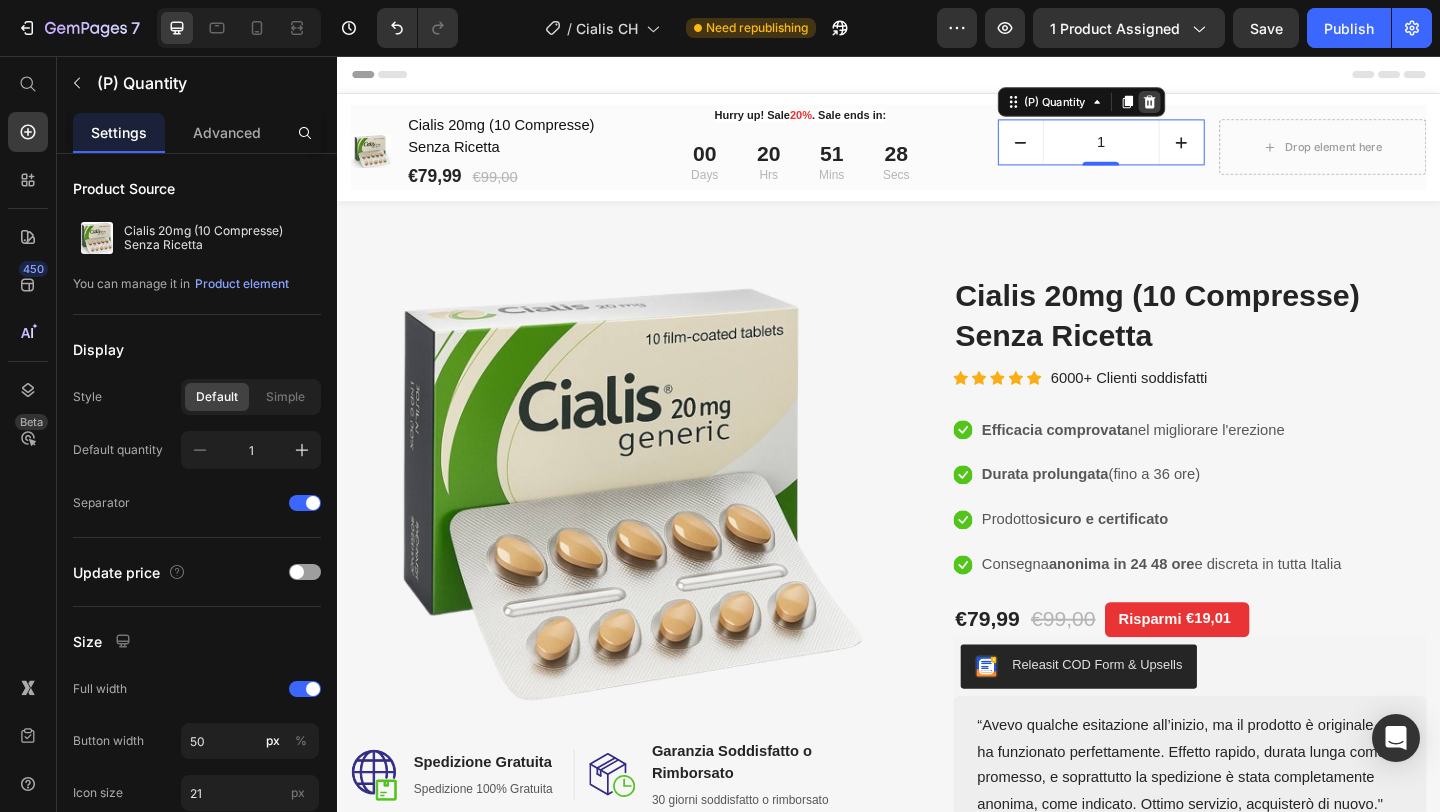 click at bounding box center [1221, 106] 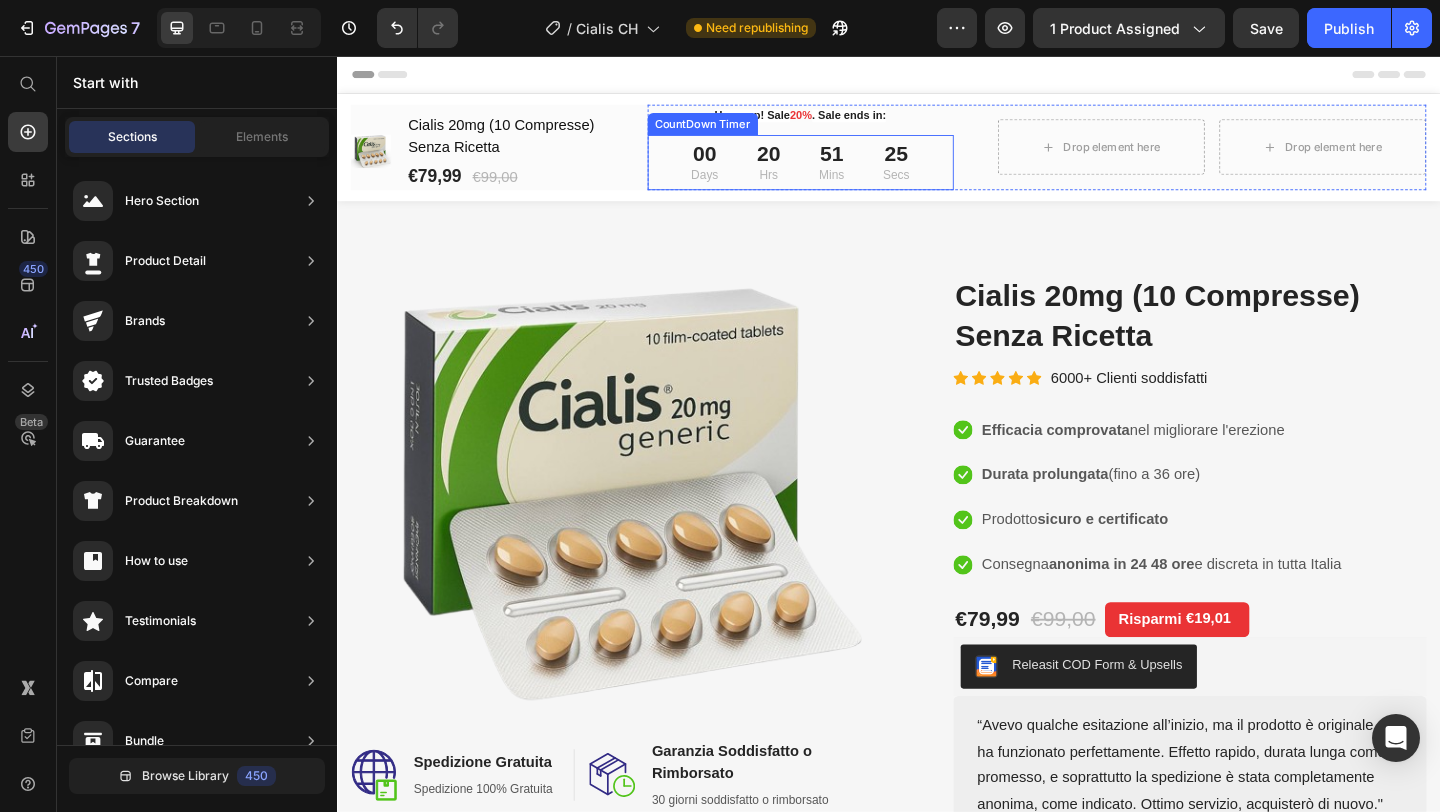 click on "00 Days 20 Hrs 51 Mins 25 Secs" at bounding box center (841, 172) 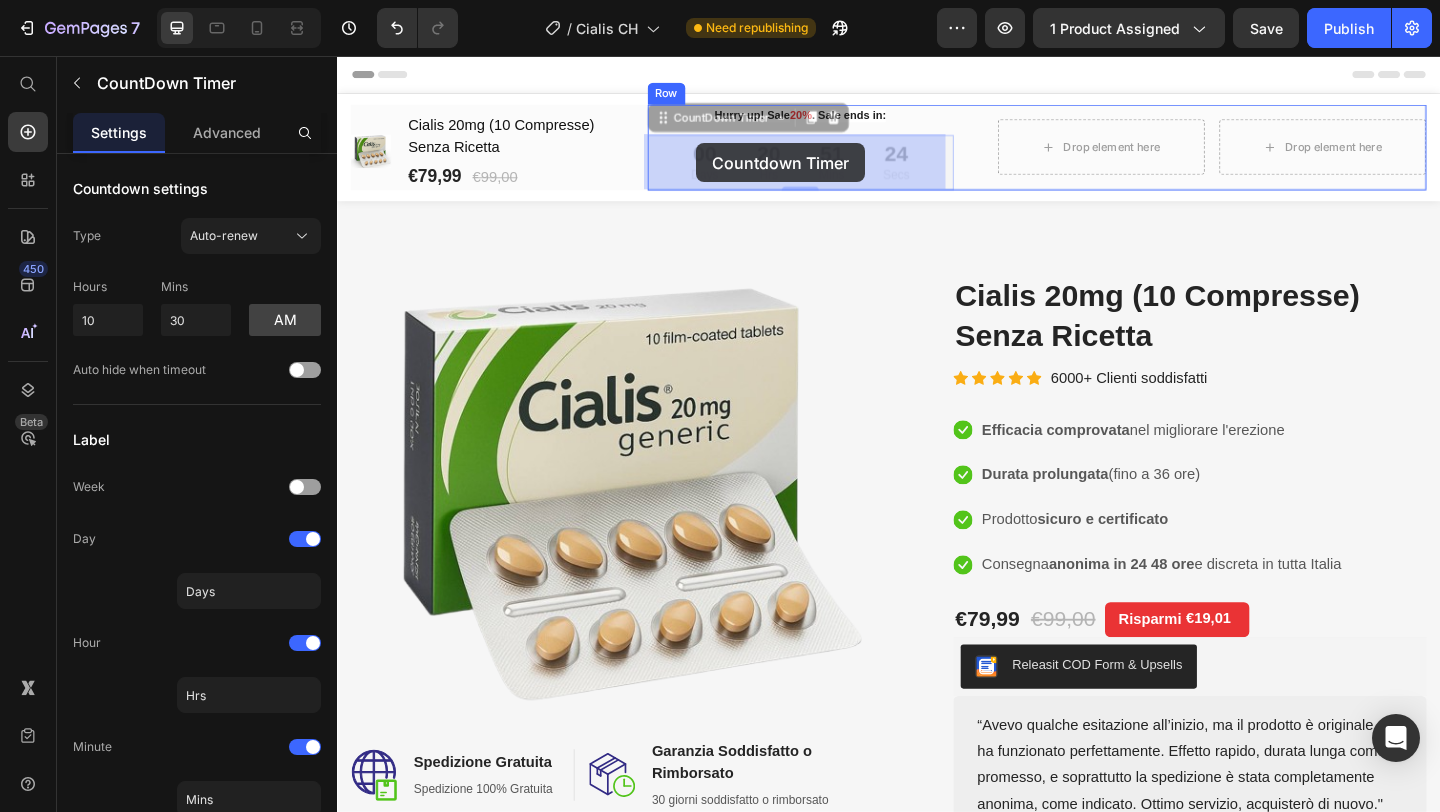 drag, startPoint x: 672, startPoint y: 147, endPoint x: 697, endPoint y: 148, distance: 25.019993 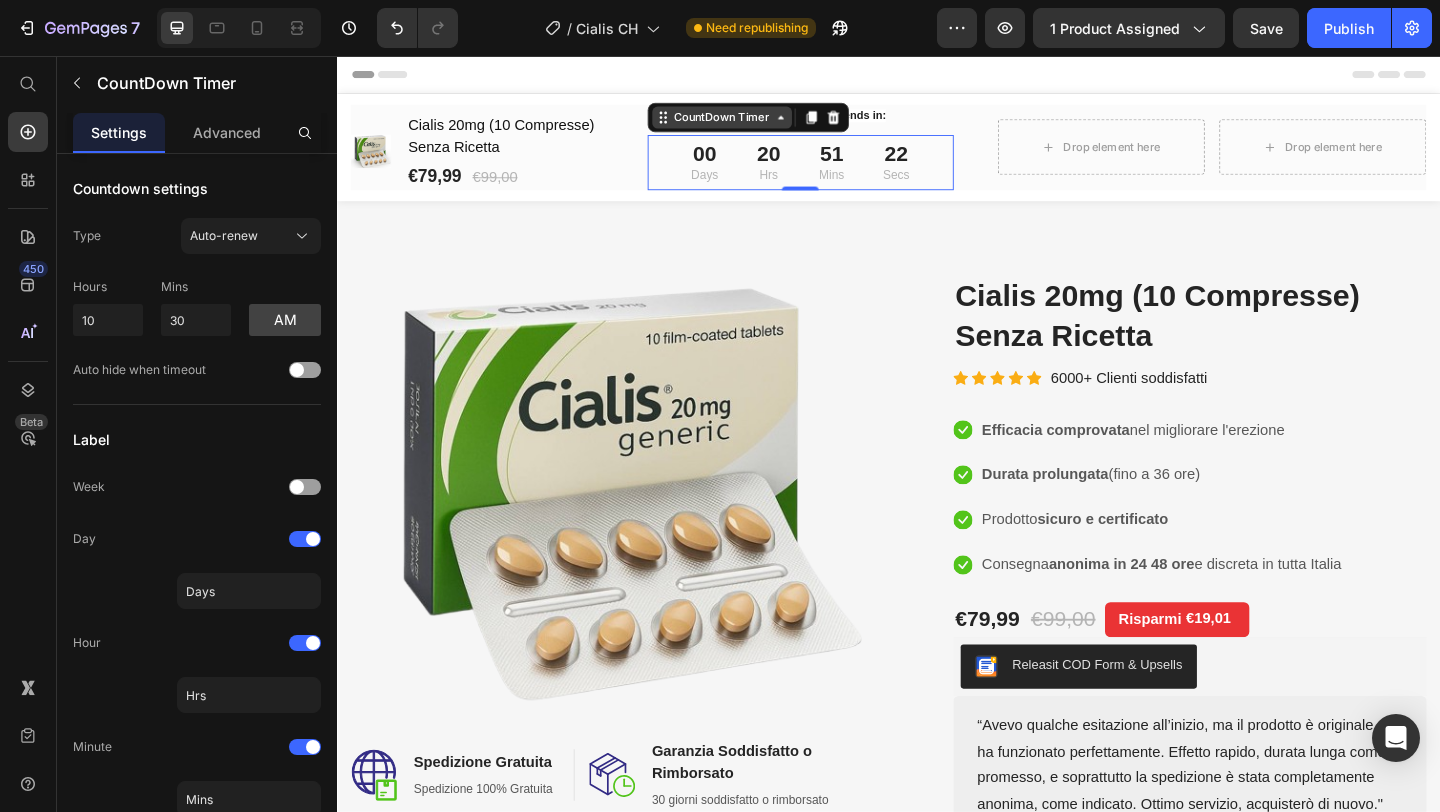 click 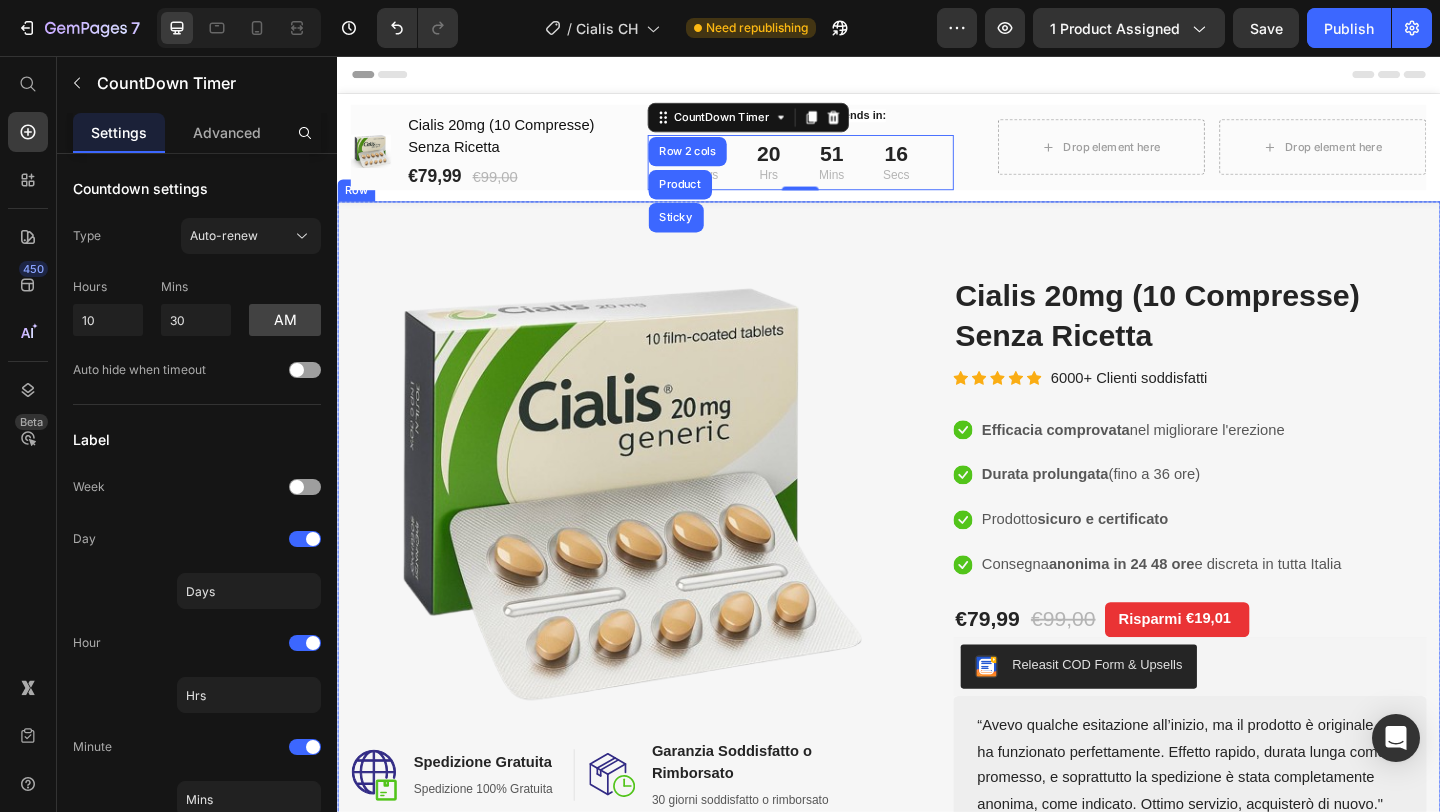 click on "Image Image Spedizione Gratuita Heading Spedizione 100% Gratuita Text block Row Image Garanzia Soddisfatto o Rimborsato Heading 30 giorni soddisfatto o rimborsato Text block Row Row Row (P) Images & Gallery Cialis 20mg (10 Compresse) Senza Ricetta (P) Title Icon Icon Icon Icon Icon Icon List Hoz 6000+ Clienti soddisfatti Text block Row Icon Efficacia comprovata nel migliorare l'erezione Text block Icon Durata prolungata (fino a 36 ore) Text block Icon Prodotto sicuro e certificato Text block Icon Consegna anonima in 24 48 ore e discreta in tutta Italia Text block Icon List €79,99 (P) Price €99,00 (P) Price Risparmi €19,01 Product Tag Row Icon Efficacia comprovata nel migliorare l'erezione Text block Icon Icon" at bounding box center (937, 620) 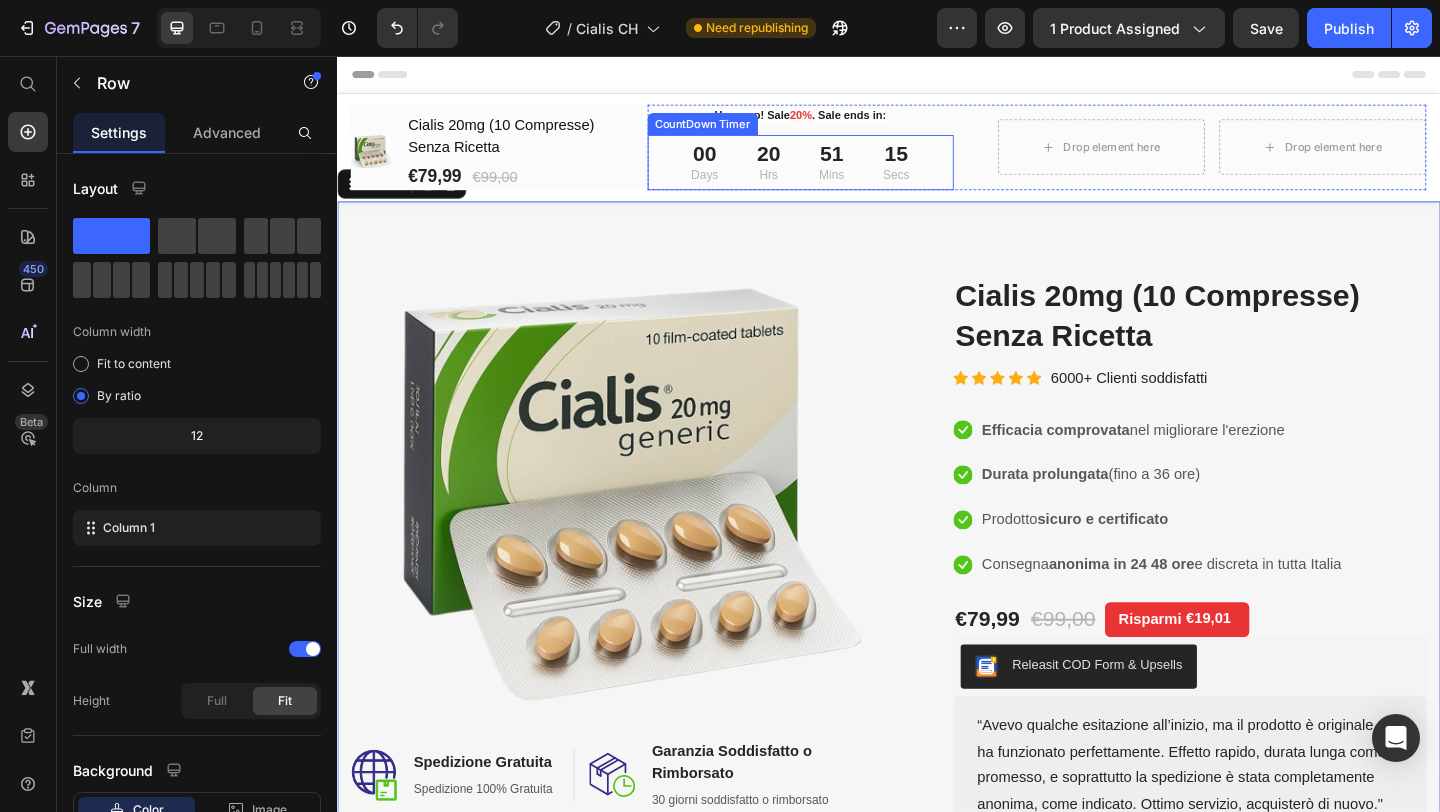 click on "Days" at bounding box center (737, 186) 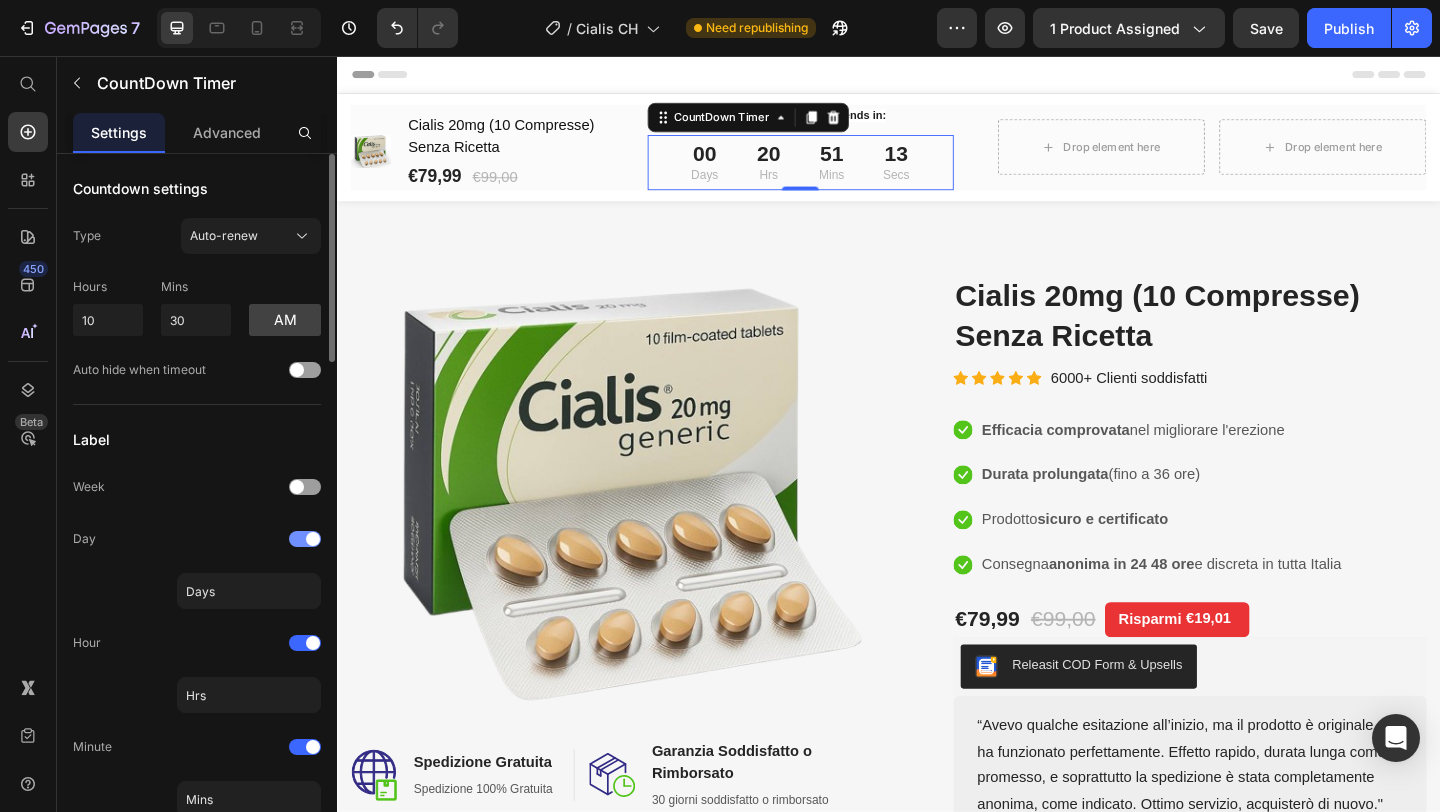 click at bounding box center [305, 539] 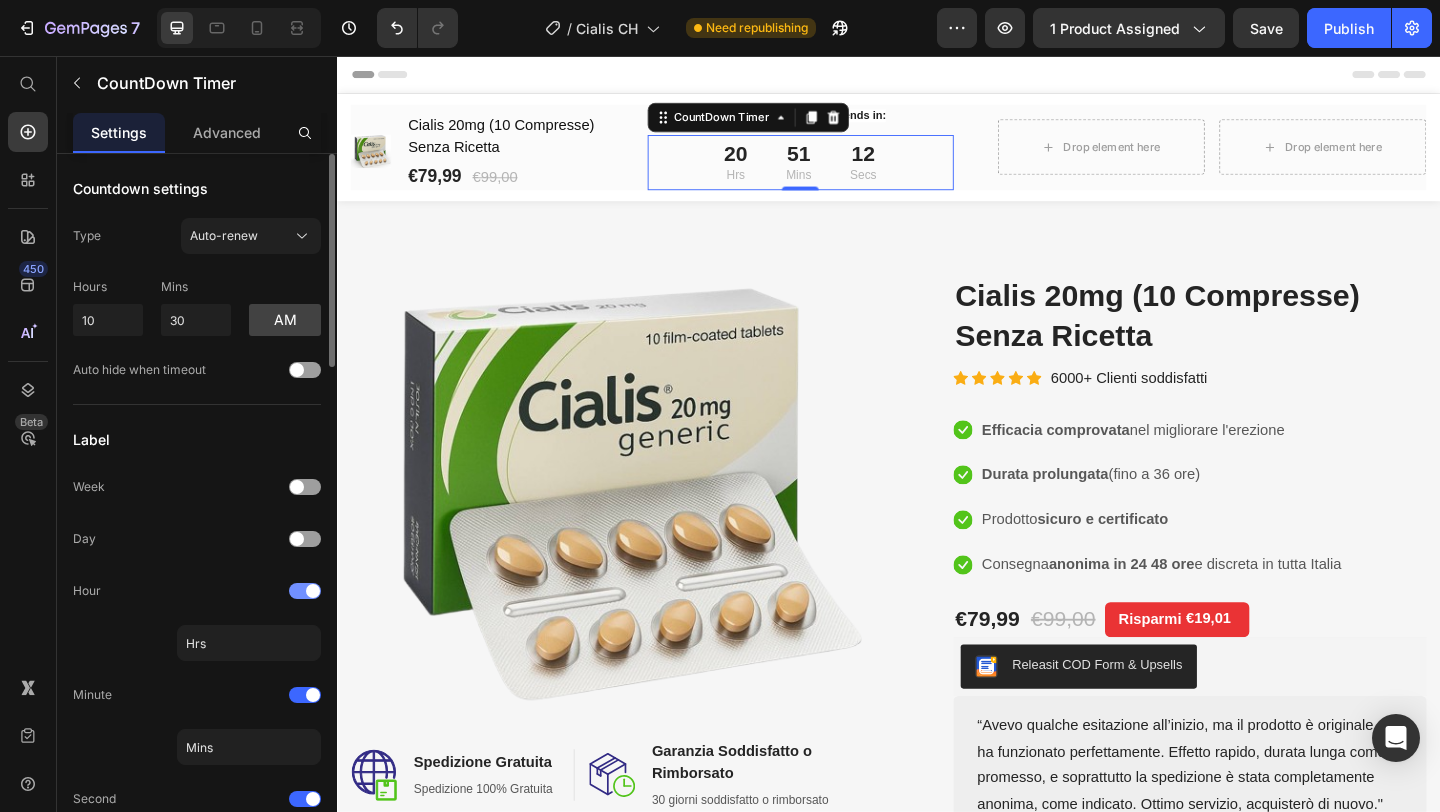 click at bounding box center (313, 591) 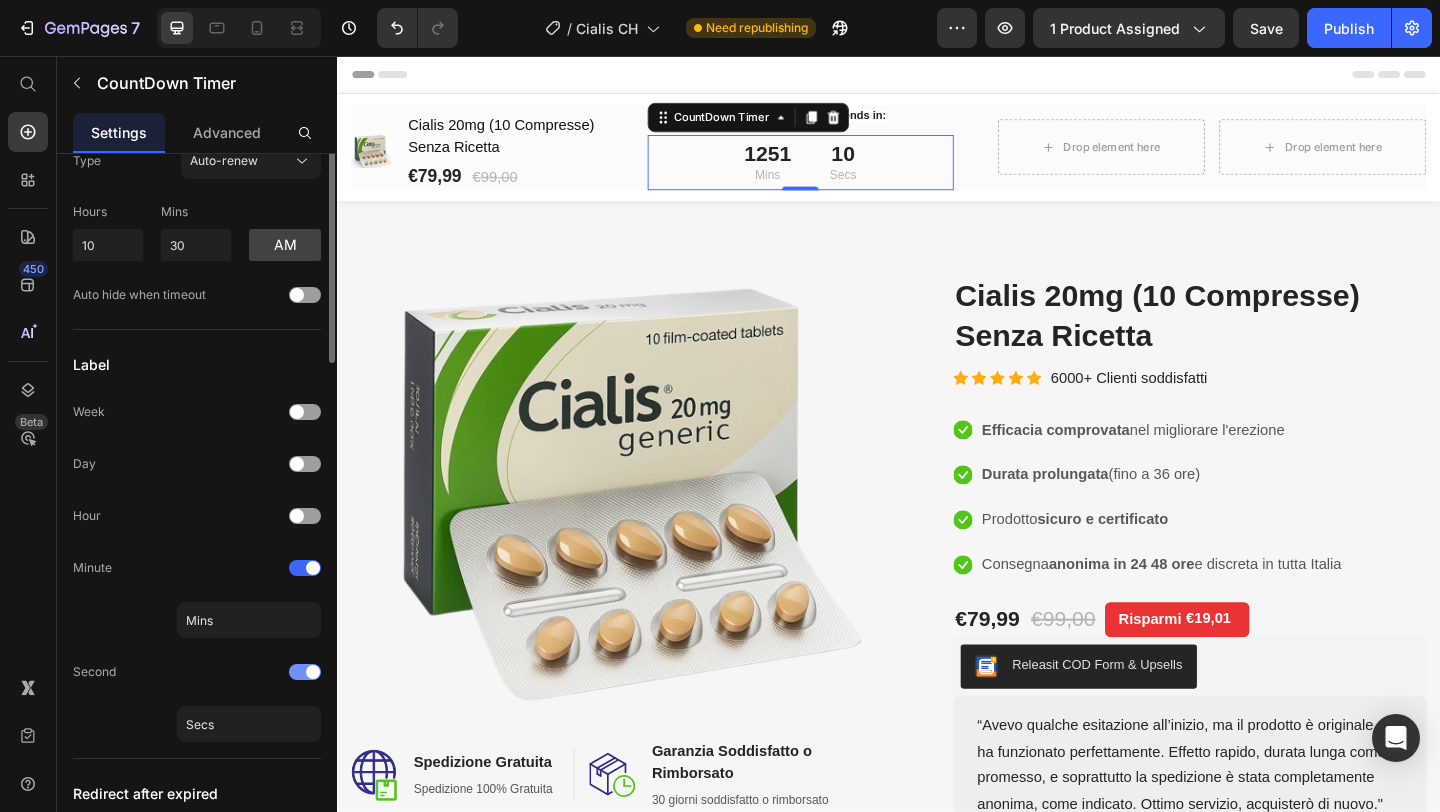 scroll, scrollTop: 99, scrollLeft: 0, axis: vertical 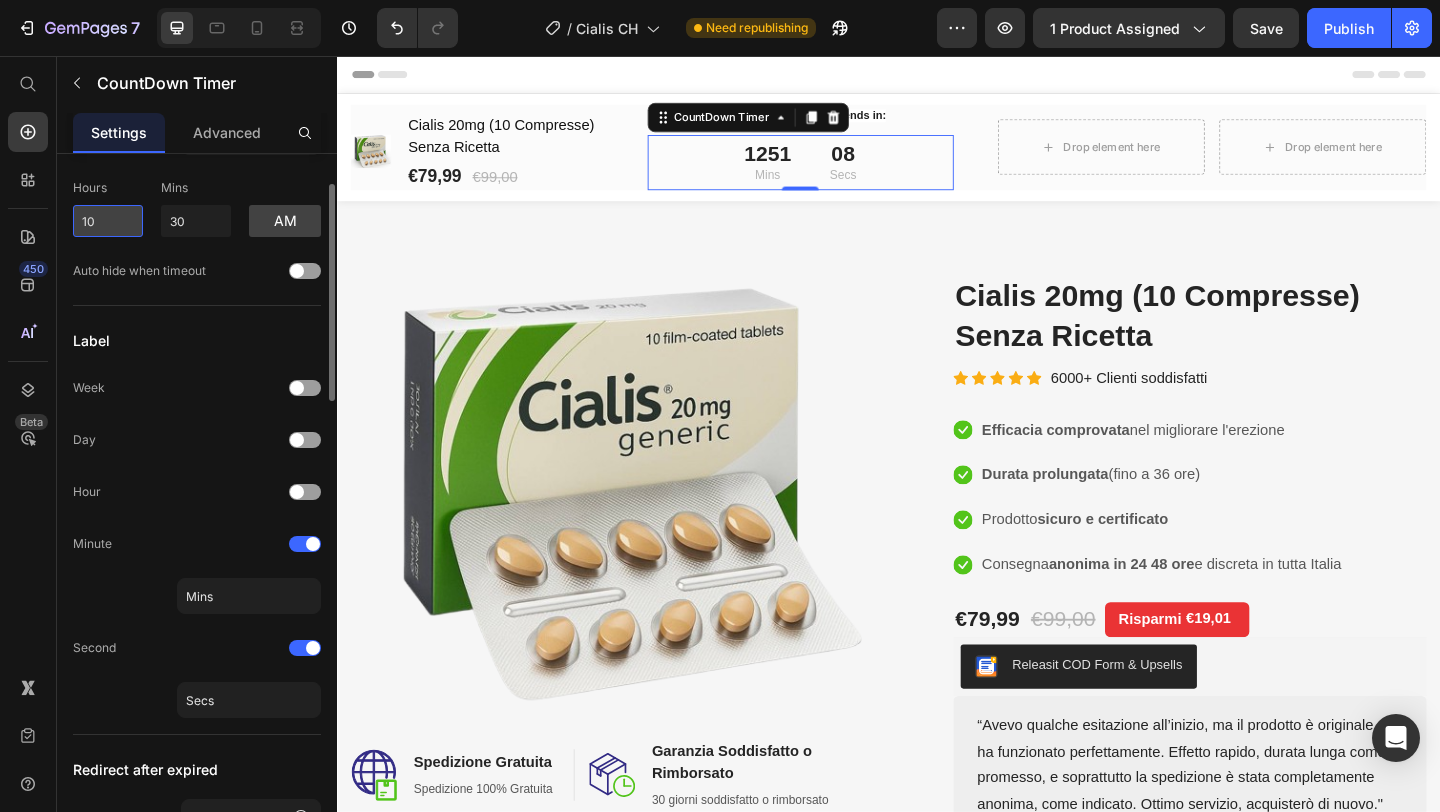 click on "10" at bounding box center (108, 221) 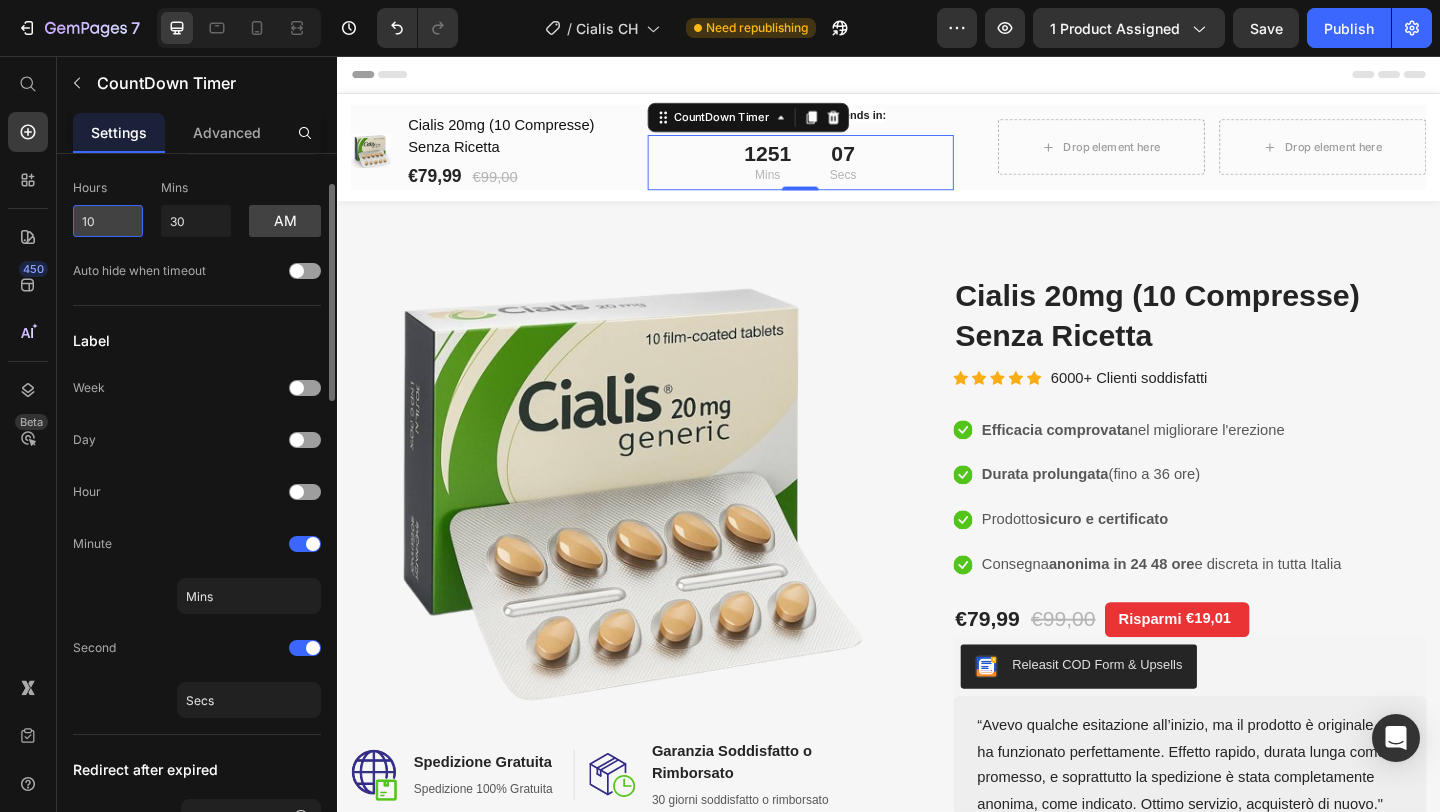 type on "1" 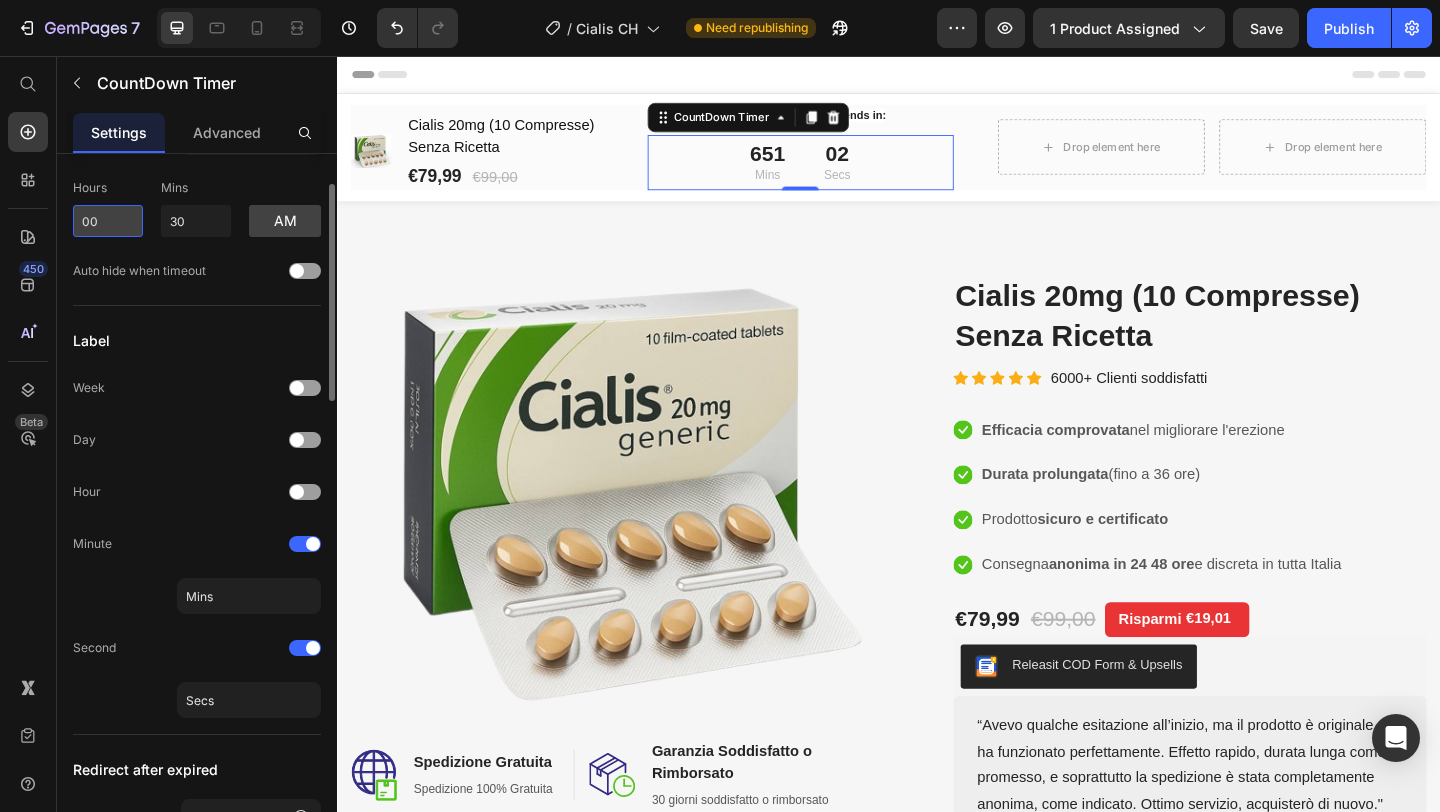 type on "0" 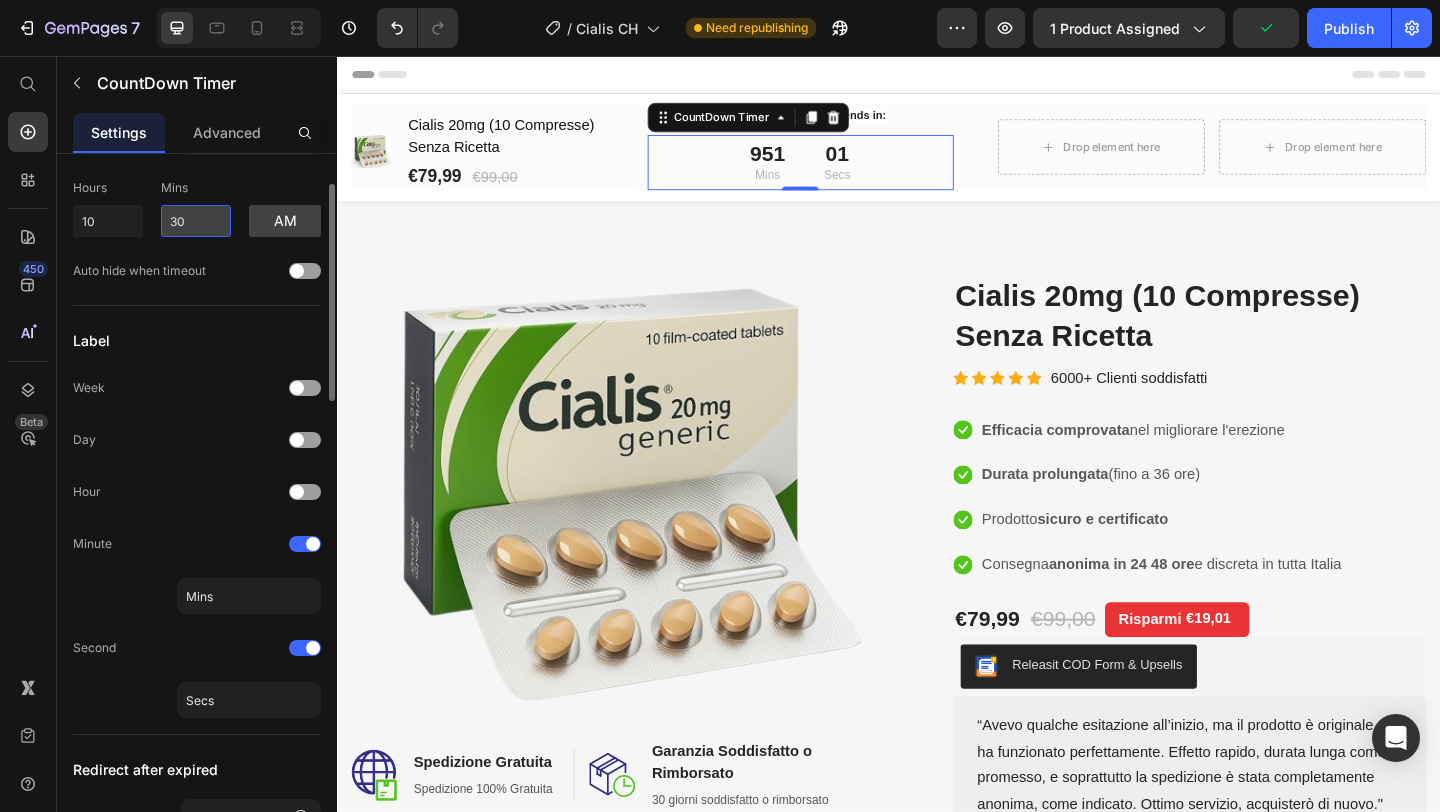click on "30" at bounding box center (196, 221) 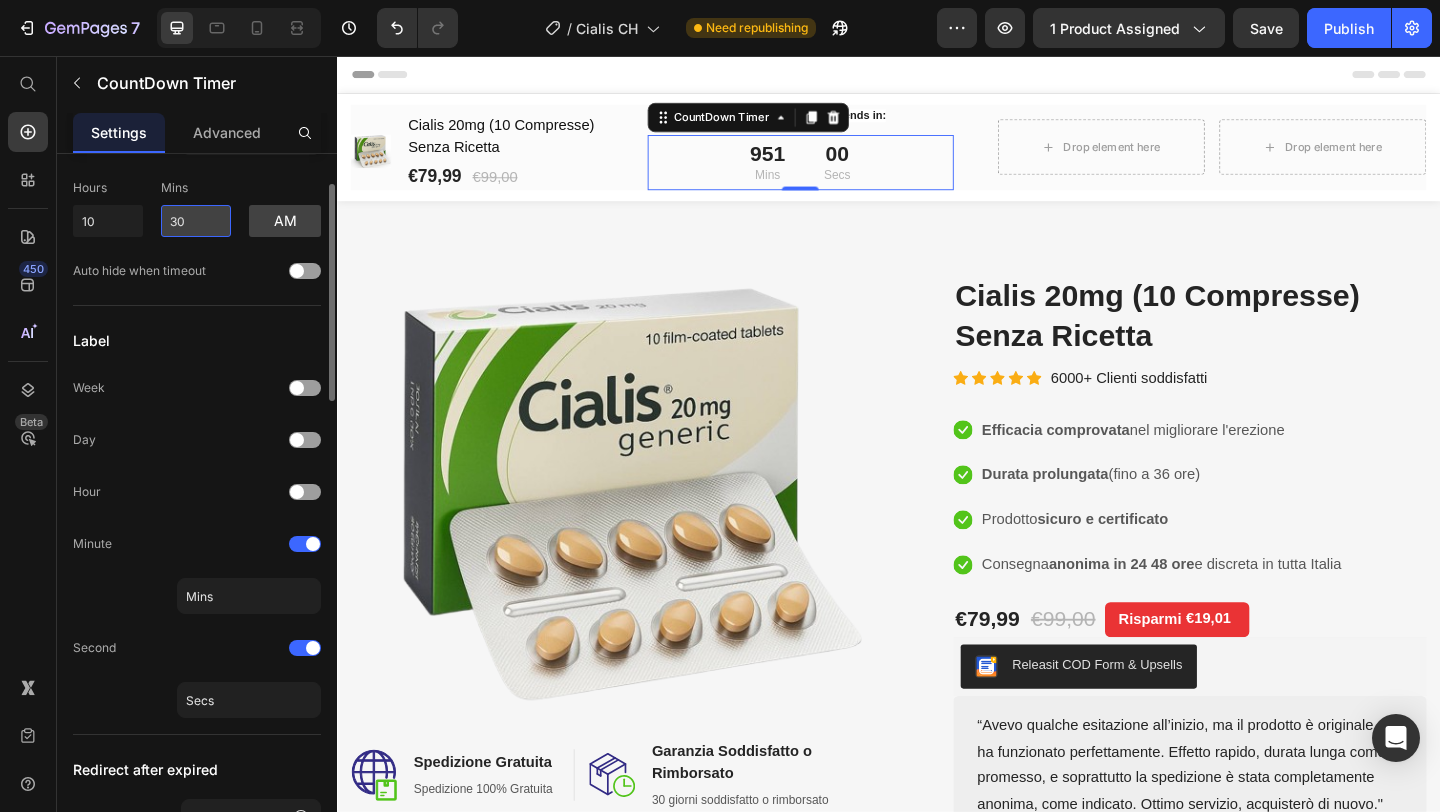 click on "30" at bounding box center [196, 221] 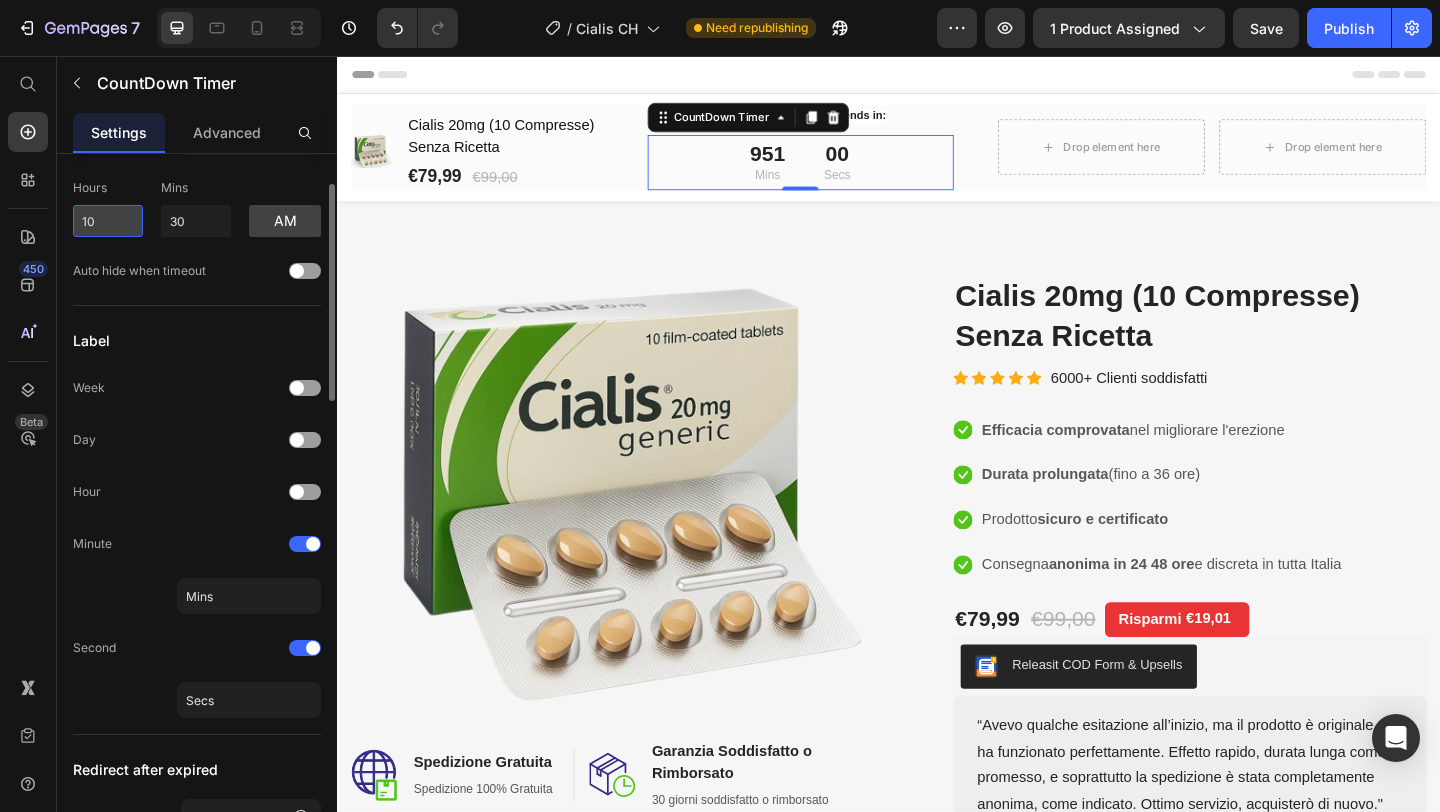 click on "10" at bounding box center [108, 221] 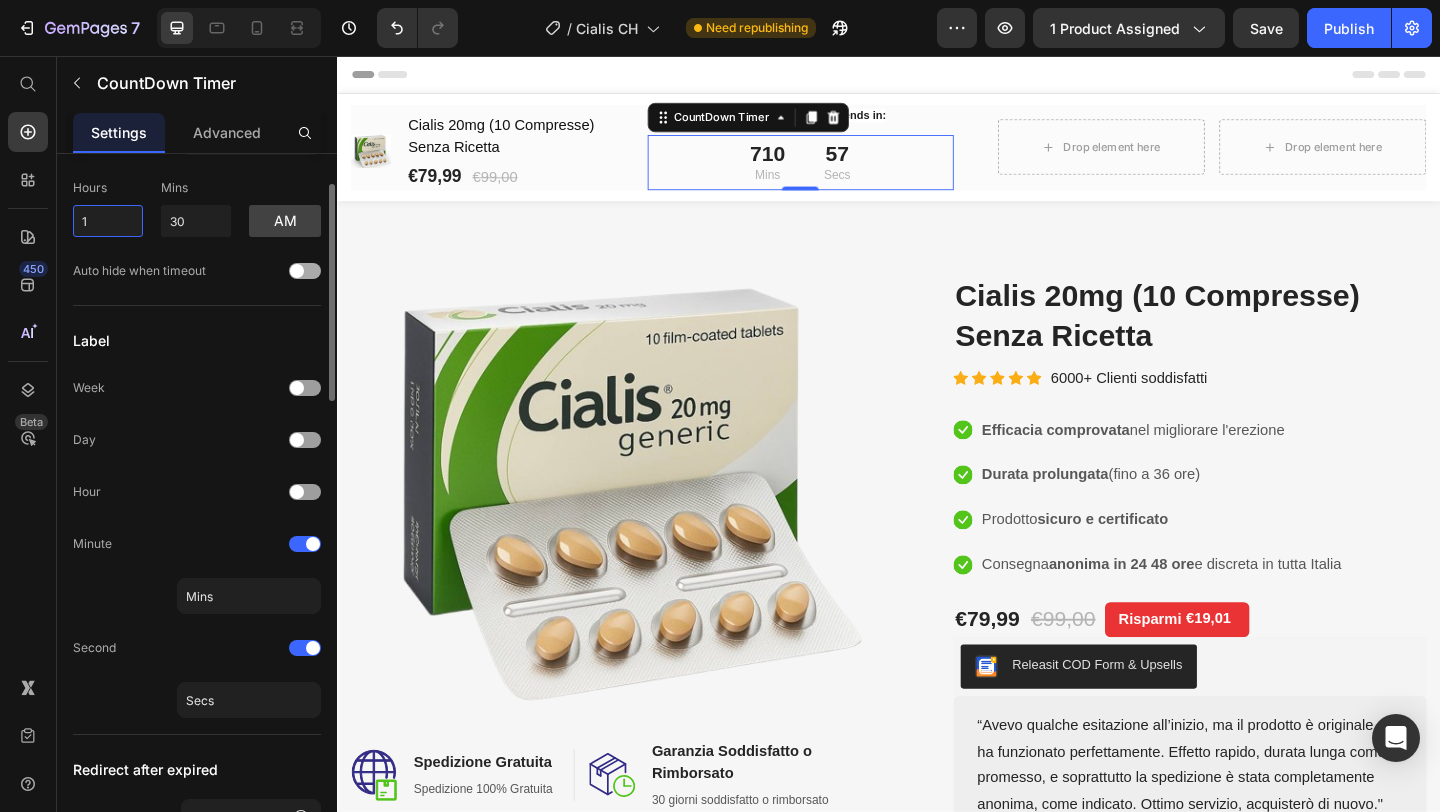 type on "1" 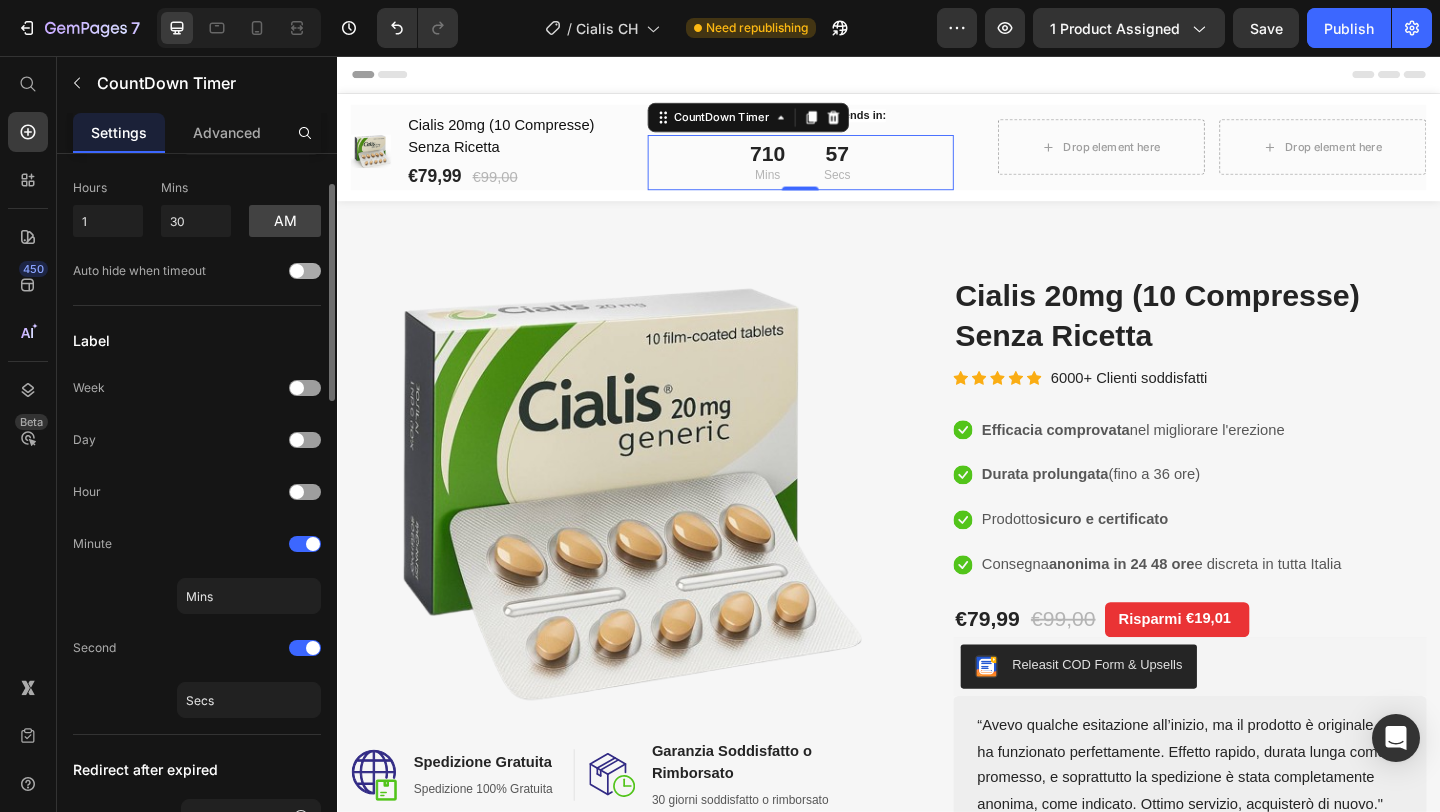 click on "Auto hide when timeout" at bounding box center [139, 271] 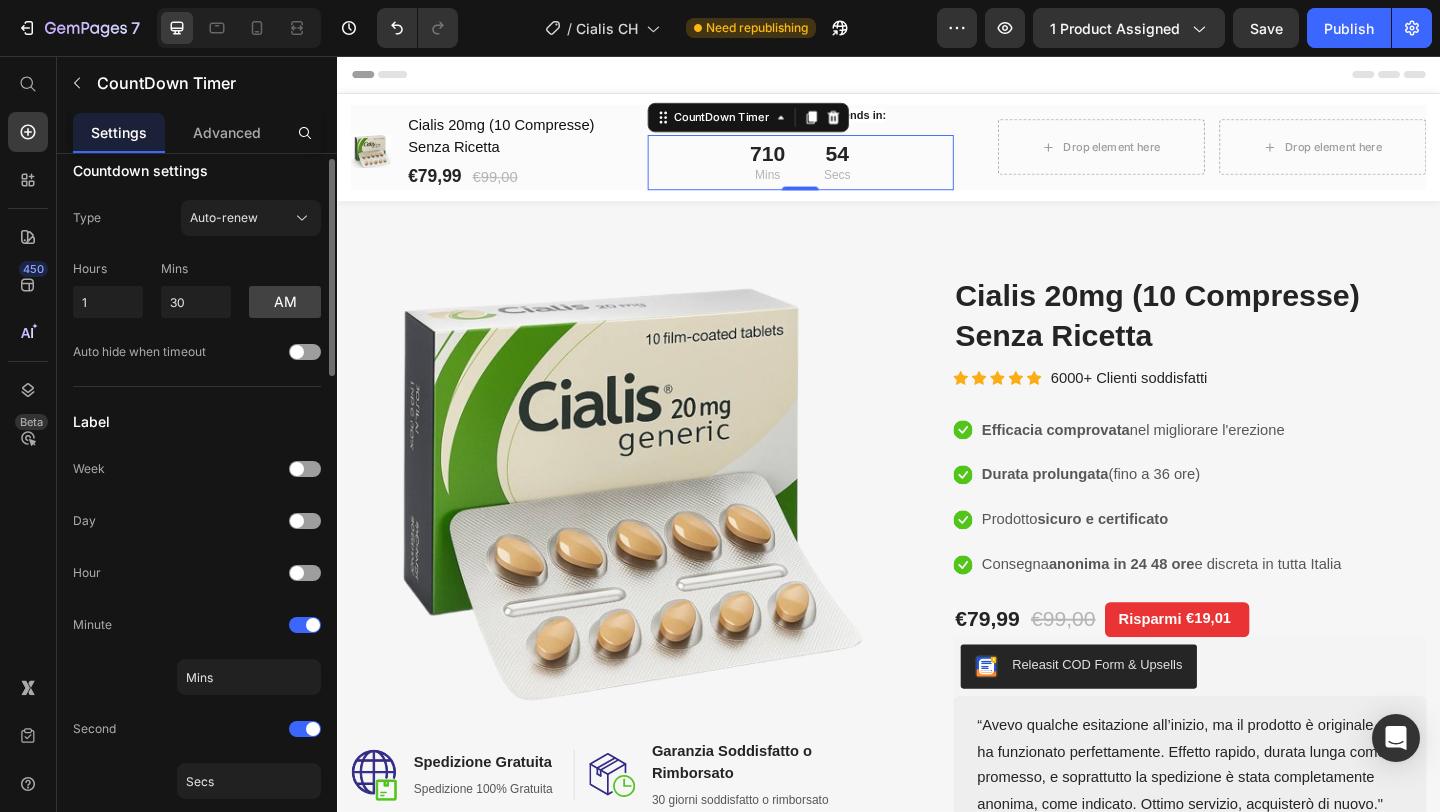 scroll, scrollTop: 20, scrollLeft: 0, axis: vertical 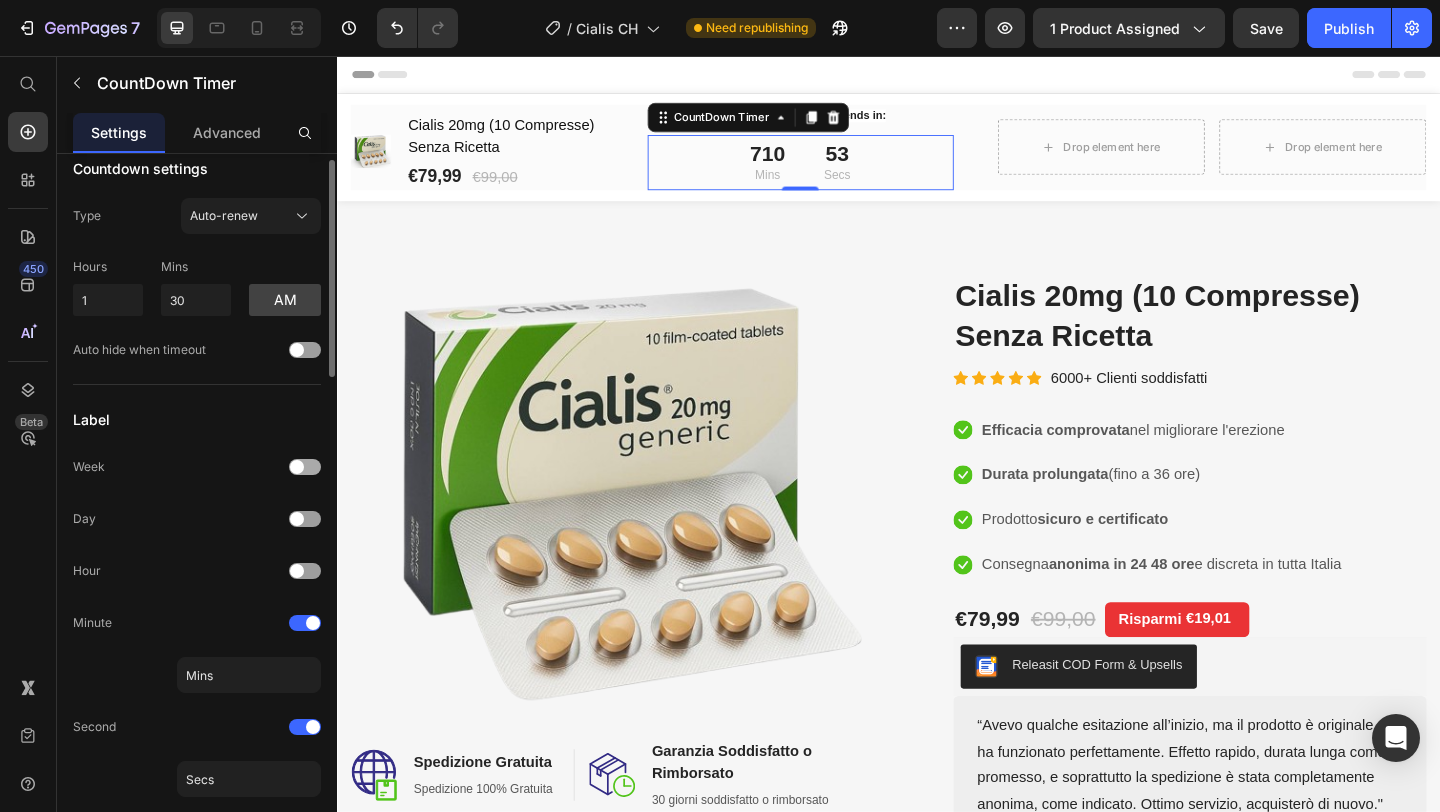 click at bounding box center (305, 467) 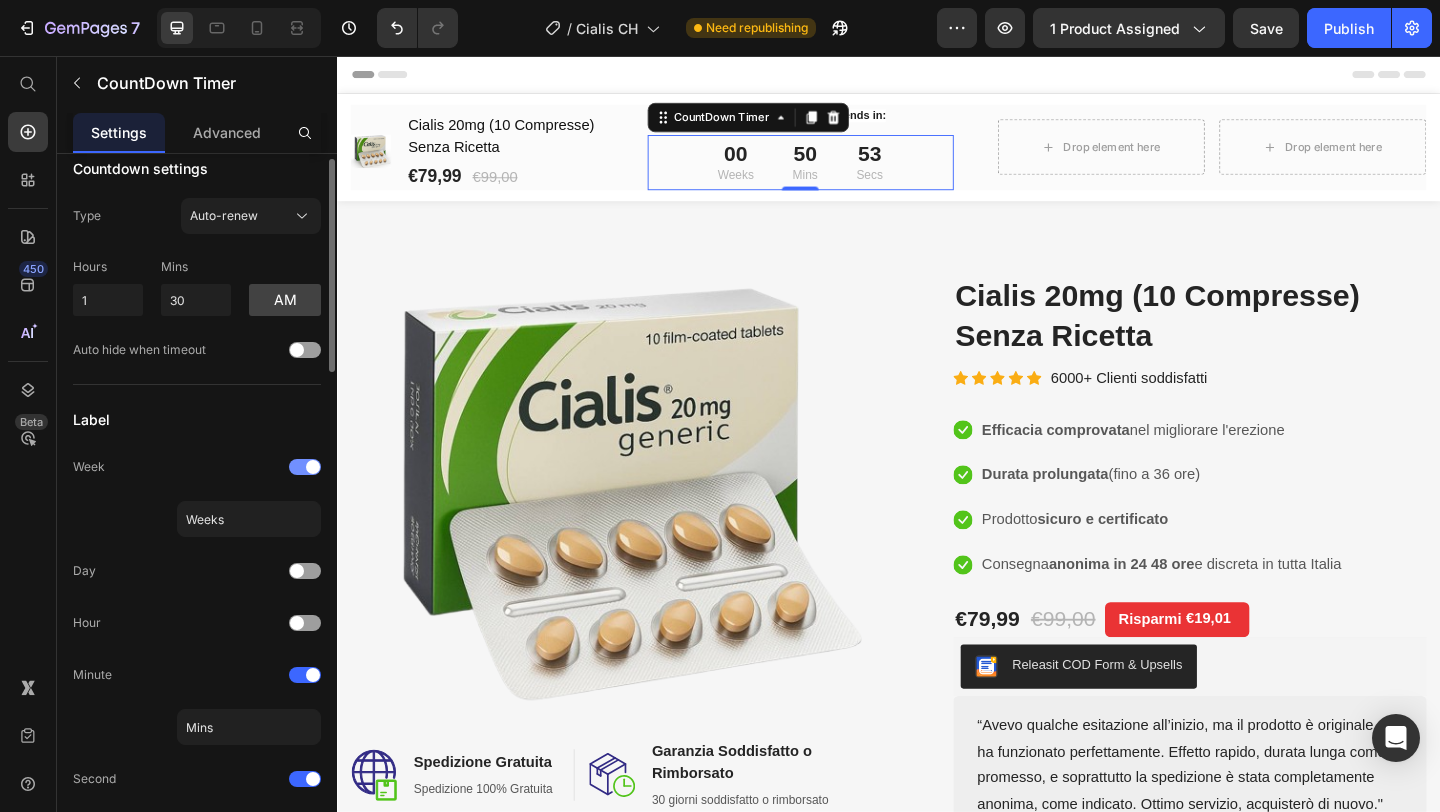 click at bounding box center [313, 467] 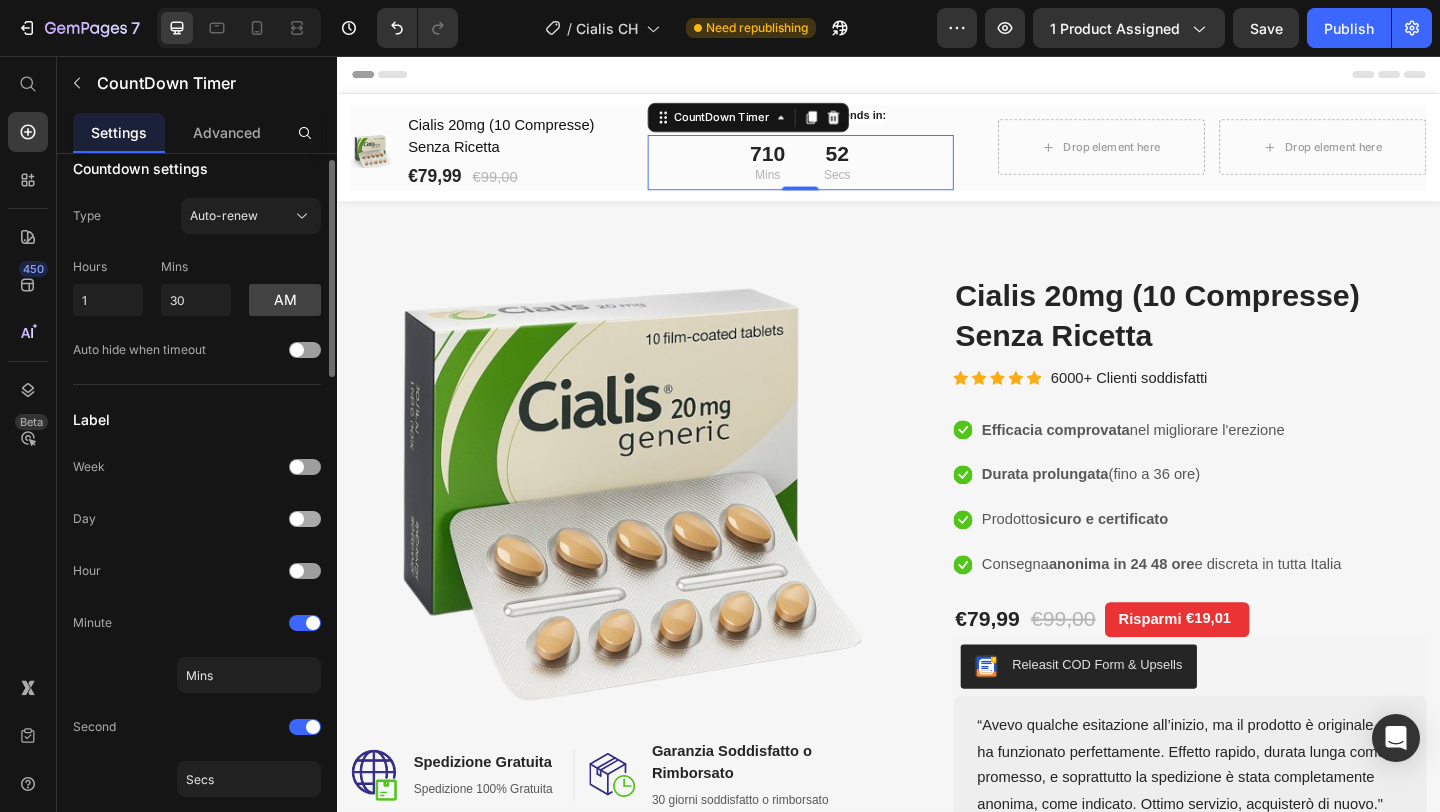 click at bounding box center [305, 519] 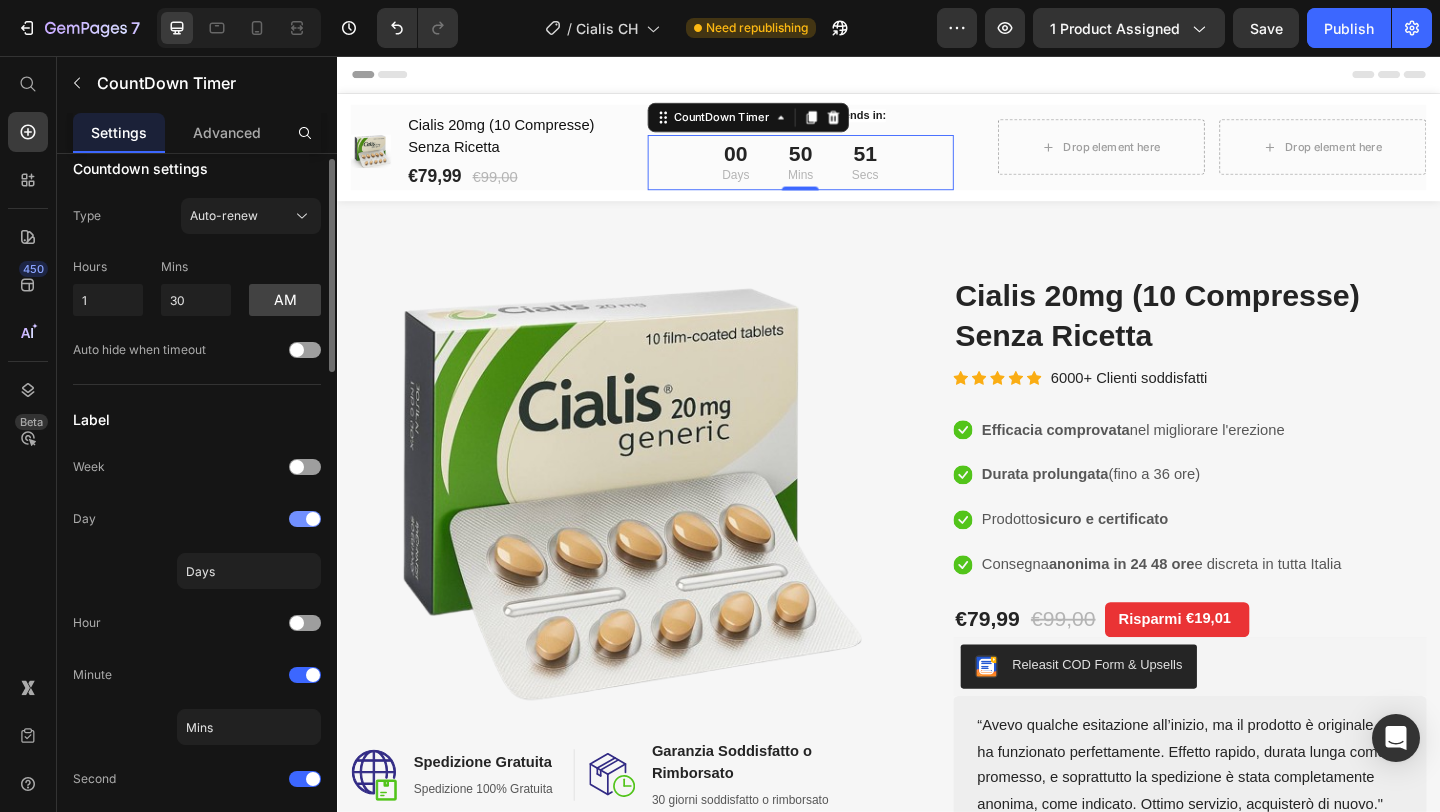 click on "Day" 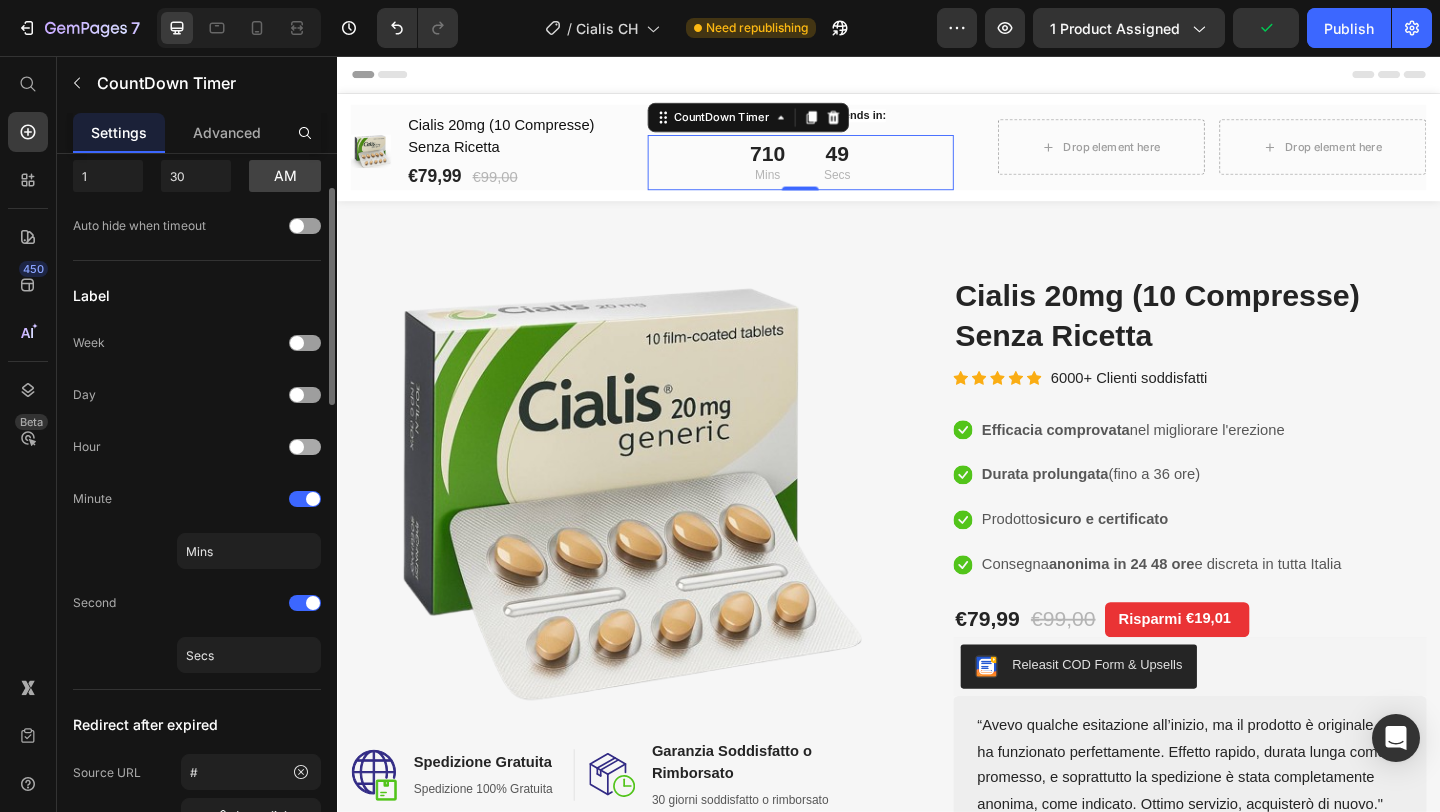 scroll, scrollTop: 166, scrollLeft: 0, axis: vertical 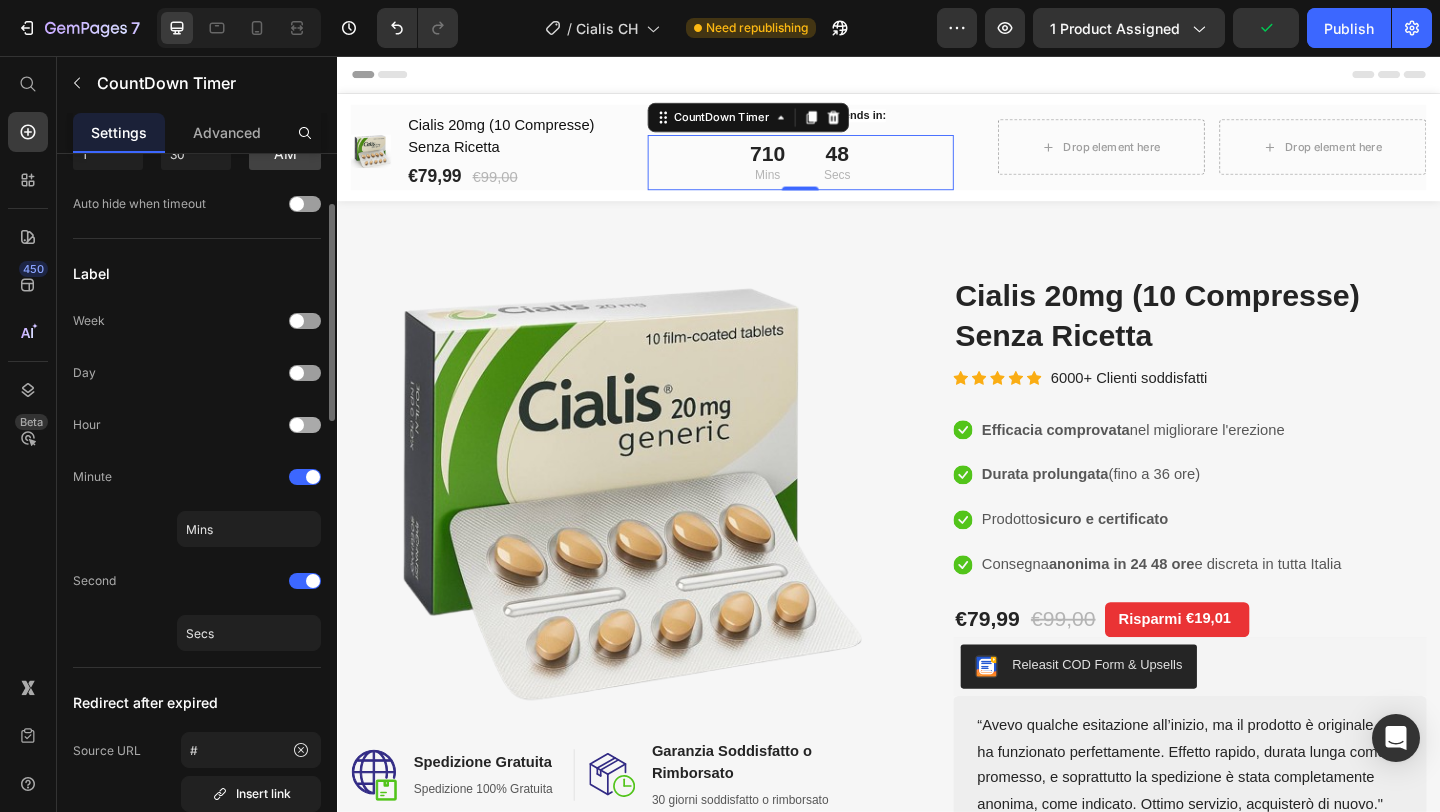 click at bounding box center [297, 425] 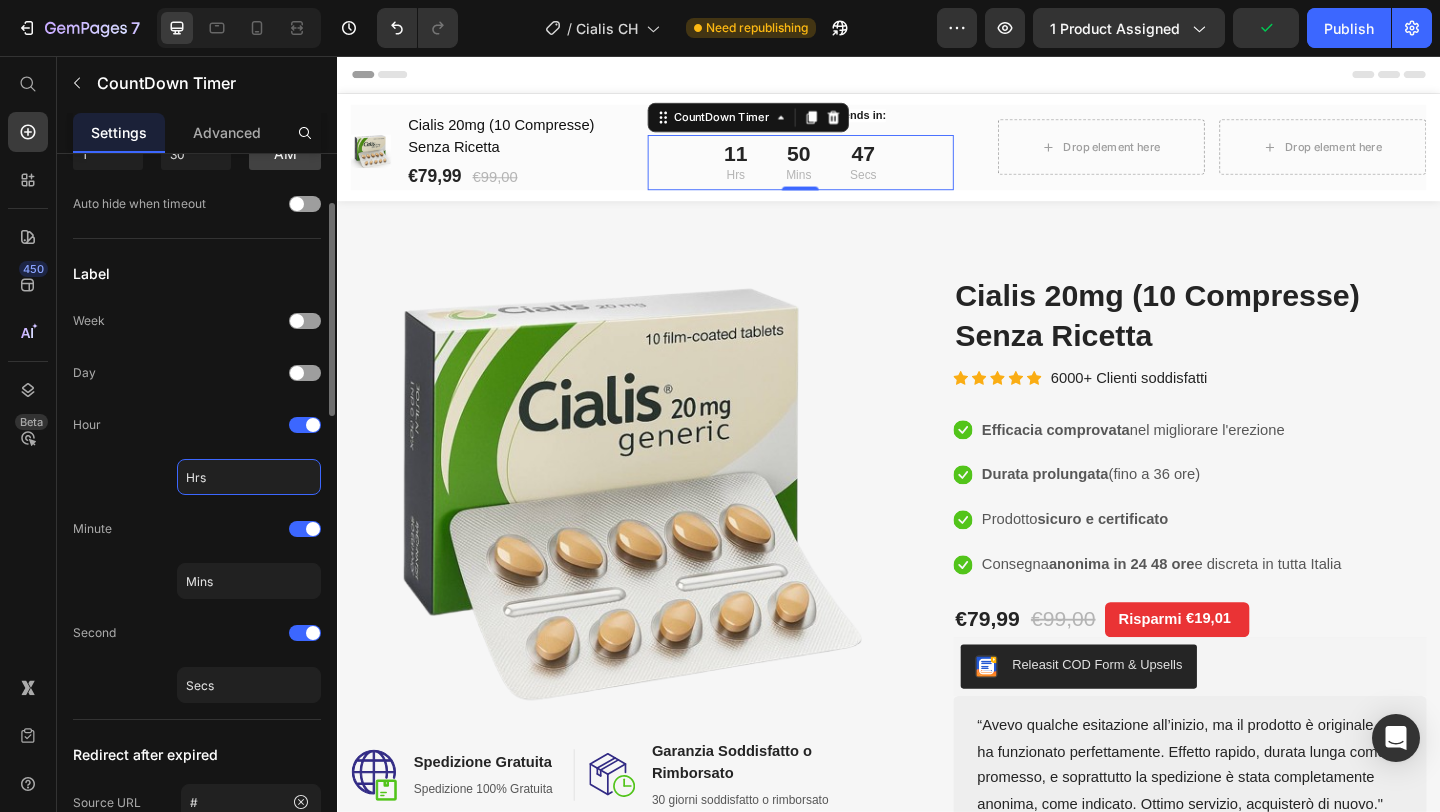 click on "Hrs" 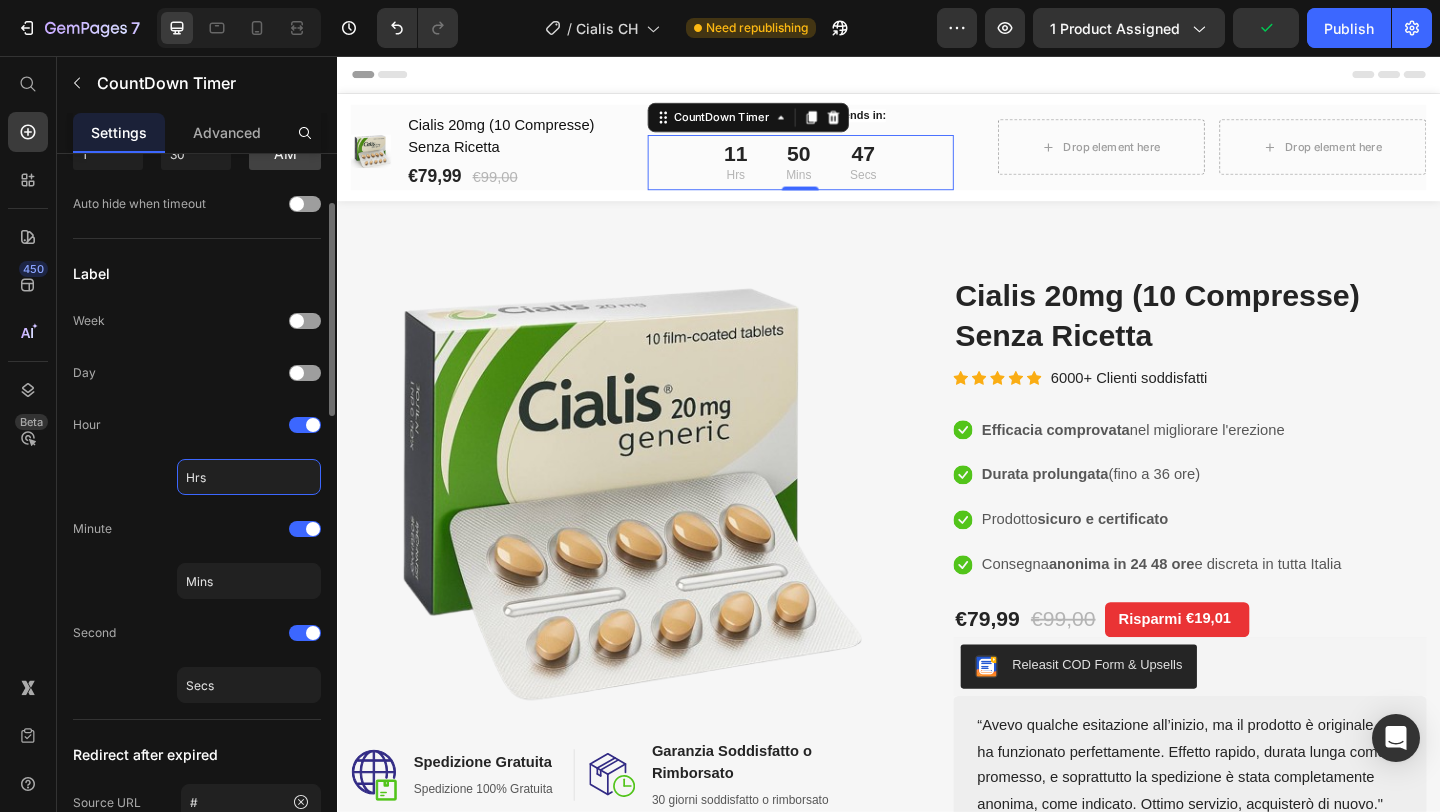 click on "Hrs" 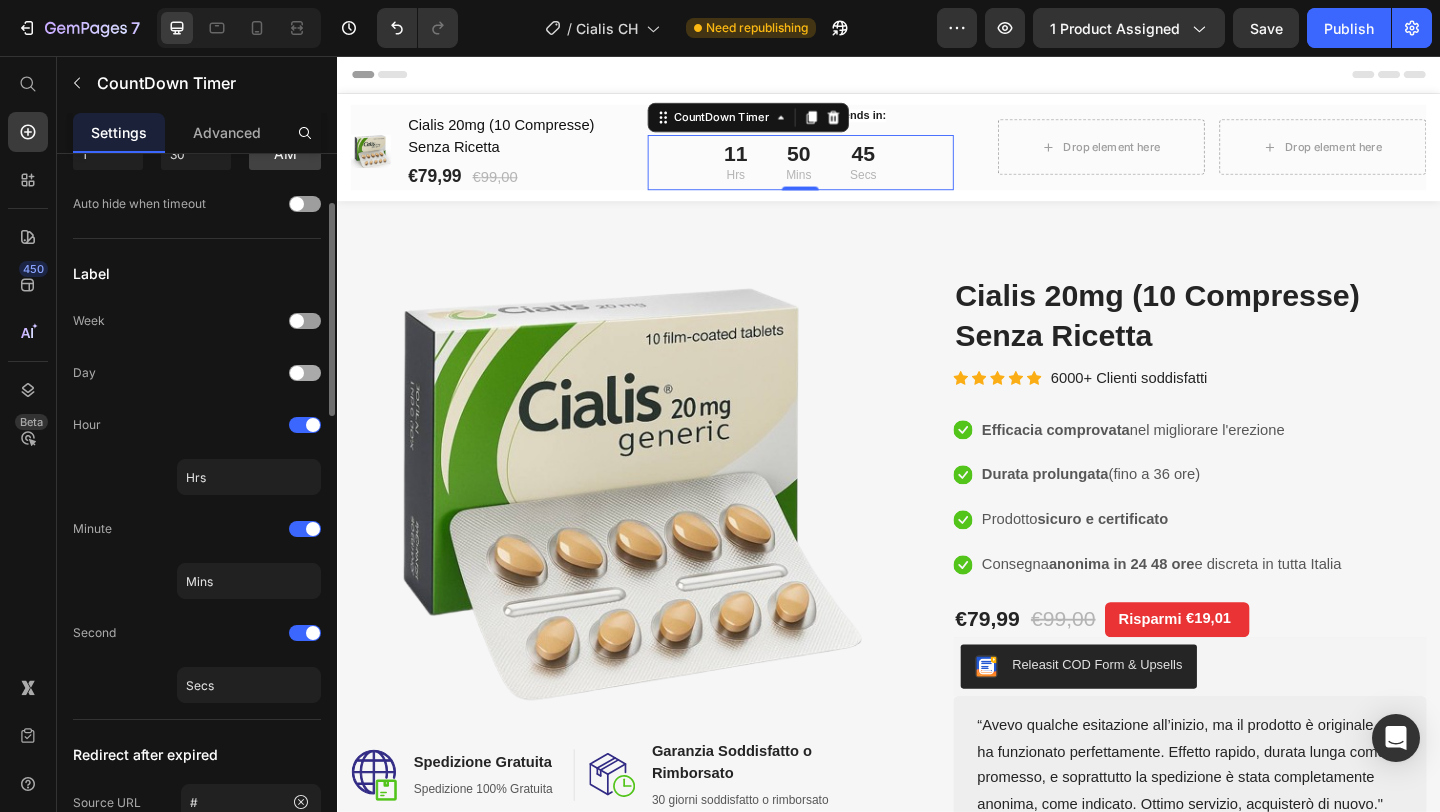 click at bounding box center [297, 373] 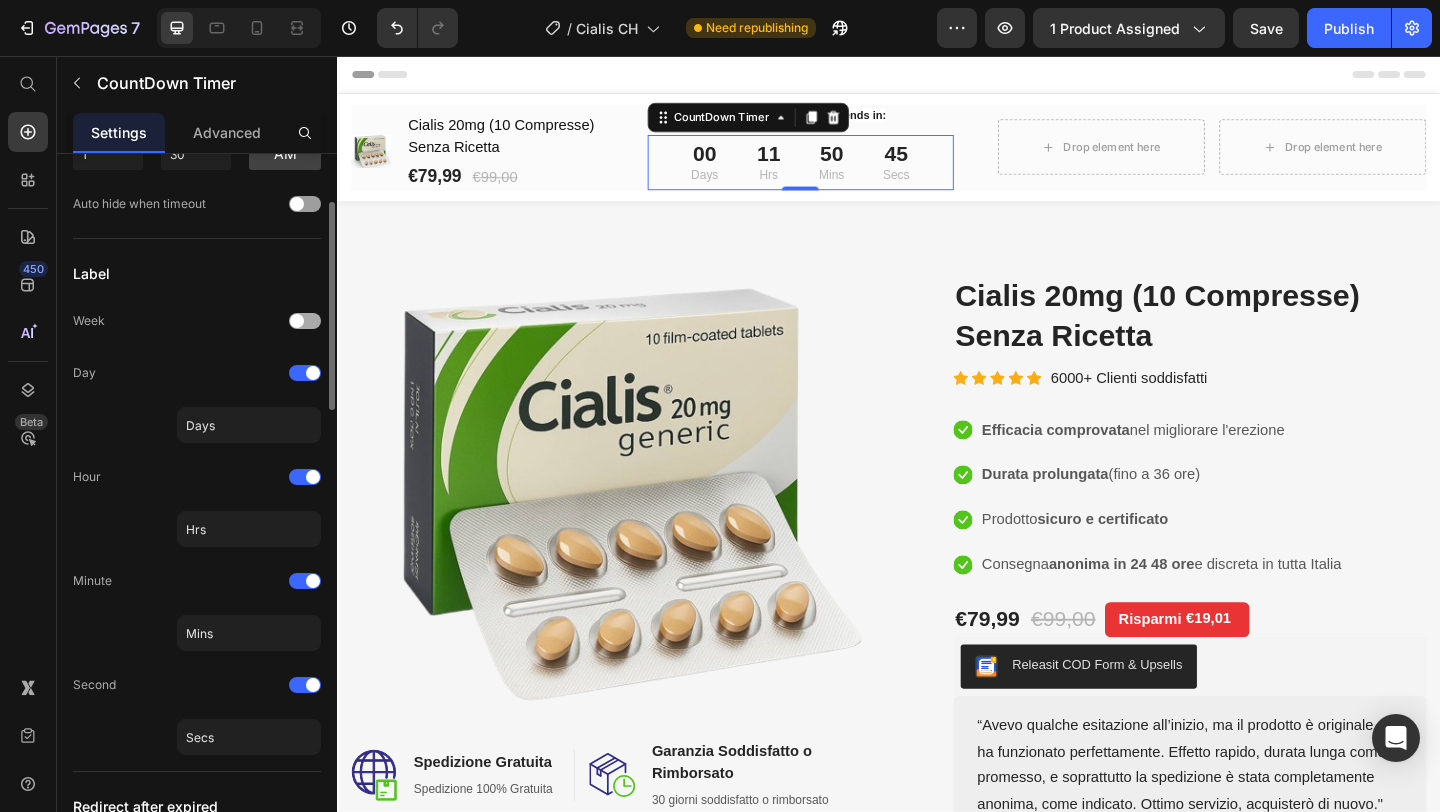 click at bounding box center [305, 321] 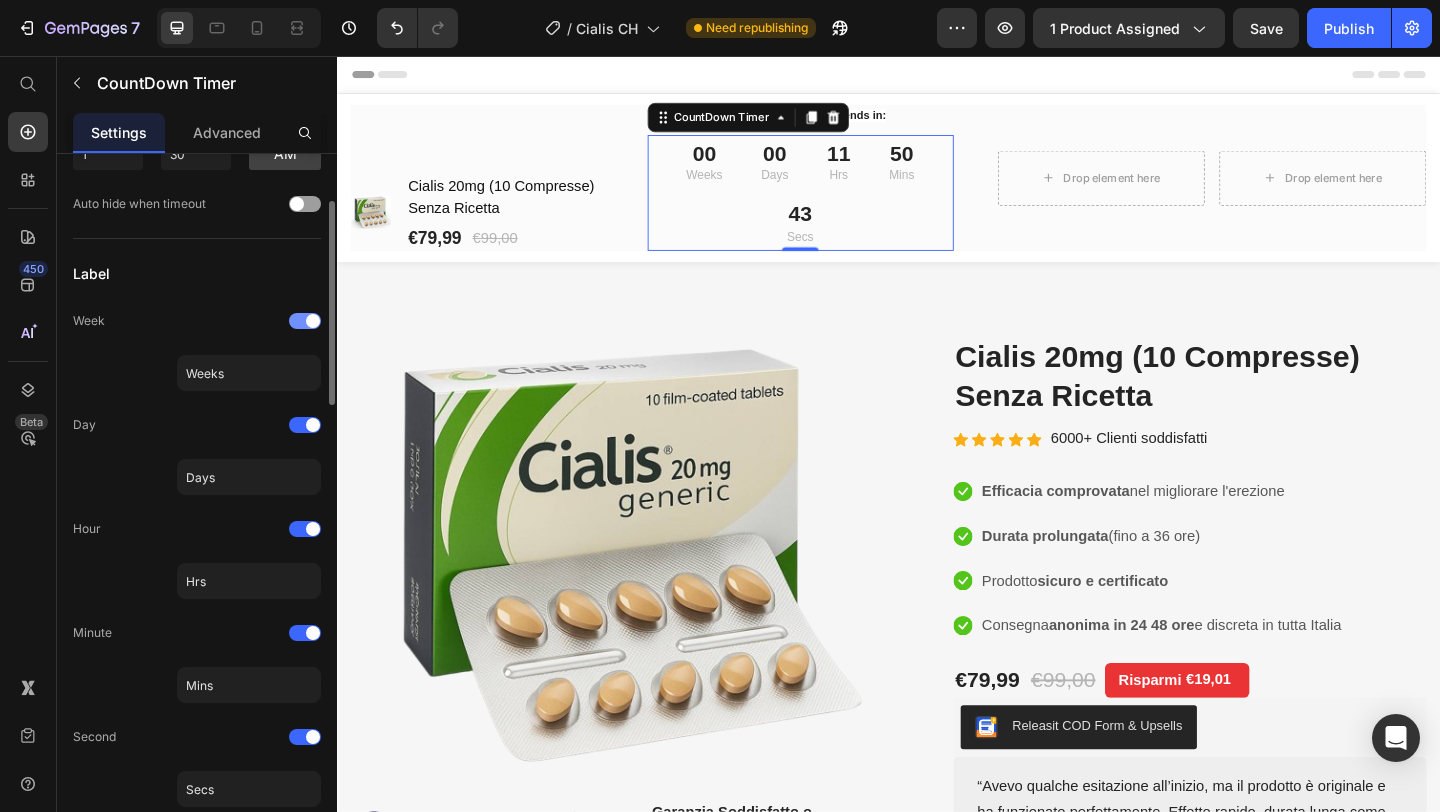 click at bounding box center [305, 321] 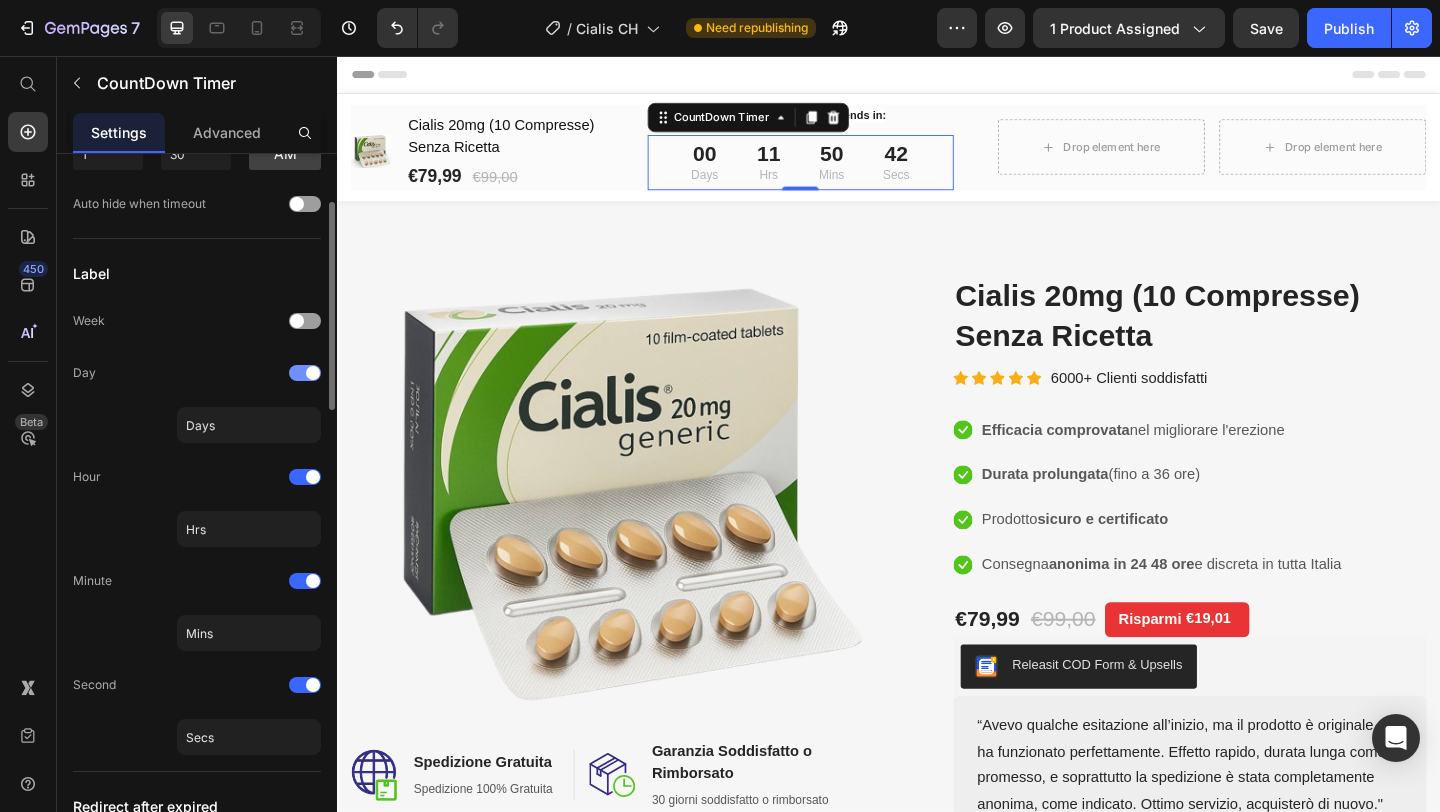 click at bounding box center (305, 373) 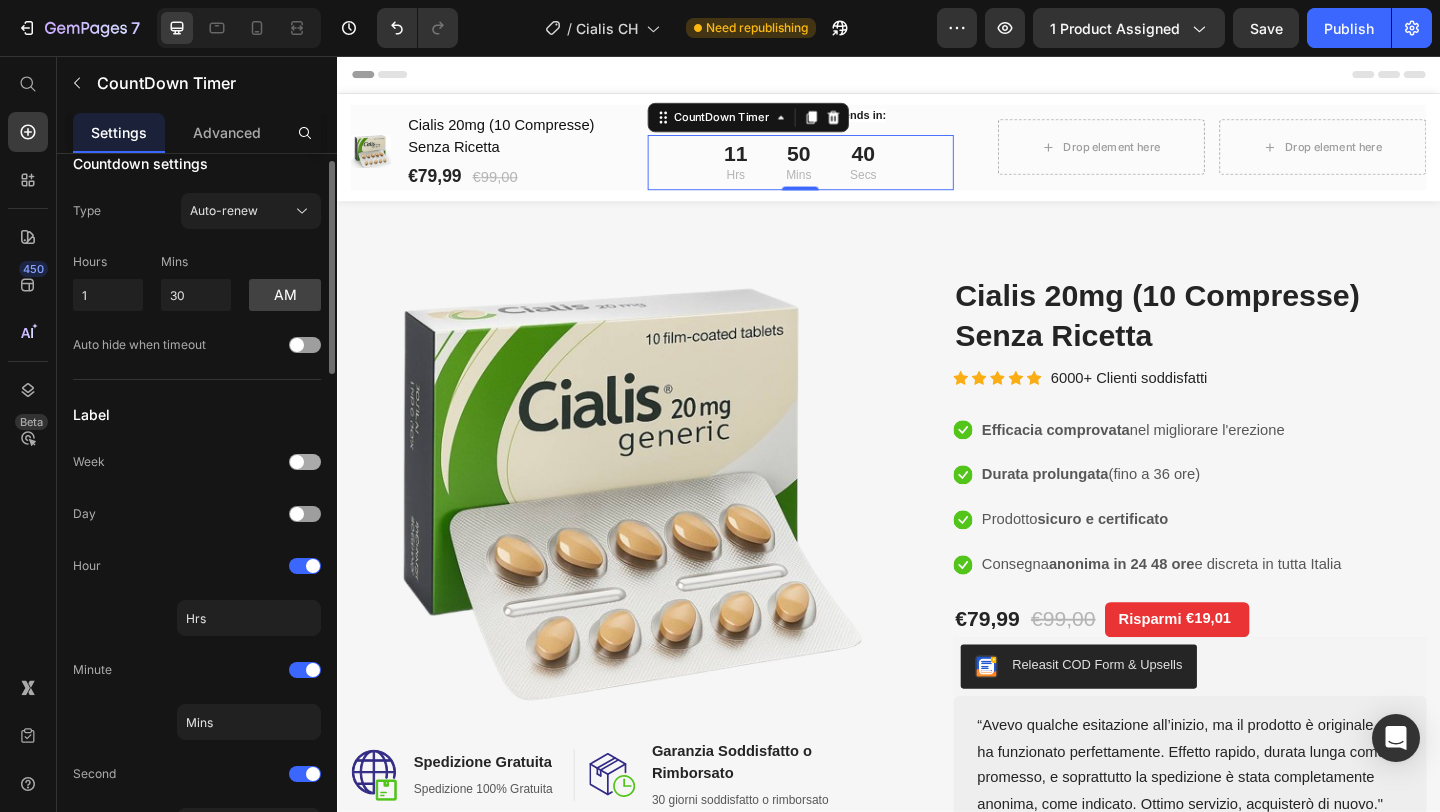 scroll, scrollTop: 0, scrollLeft: 0, axis: both 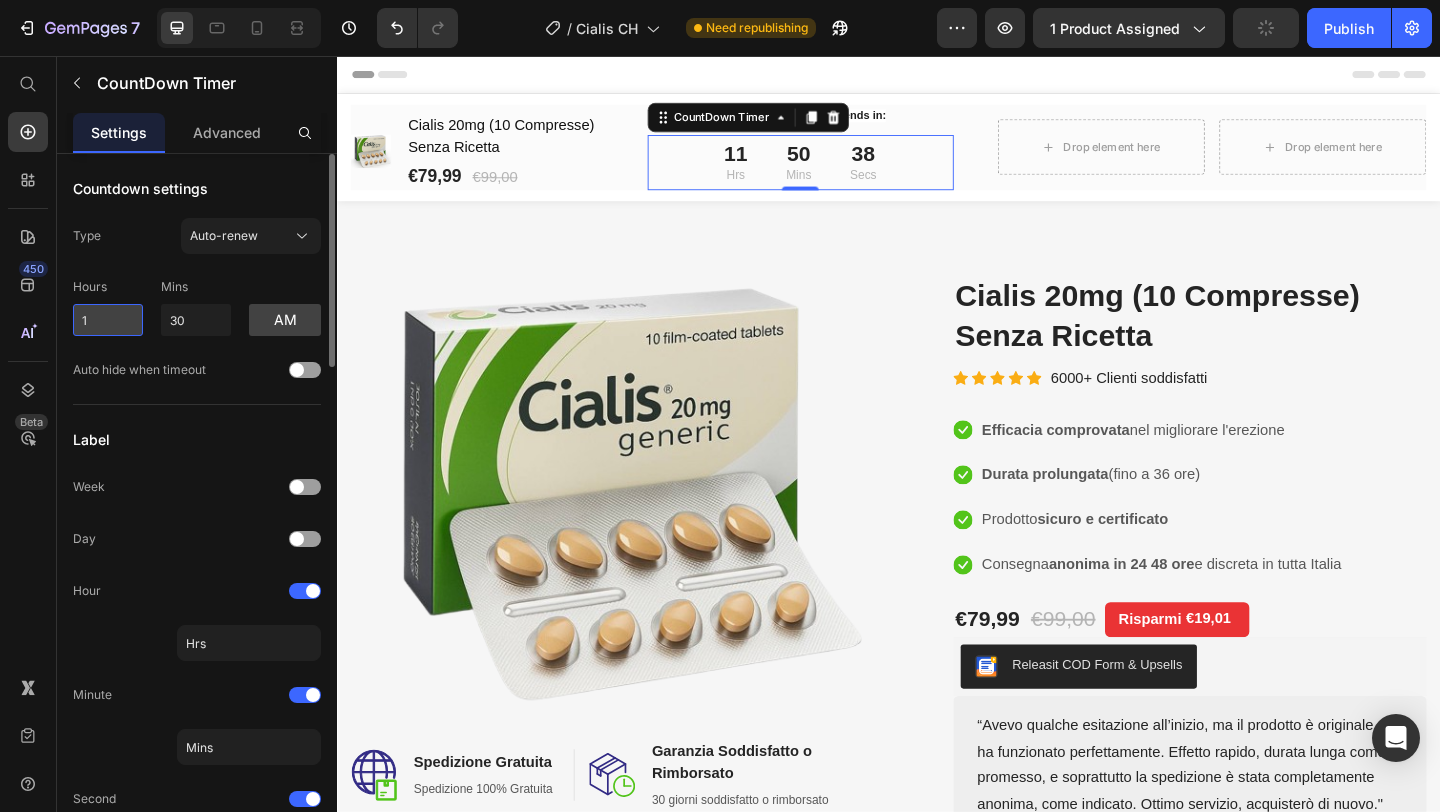 click on "1" at bounding box center (108, 320) 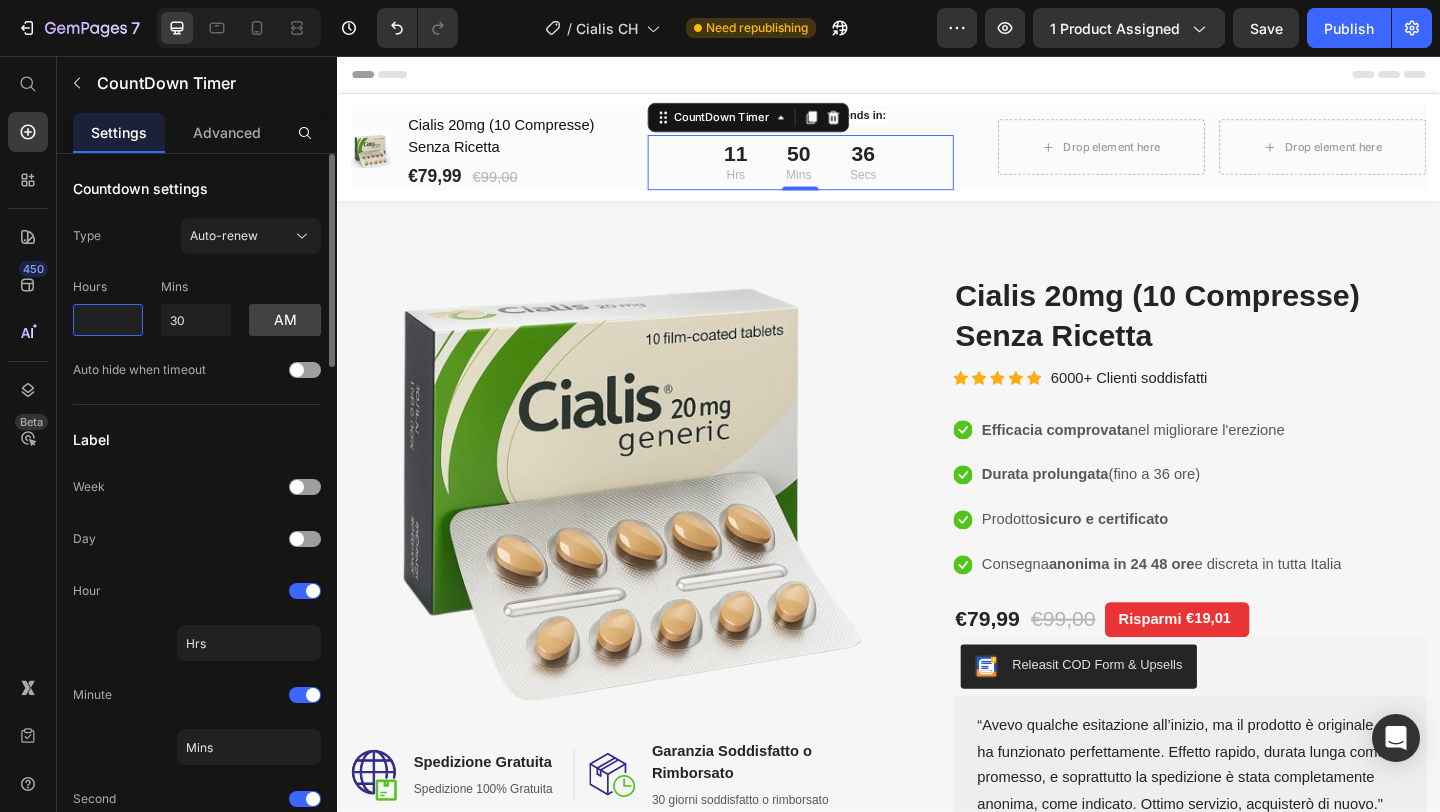 type on "0" 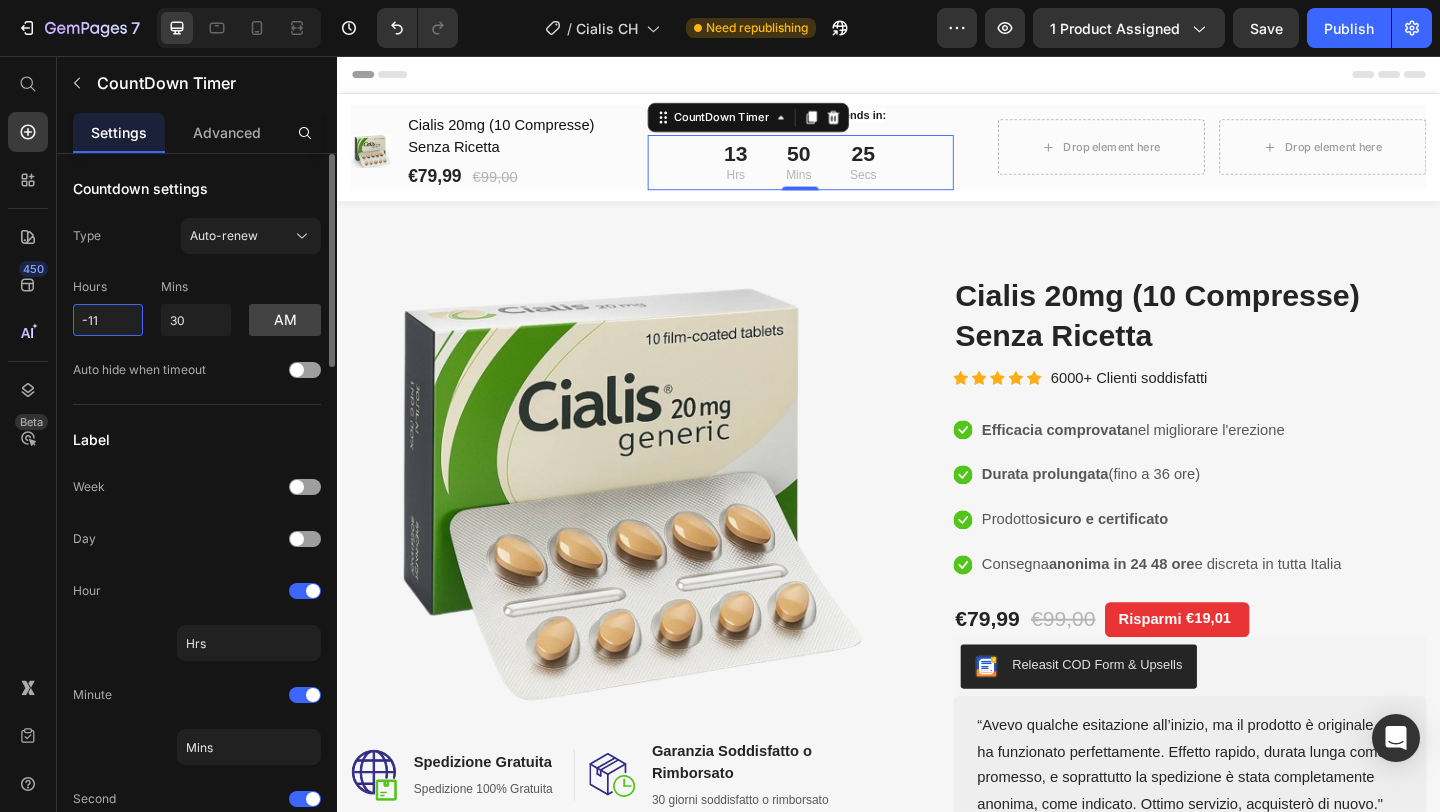 type on "-1" 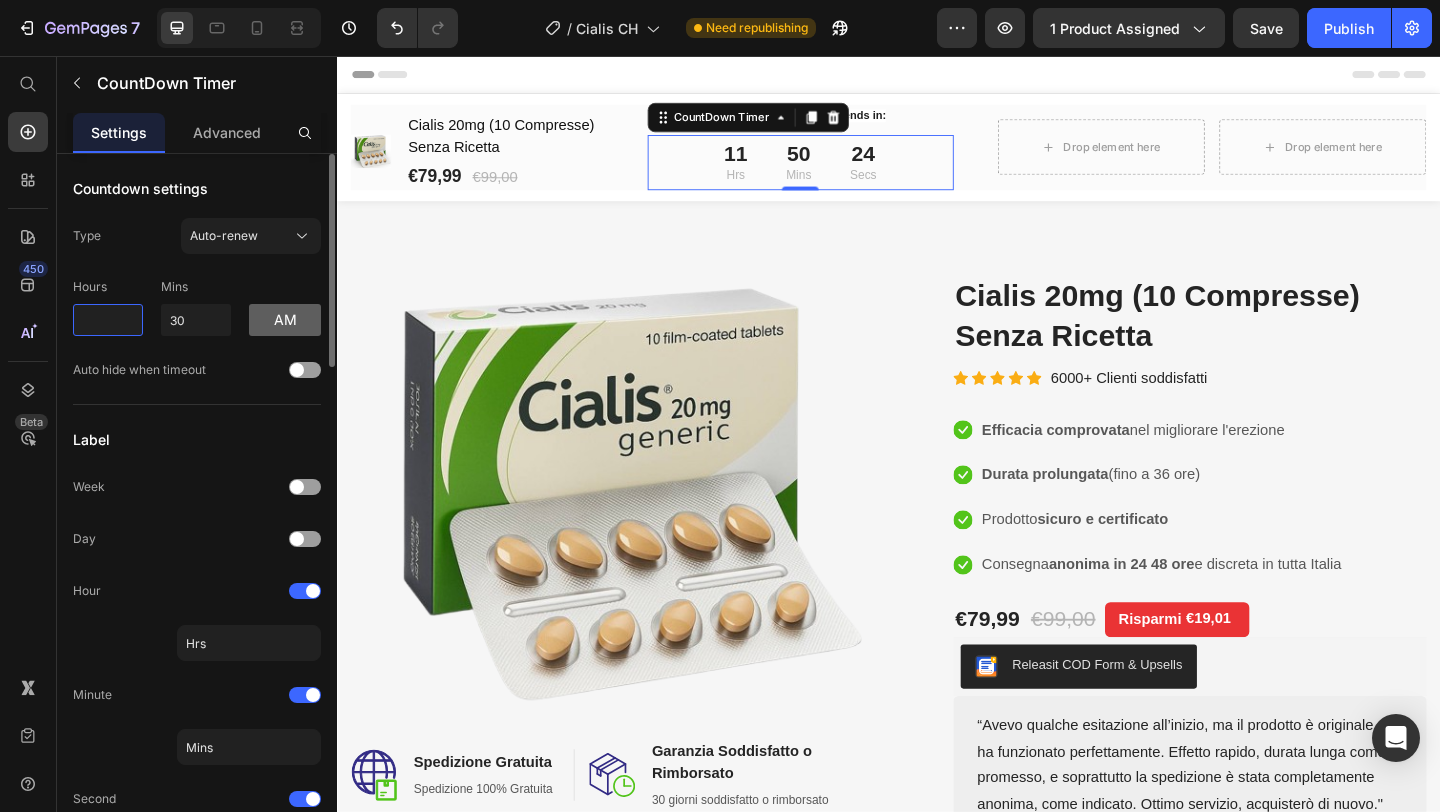 type 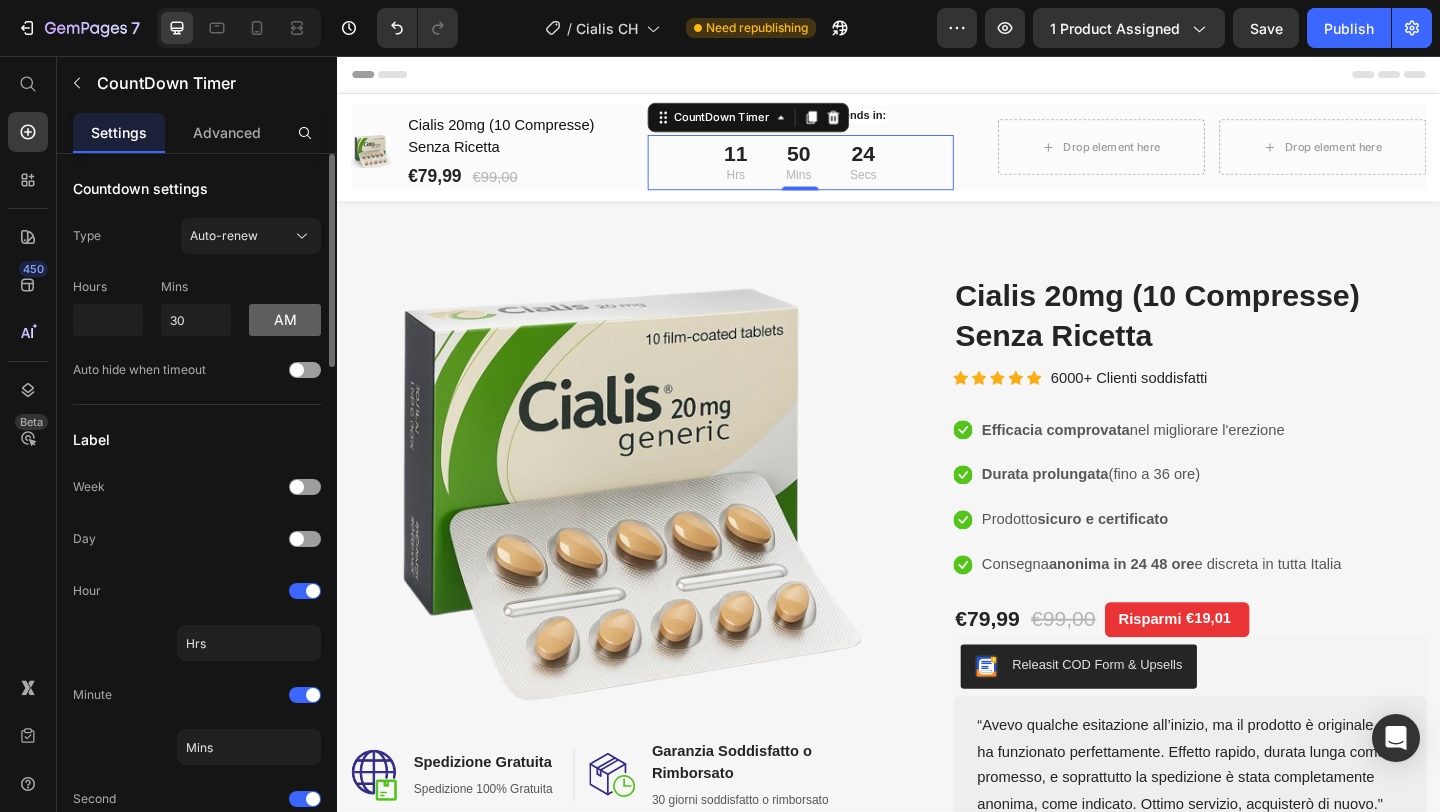 click on "am" at bounding box center (285, 320) 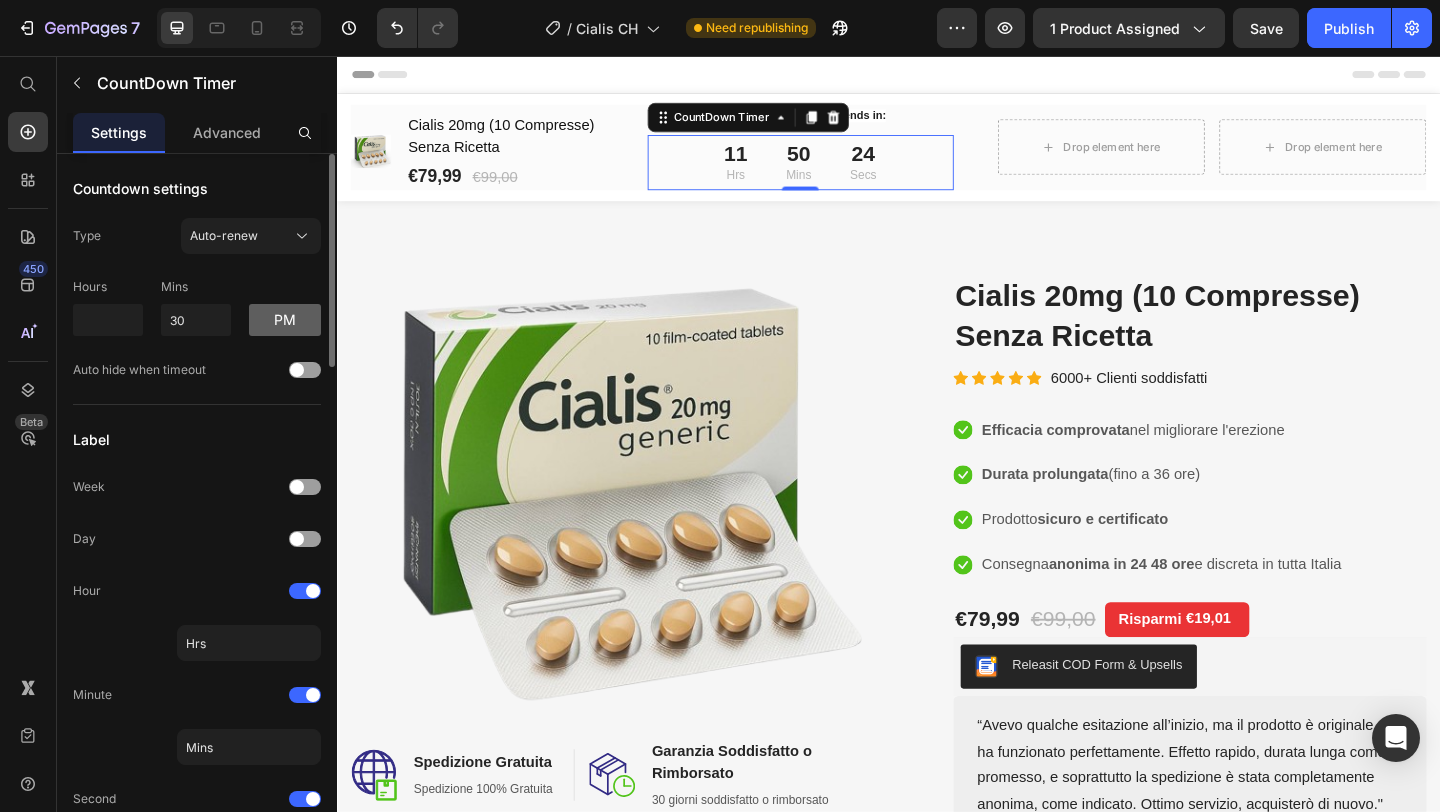 click on "pm" at bounding box center [285, 320] 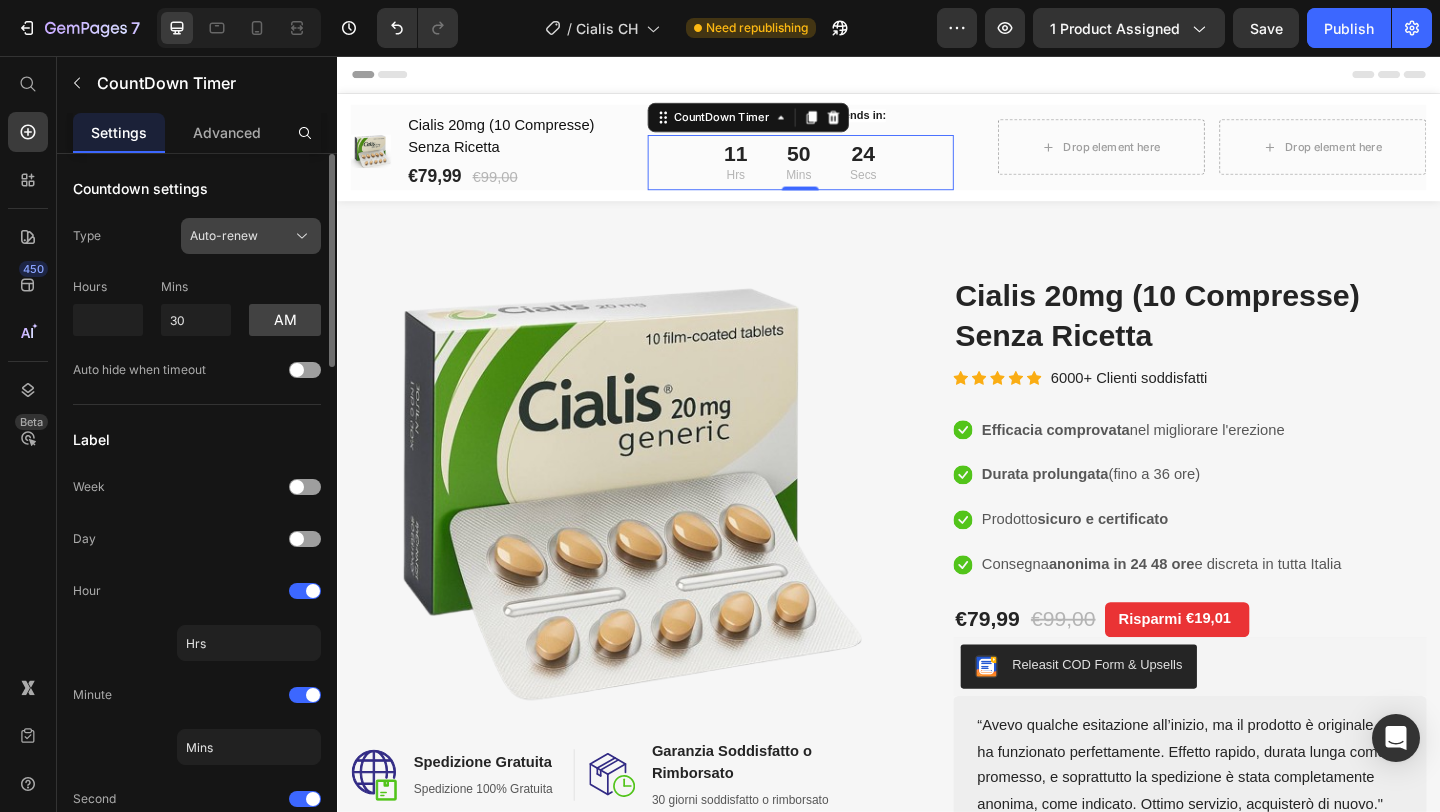 click on "Auto-renew" at bounding box center (224, 236) 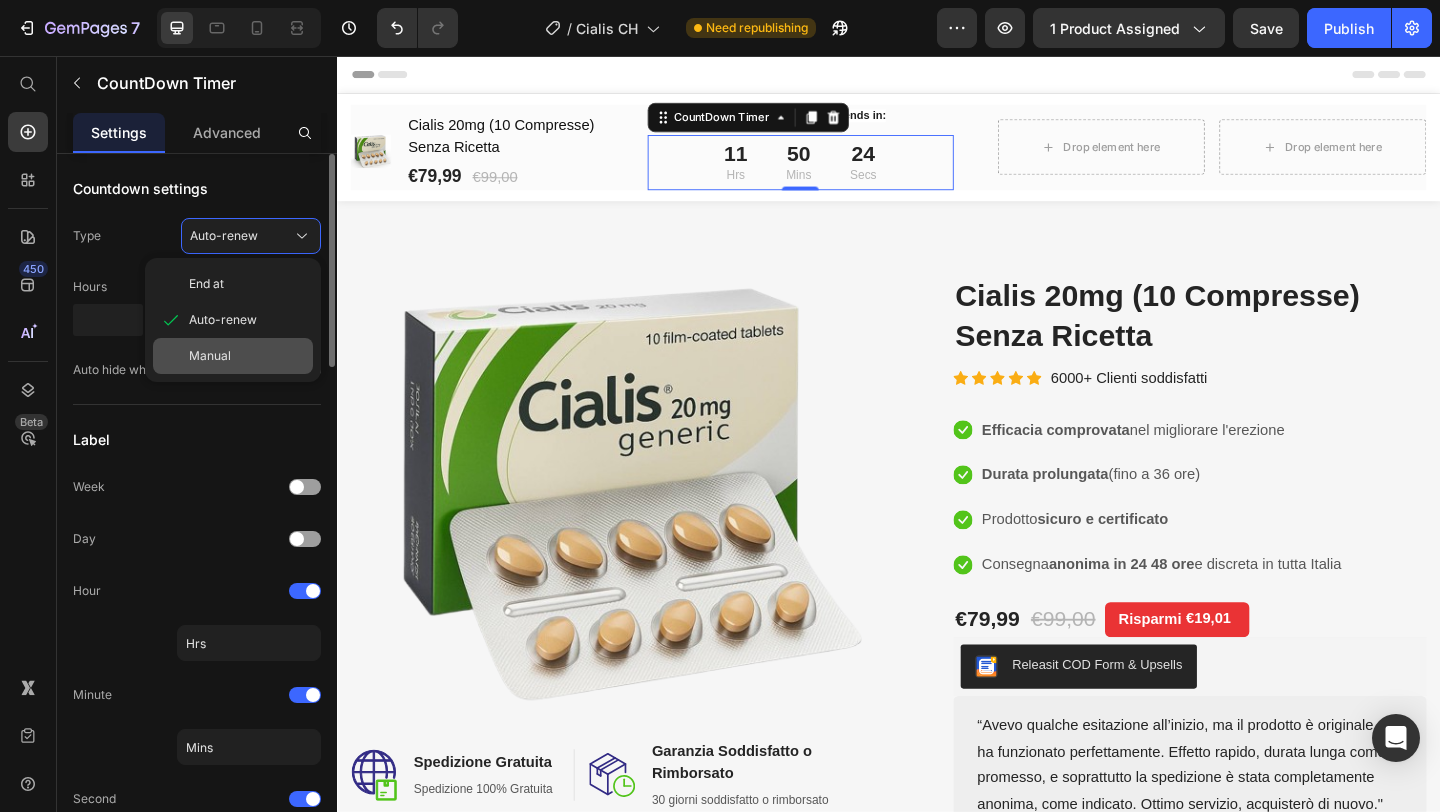 click on "Manual" at bounding box center (210, 356) 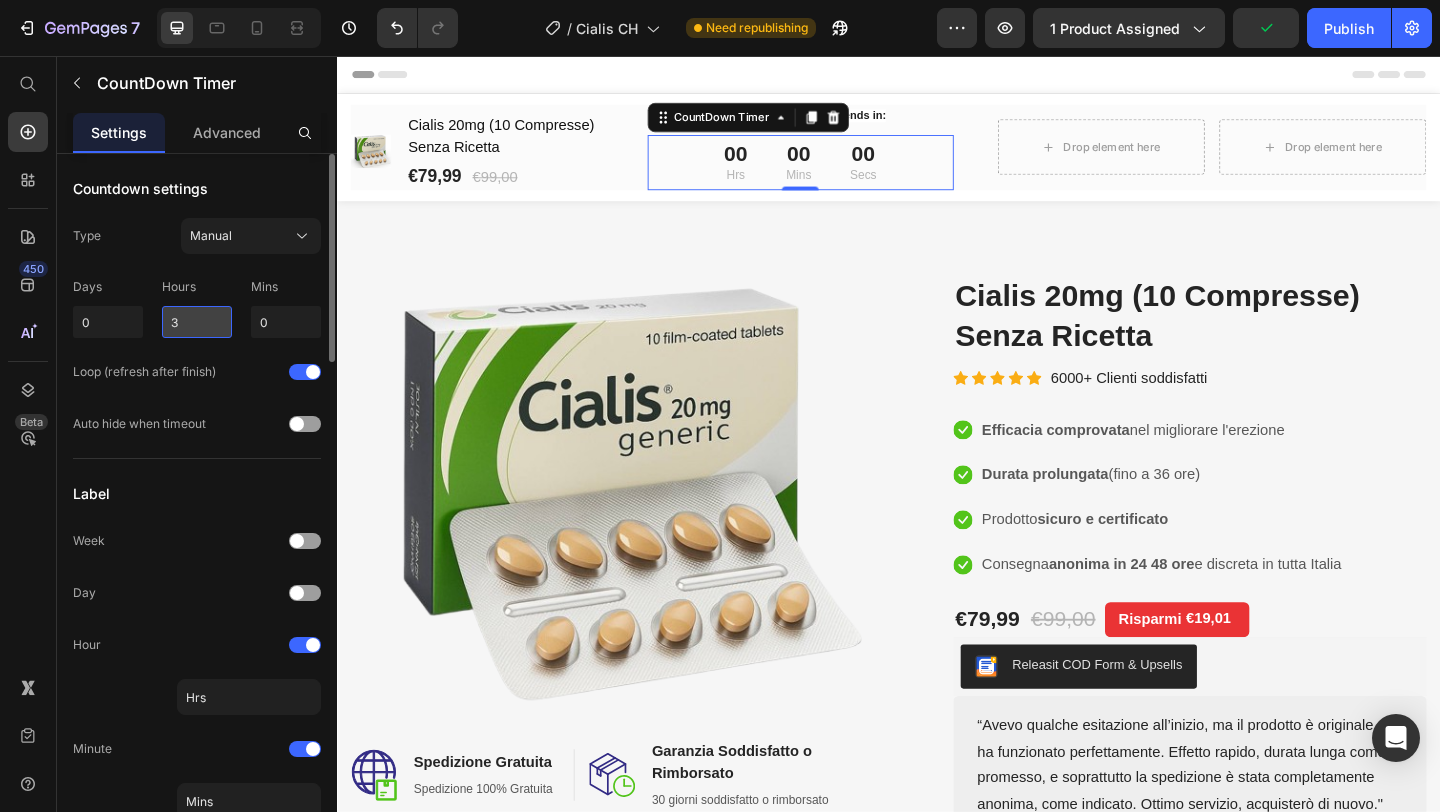 click on "3" at bounding box center [197, 322] 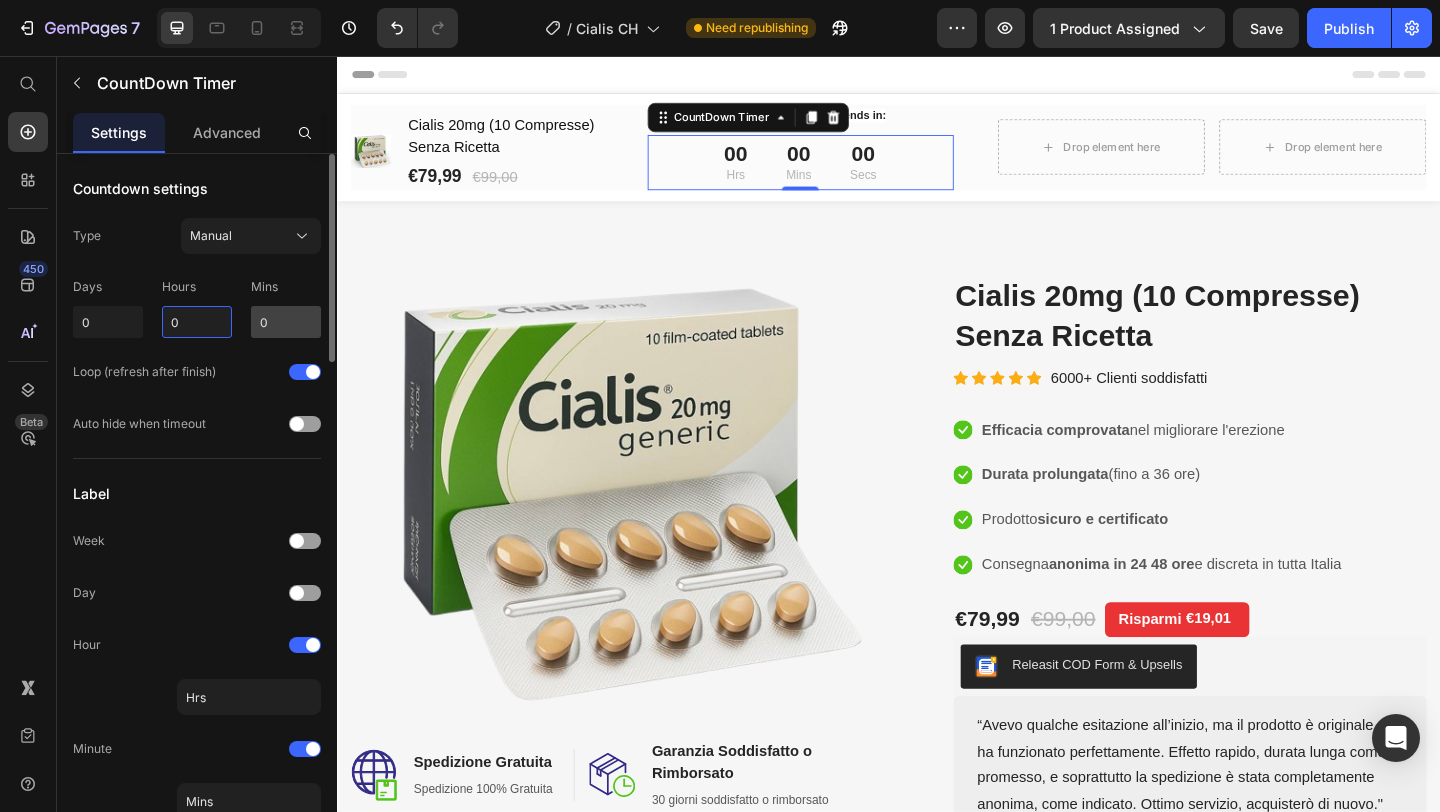 type on "0" 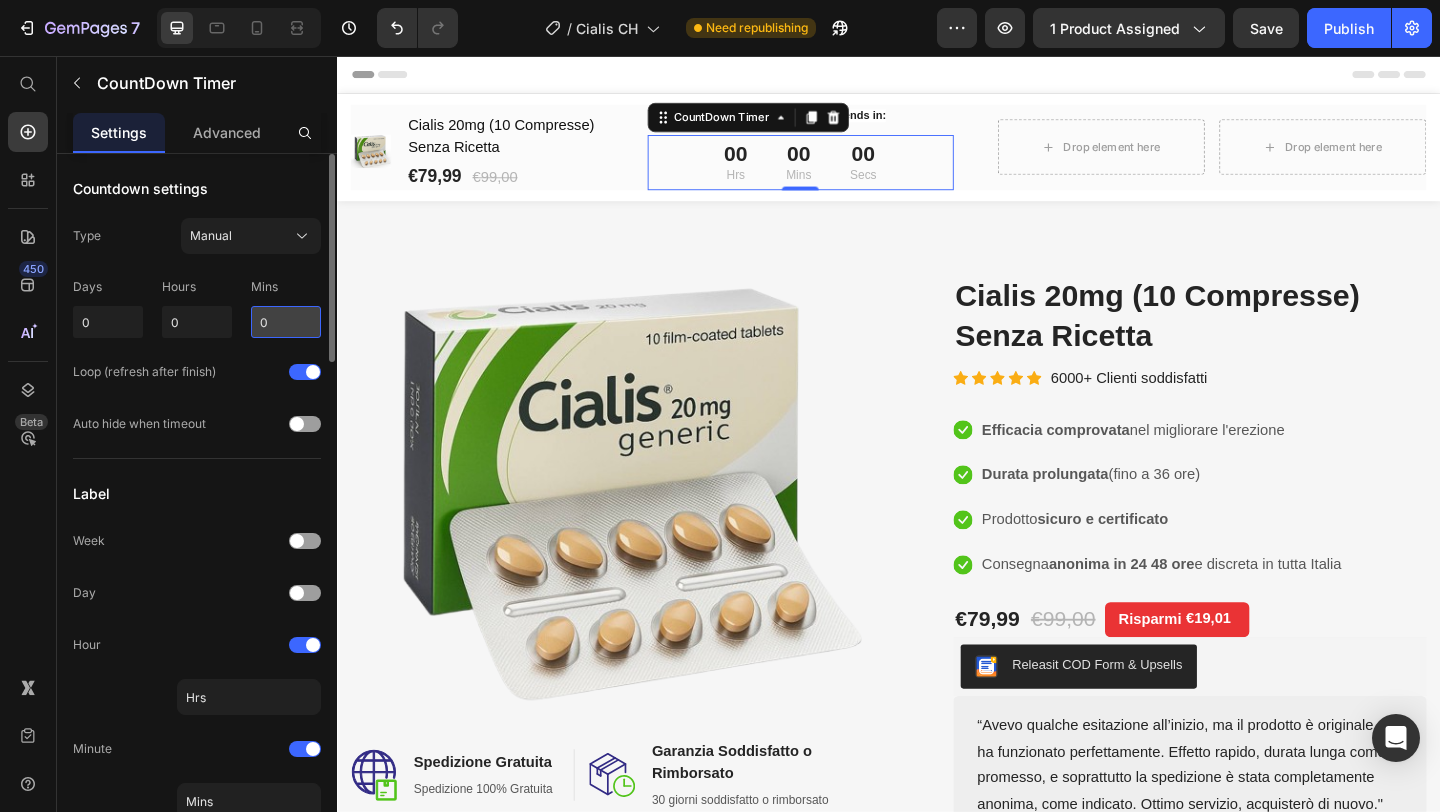 click on "0" at bounding box center (286, 322) 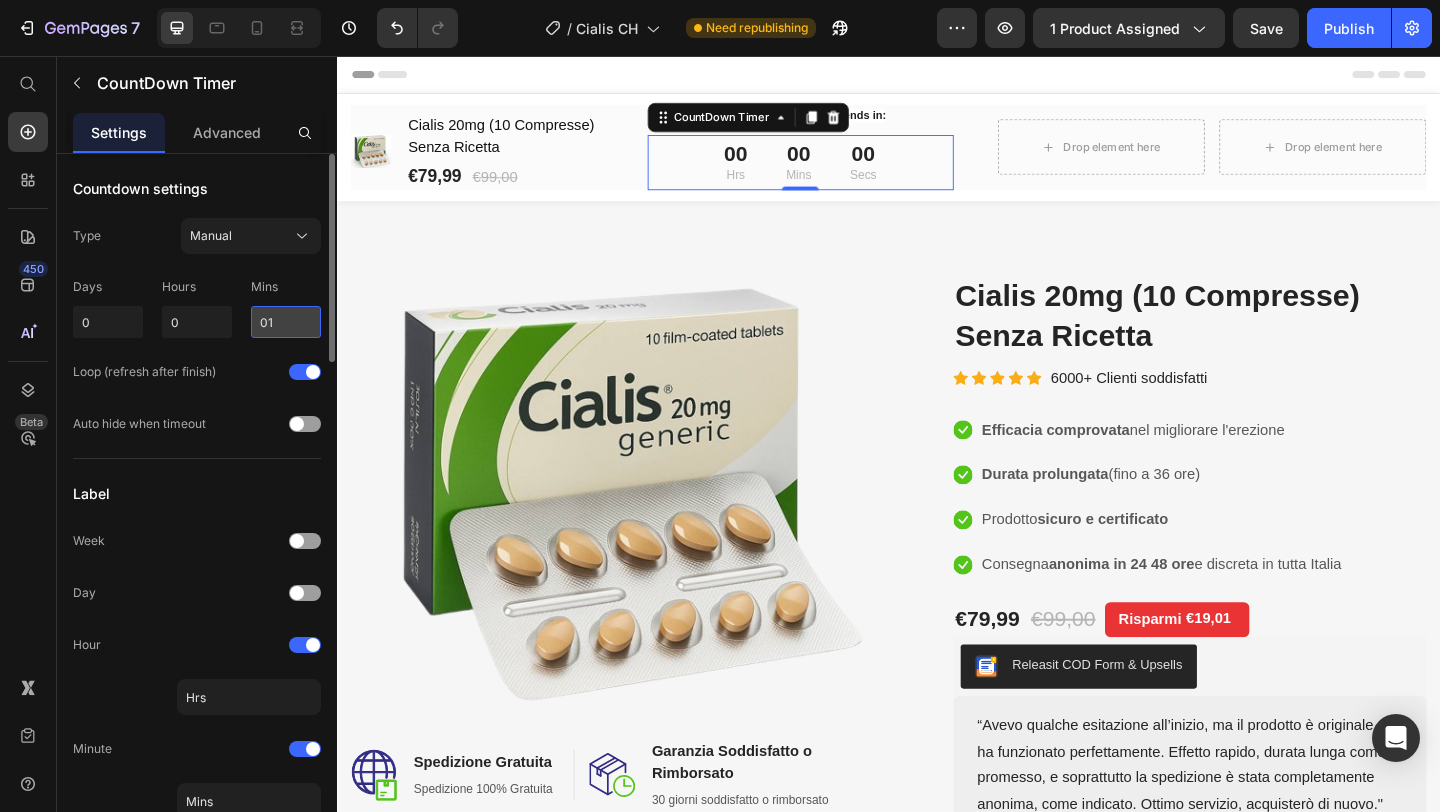 type on "0" 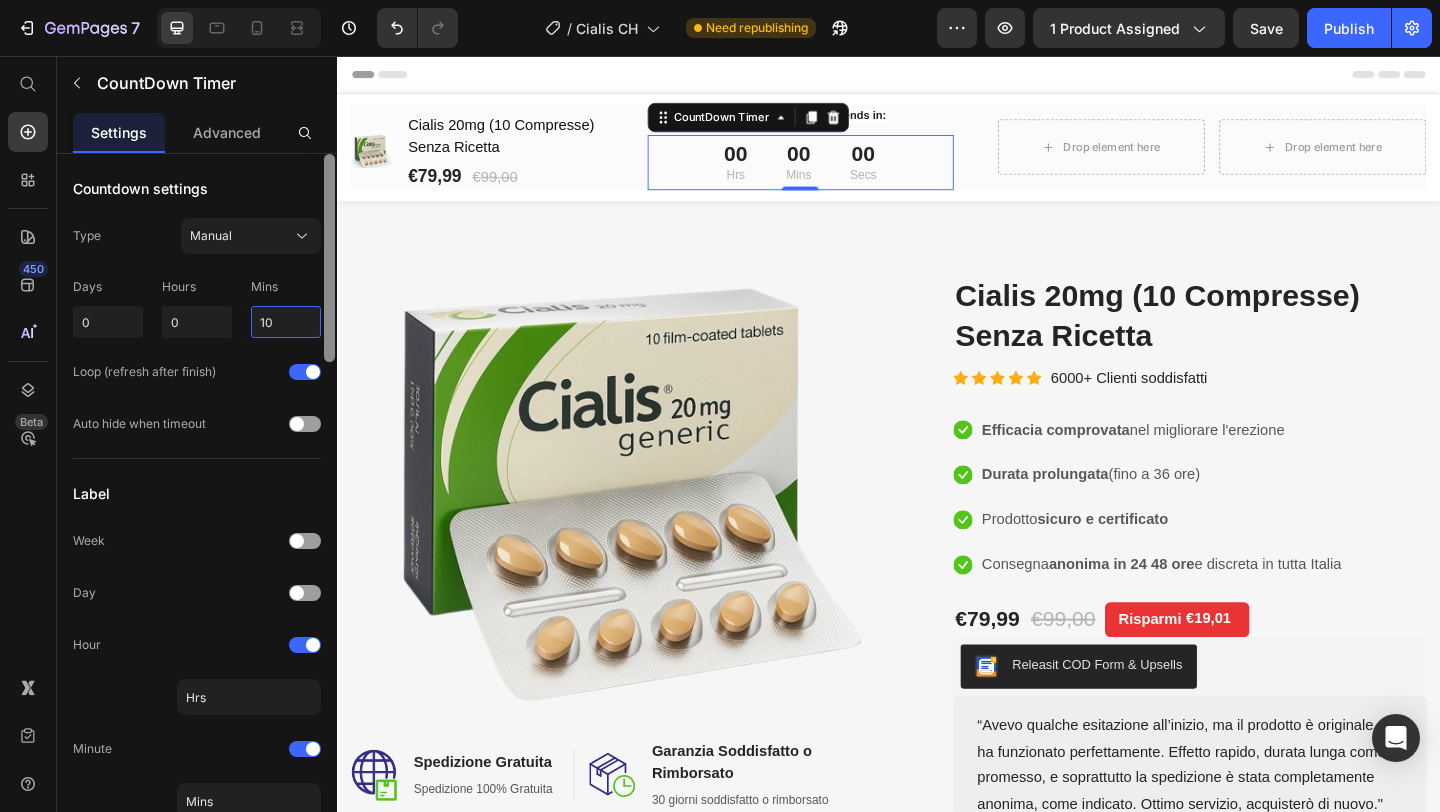 type on "10" 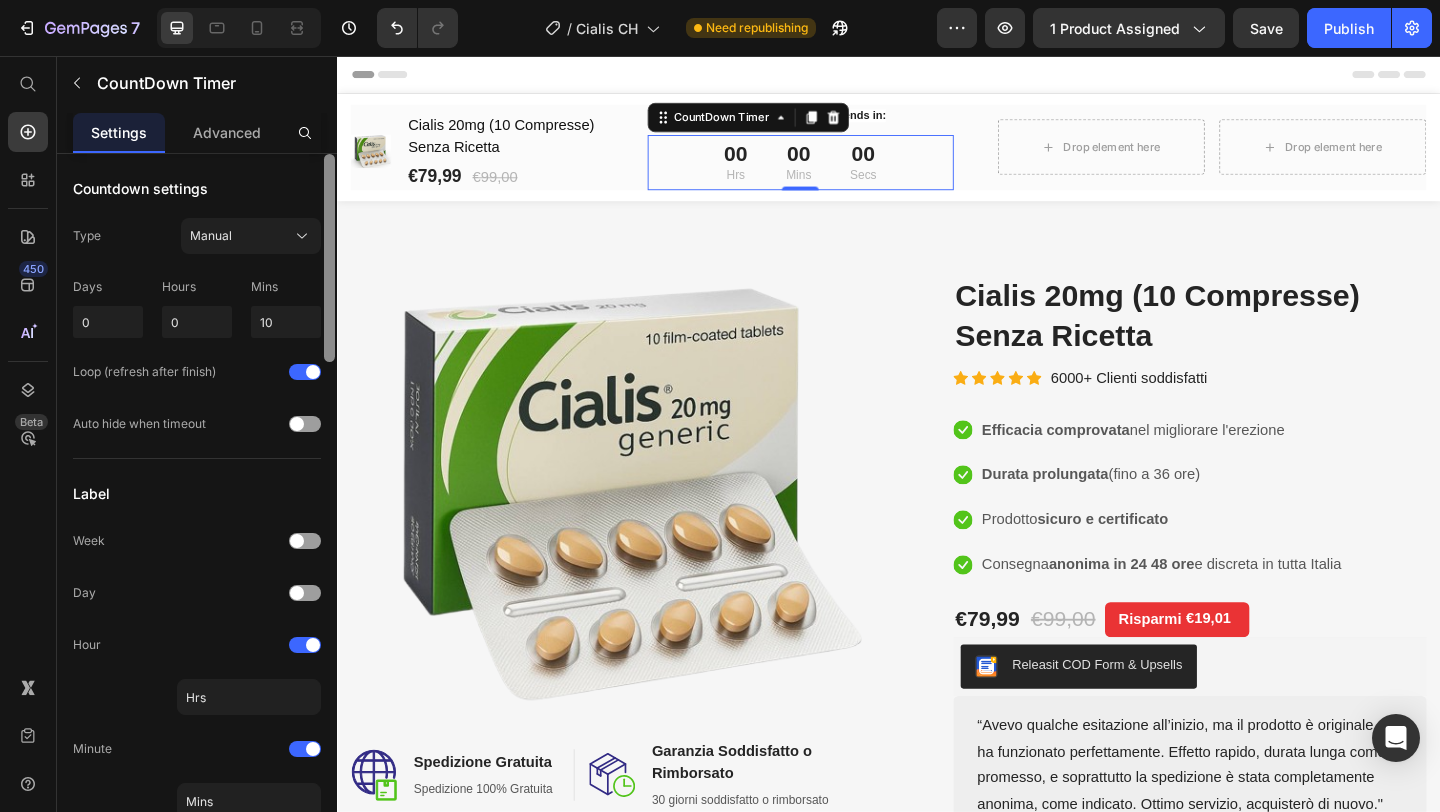 click at bounding box center [329, 511] 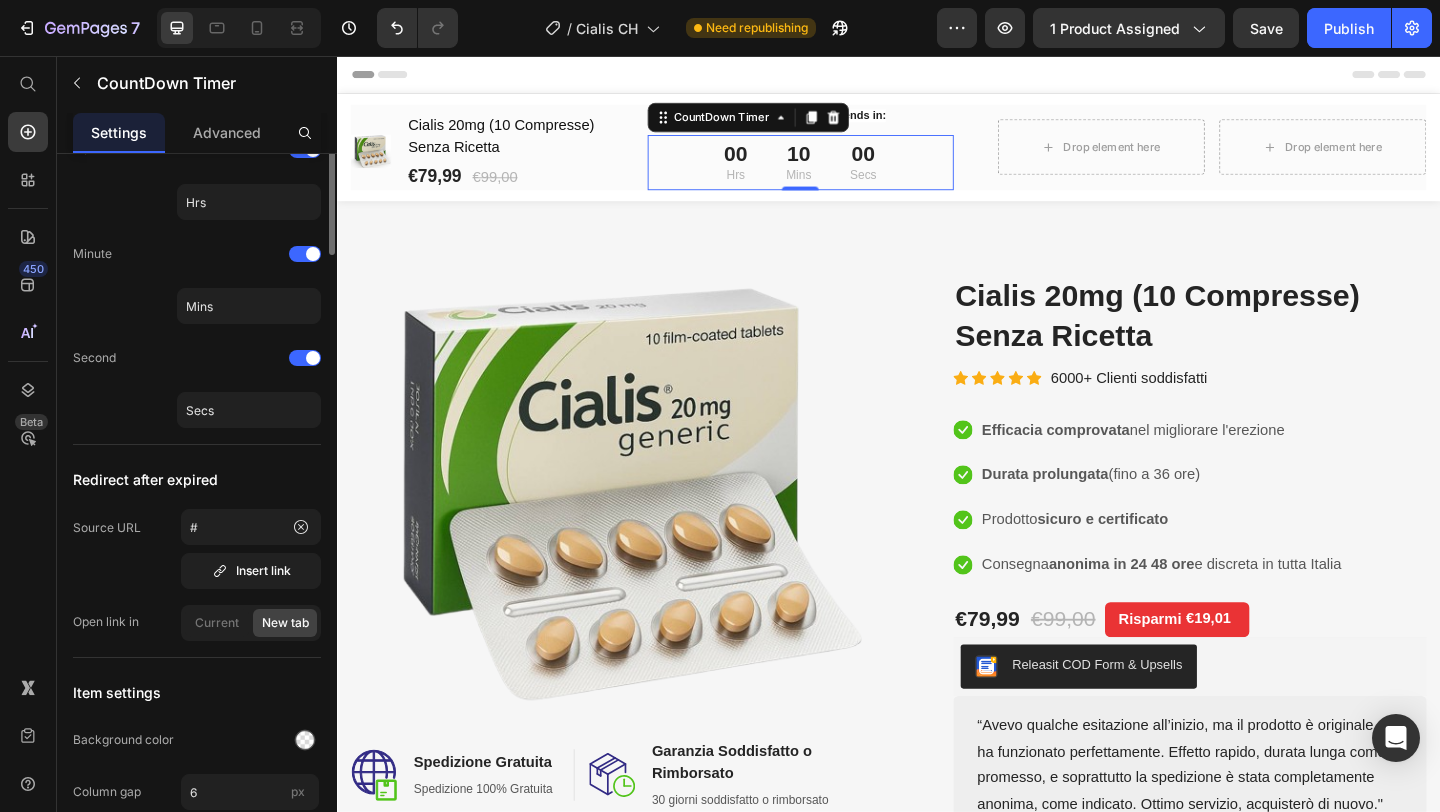 scroll, scrollTop: 0, scrollLeft: 0, axis: both 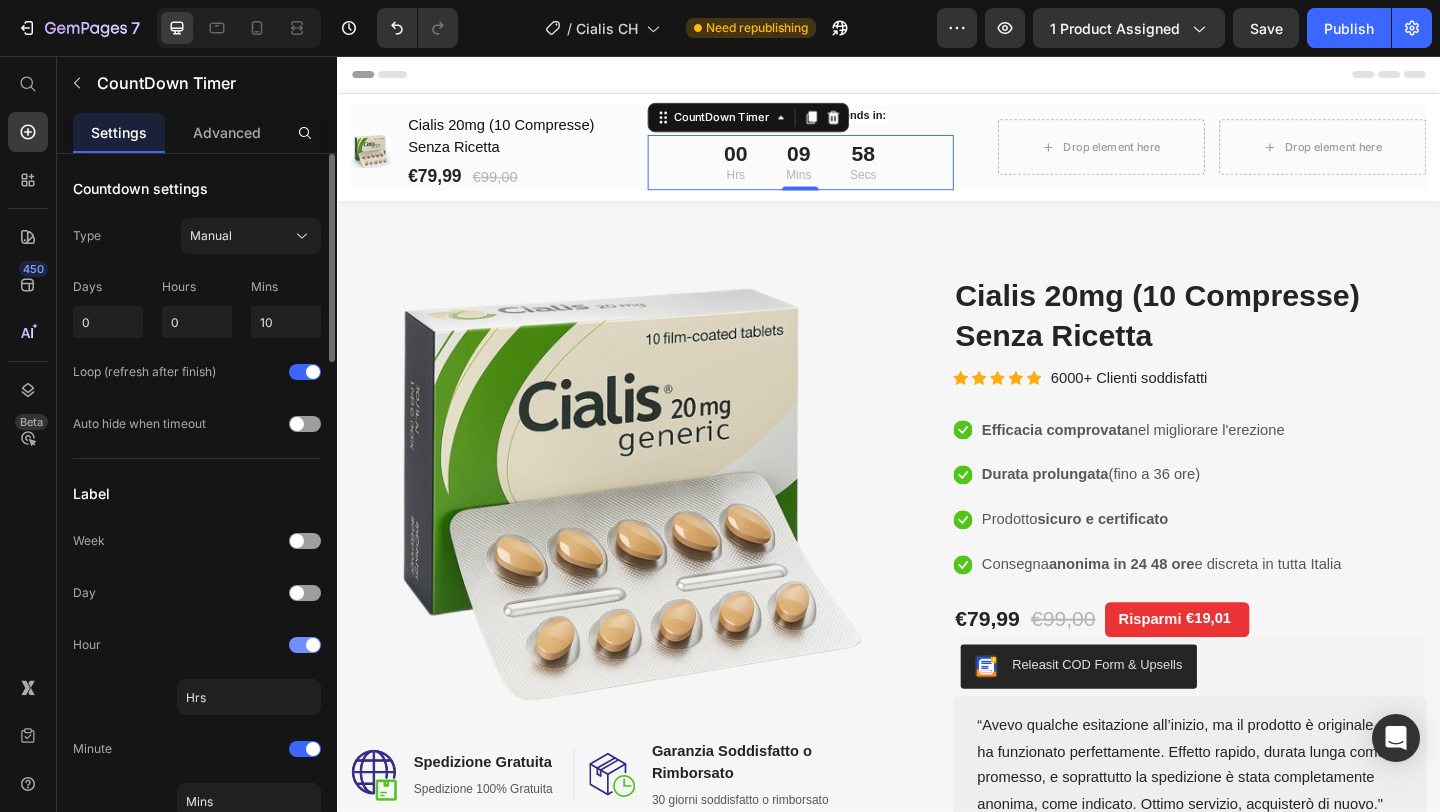 click at bounding box center [305, 645] 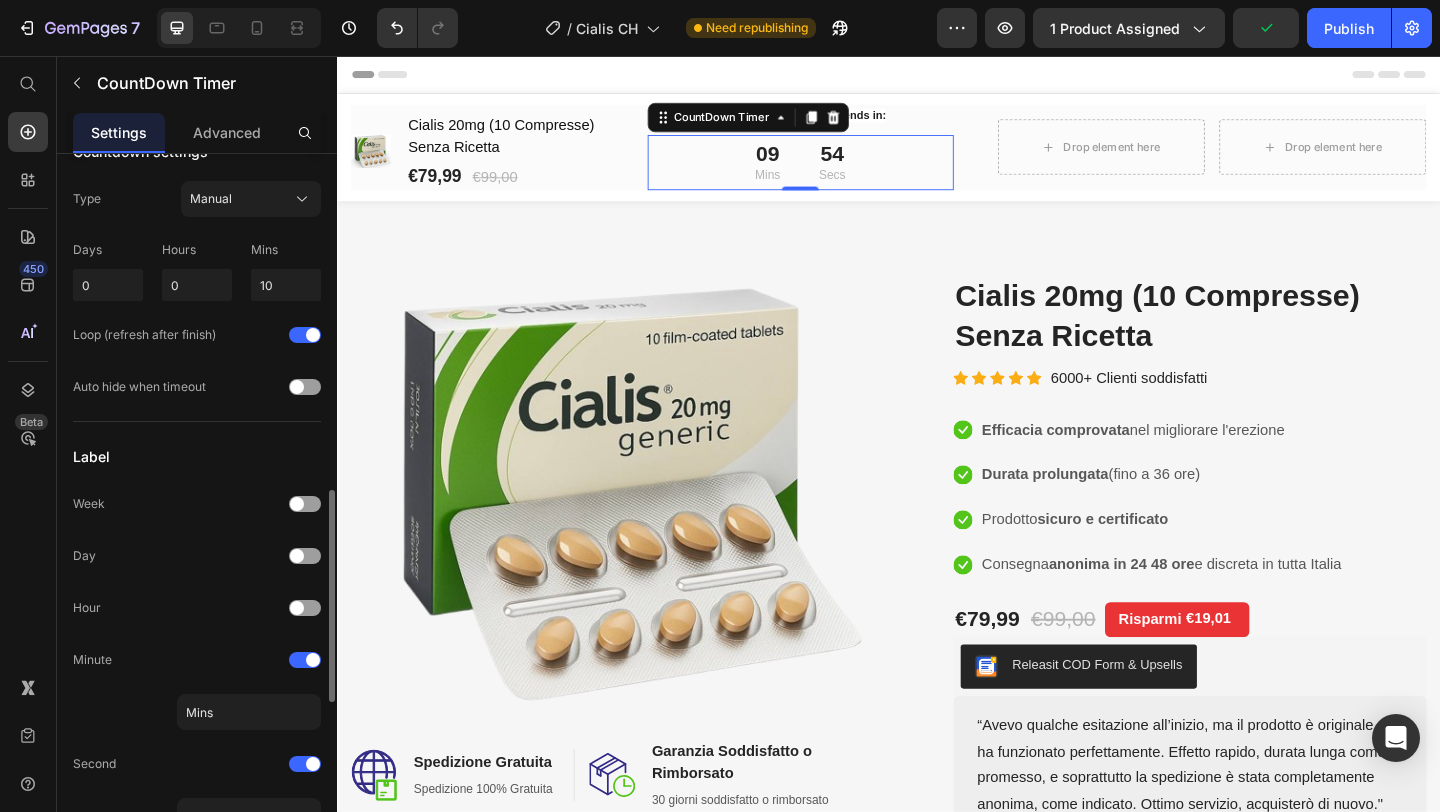 scroll, scrollTop: 304, scrollLeft: 0, axis: vertical 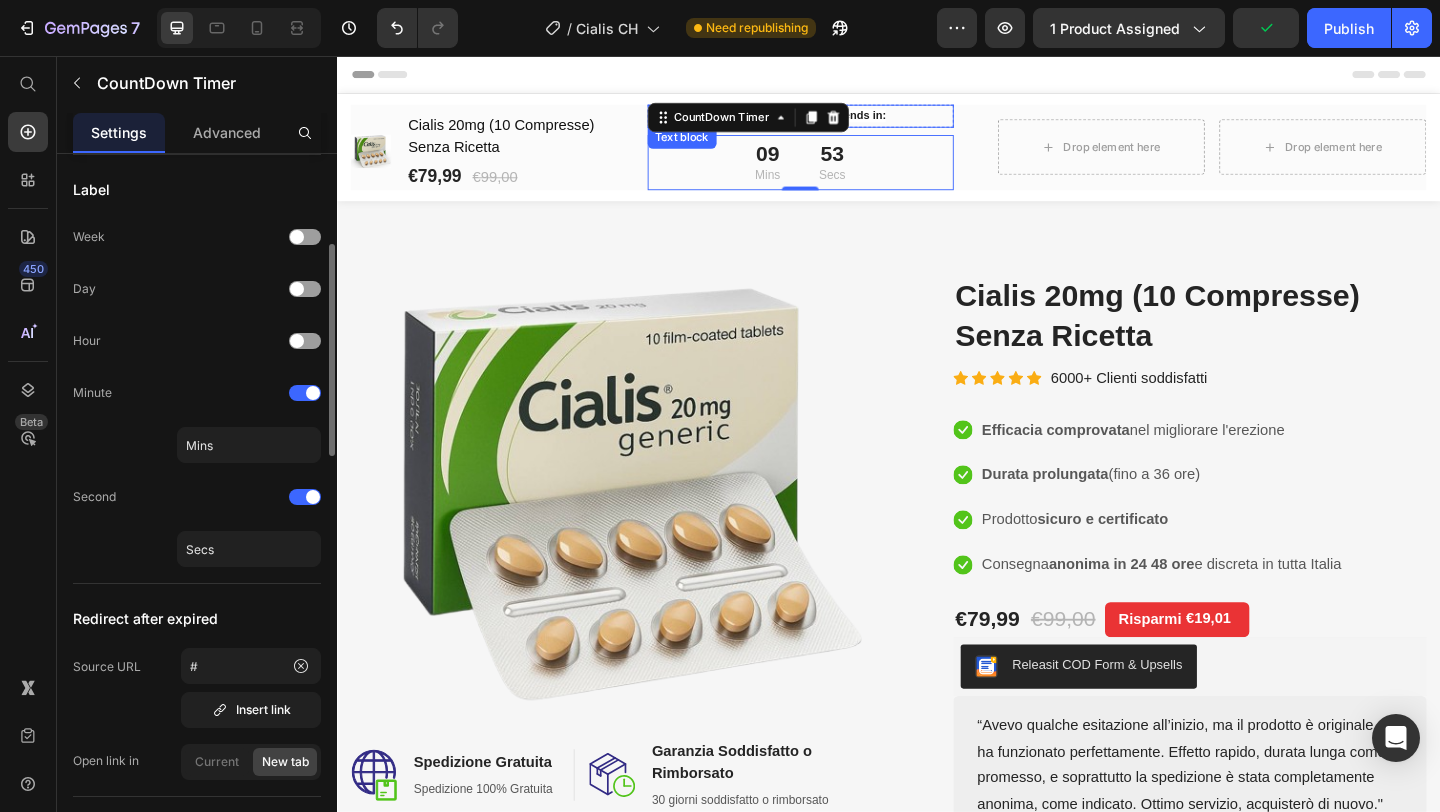 click on ". Sale ends in:" at bounding box center [894, 121] 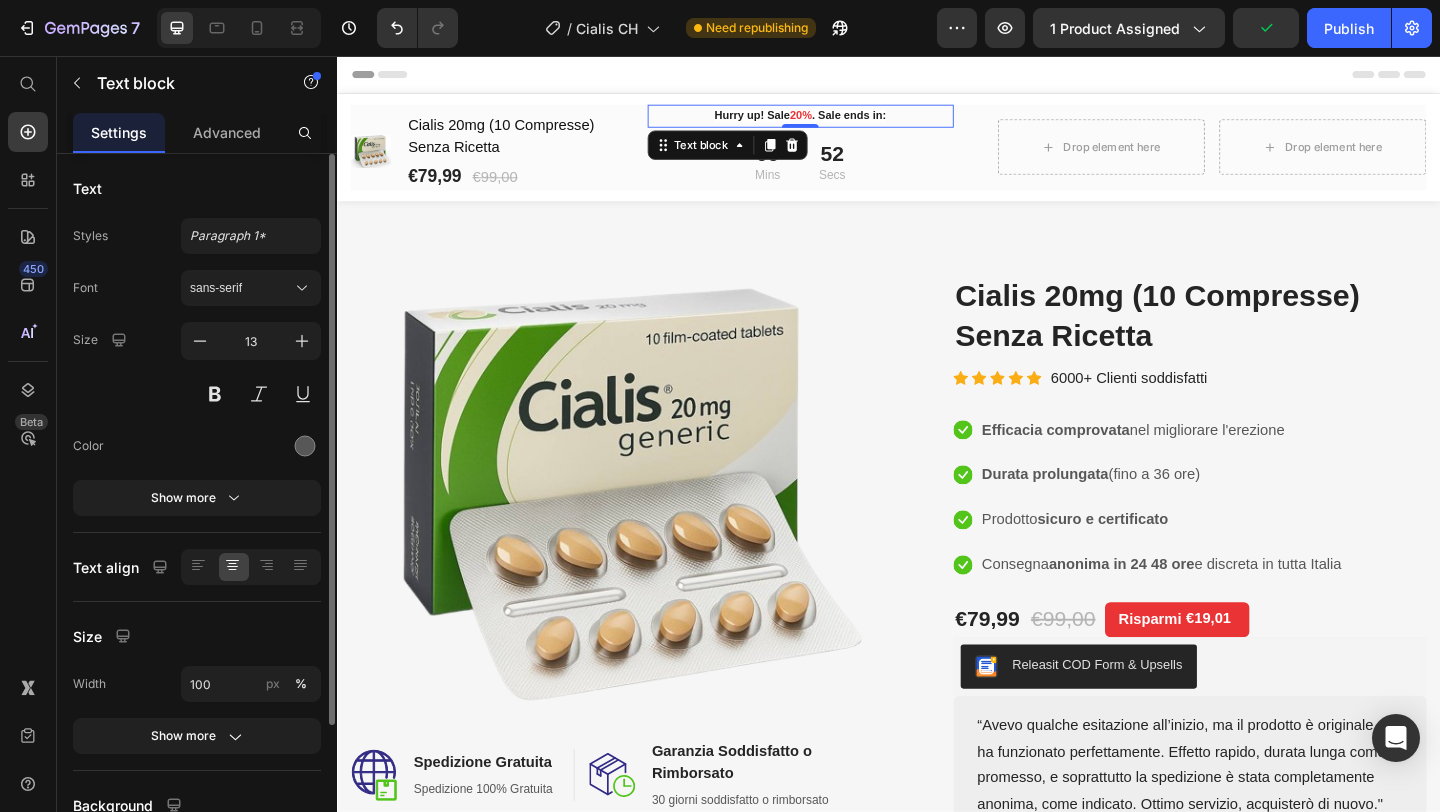 click on ". Sale ends in:" at bounding box center (894, 121) 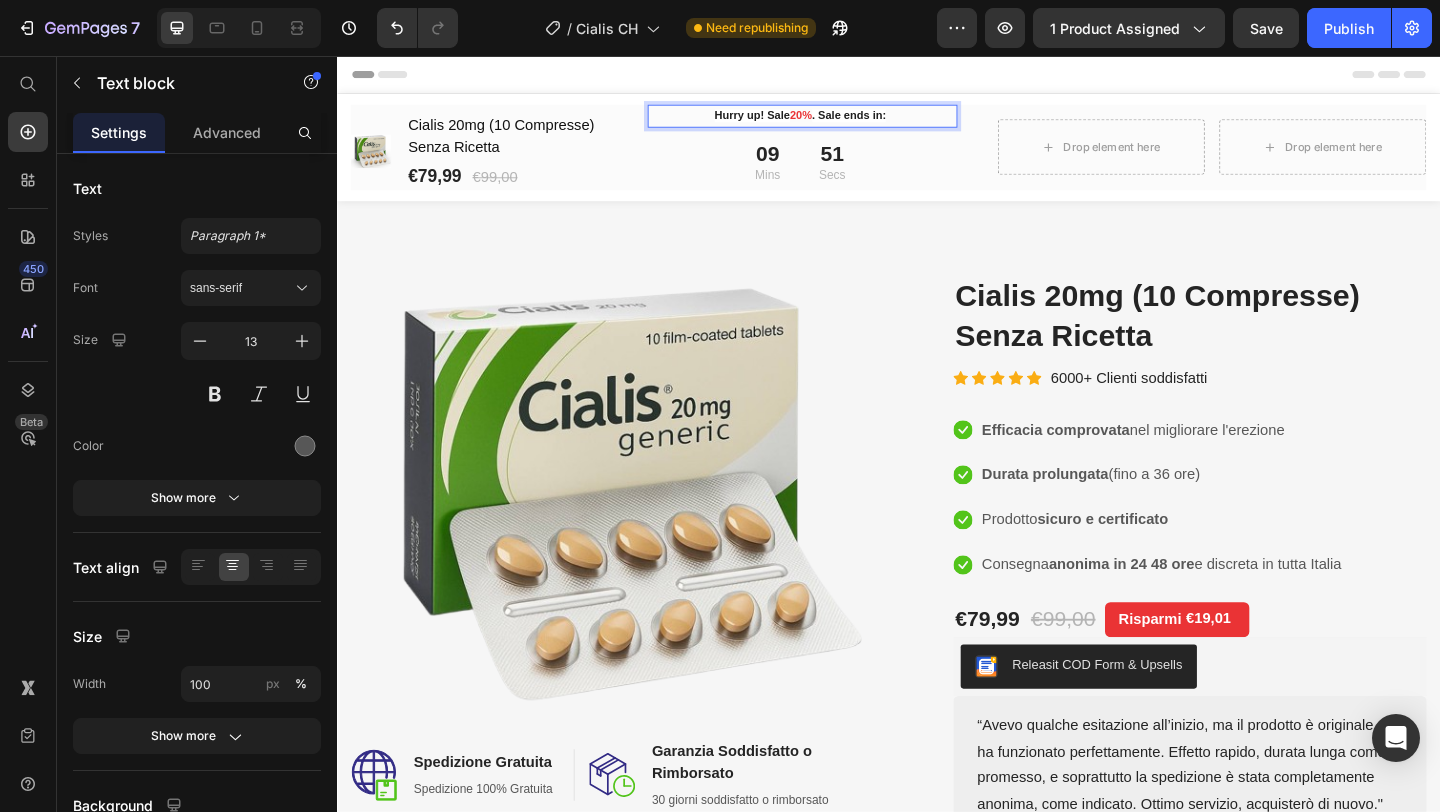 click on "Hurry up! Sale" at bounding box center [789, 121] 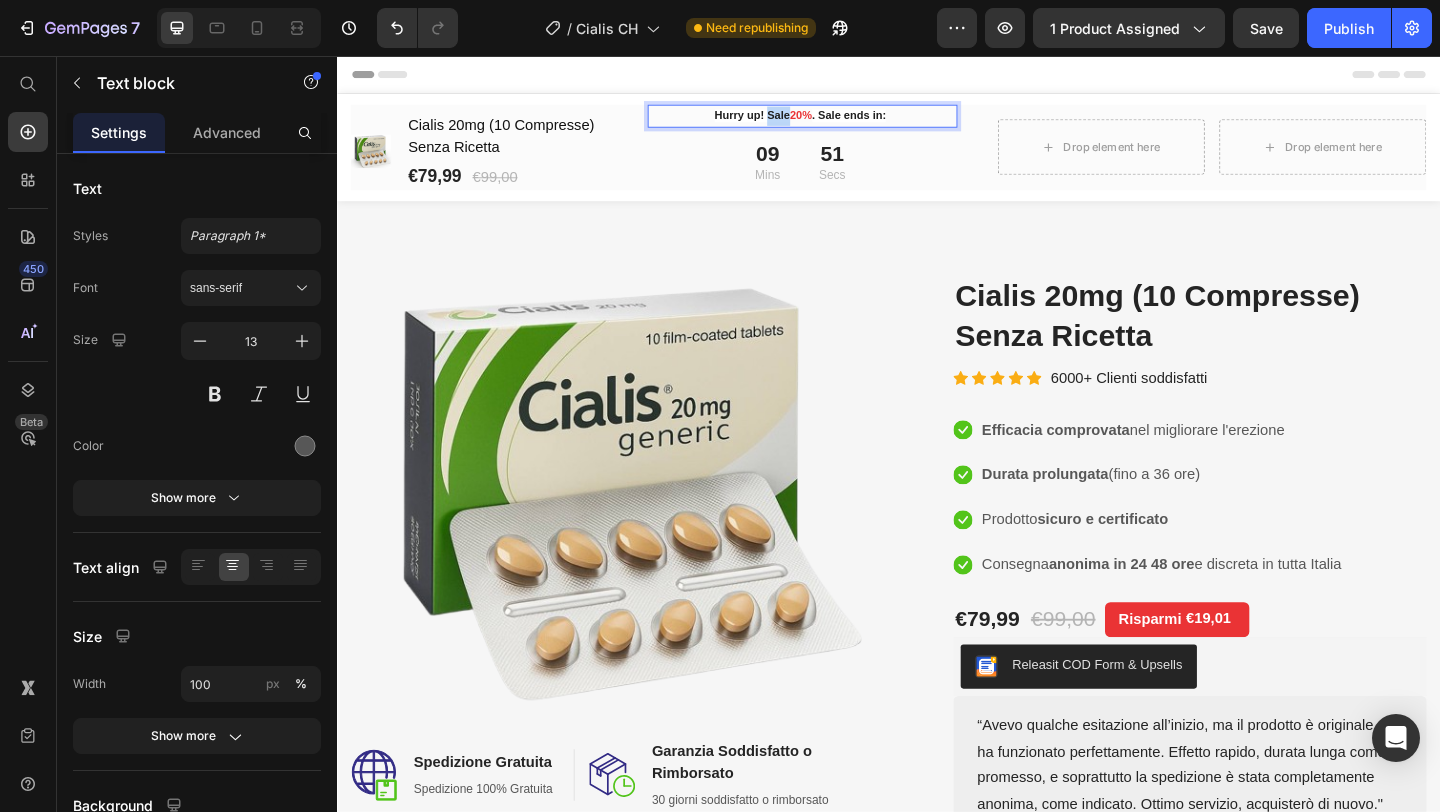 click on "Hurry up! Sale" at bounding box center (789, 121) 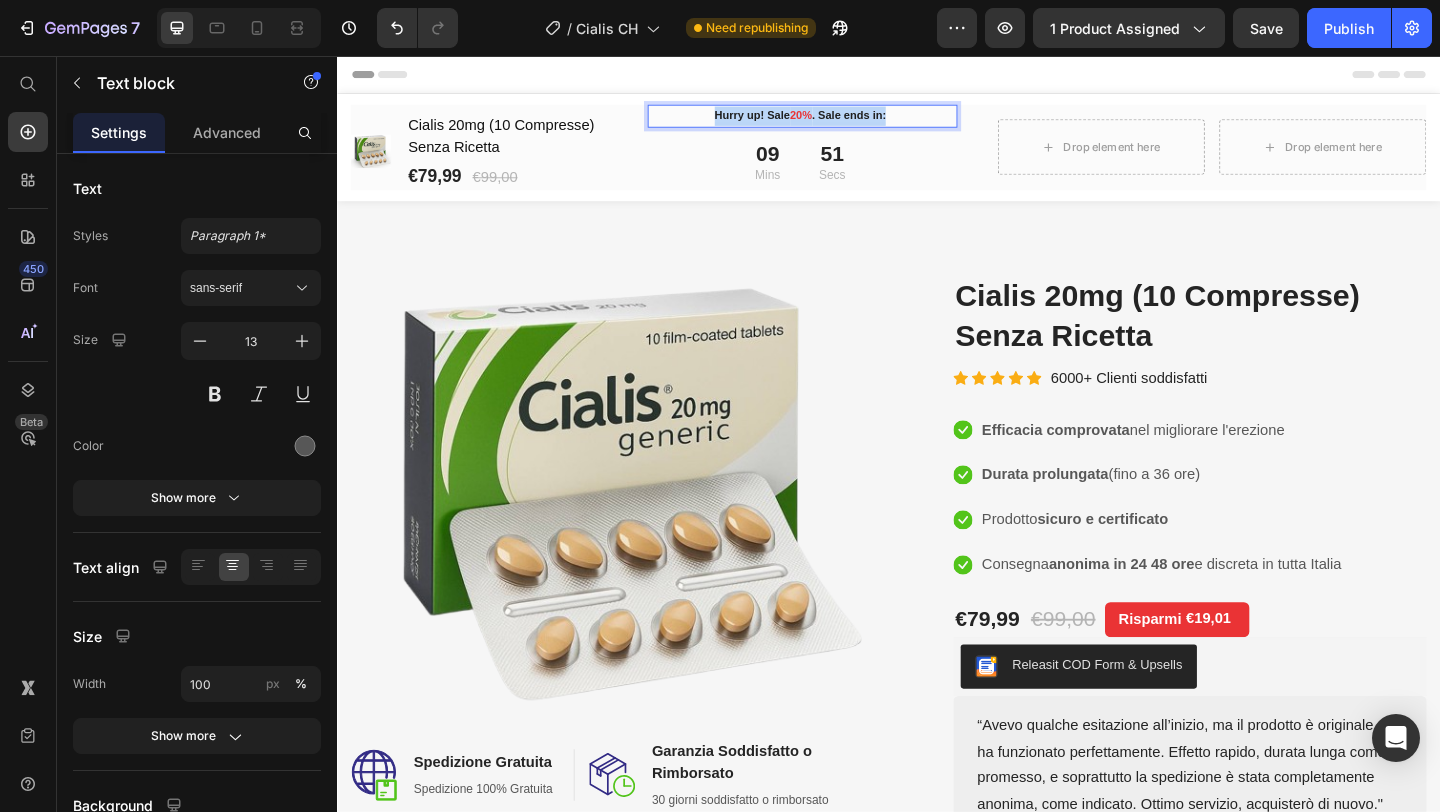 click on "Hurry up! Sale" at bounding box center [789, 121] 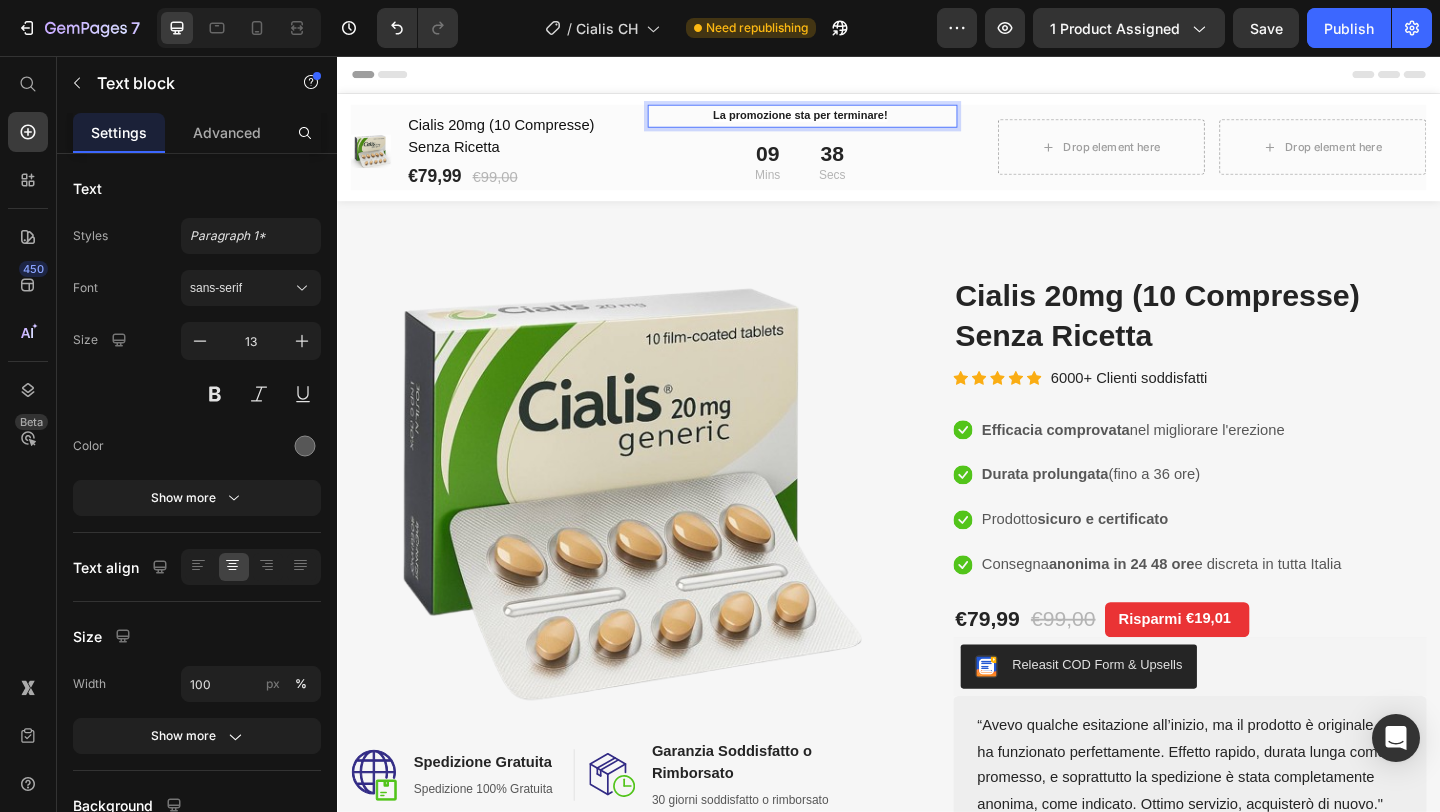 click on "La promozione sta per terminare!" at bounding box center [841, 121] 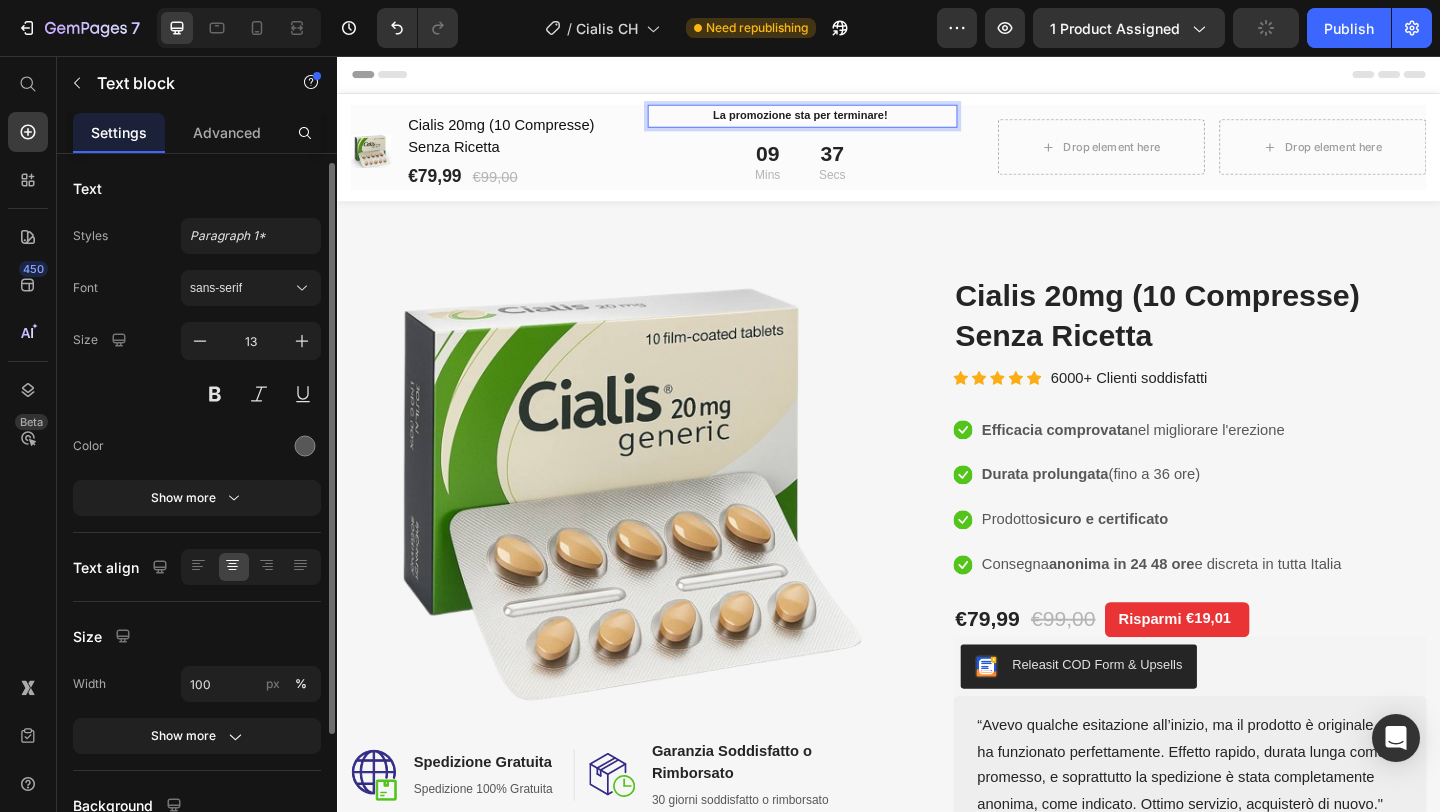 scroll, scrollTop: 6, scrollLeft: 0, axis: vertical 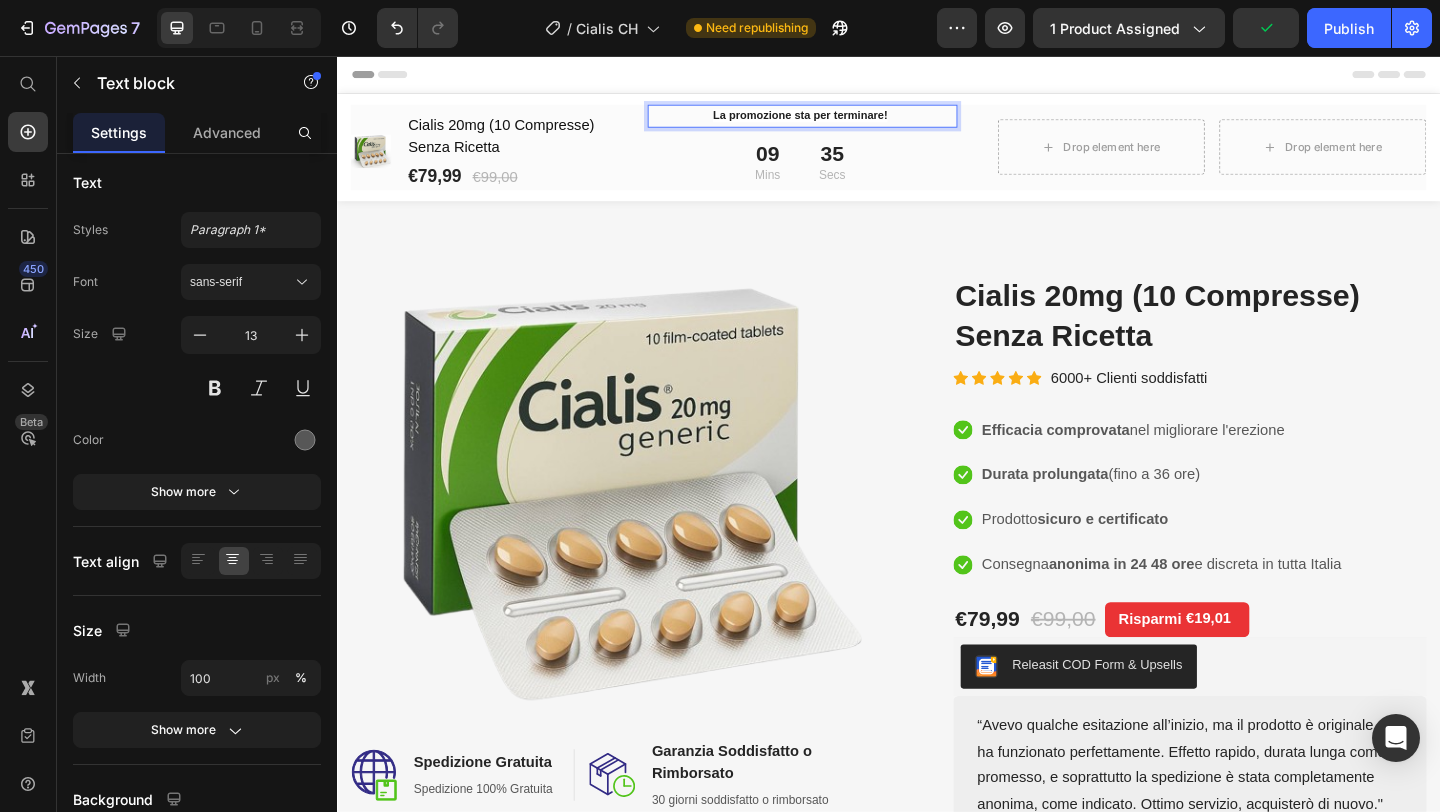 click on "La promozione sta per terminare!" at bounding box center [841, 121] 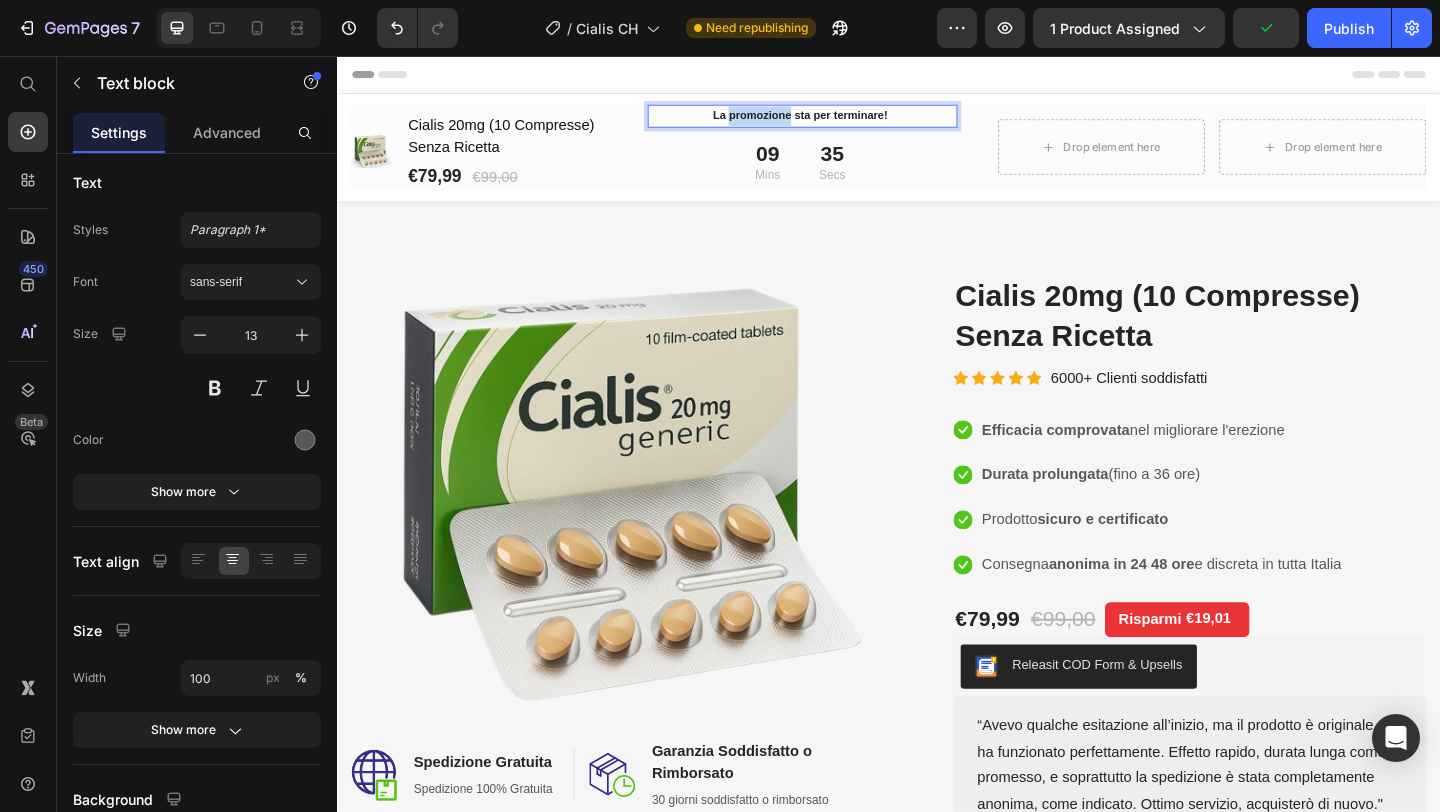click on "La promozione sta per terminare!" at bounding box center (841, 121) 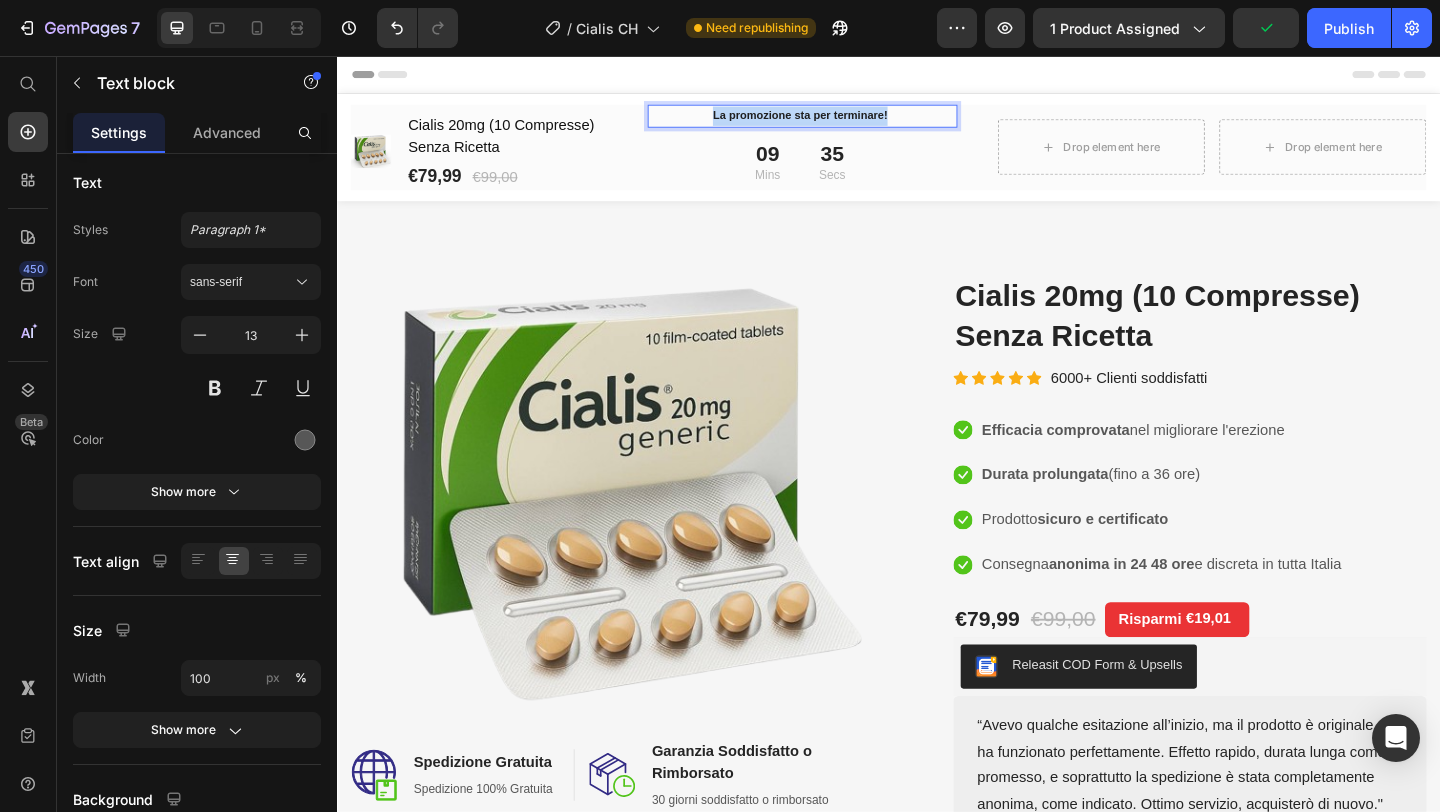 click on "La promozione sta per terminare!" at bounding box center (841, 121) 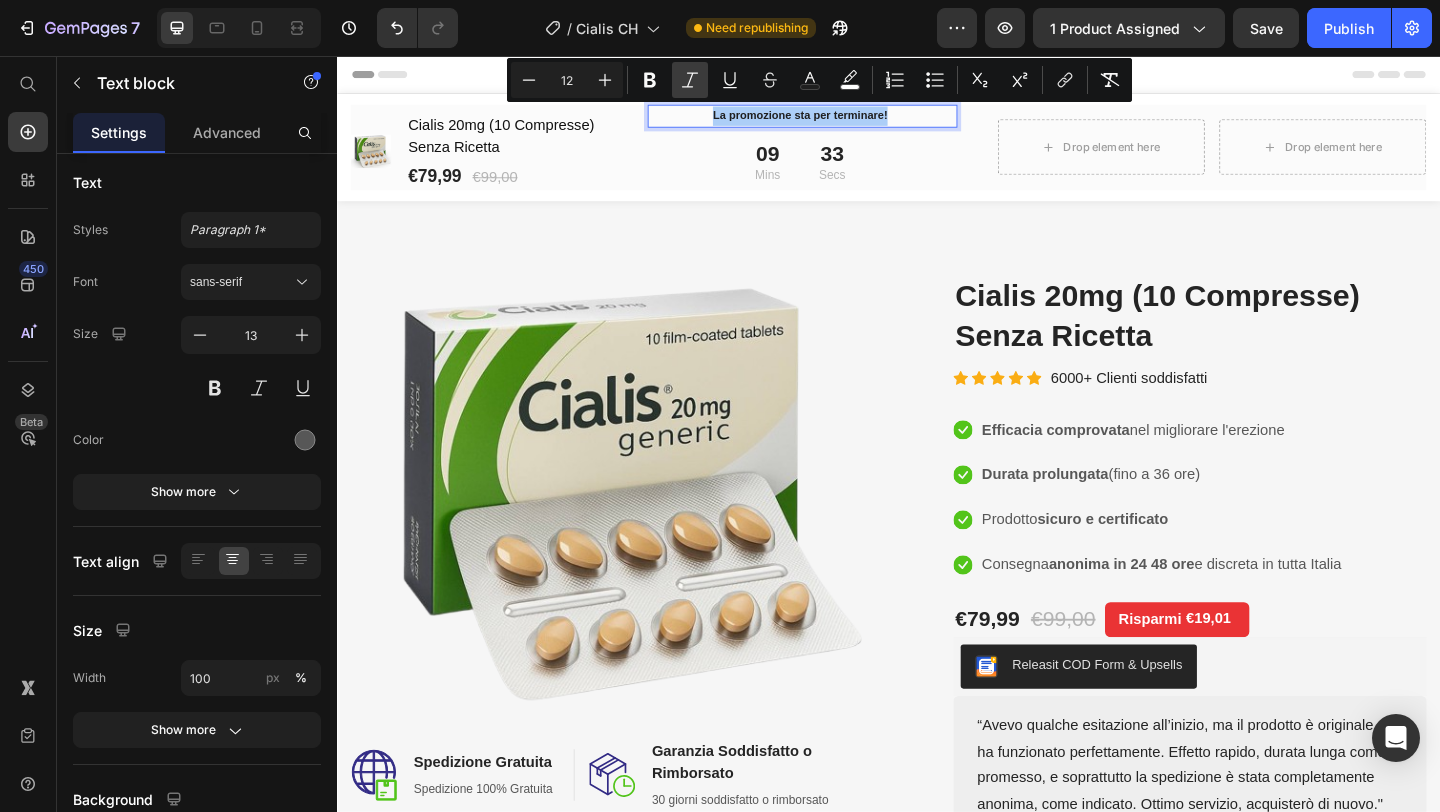 click 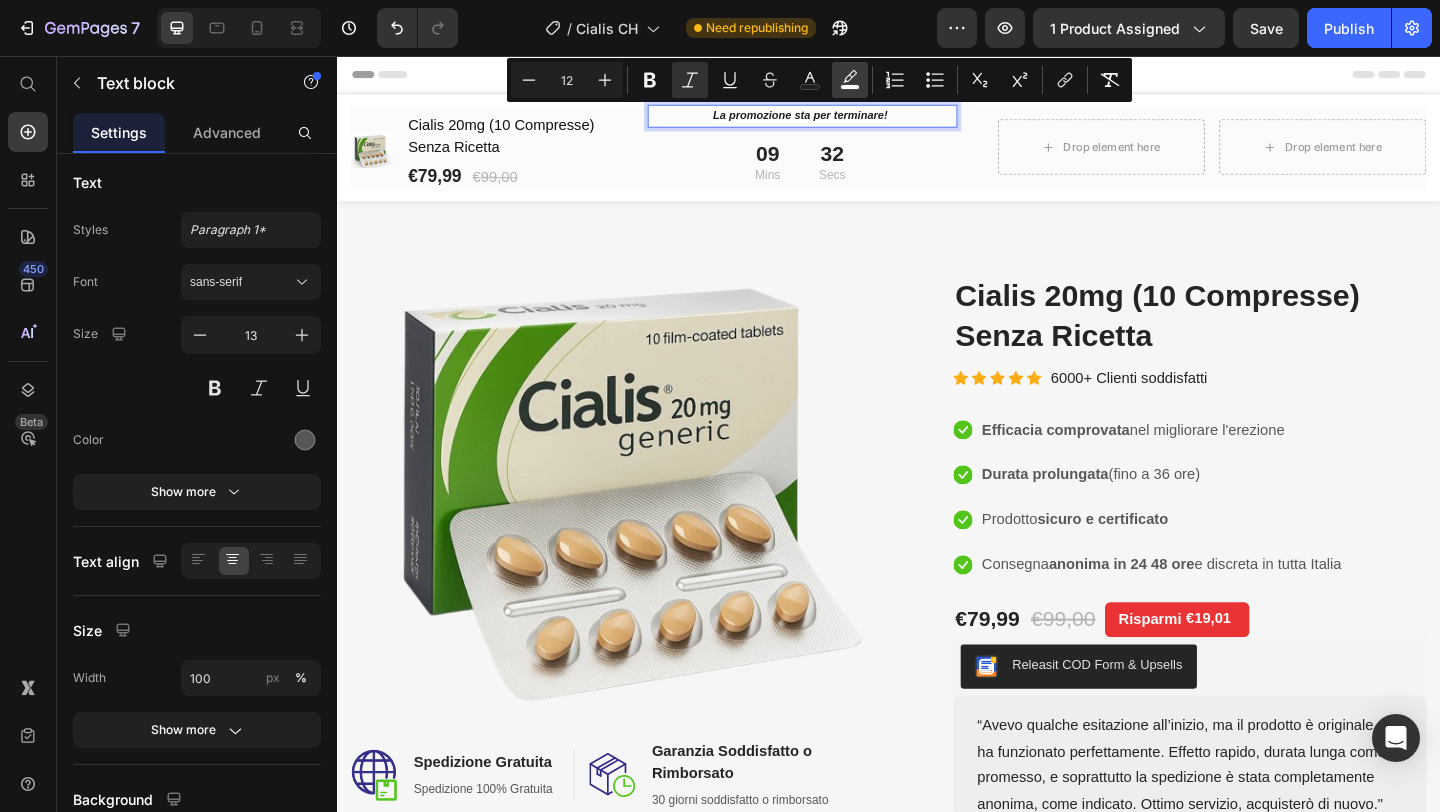 click 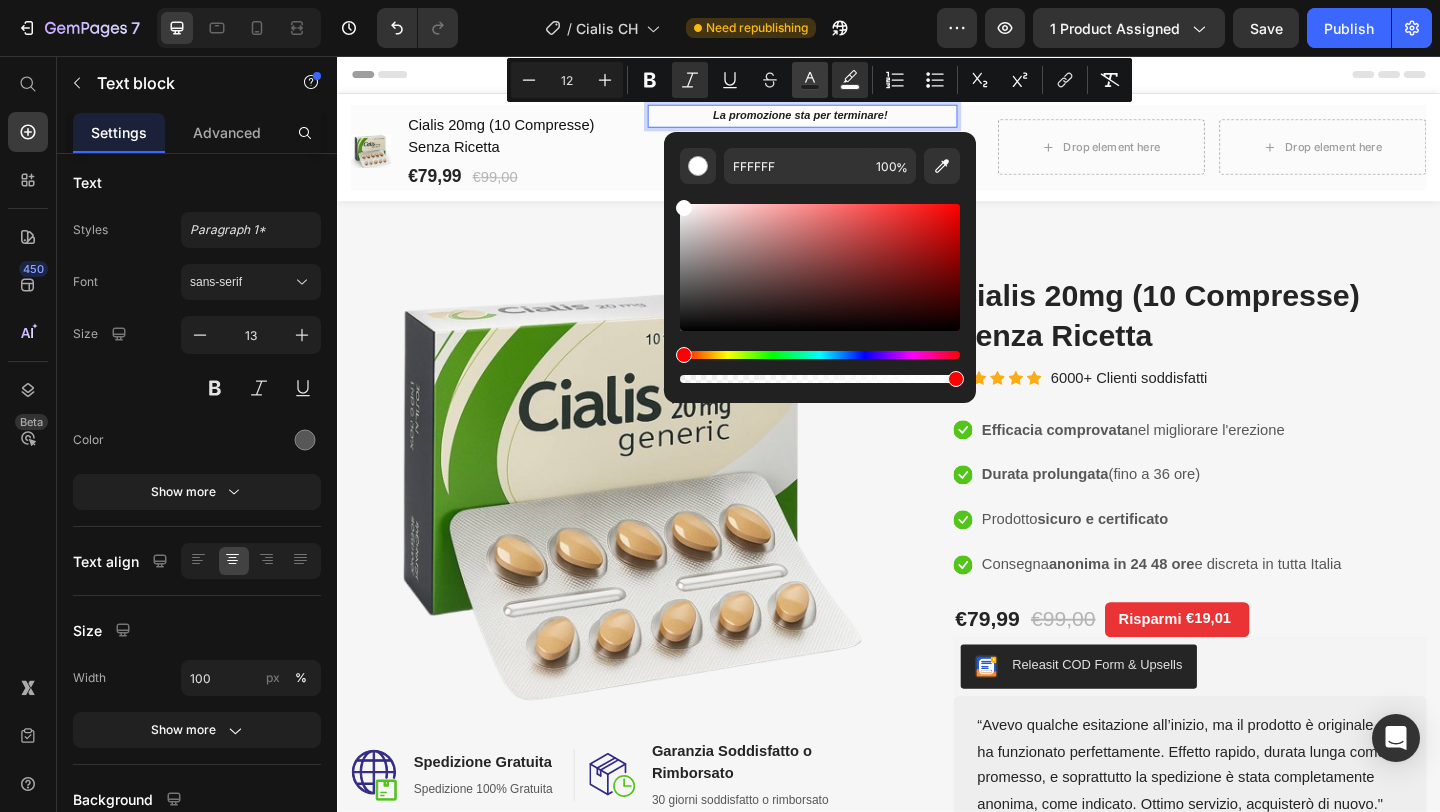 click 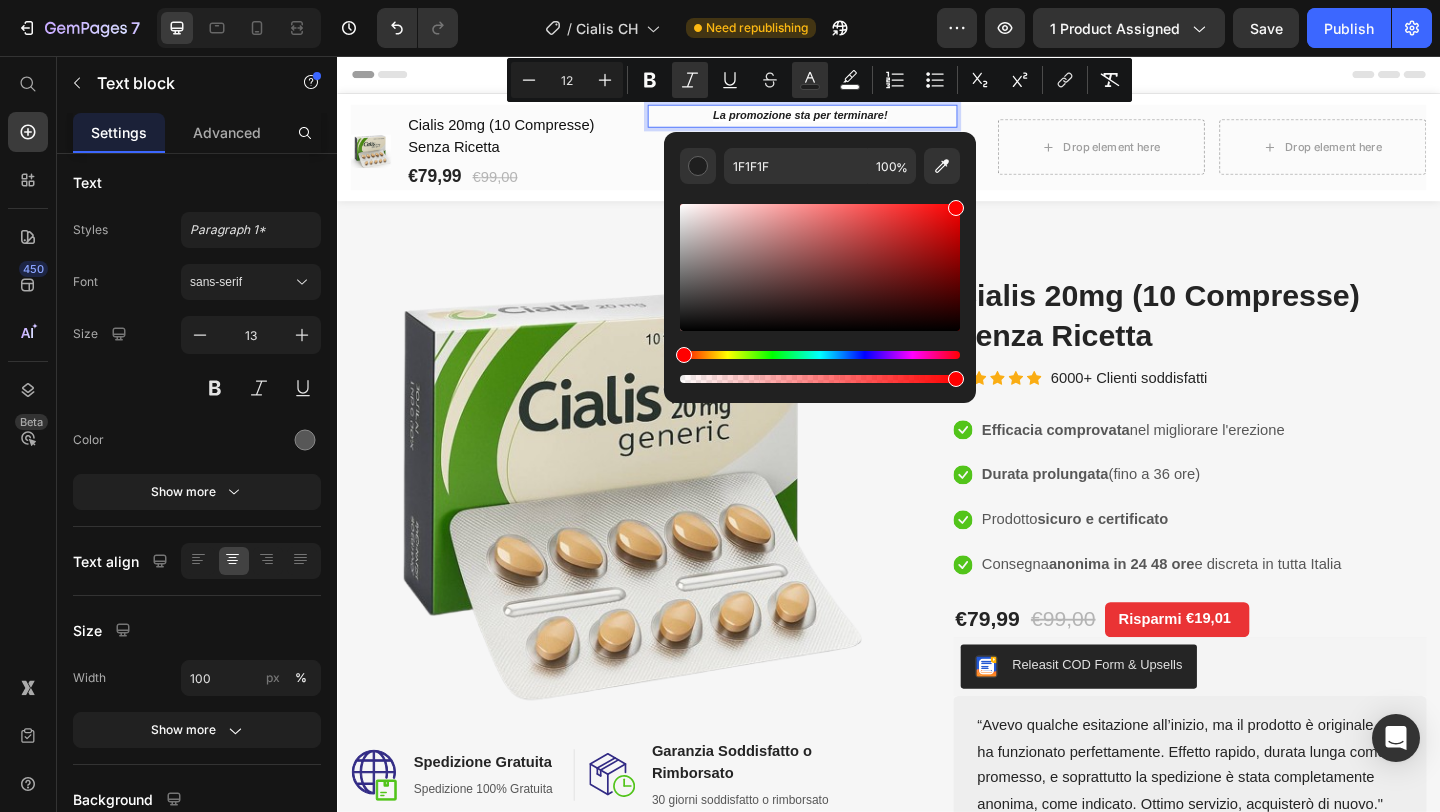 drag, startPoint x: 1227, startPoint y: 275, endPoint x: 1041, endPoint y: 193, distance: 203.27321 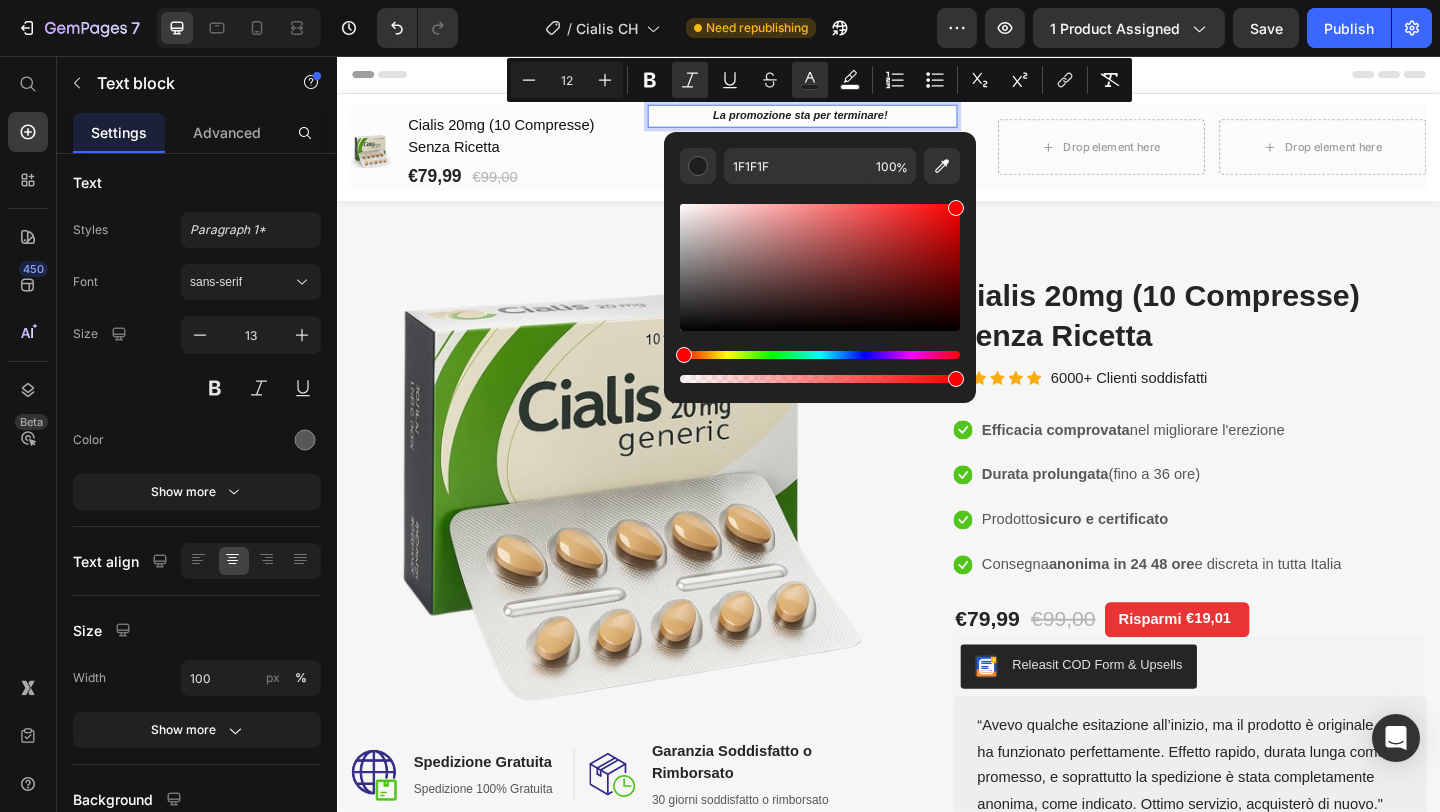 type on "FF0000" 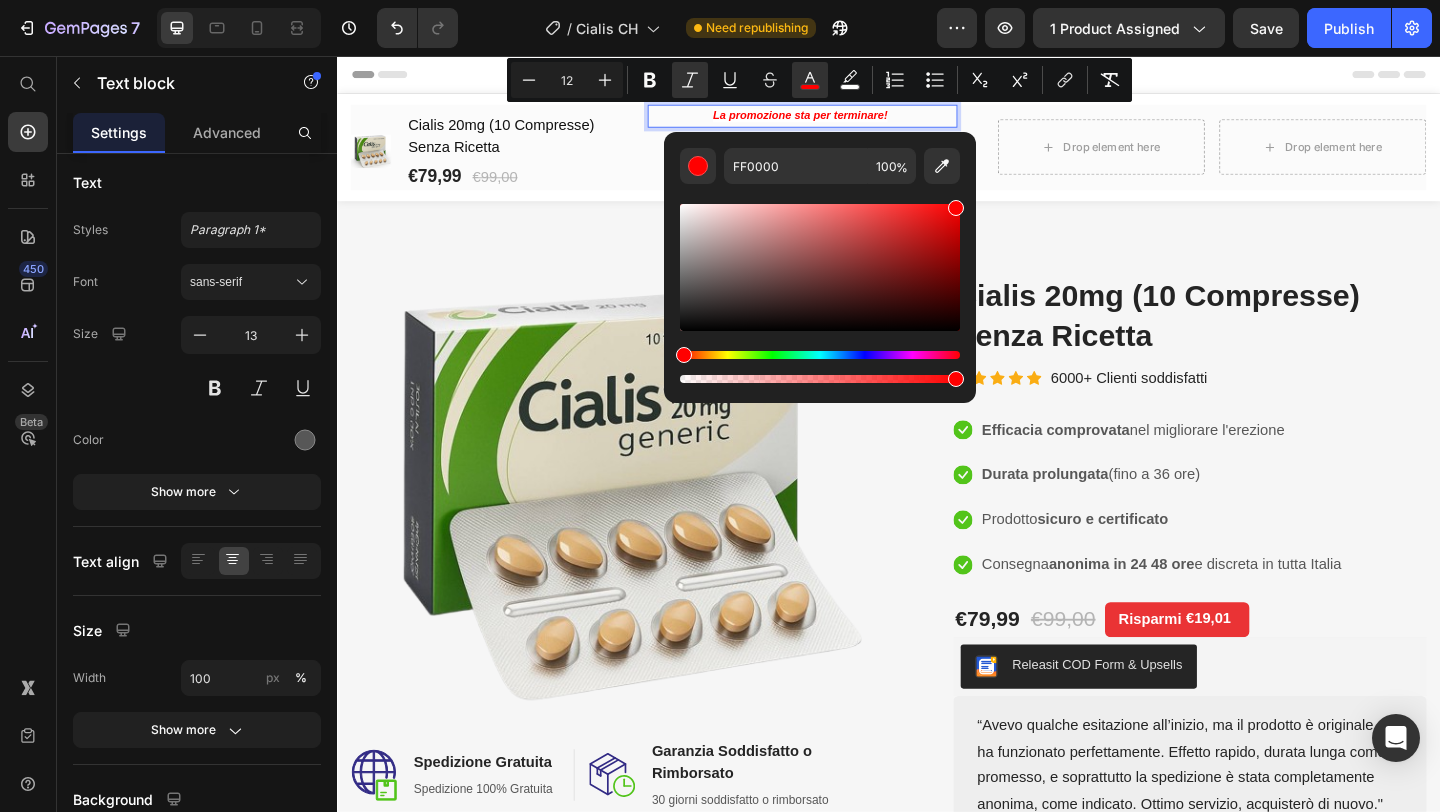click on "(P) Images & Gallery Cialis 20mg (10 Compresse) Senza Ricetta (P) Title €79,99 (P) Price €99,00 (P) Price Row Row La promozione sta per terminare! Text block 0 Row 09 Mins 27 Secs CountDown Timer
Drop element here
Drop element here Row Row Product Sticky" at bounding box center (937, 155) 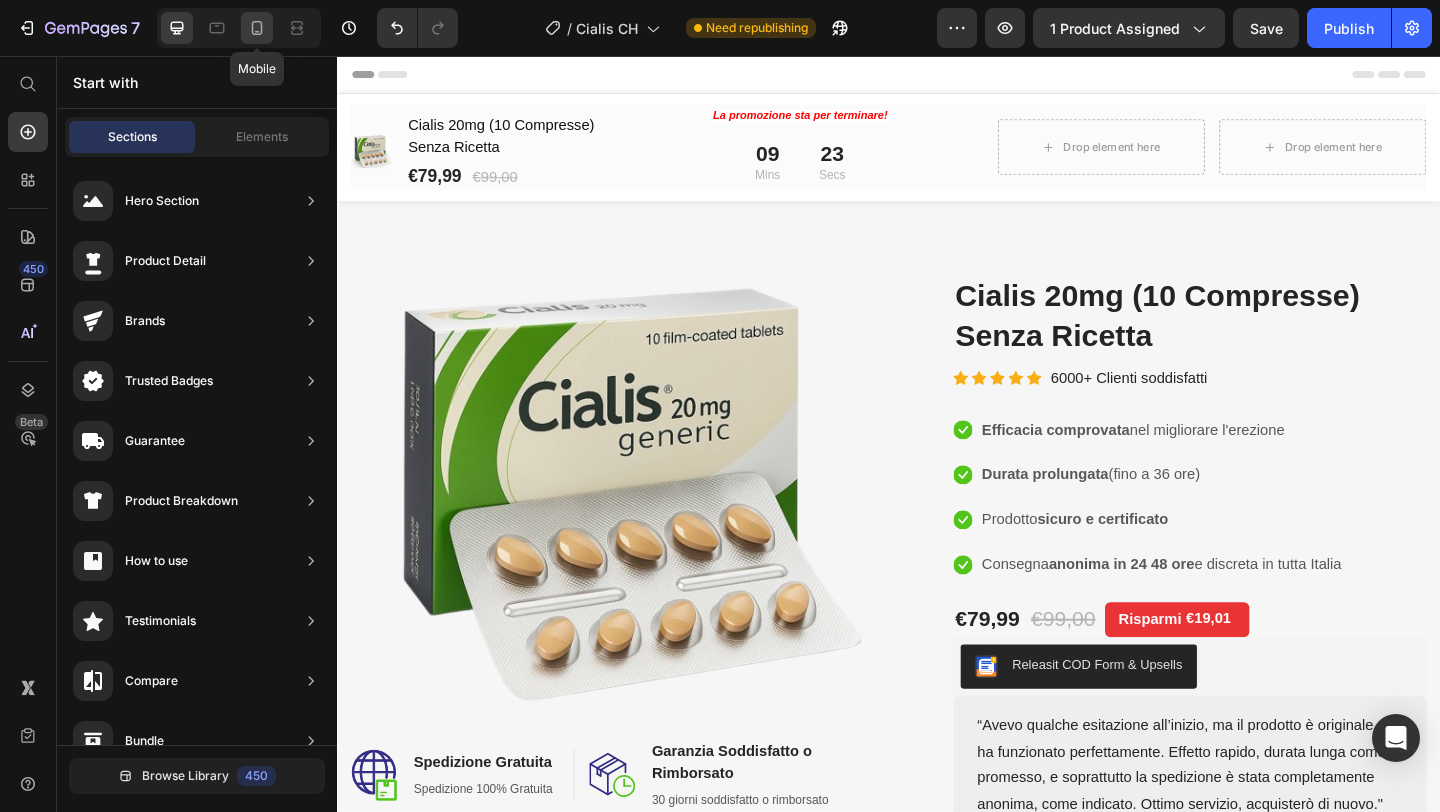 click 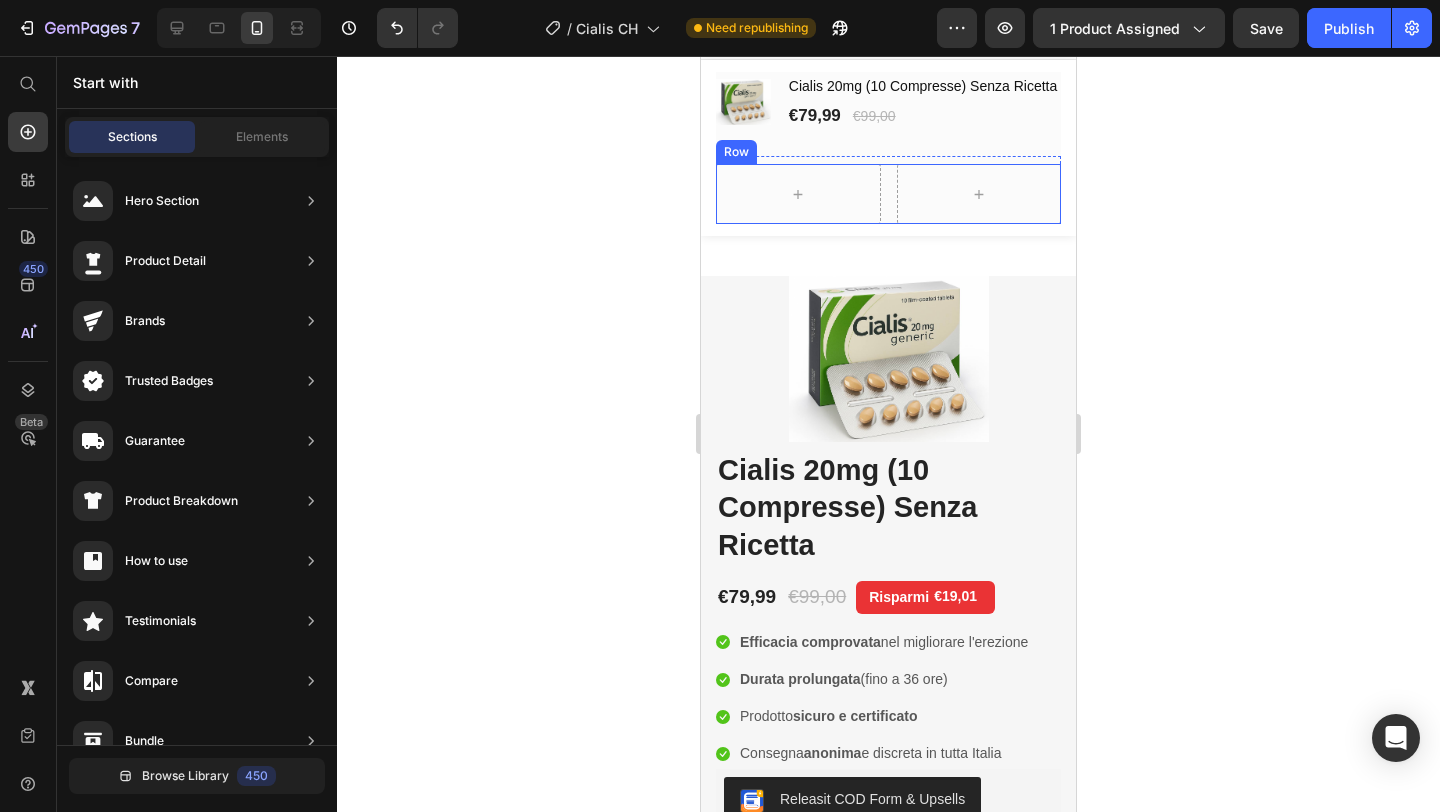 scroll, scrollTop: 0, scrollLeft: 0, axis: both 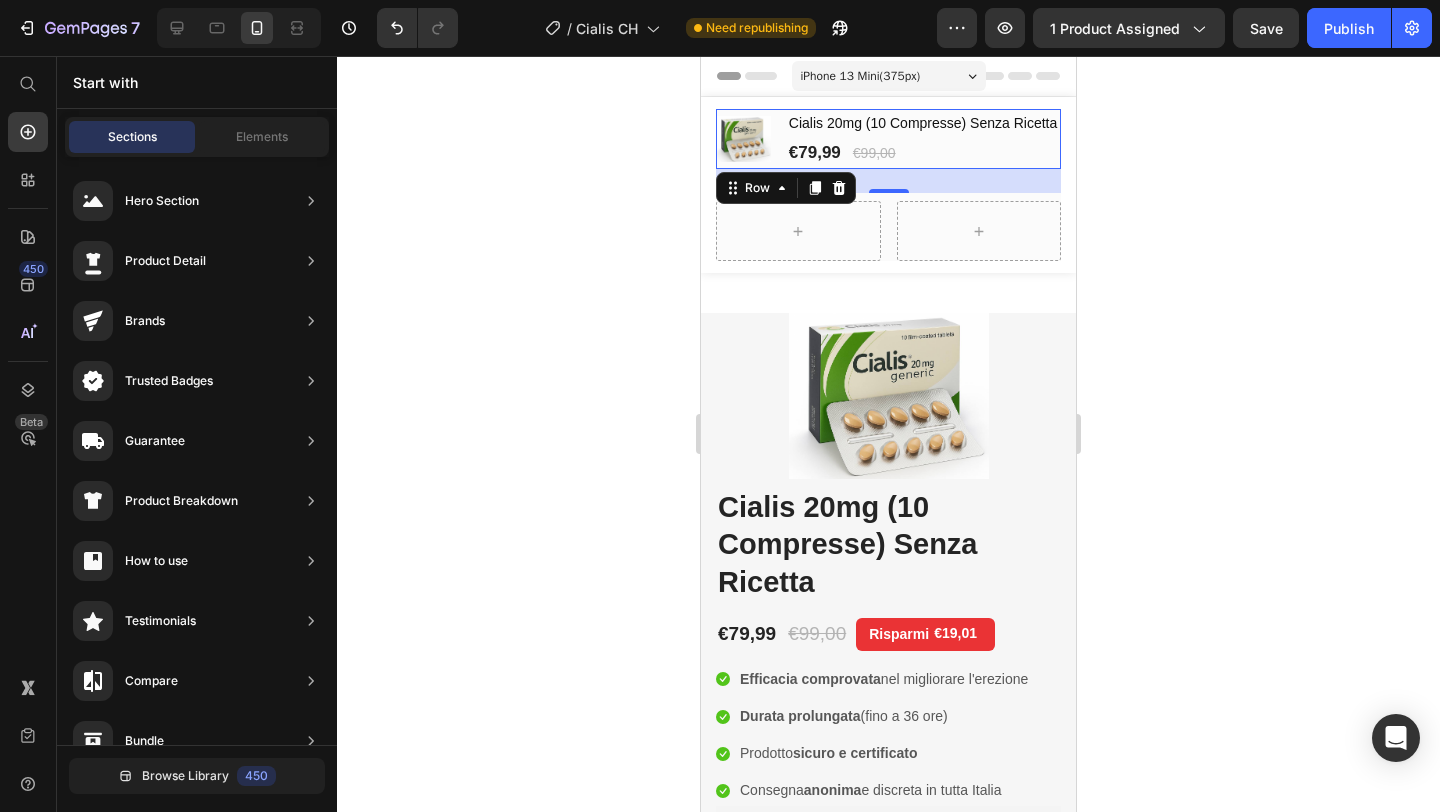 click on "Cialis 20mg (10 Compresse) Senza Ricetta (P) Title €79,99 (P) Price €99,00 (P) Price Row" at bounding box center [924, 139] 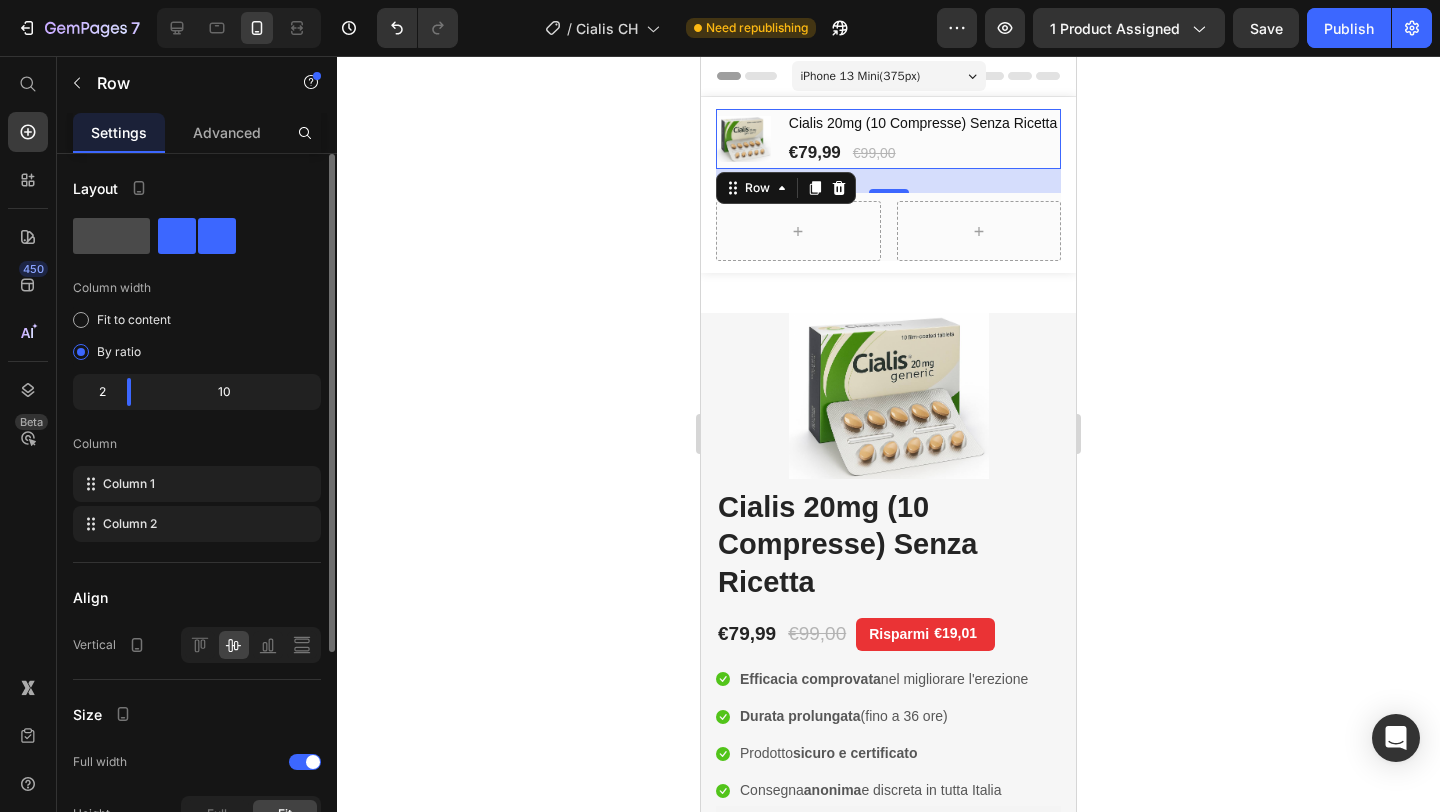 click 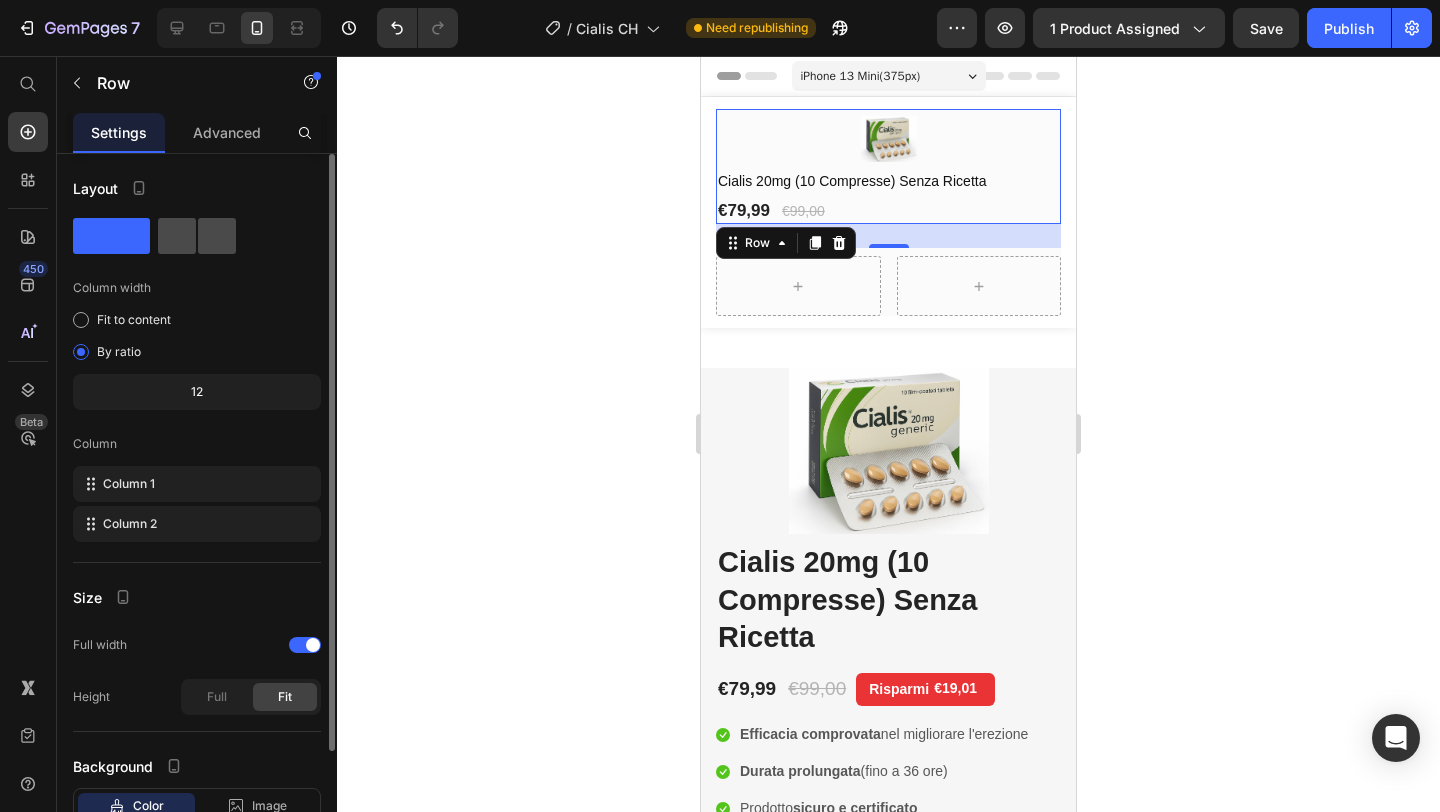 click 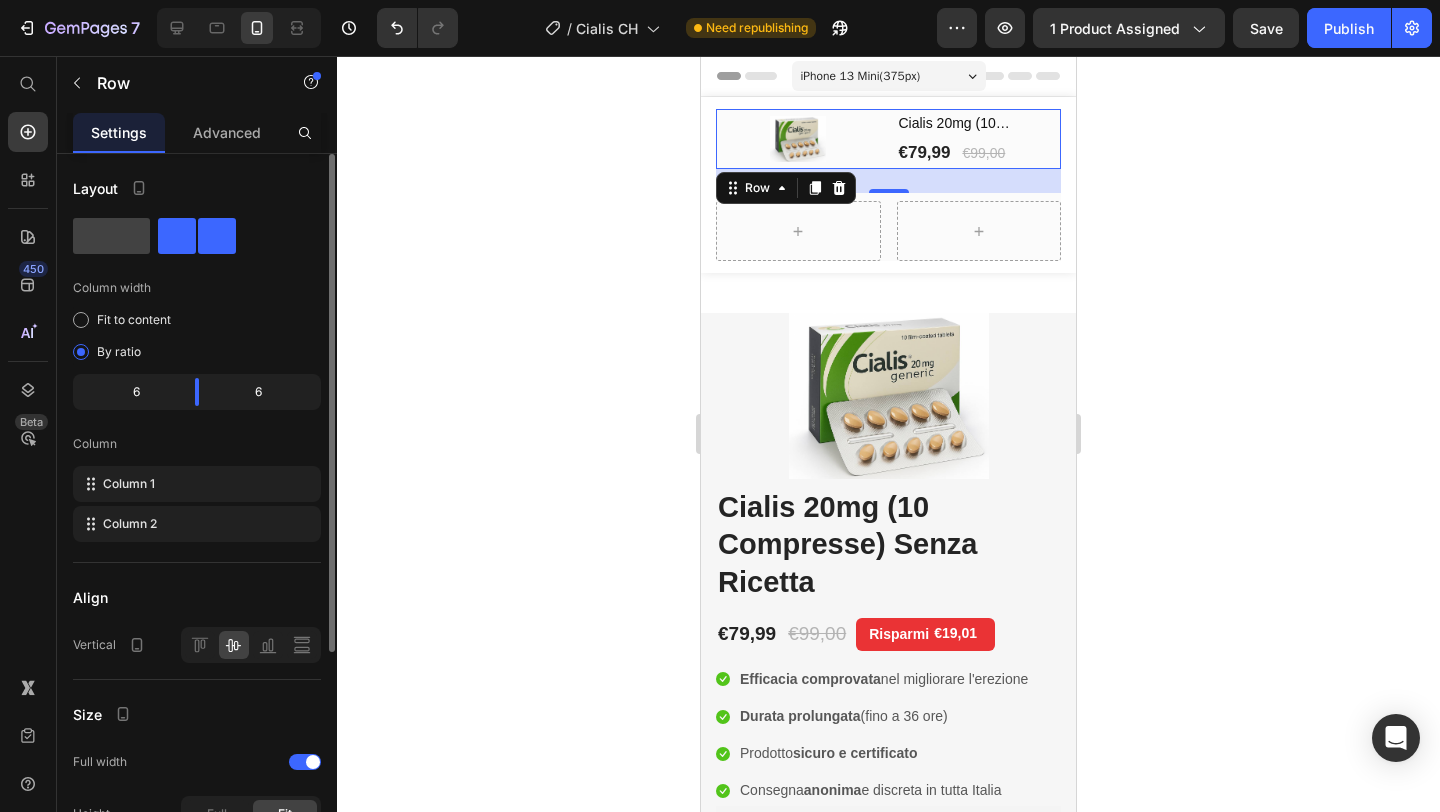 click 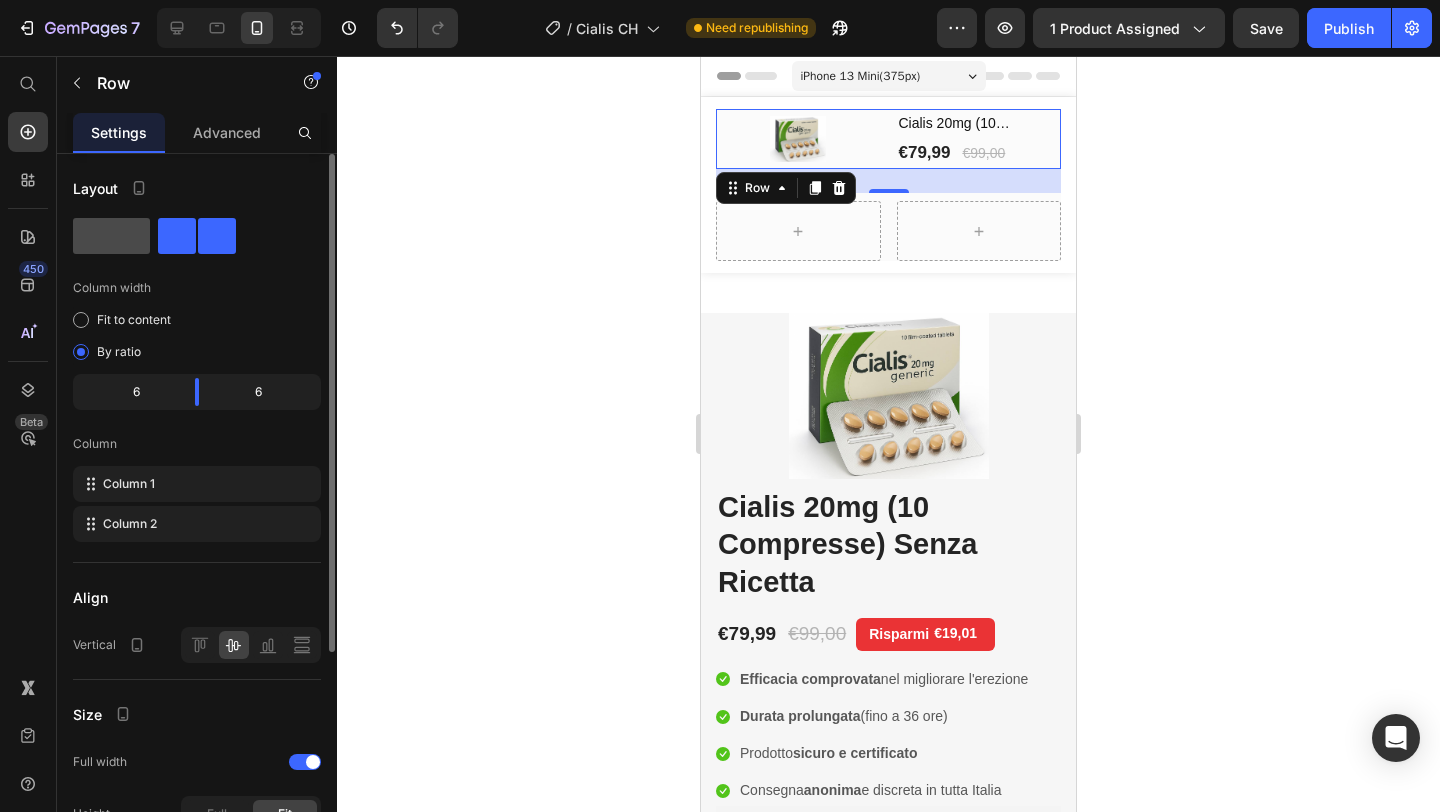 click 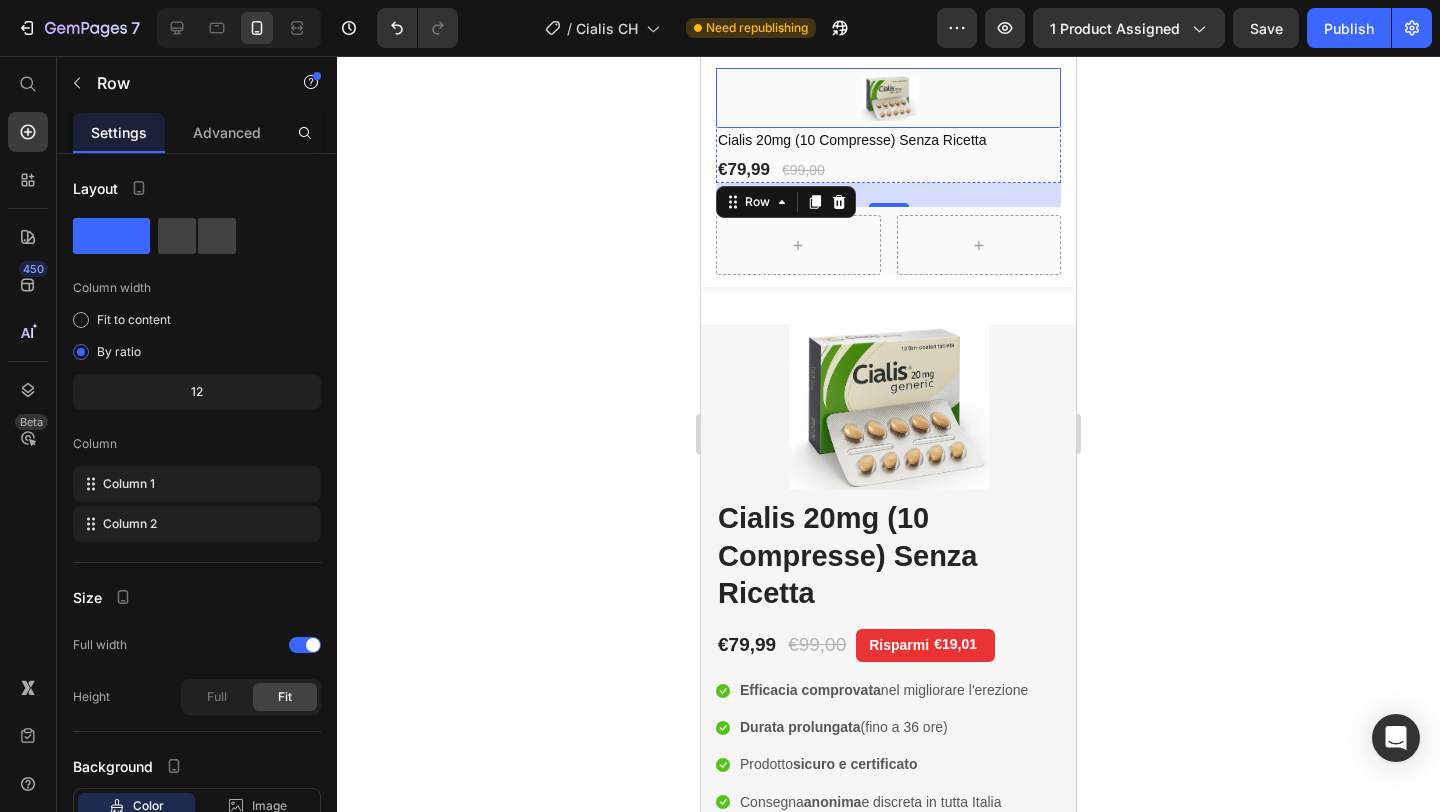 scroll, scrollTop: 0, scrollLeft: 0, axis: both 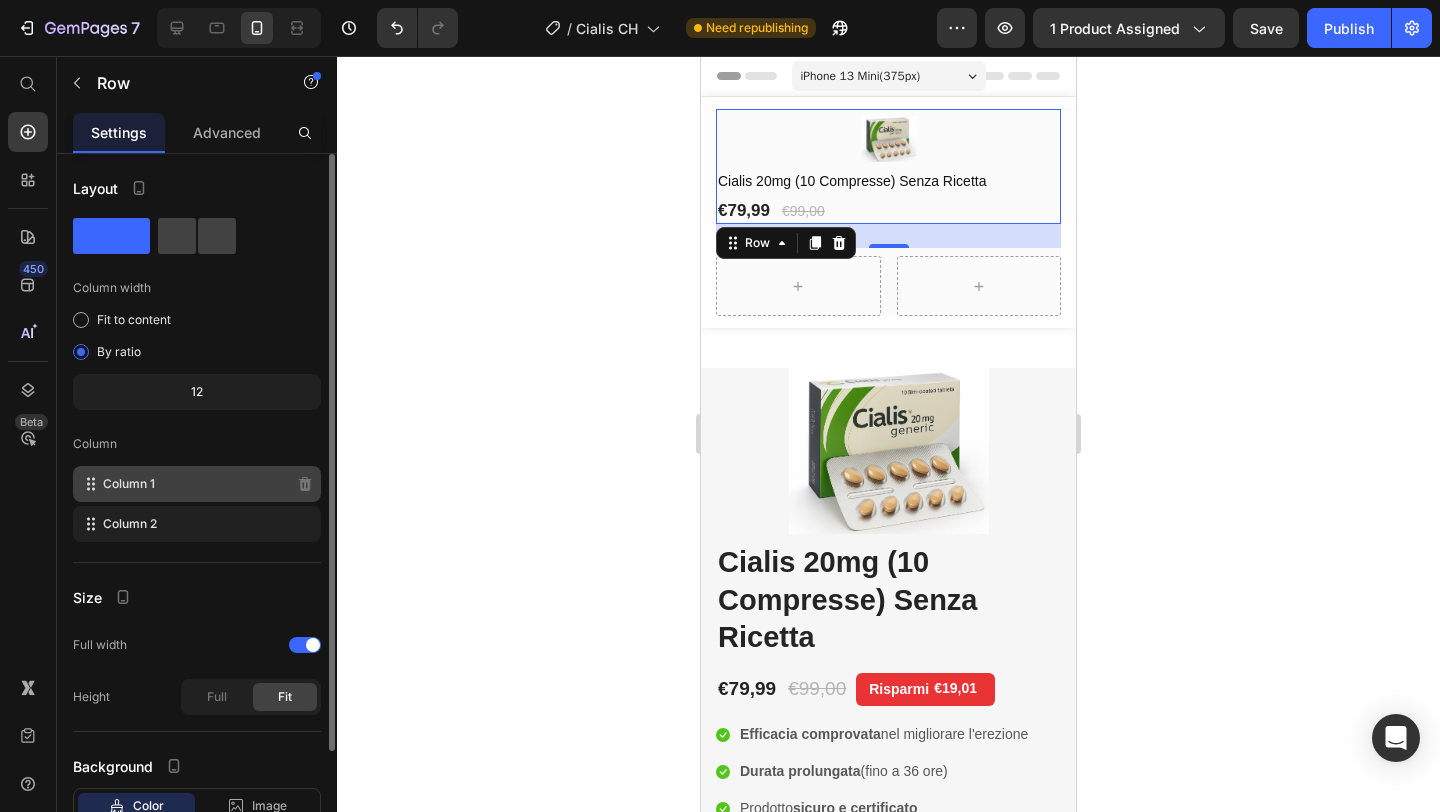 click on "Column 1" 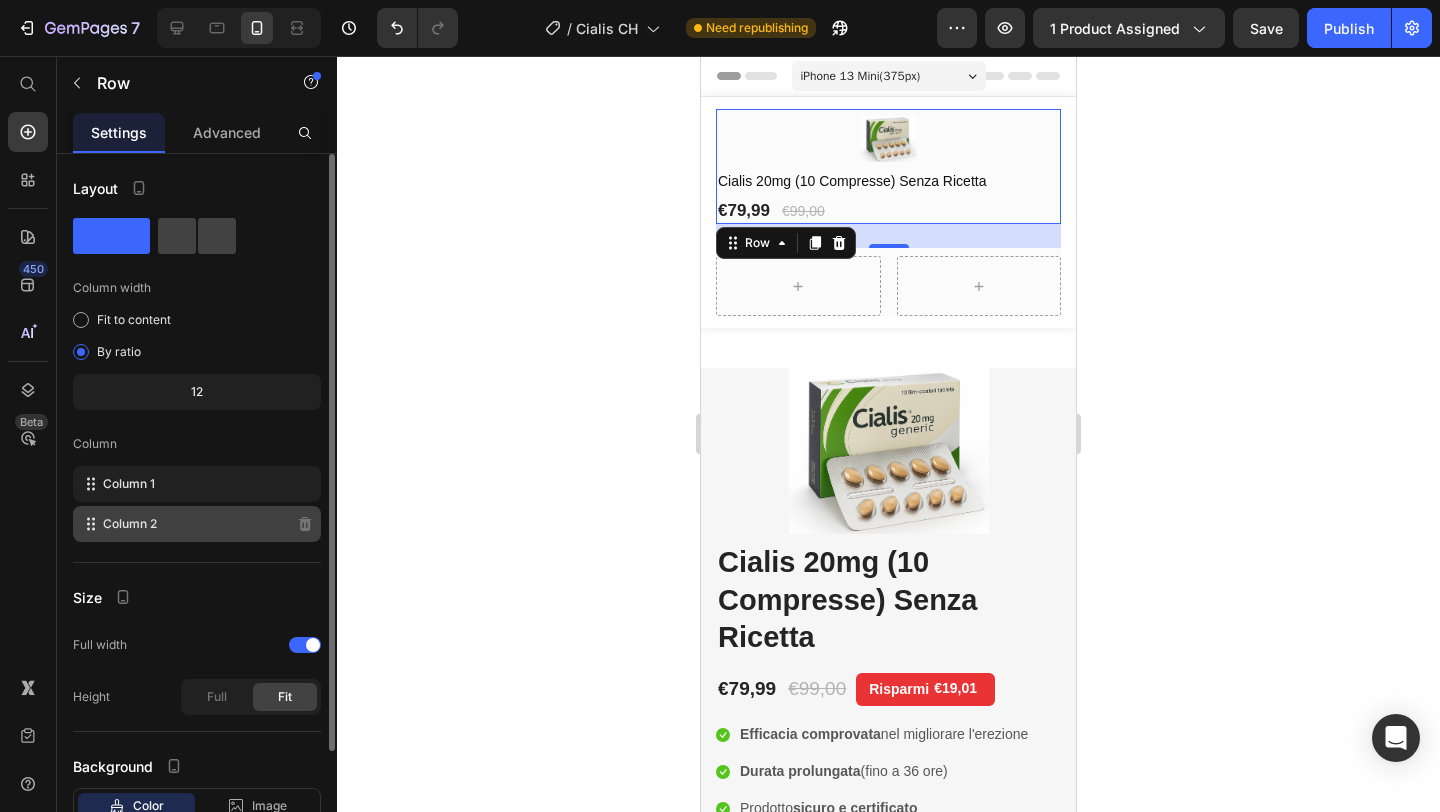 click on "Column 2" 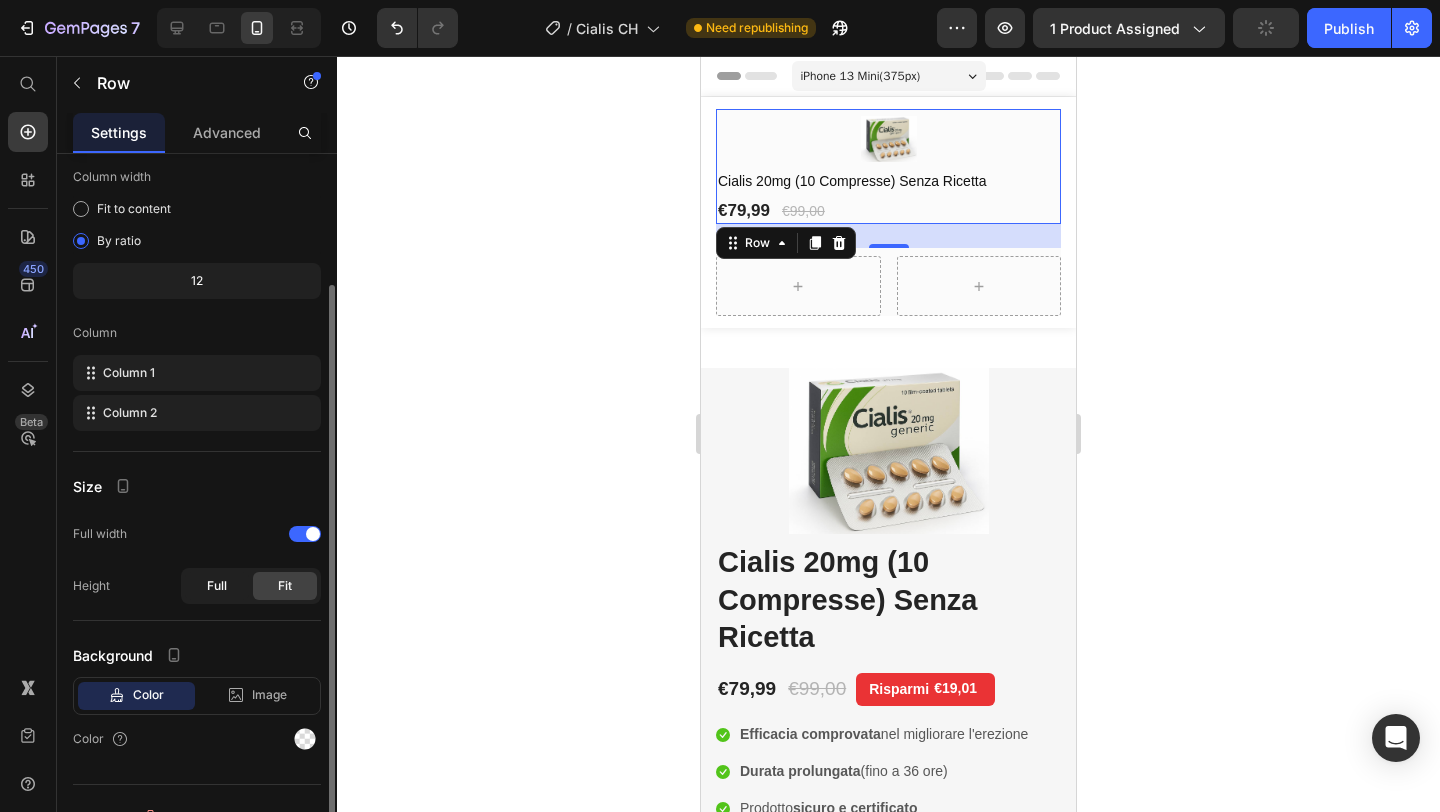 scroll, scrollTop: 132, scrollLeft: 0, axis: vertical 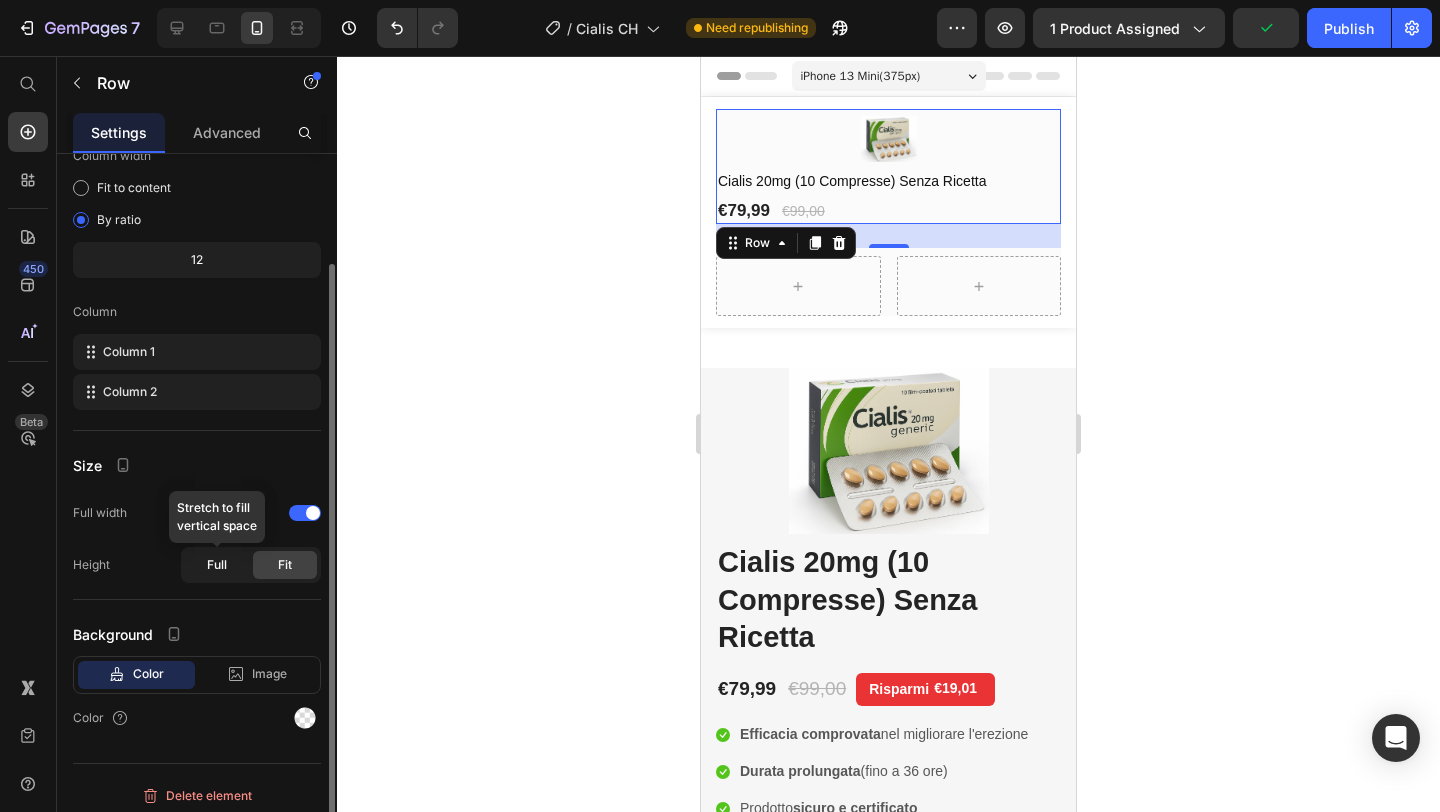 click on "Full" 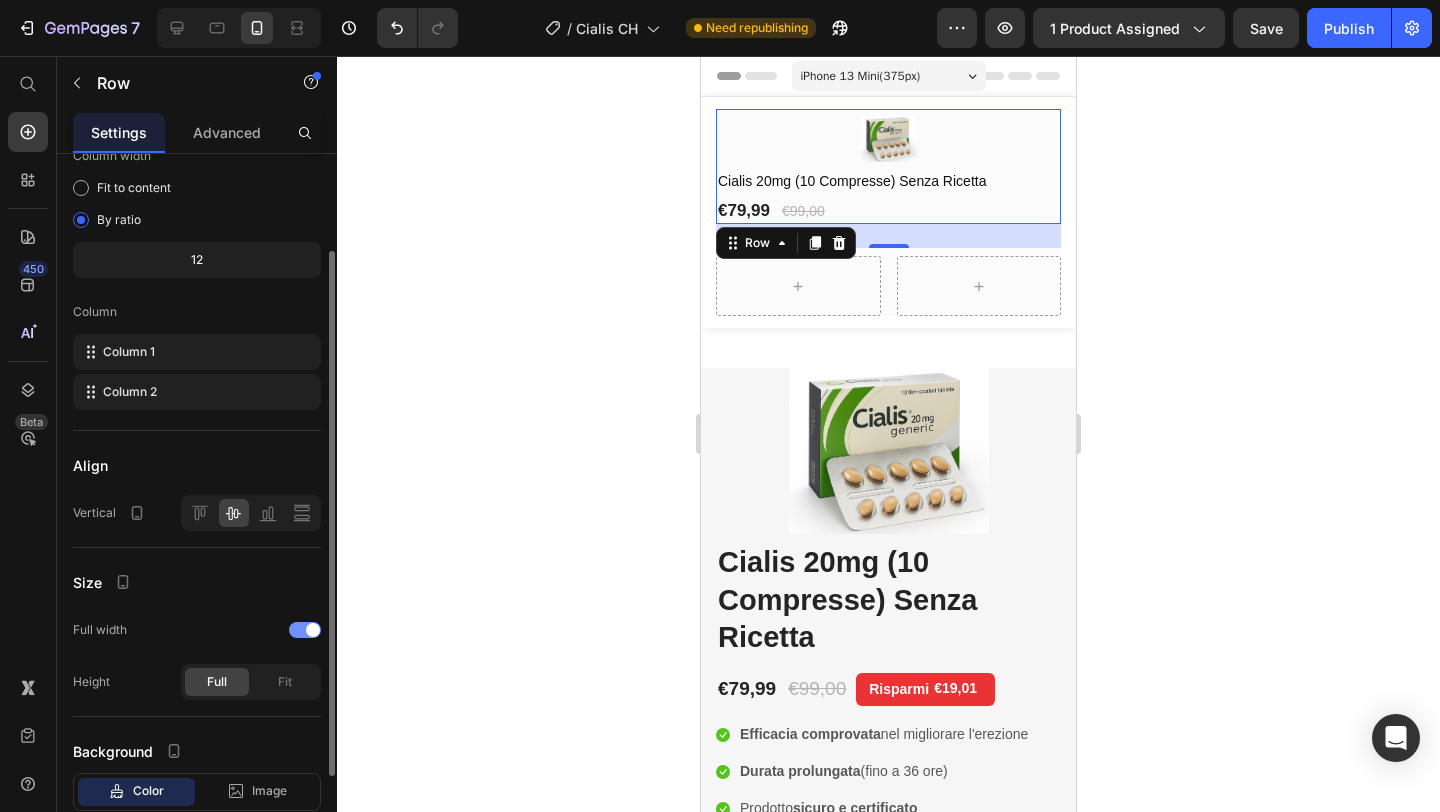 click at bounding box center (313, 630) 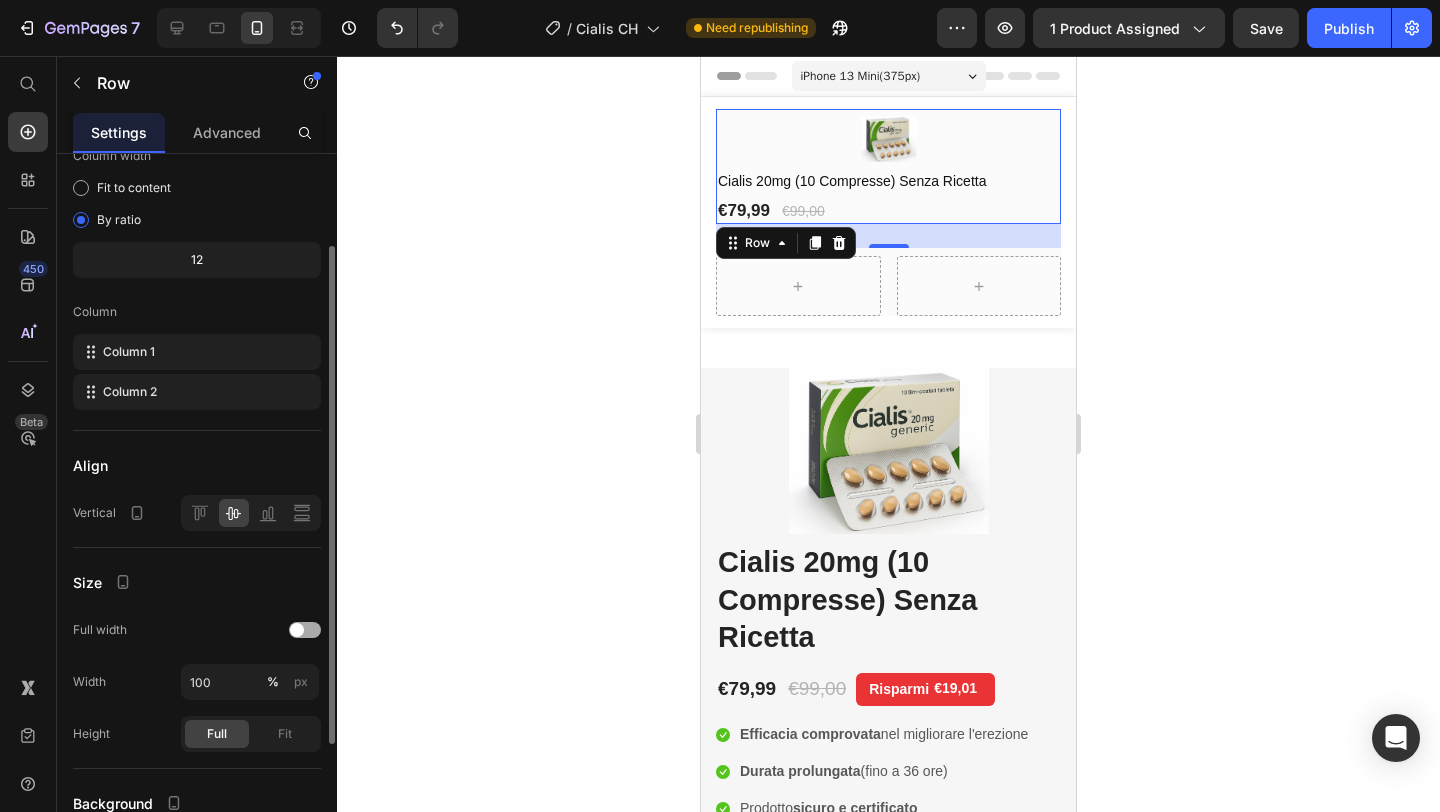 click at bounding box center (305, 630) 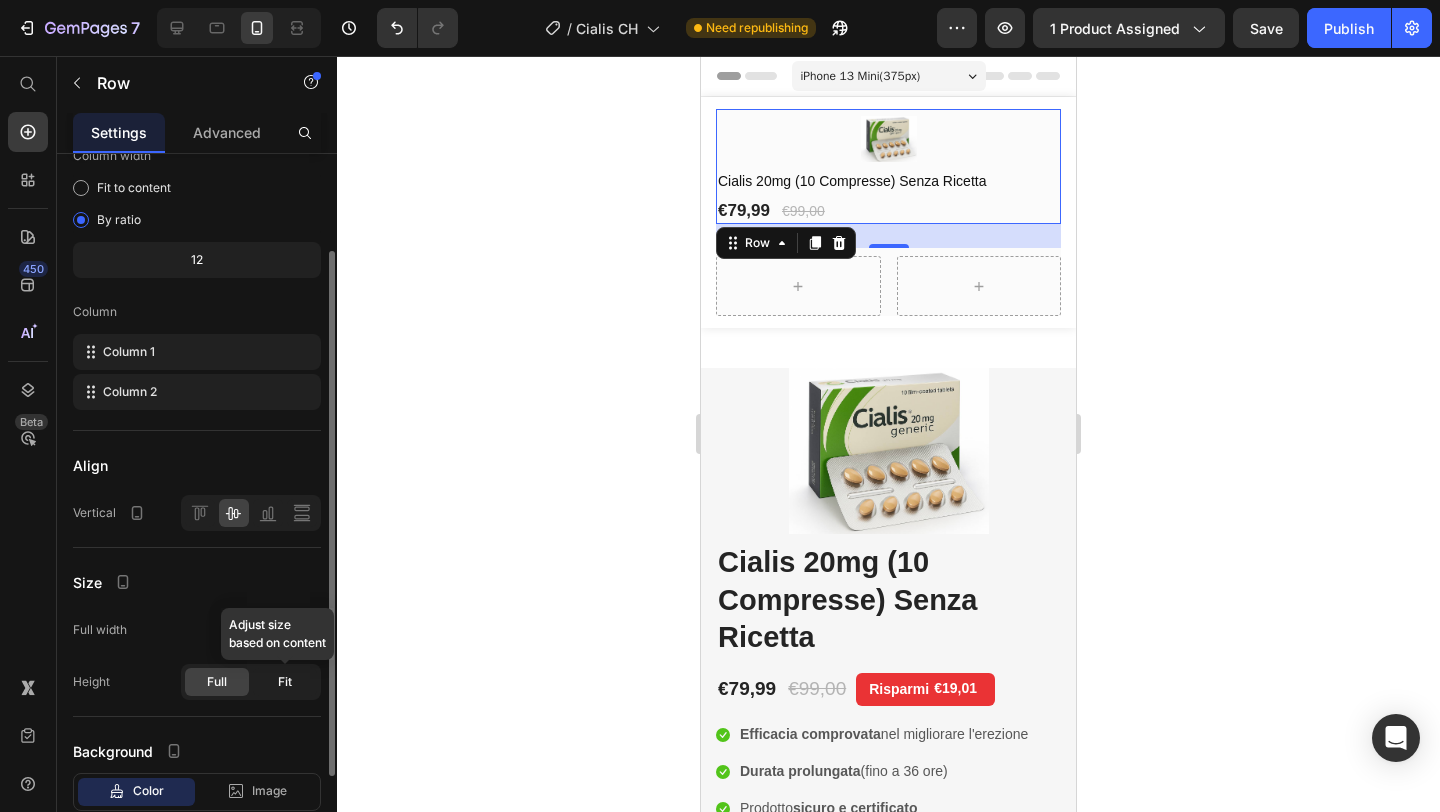 click on "Fit" 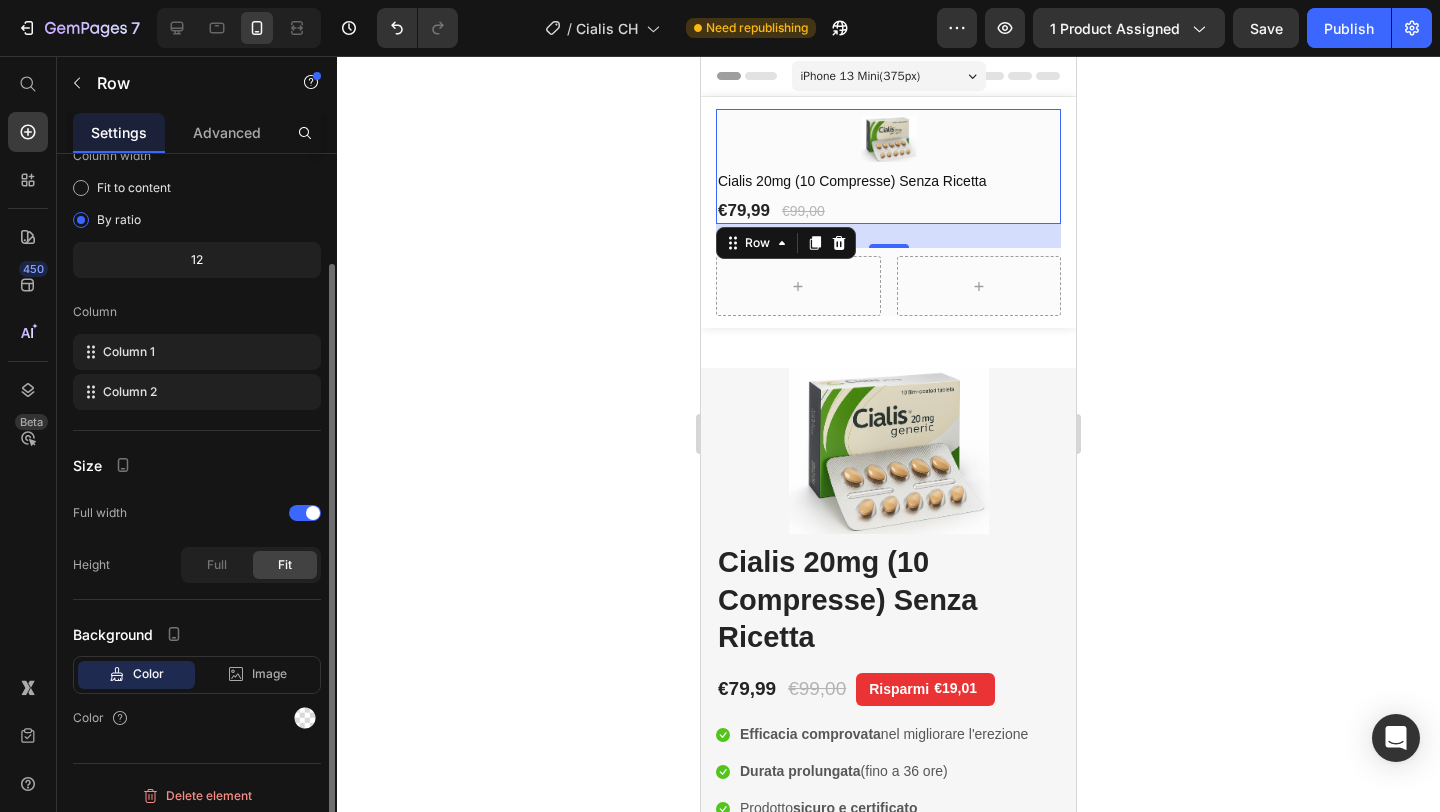 scroll, scrollTop: 0, scrollLeft: 0, axis: both 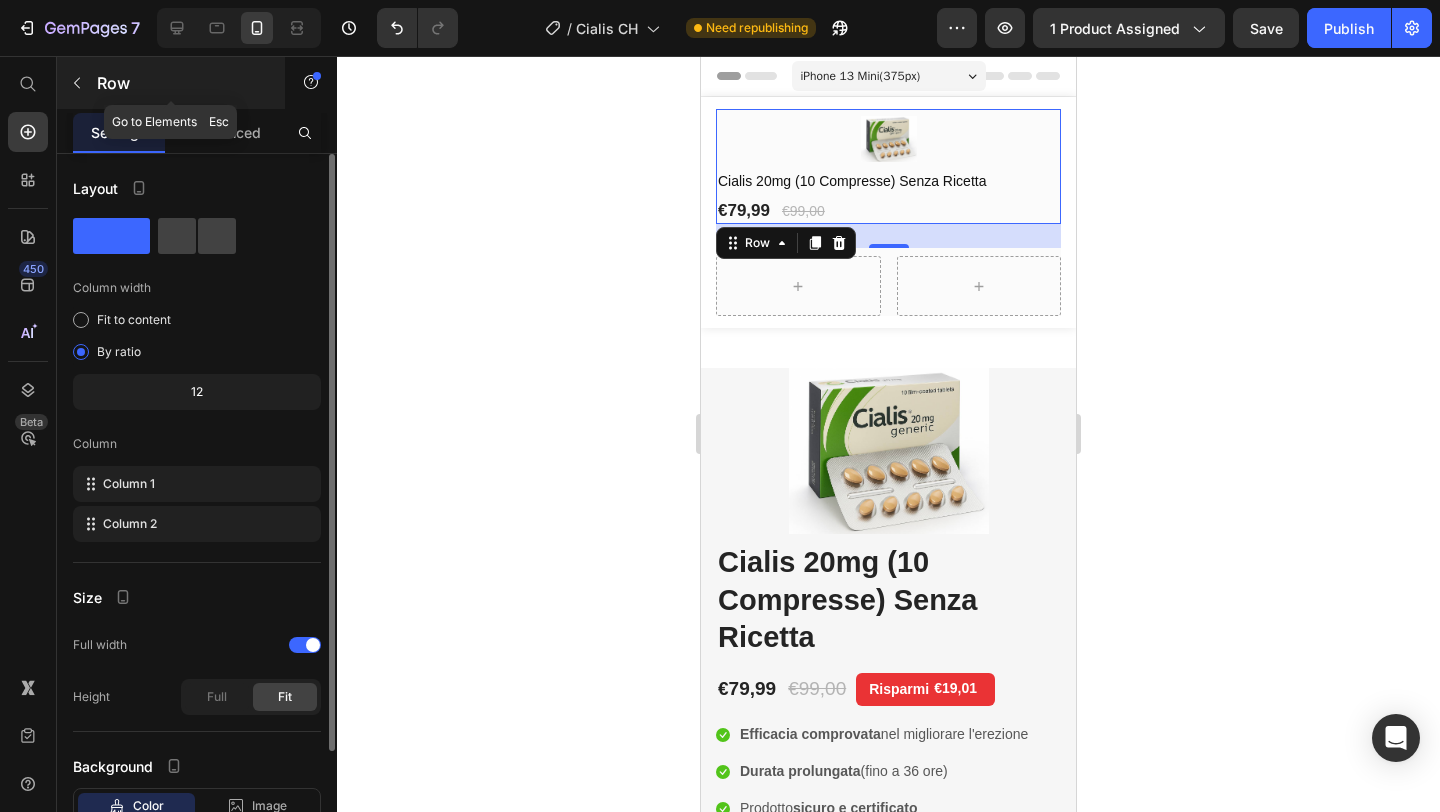 click 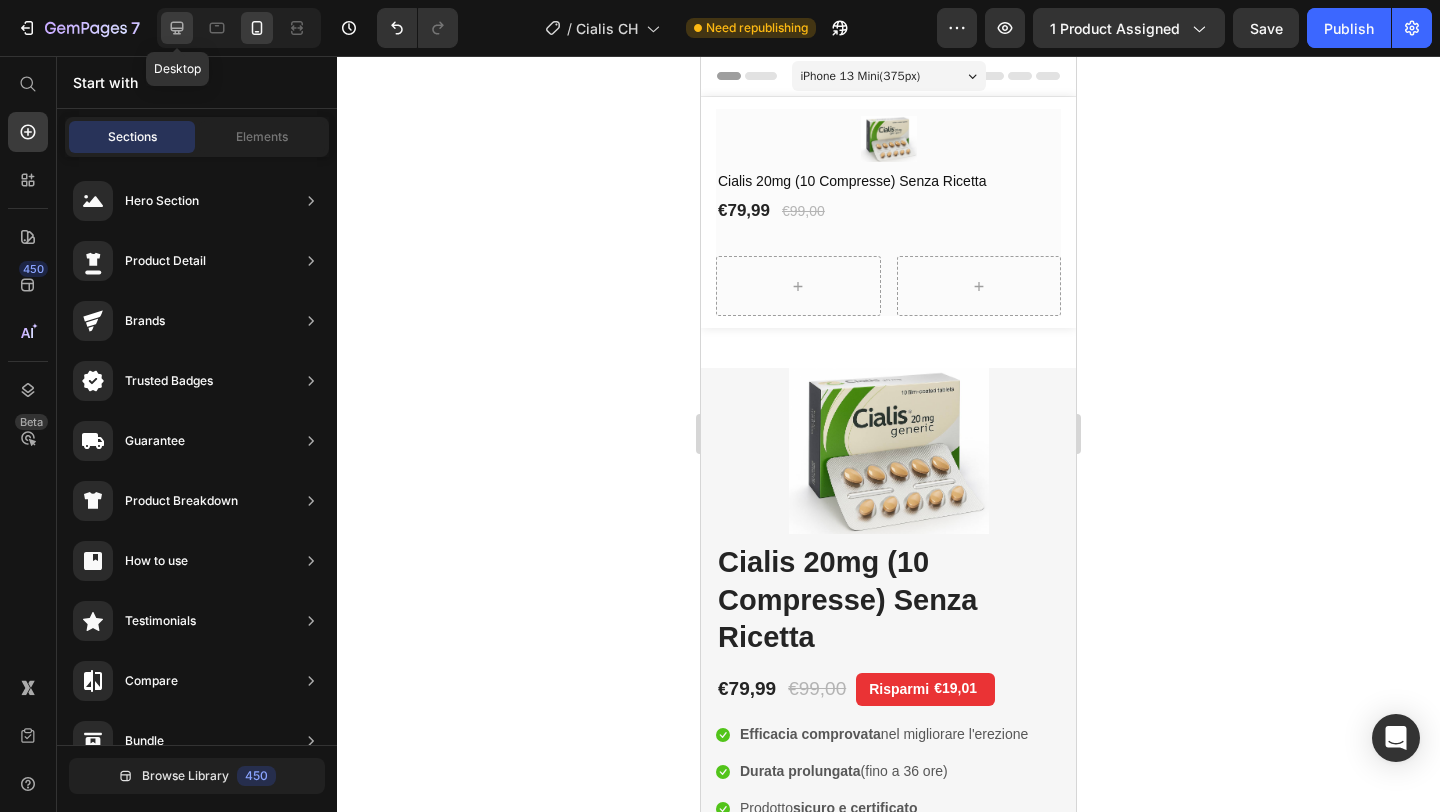 click 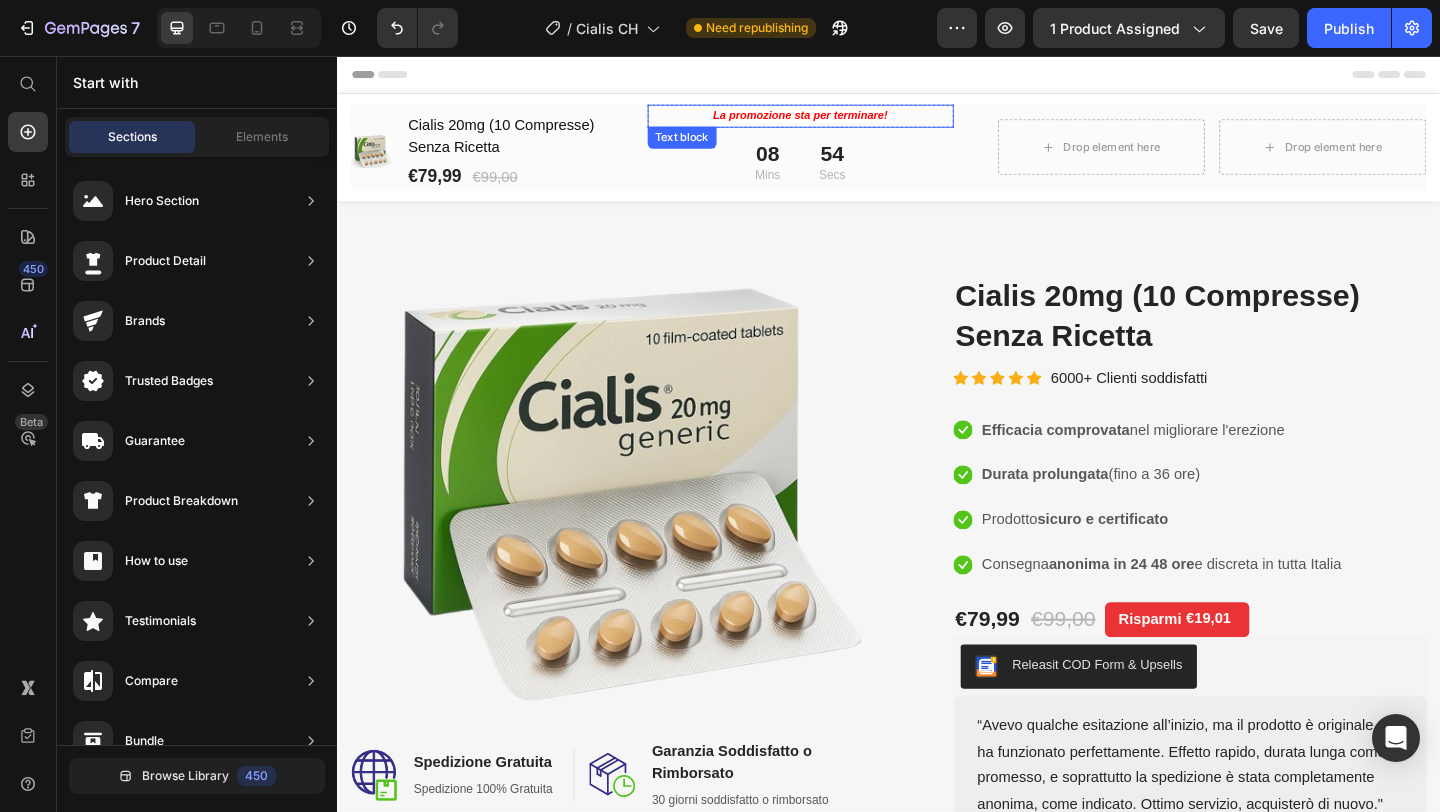 click on "La promozione sta per terminare!" at bounding box center [841, 121] 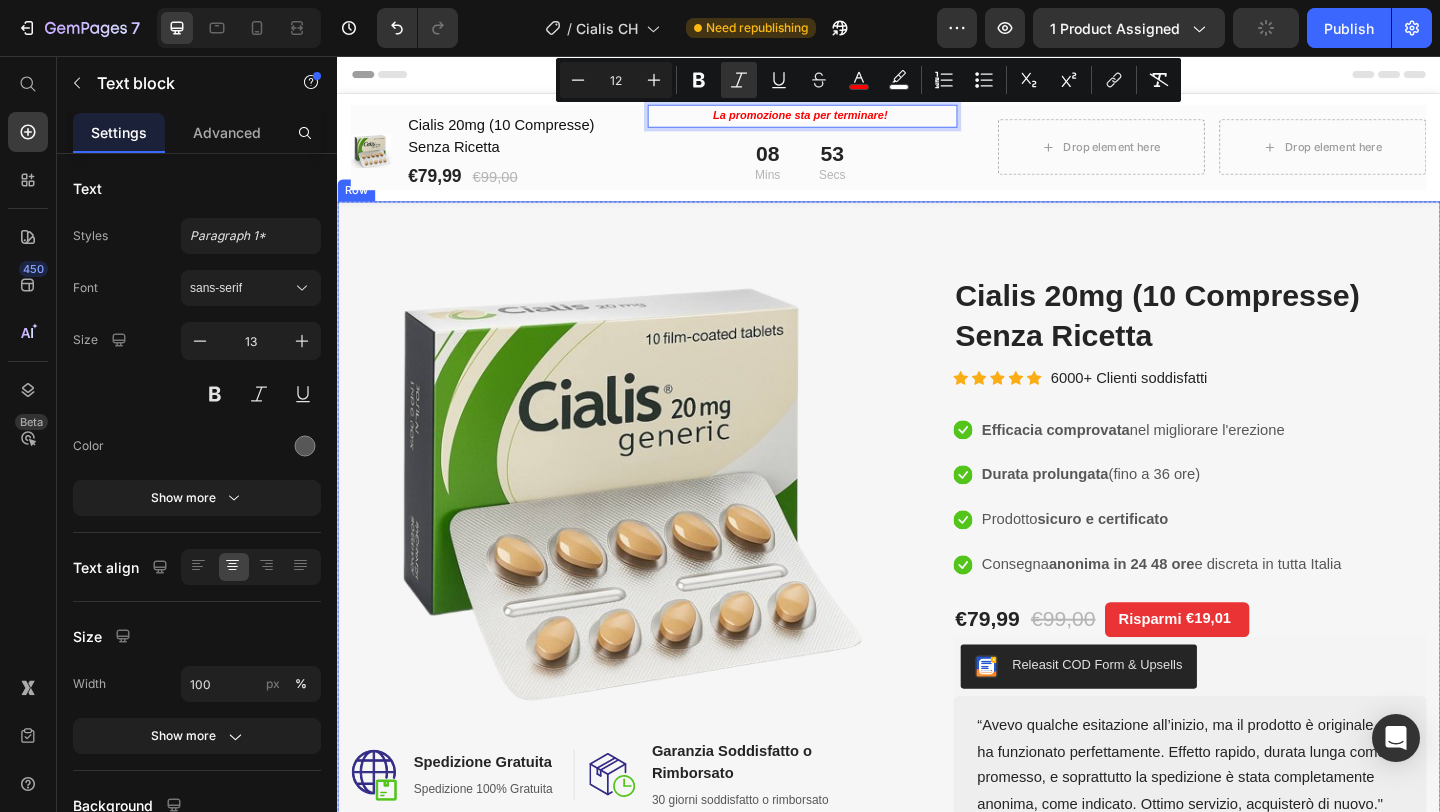 drag, startPoint x: 846, startPoint y: 120, endPoint x: 848, endPoint y: 261, distance: 141.01419 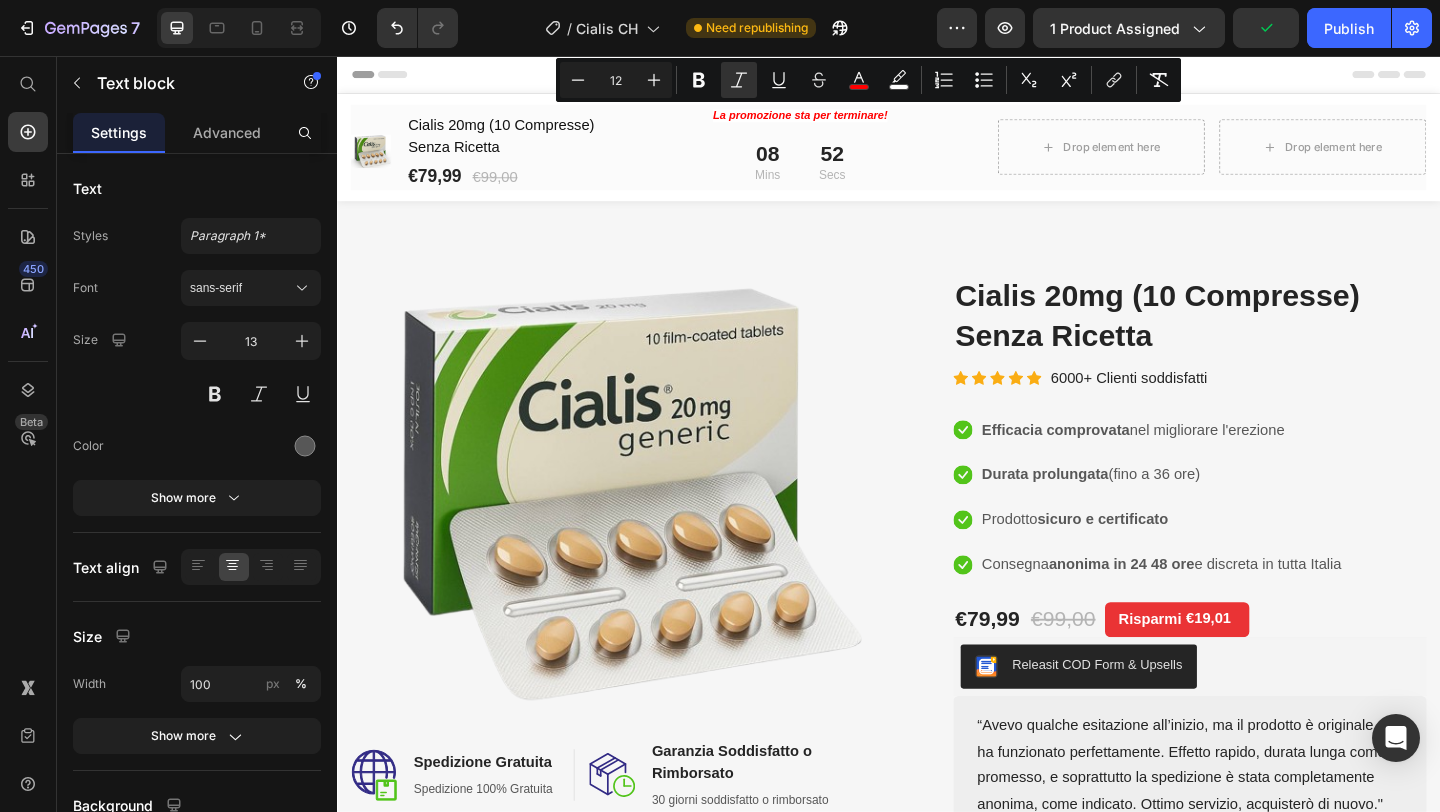 click on "(P) Images & Gallery Cialis 20mg (10 Compresse) Senza Ricetta (P) Title €79,99 (P) Price €99,00 (P) Price Row Row La promozione sta per terminare! Text block Row 08 Mins 52 Secs CountDown Timer
Drop element here
Drop element here Row Row Product Sticky" at bounding box center [937, 155] 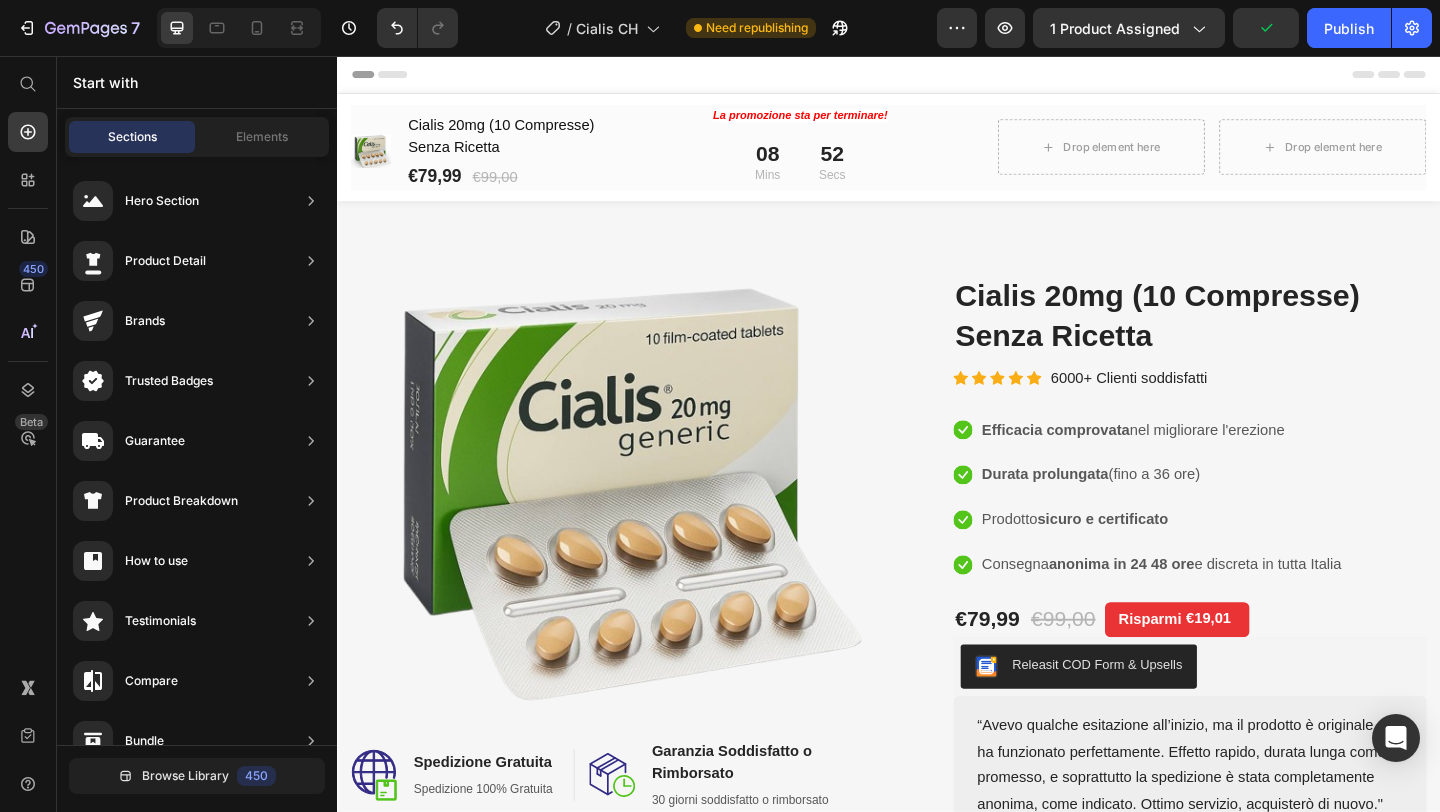 click on "08 Mins 52 Secs" at bounding box center [841, 172] 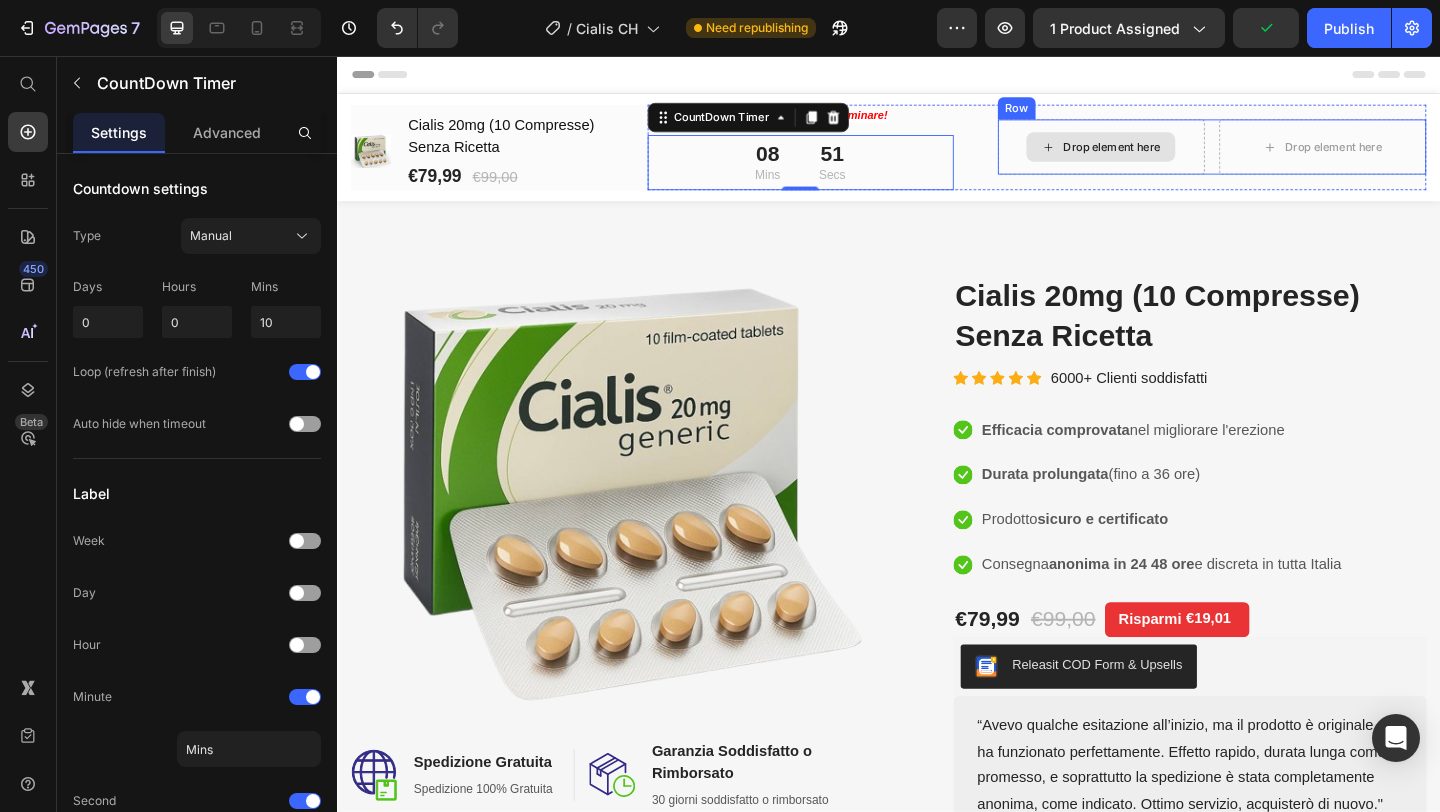 click on "Drop element here" at bounding box center (1168, 155) 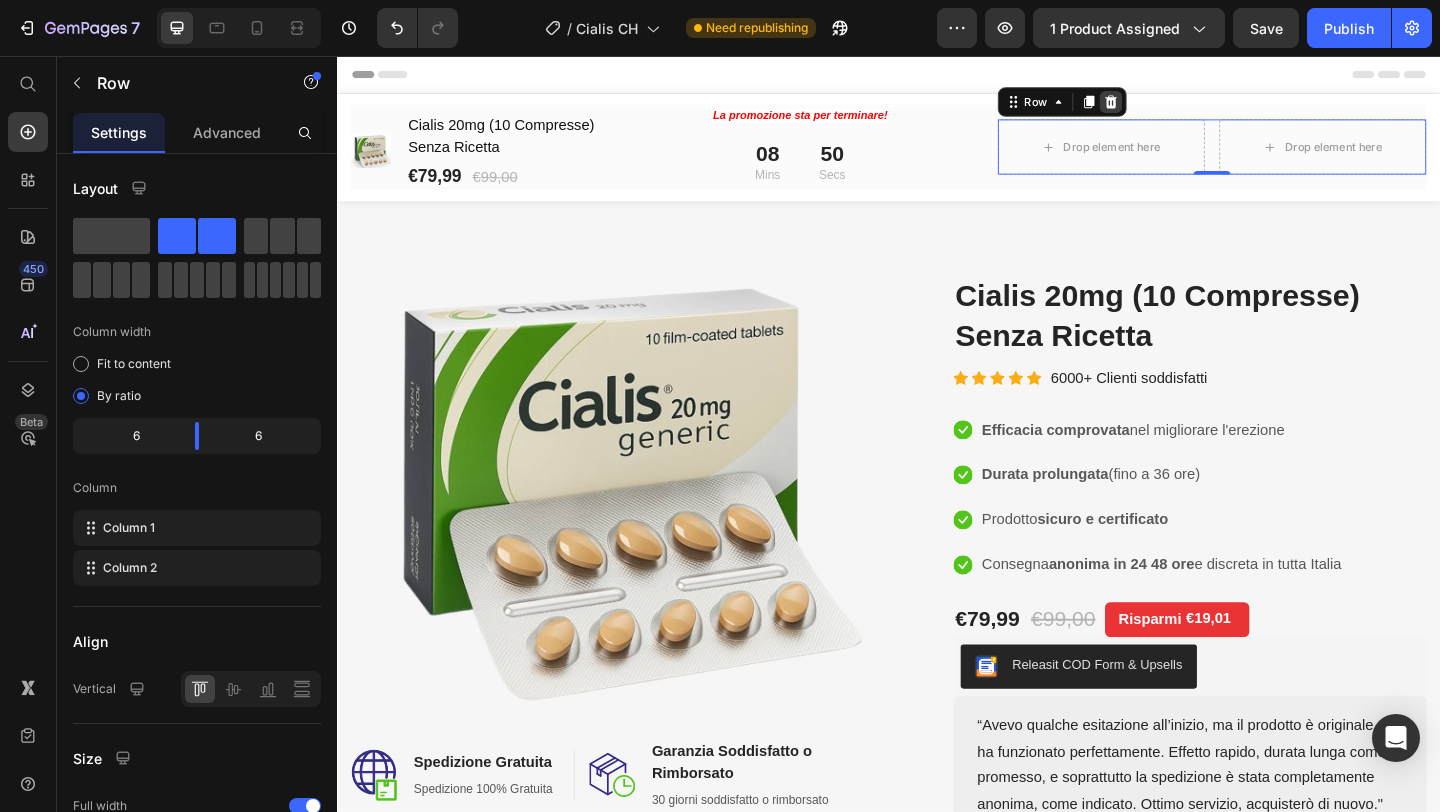 click 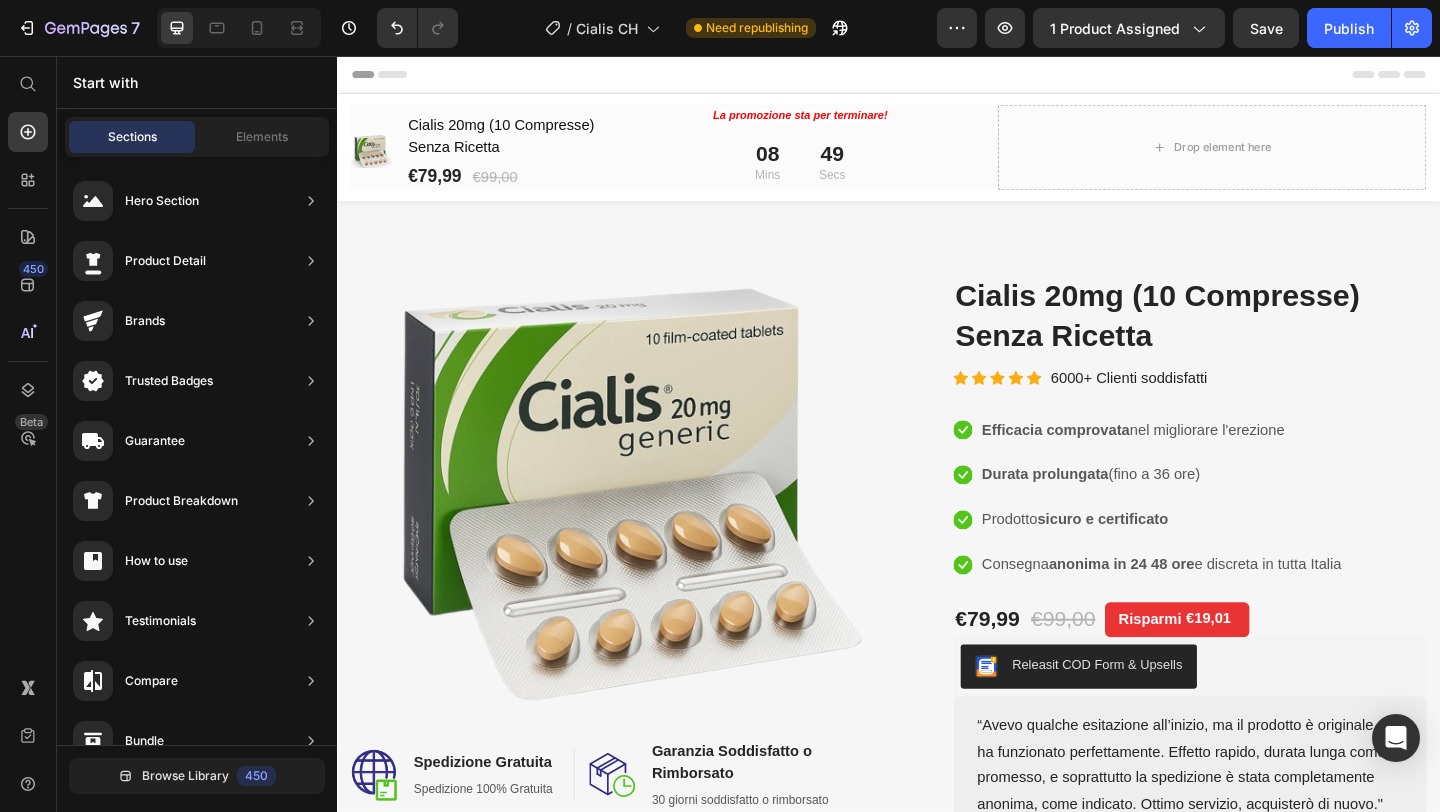 click on "Drop element here" at bounding box center (1289, 155) 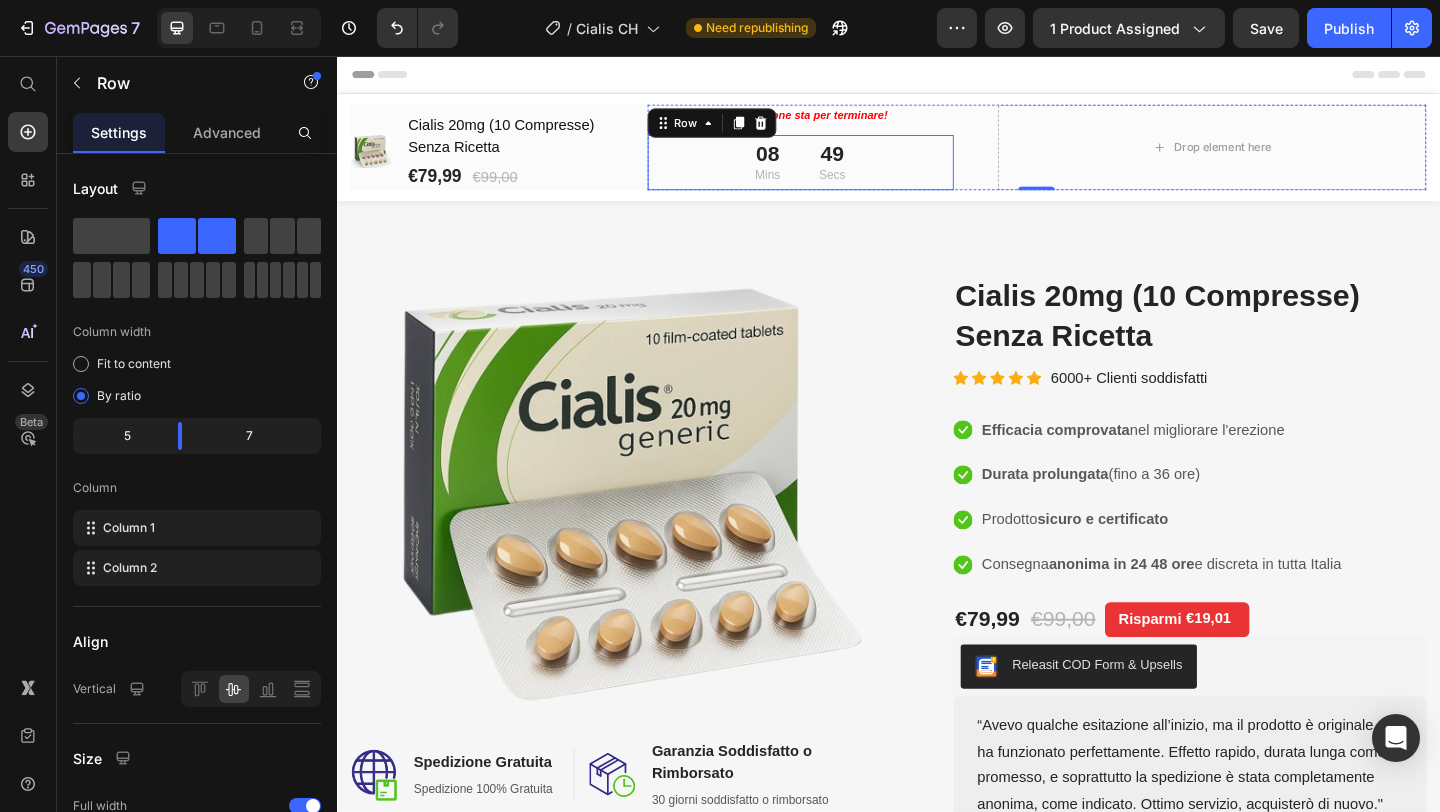 click on "08 Mins 49 Secs" at bounding box center [841, 172] 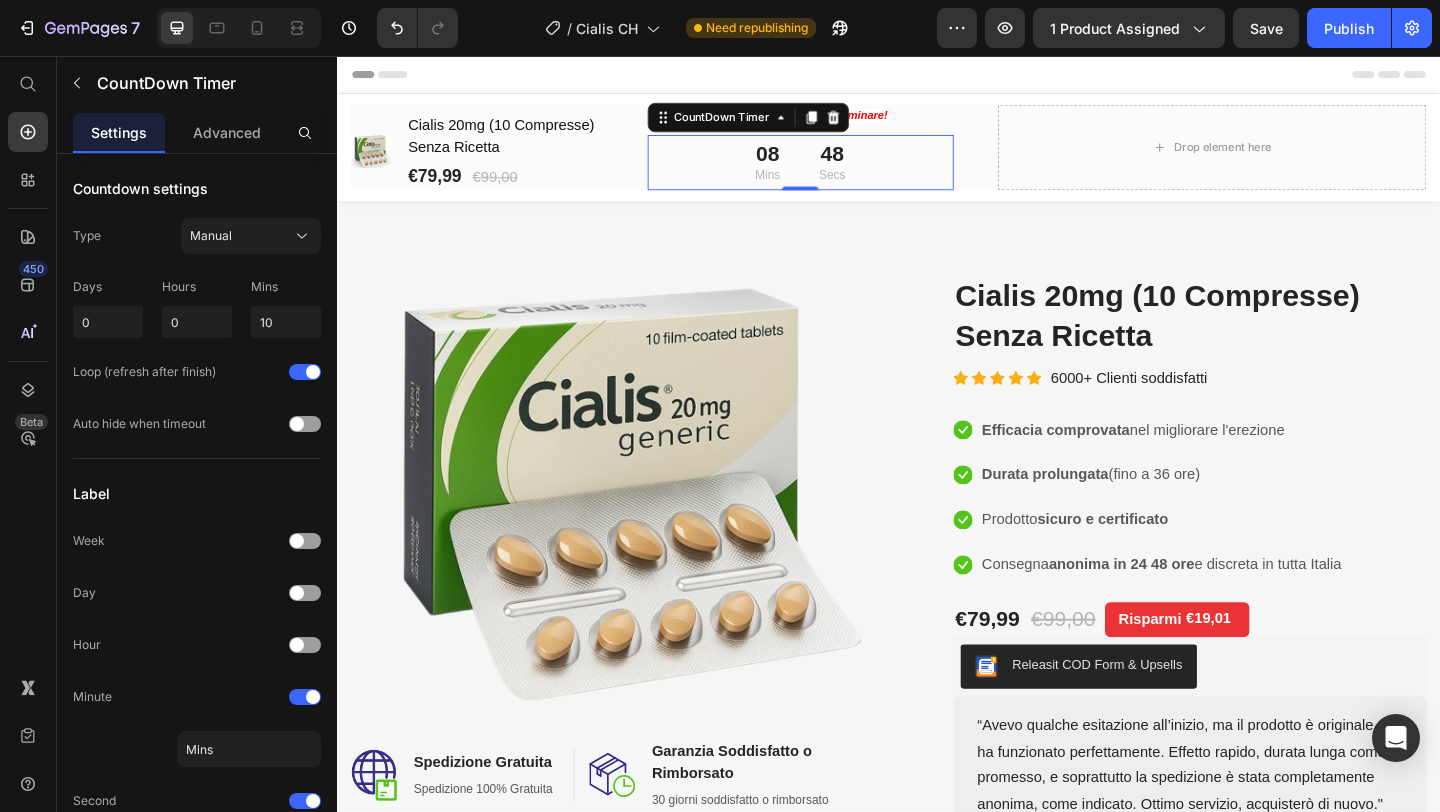 click on "Drop element here" at bounding box center [1289, 155] 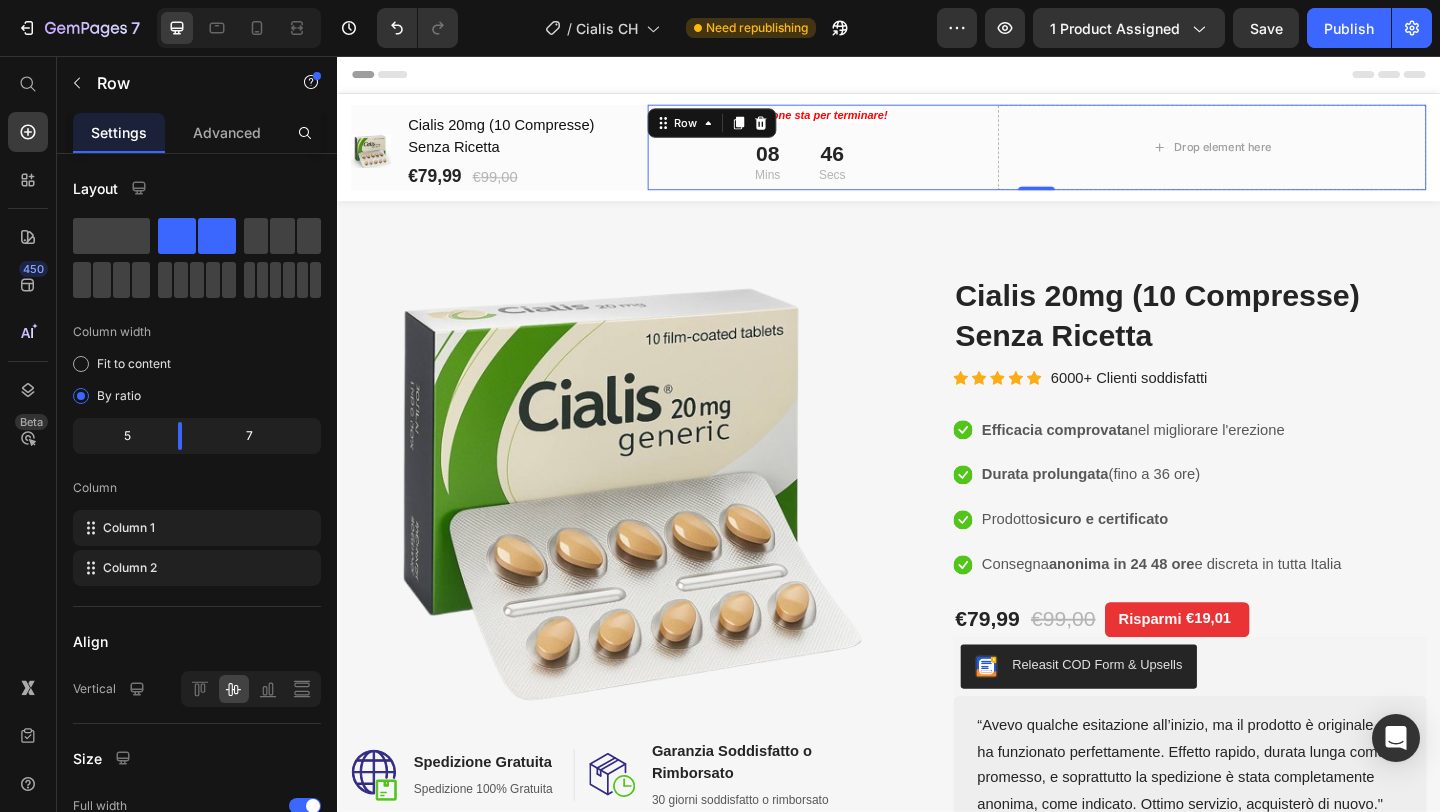 click on "(P) Images & Gallery Cialis 20mg (10 Compresse) Senza Ricetta (P) Title €79,99 (P) Price €99,00 (P) Price Row Row La promozione sta per terminare! Text block Row 08 Mins 46 Secs CountDown Timer
Drop element here Row 0 Product Sticky" at bounding box center [937, 155] 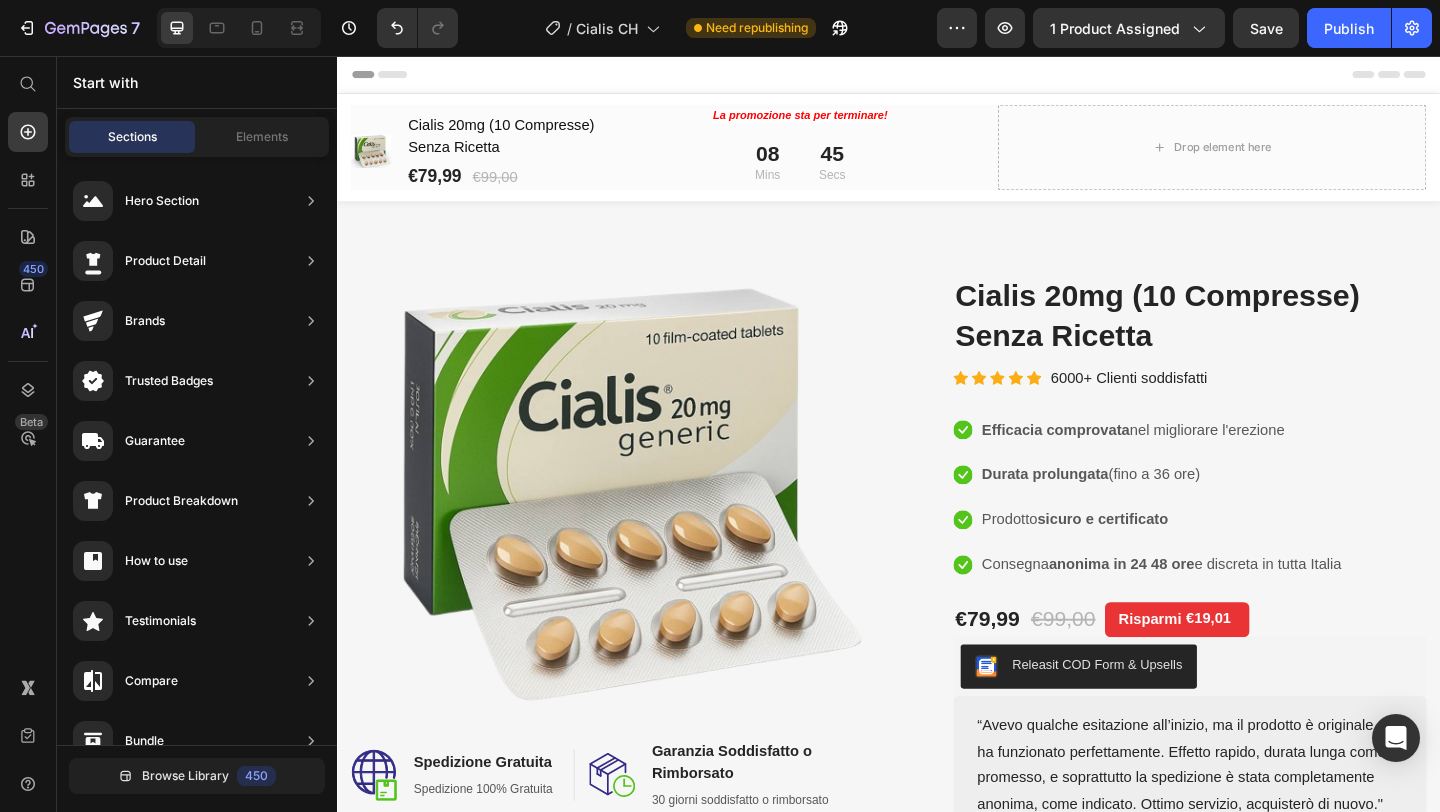 click on "(P) Images & Gallery Cialis 20mg (10 Compresse) Senza Ricetta (P) Title €79,99 (P) Price €99,00 (P) Price Row Row La promozione sta per terminare! Text block Row 08 Mins 45 Secs CountDown Timer
Drop element here Row Product" at bounding box center [937, 155] 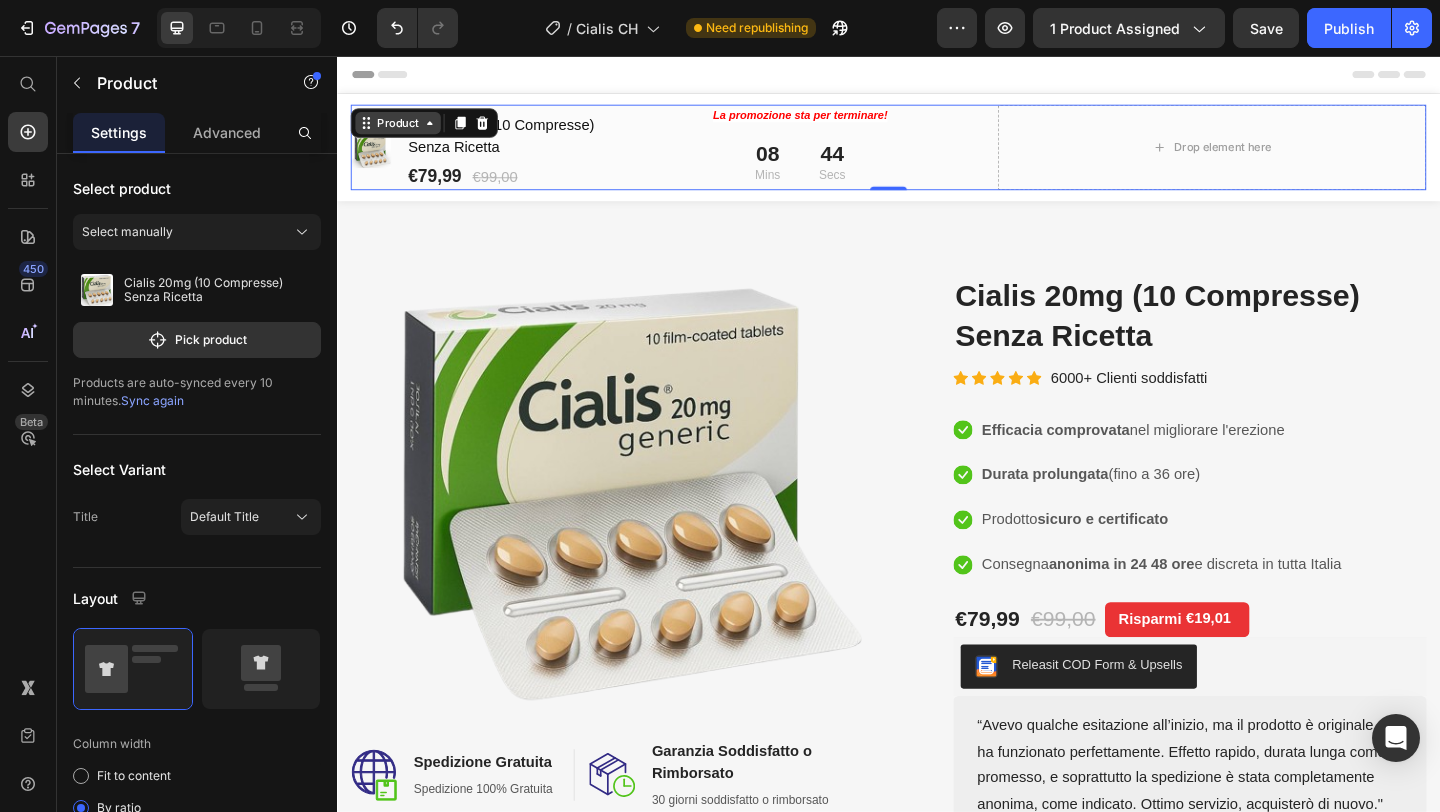 click 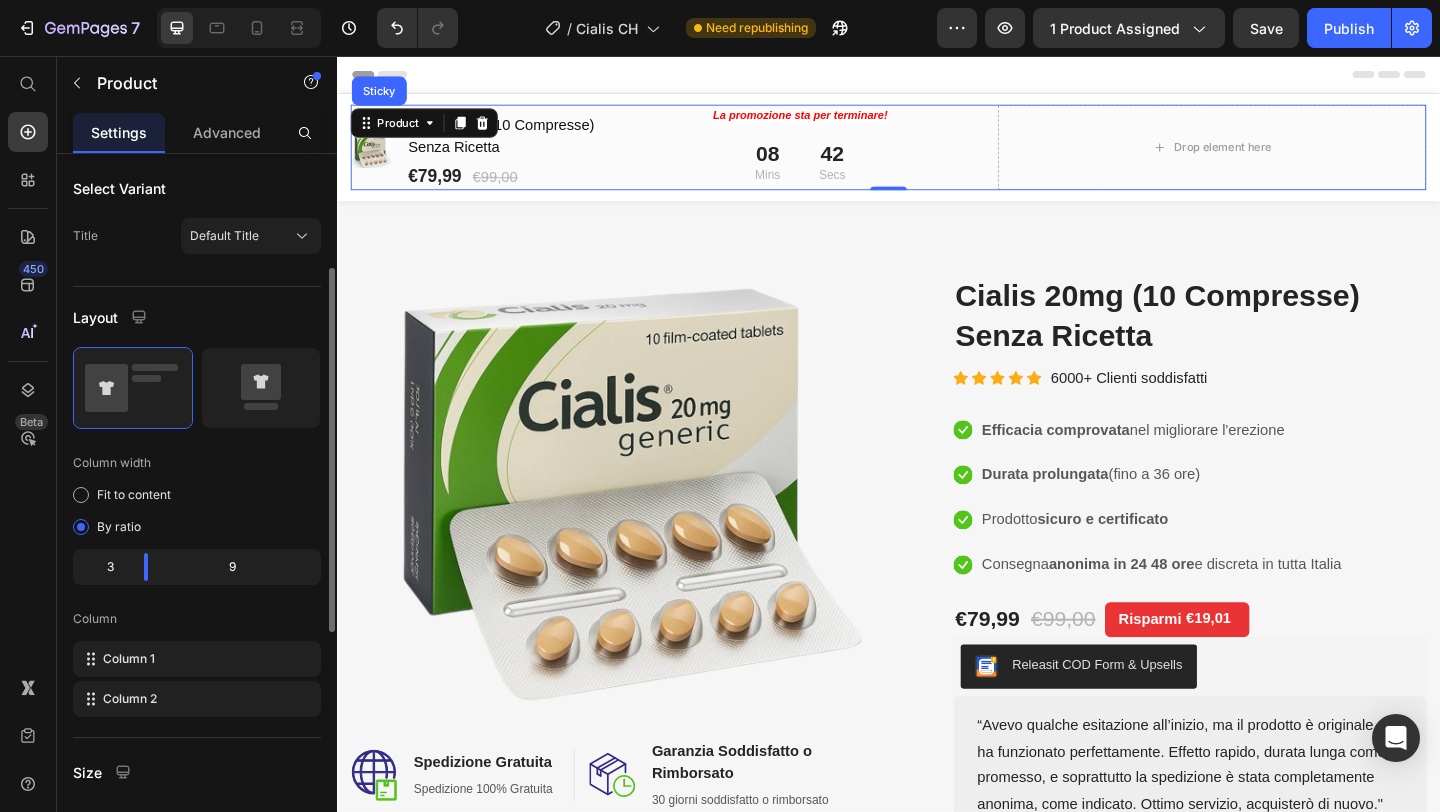 scroll, scrollTop: 304, scrollLeft: 0, axis: vertical 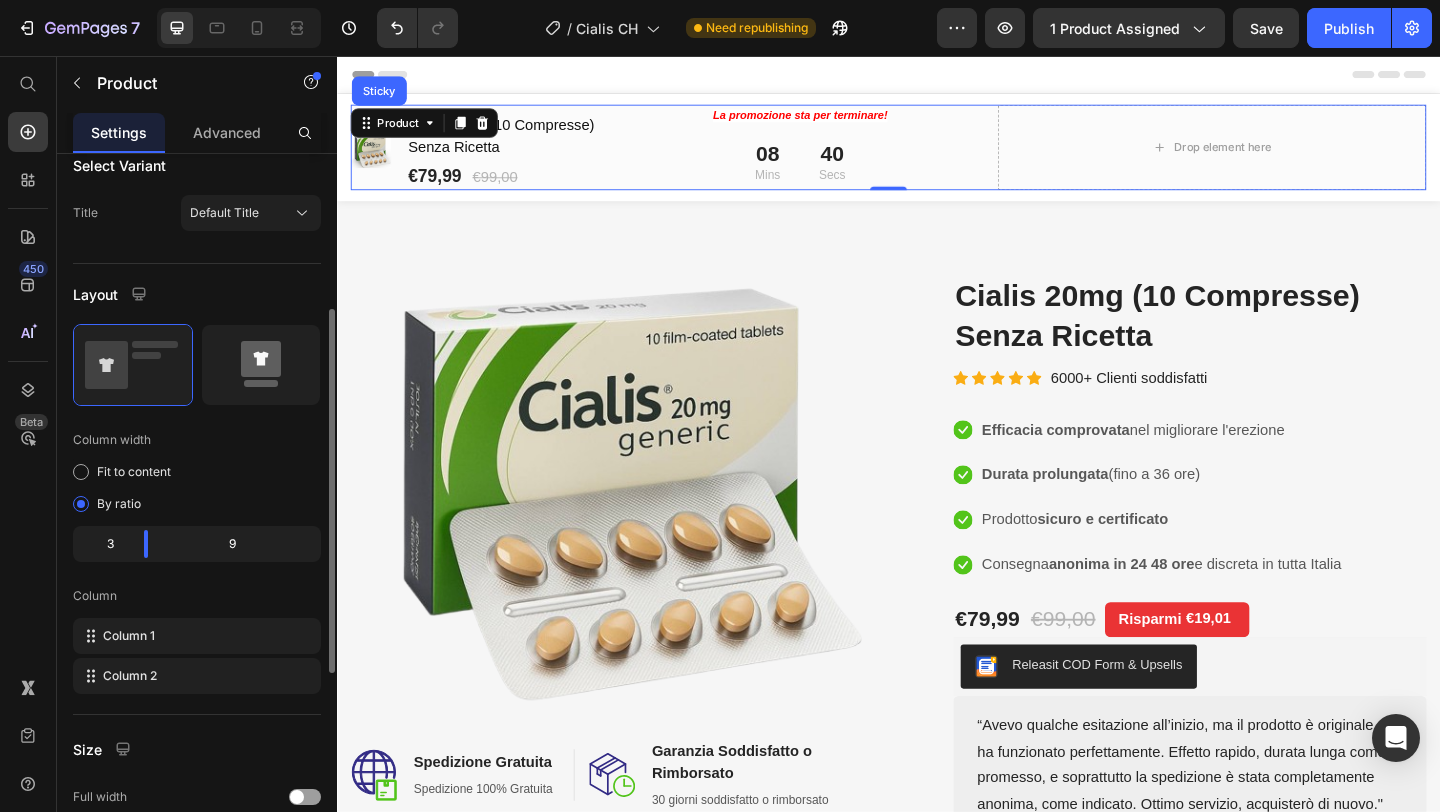 click 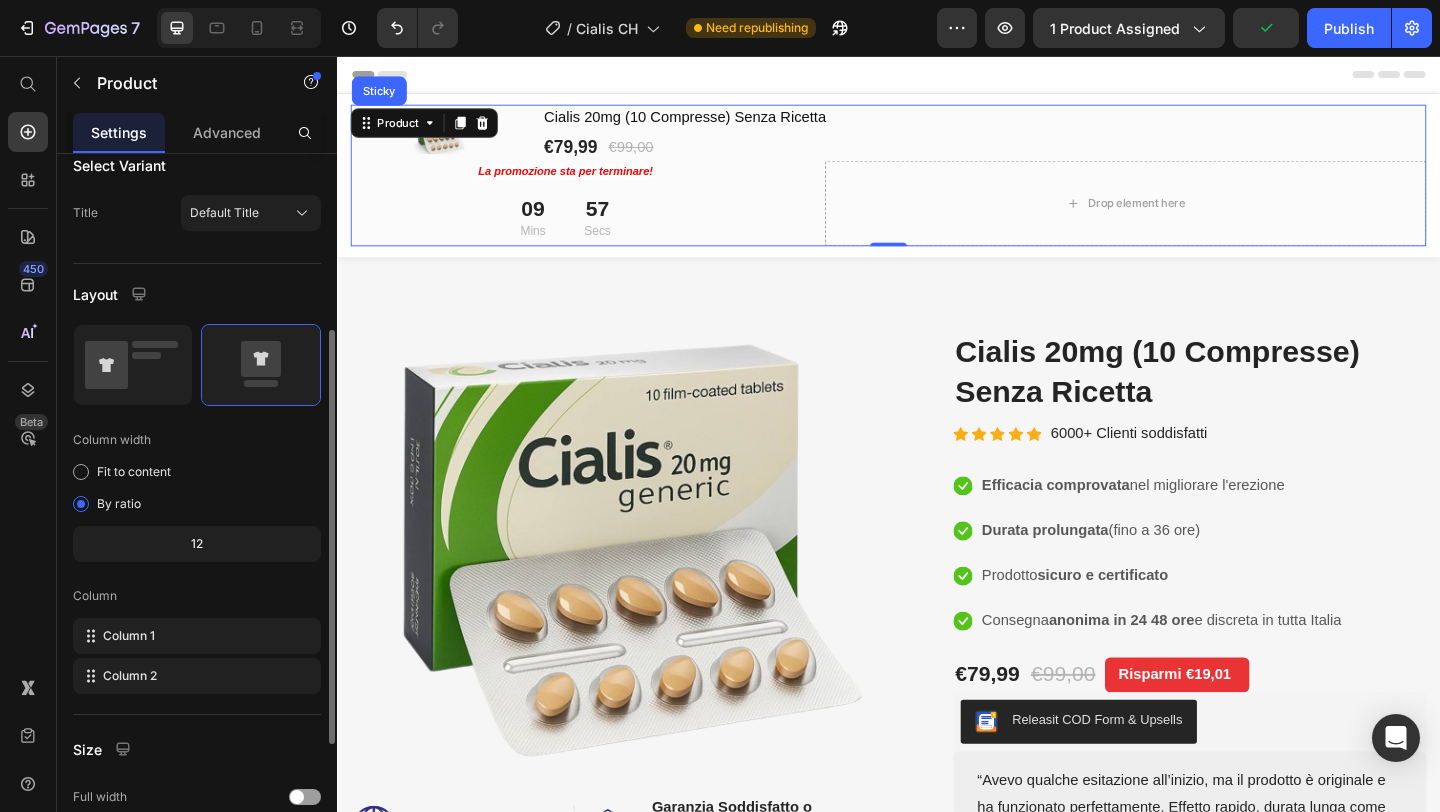 click on "12" 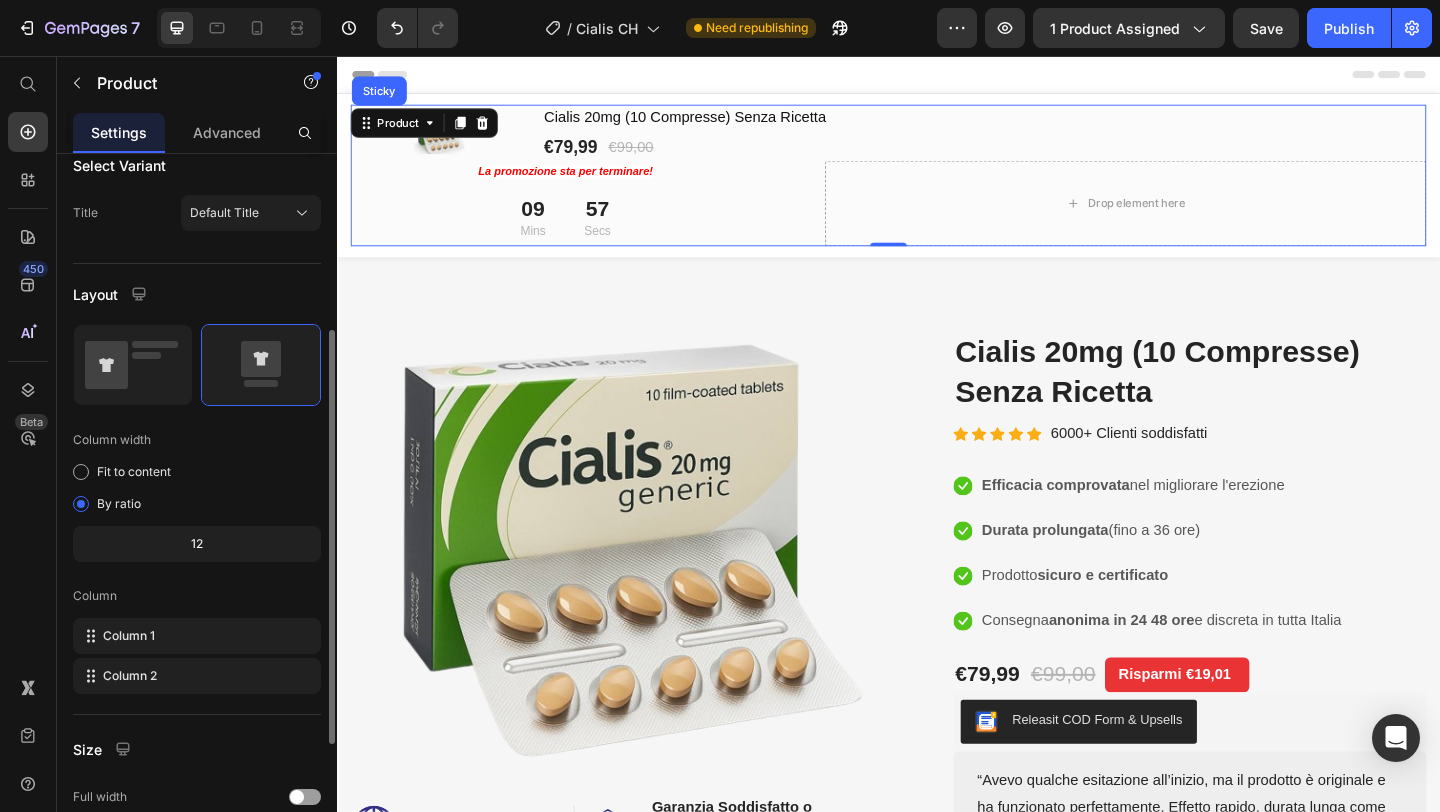 click on "12" 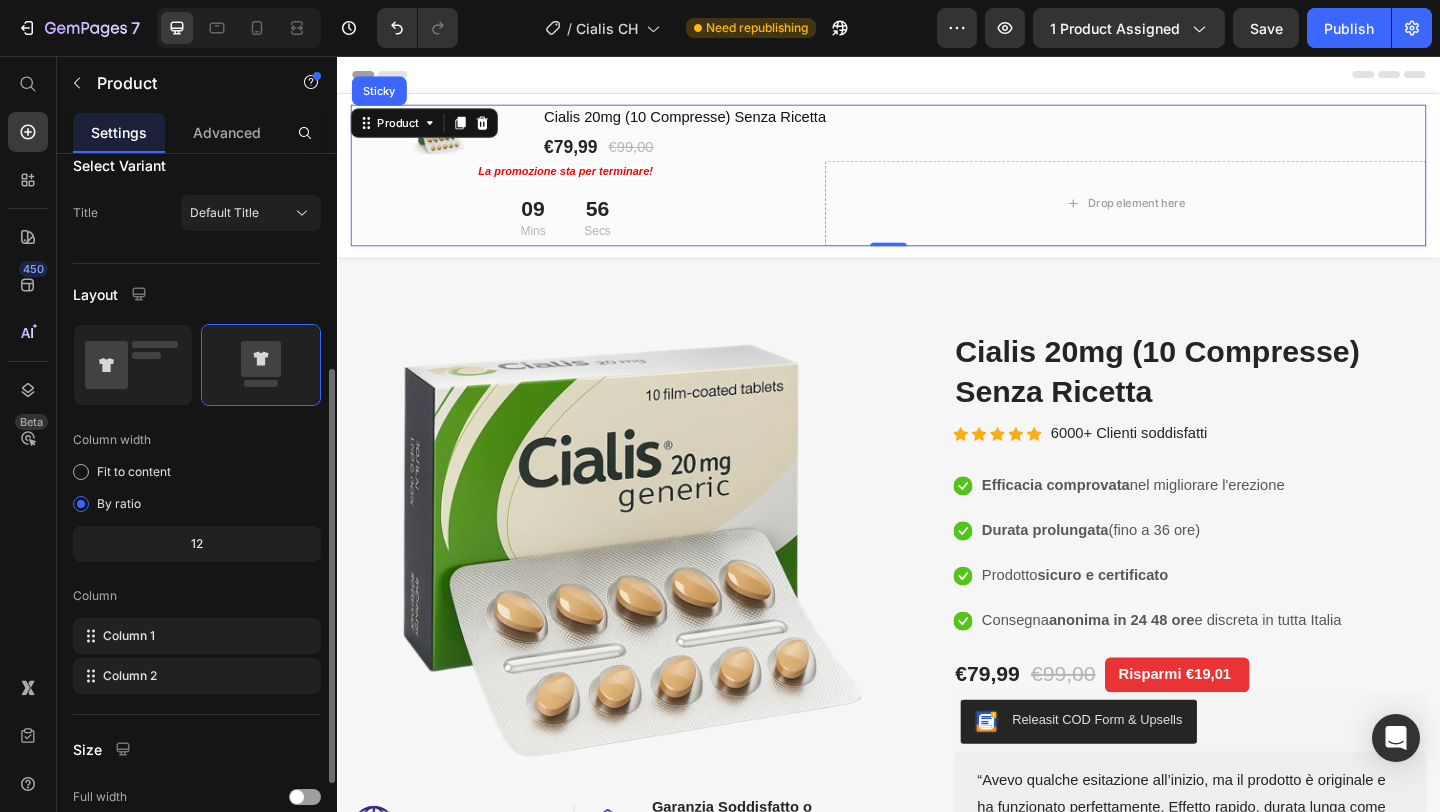 scroll, scrollTop: 388, scrollLeft: 0, axis: vertical 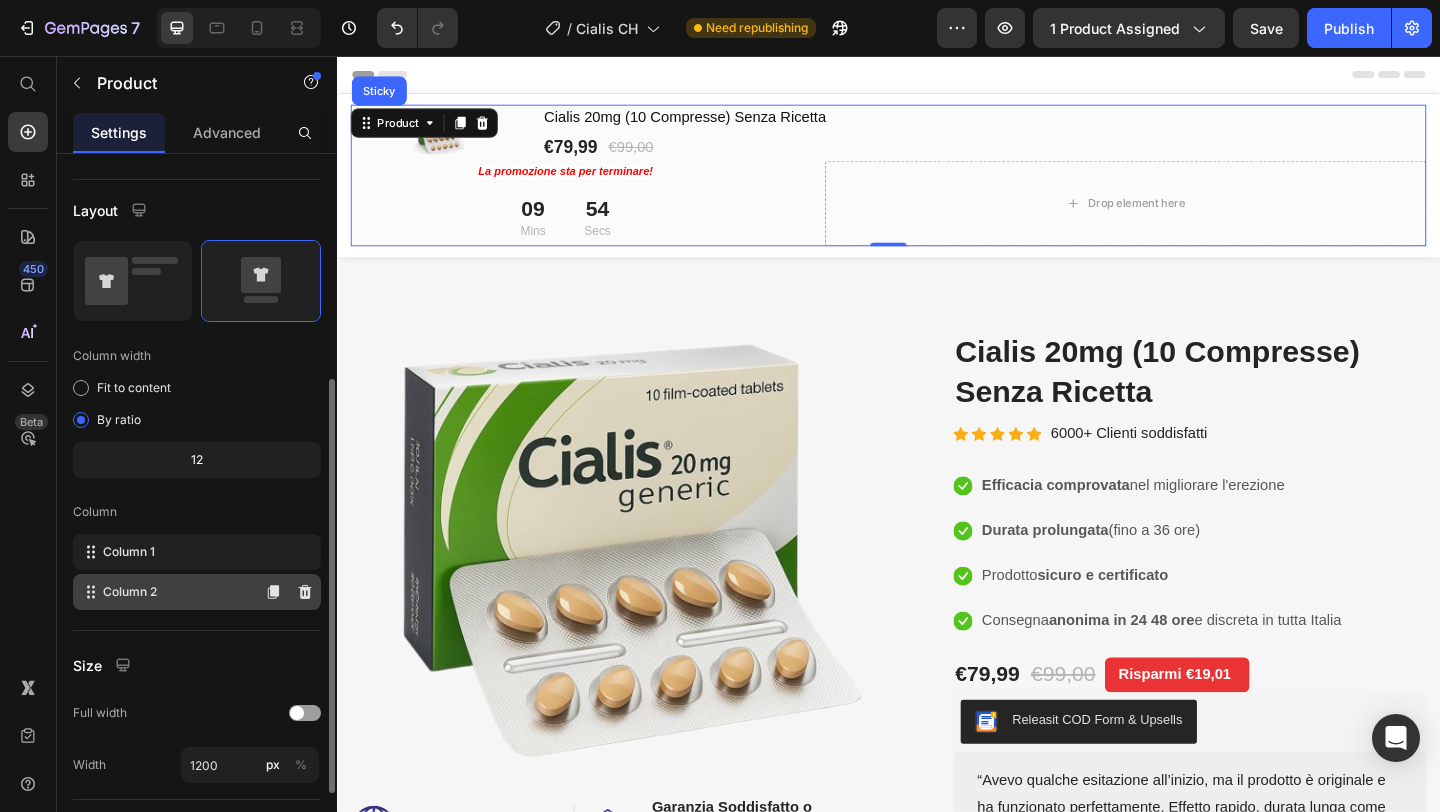 click on "Column 2" 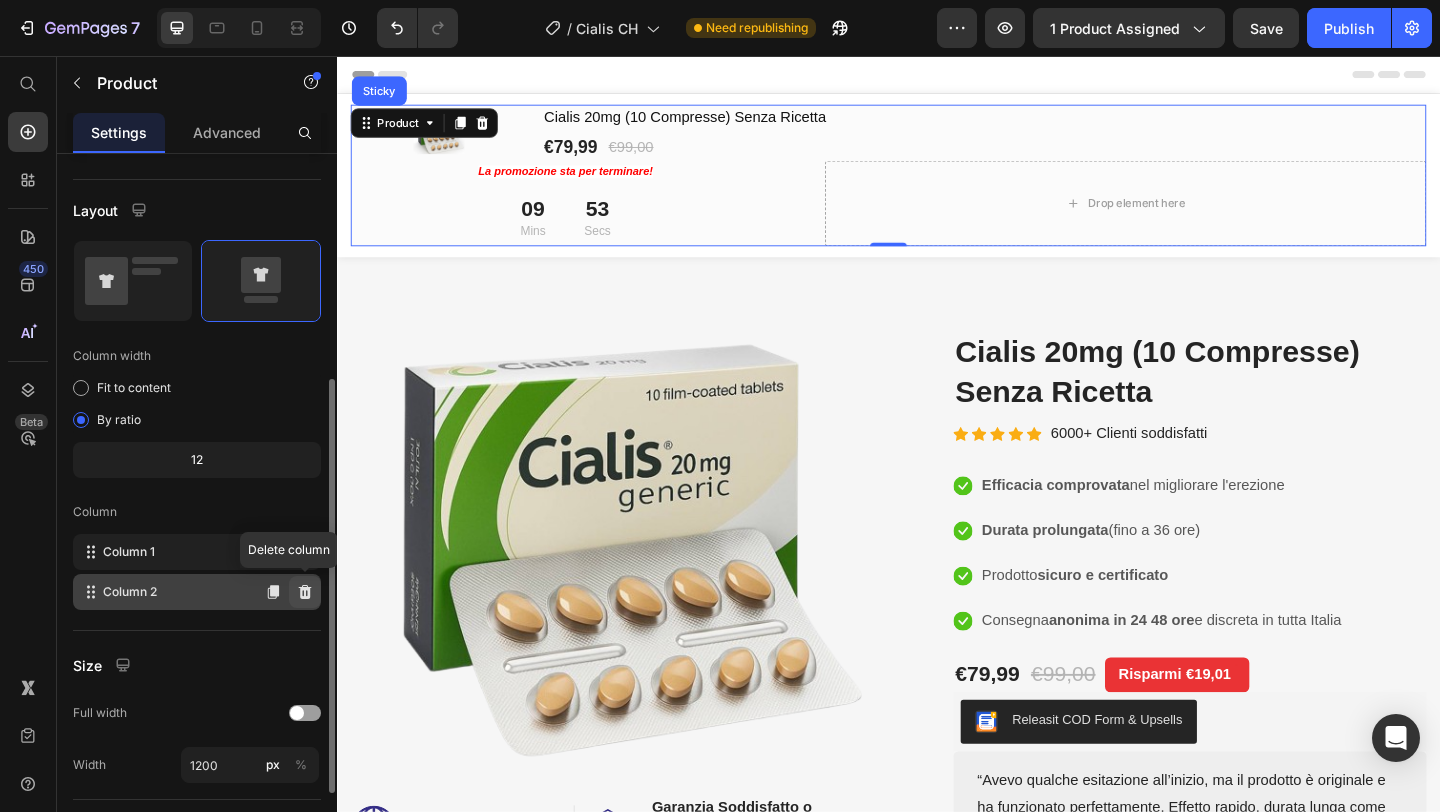 click 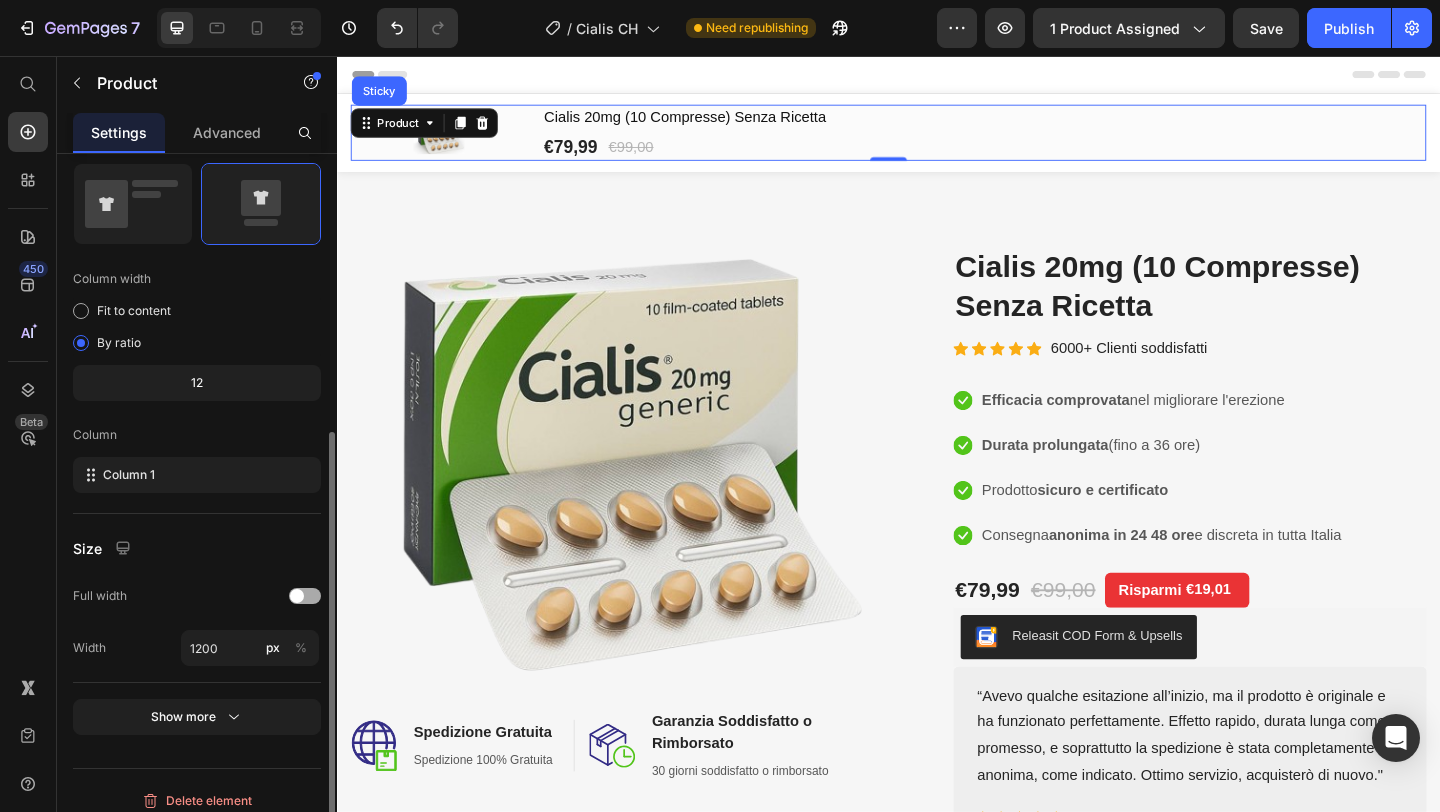 click at bounding box center (305, 596) 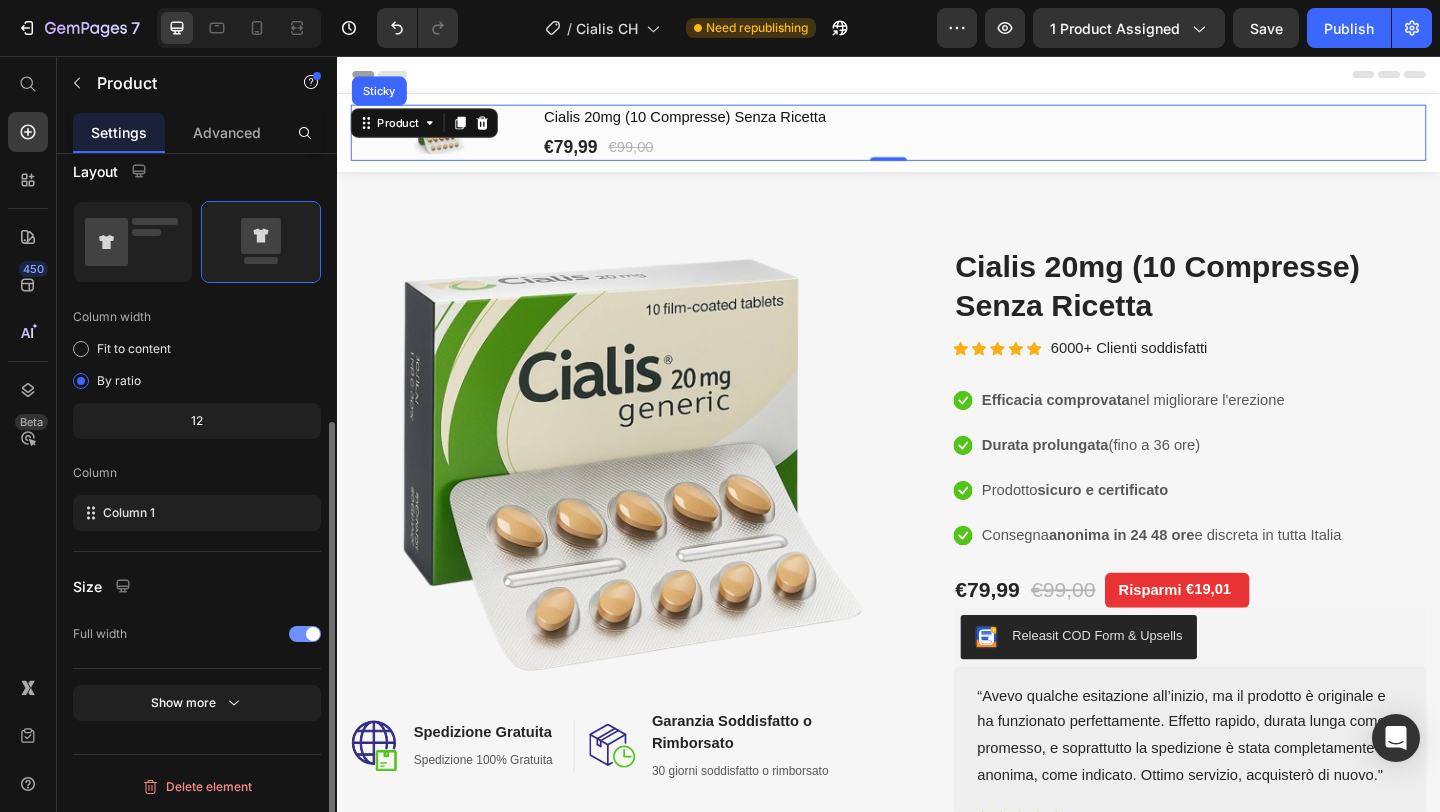 scroll, scrollTop: 427, scrollLeft: 0, axis: vertical 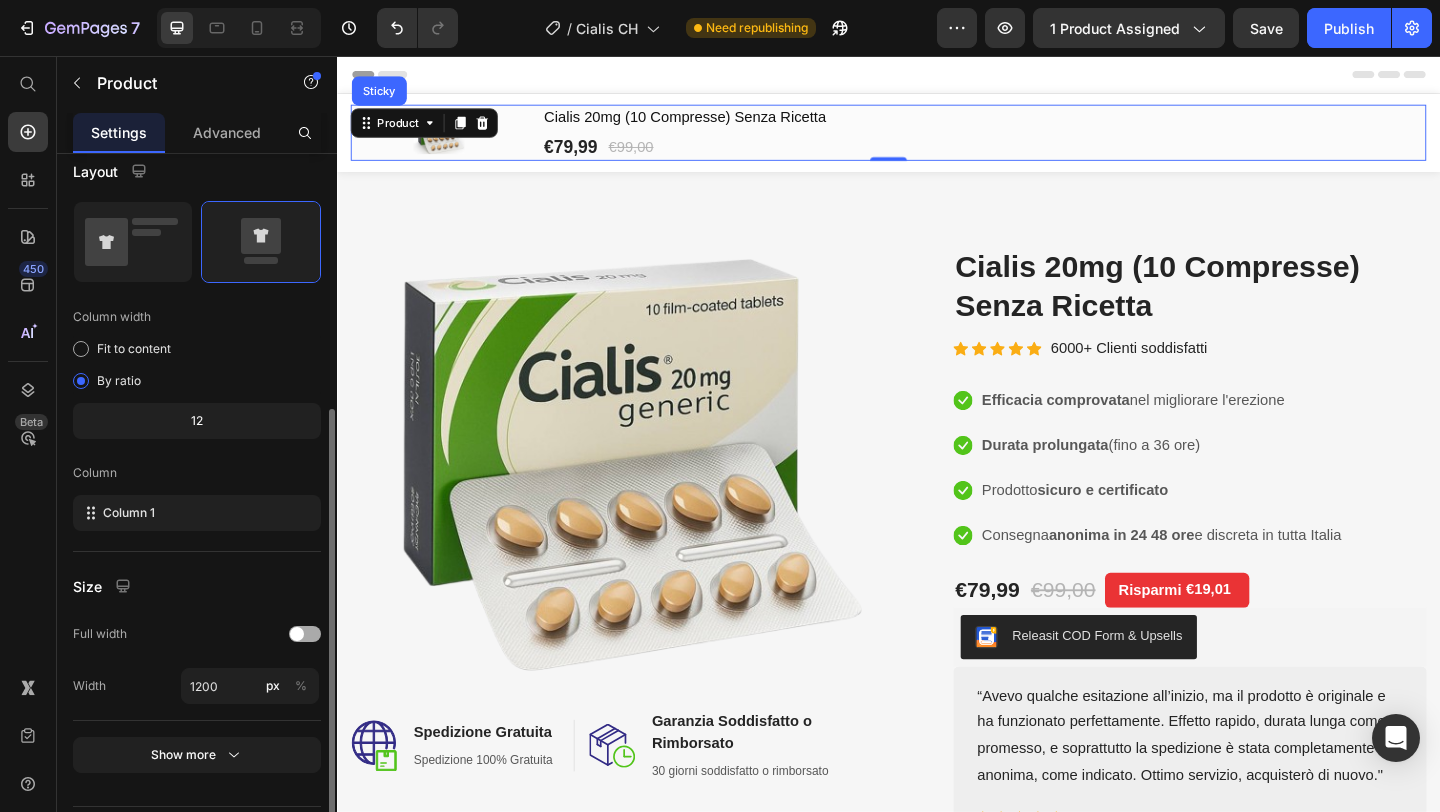 click at bounding box center (305, 634) 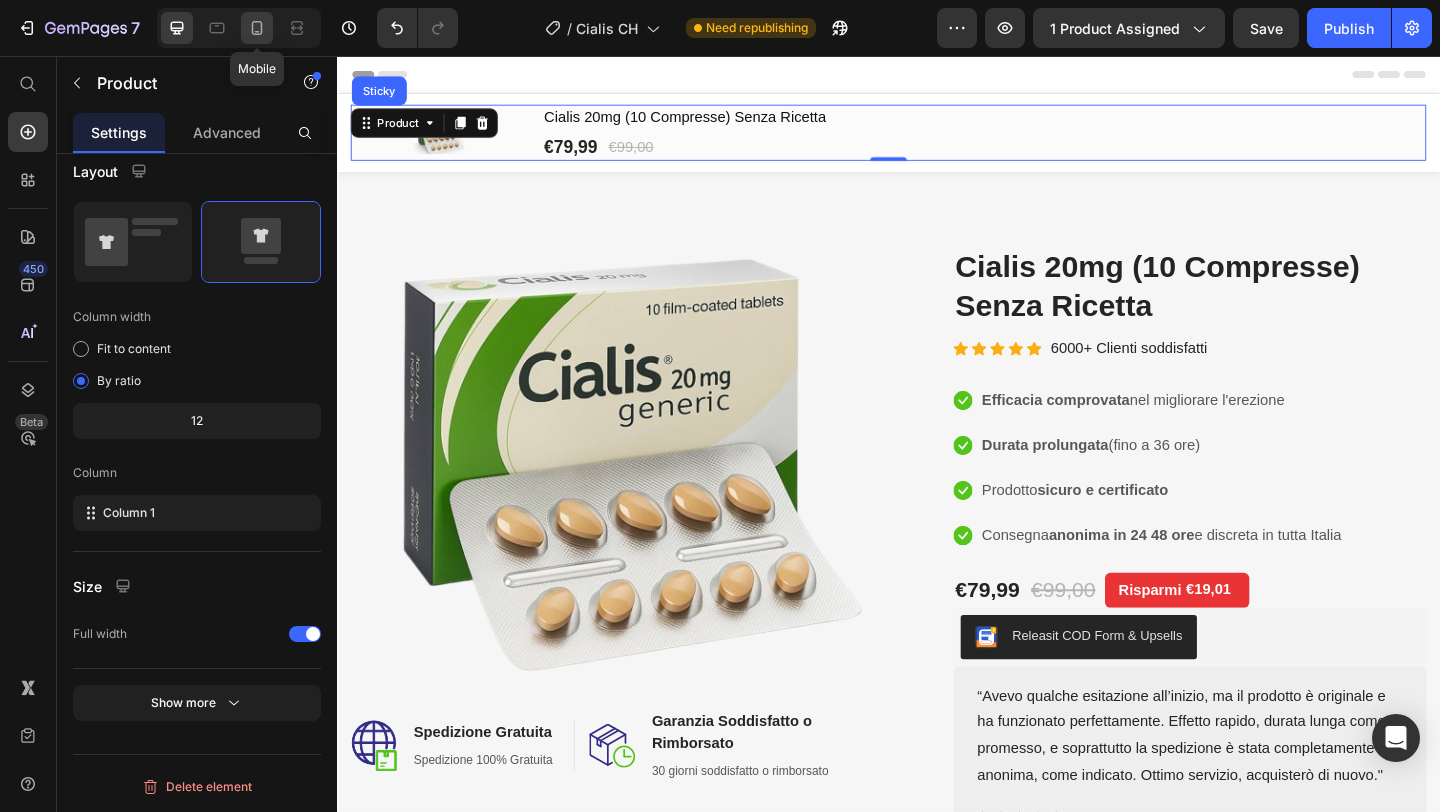 click 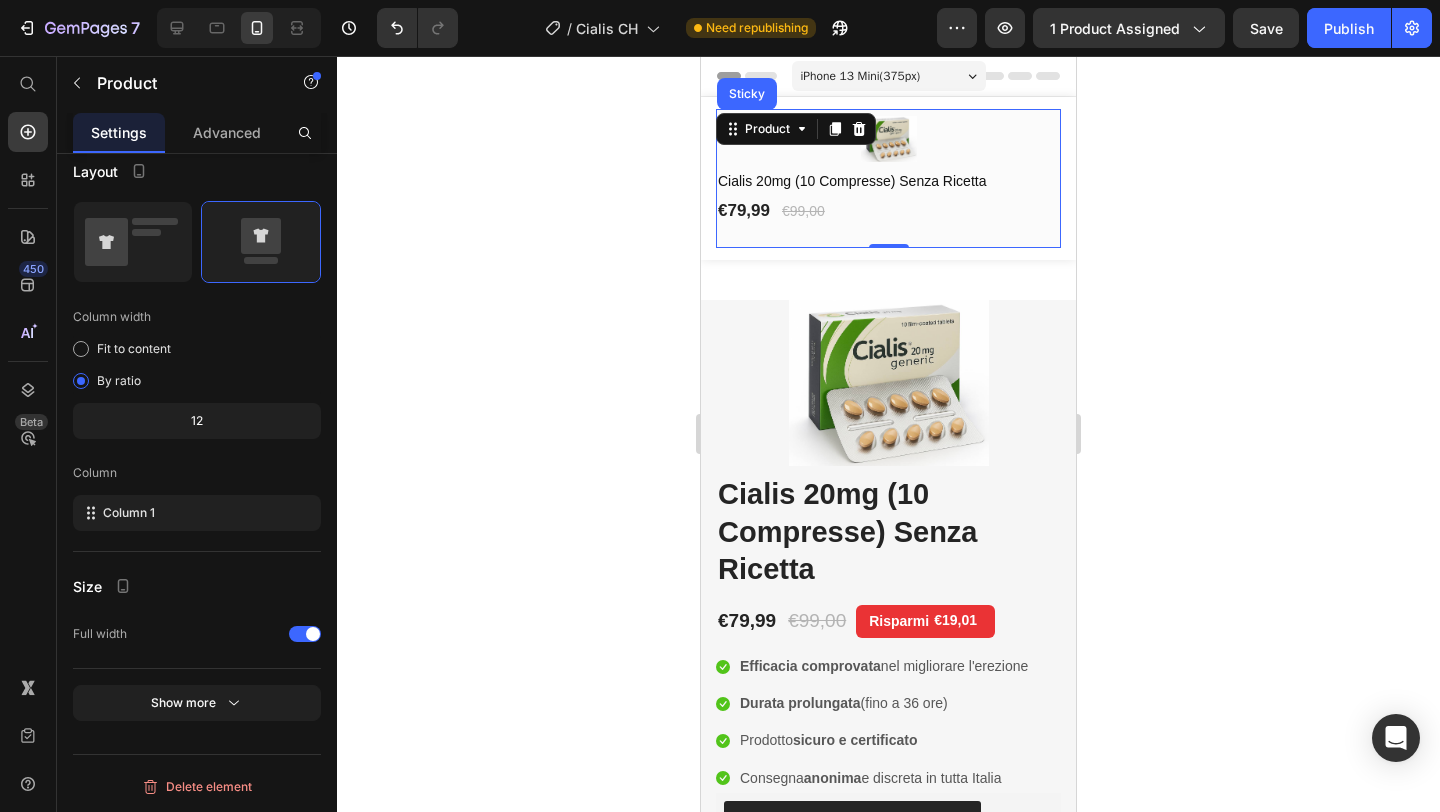 click 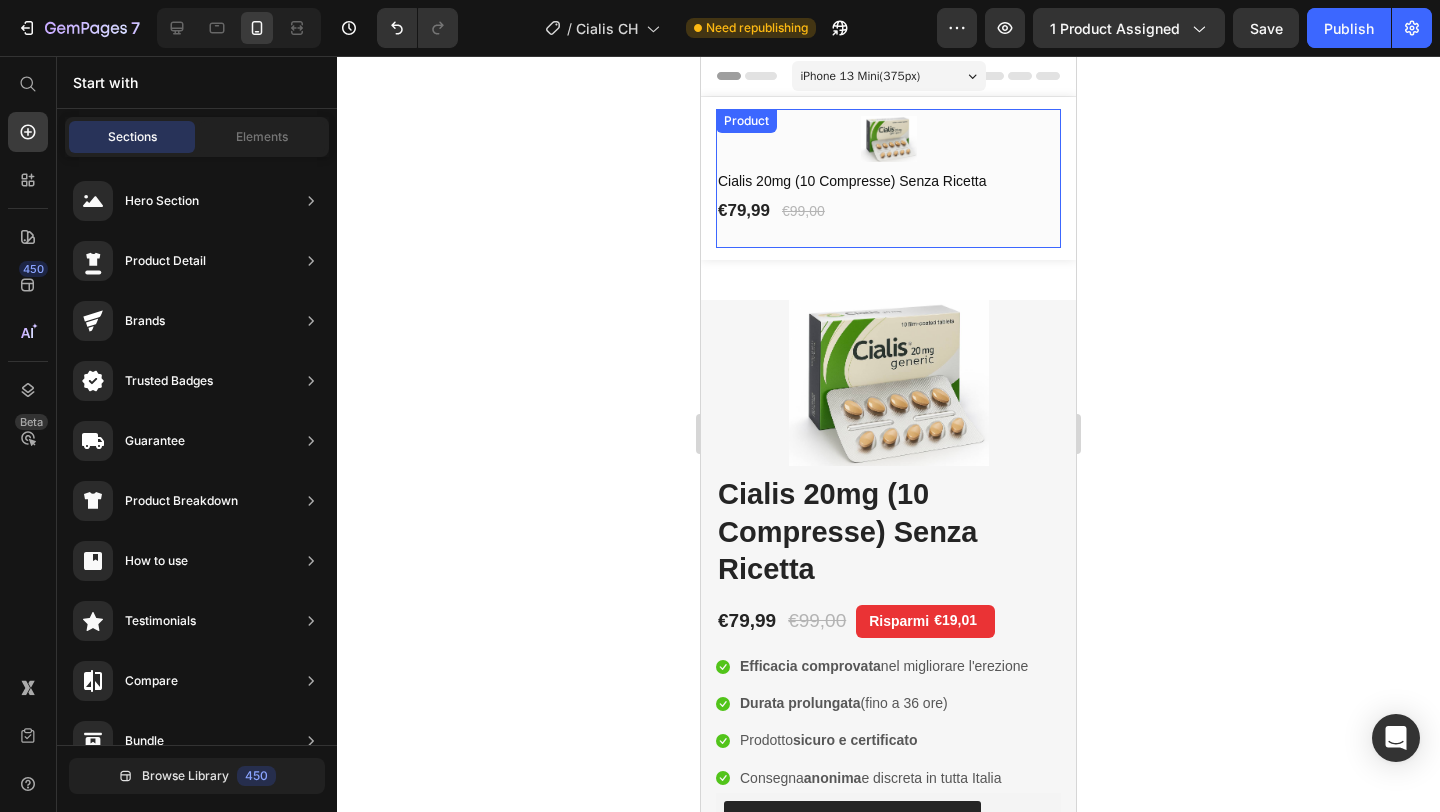 click on "(P) Images & Gallery Cialis 20mg (10 Compresse) Senza Ricetta (P) Title €79,99 (P) Price €99,00 (P) Price Row Row" at bounding box center (888, 178) 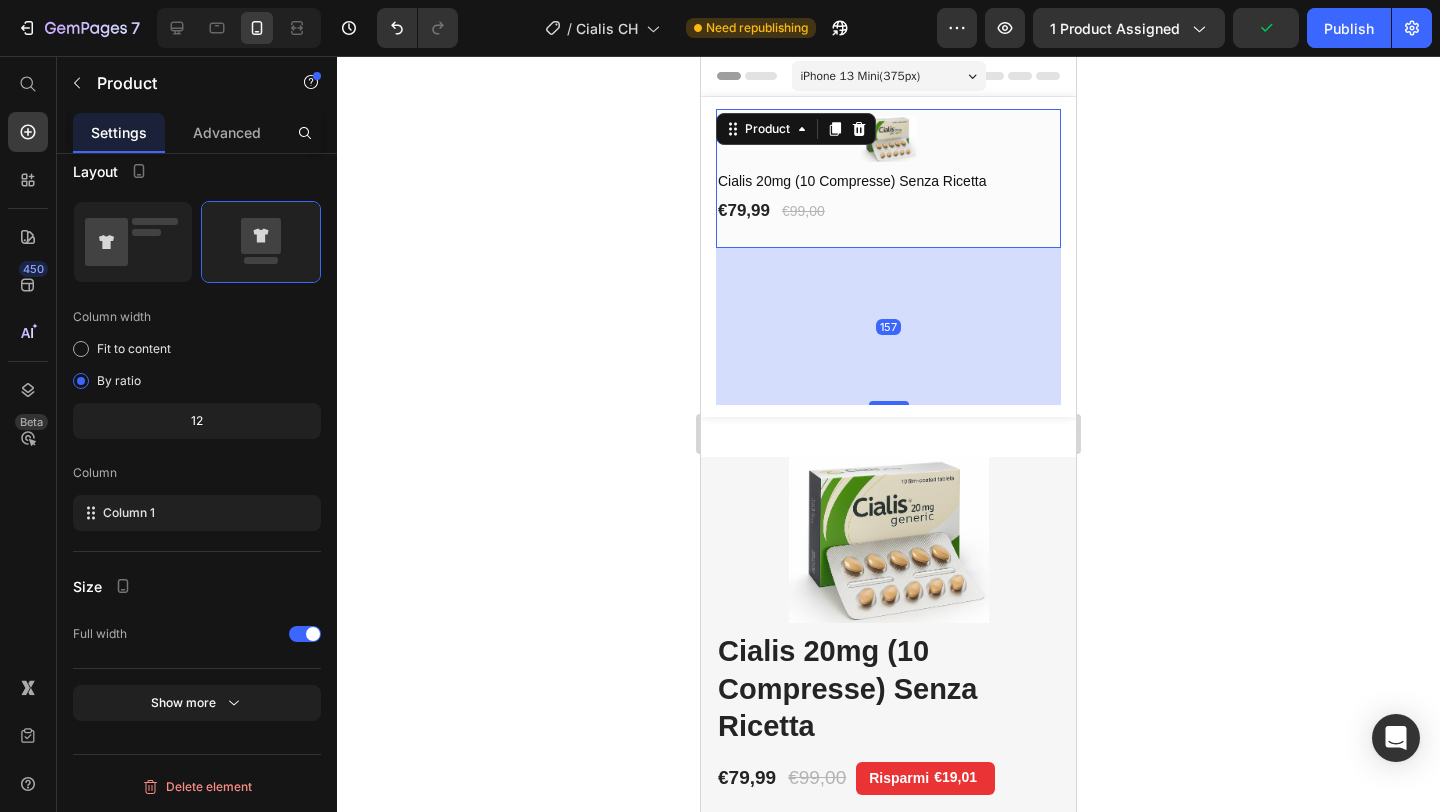drag, startPoint x: 889, startPoint y: 247, endPoint x: 896, endPoint y: 405, distance: 158.15498 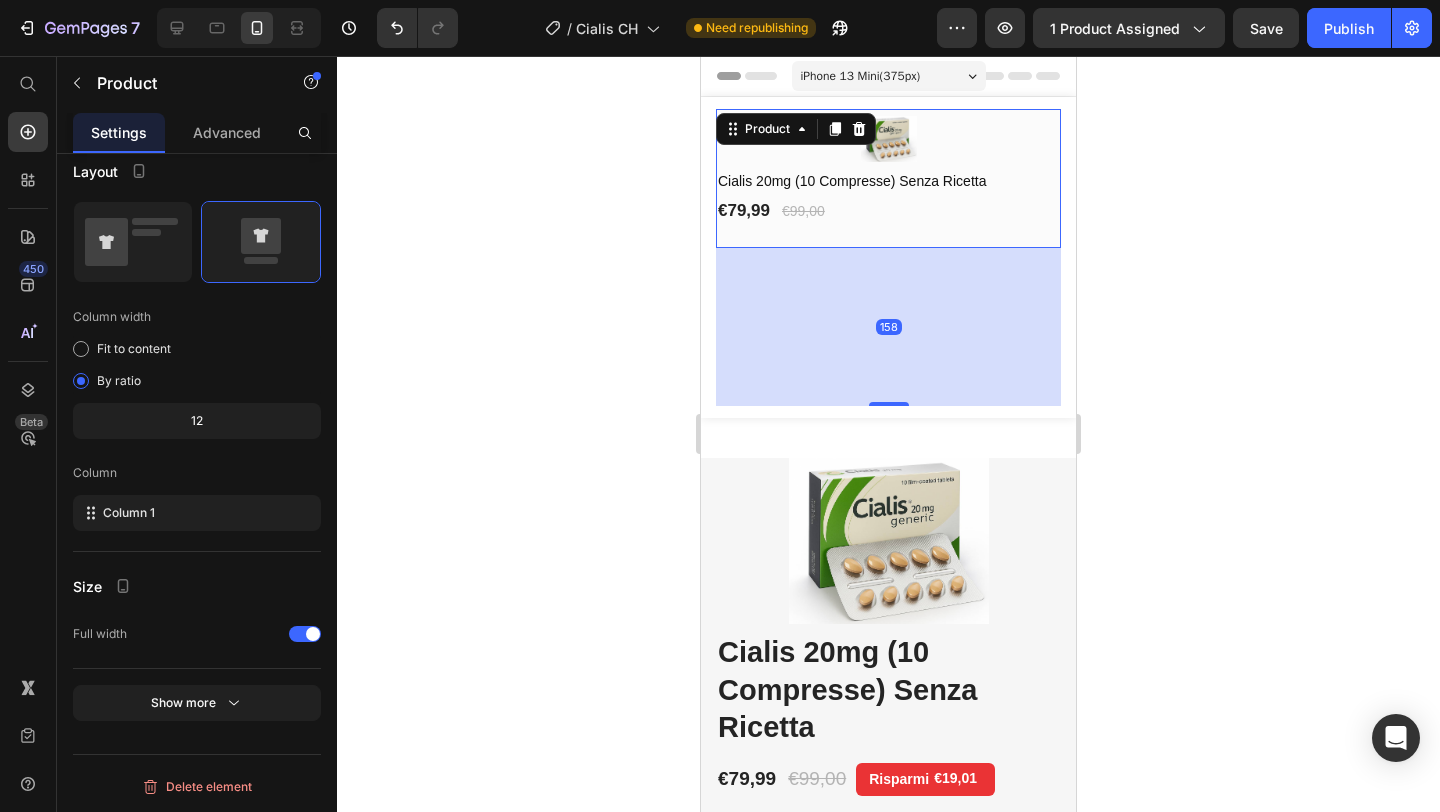 click 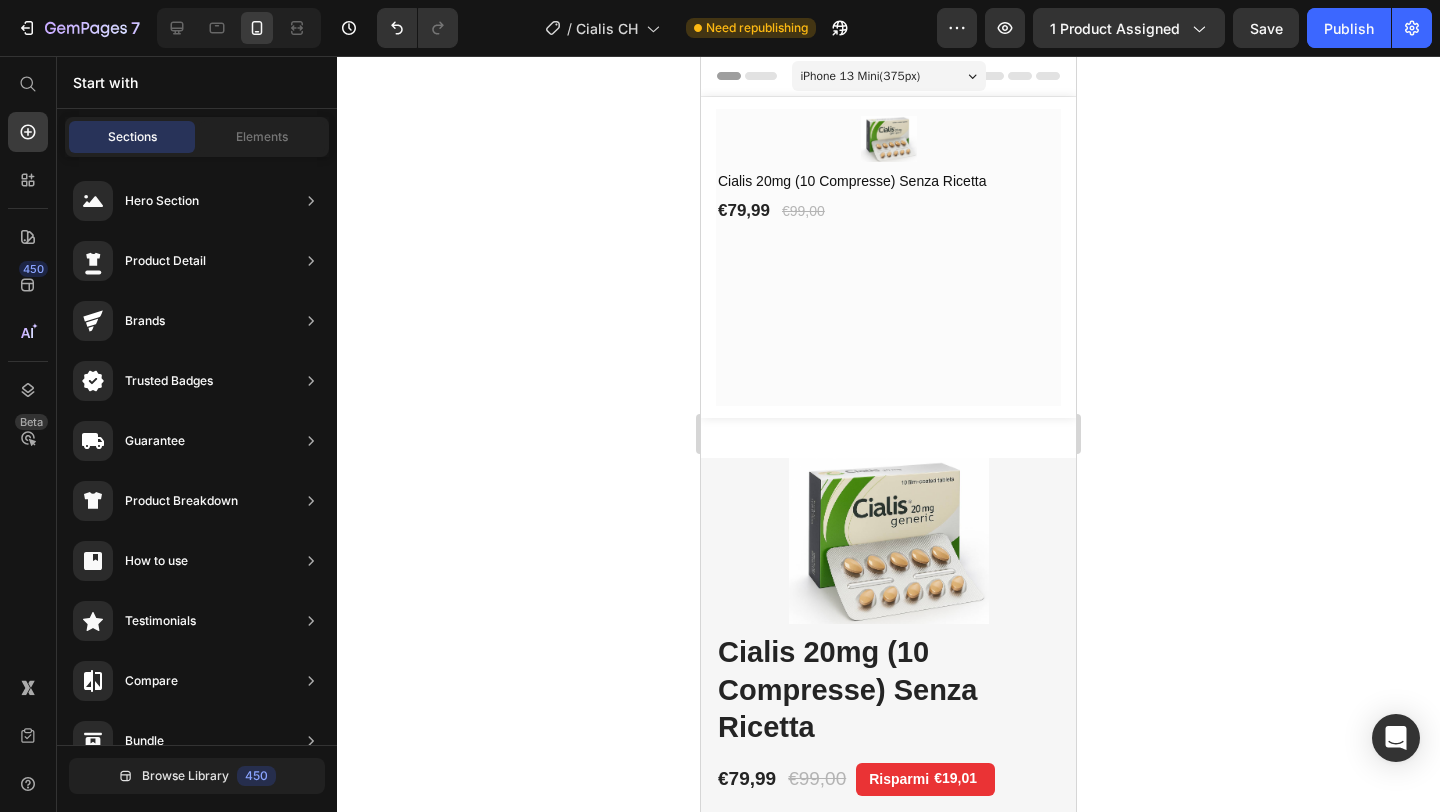 click on "(P) Images & Gallery Cialis 20mg (10 Compresse) Senza Ricetta (P) Title €79,99 (P) Price €99,00 (P) Price Row Row Product" at bounding box center (888, 257) 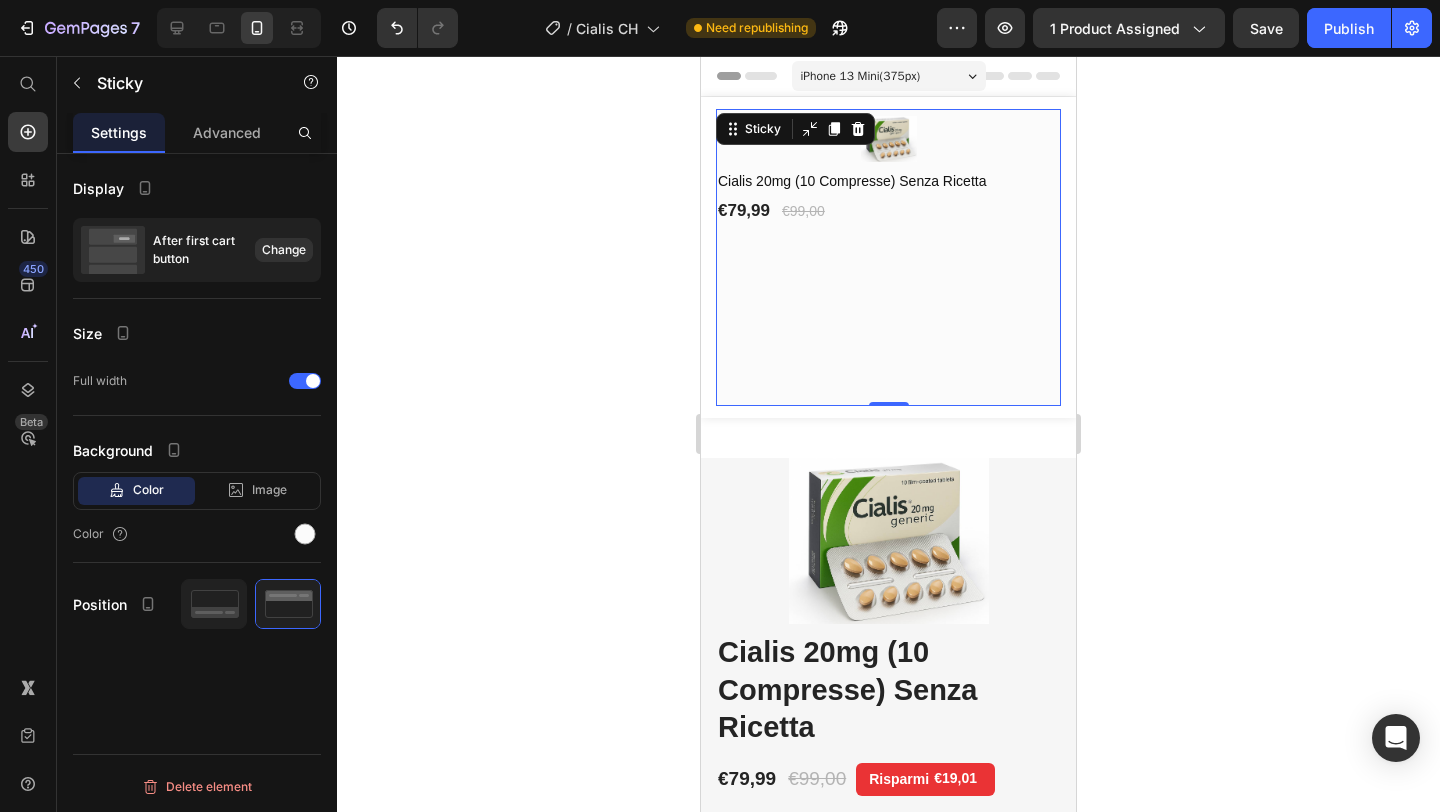scroll, scrollTop: 0, scrollLeft: 0, axis: both 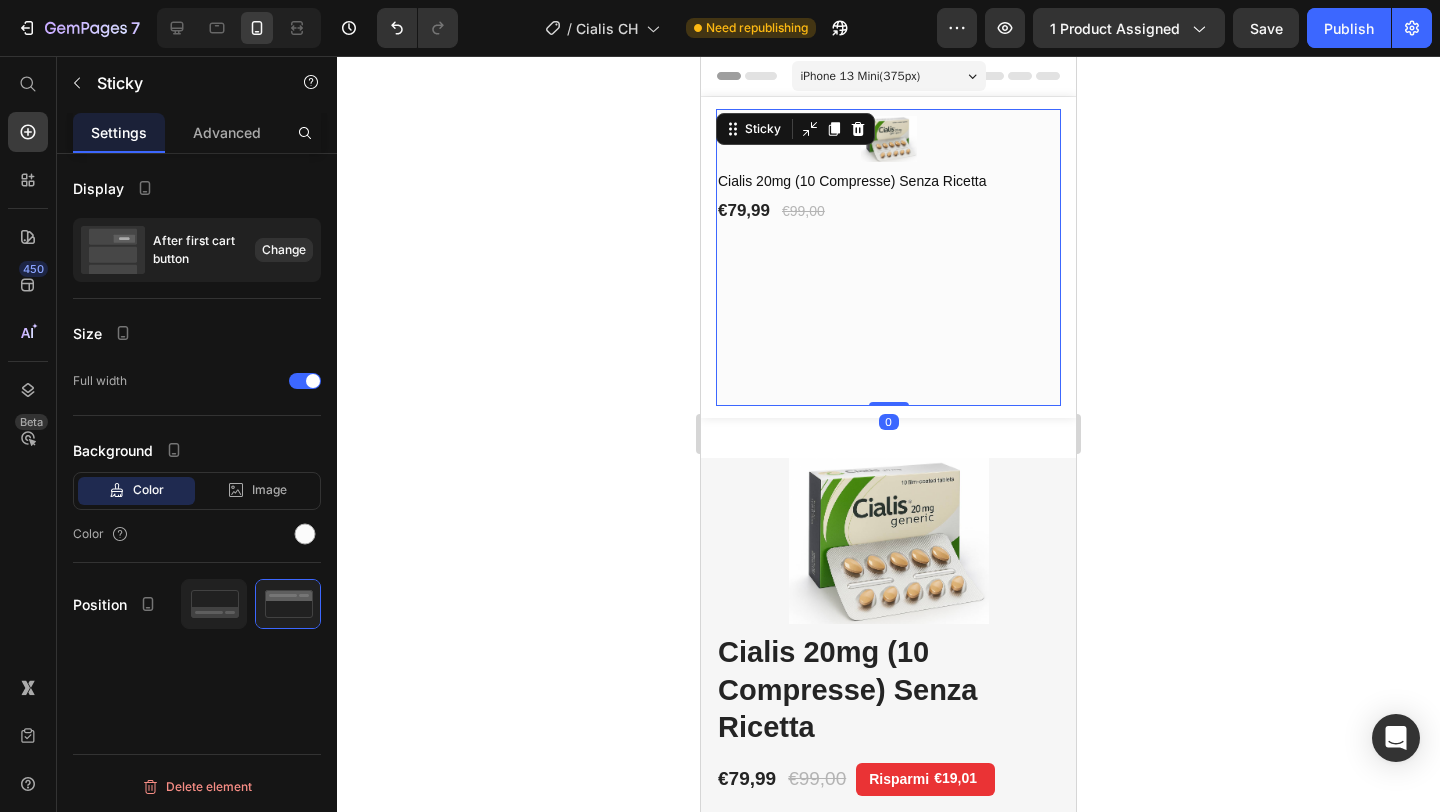 drag, startPoint x: 889, startPoint y: 403, endPoint x: 894, endPoint y: 198, distance: 205.06097 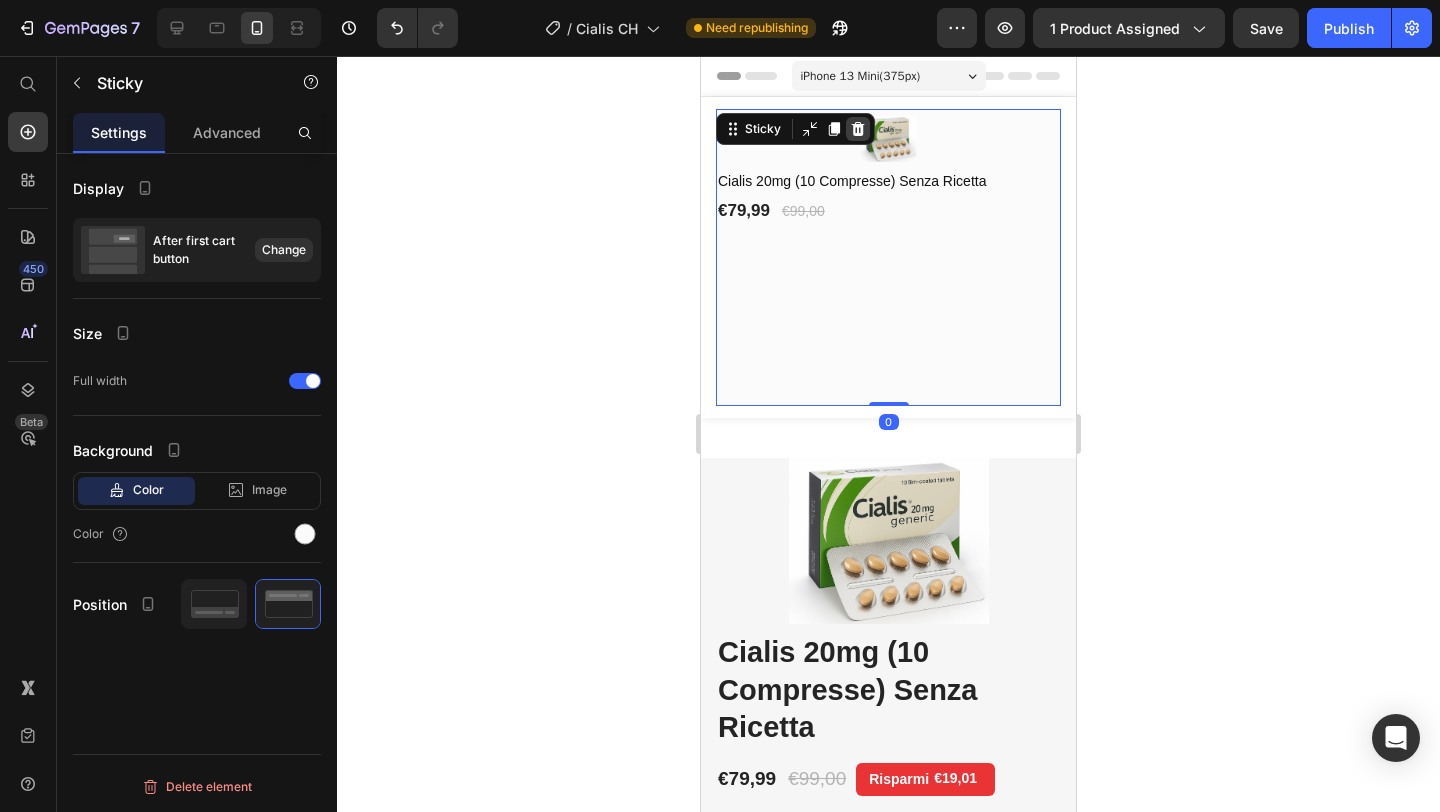 click at bounding box center [858, 129] 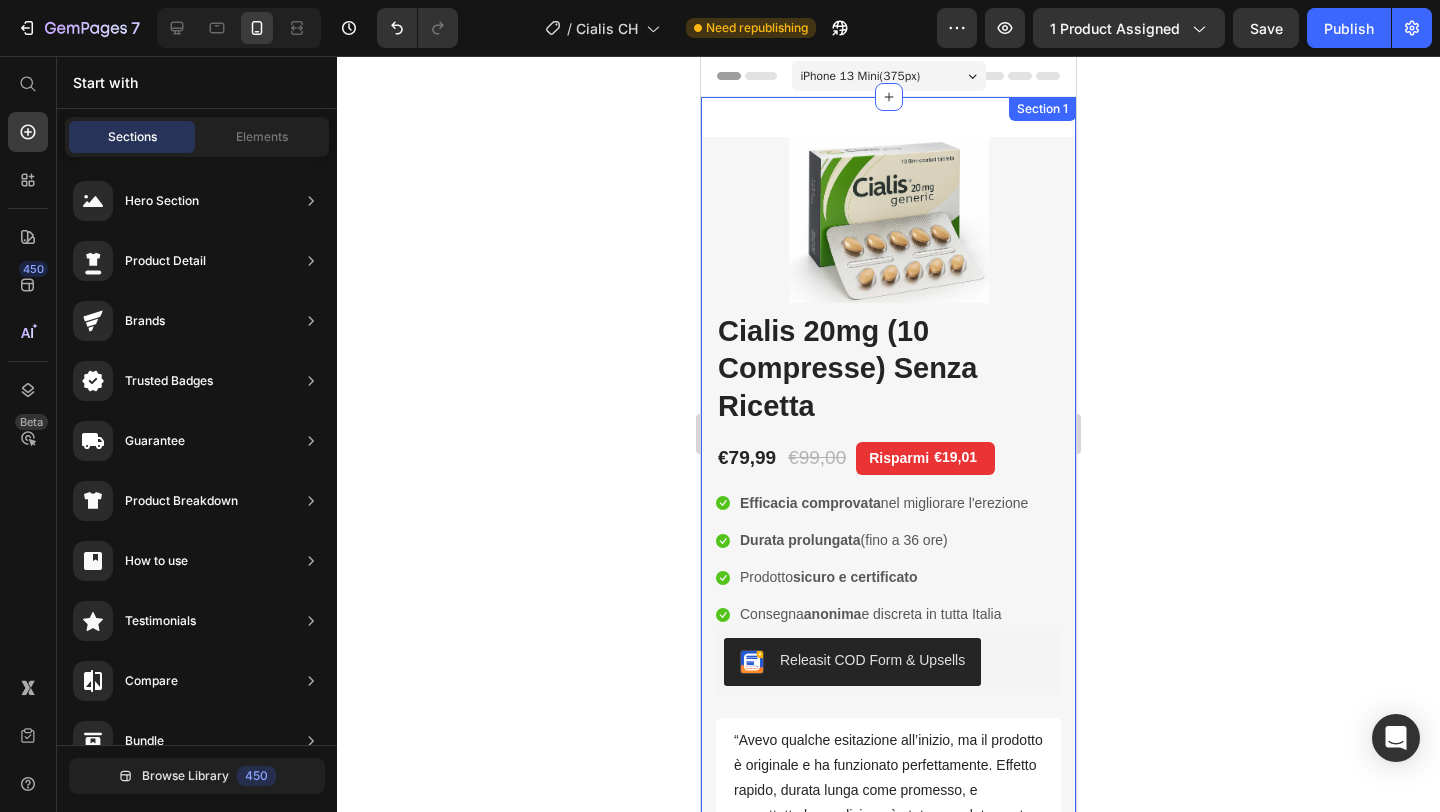 click on "Image Image Spedizione Gratuita Heading Spedizione 100% Gratuita Text block Row Image Garanzia Soddisfatto o Rimborsato Heading 30 giorni soddisfatto o rimborsato Text block Row Row Row (P) Images & Gallery Cialis 20mg (10 Compresse) Senza Ricetta (P) Title Icon Icon Icon Icon Icon Icon List Hoz 6000+ Clienti soddisfatti Text block Row Icon Efficacia comprovata nel migliorare l'erezione Text block Icon Durata prolungata (fino a 36 ore) Text block Icon Prodotto sicuro e certificato Text block Icon Consegna anonima in 24 48 ore e discreta in tutta Italia Text block Icon List €79,99 (P) Price €99,00 (P) Price Risparmi €19,01 Product Tag Row Icon Efficacia comprovata nel migliorare l'erezione Text block Icon Icon" at bounding box center (888, 537) 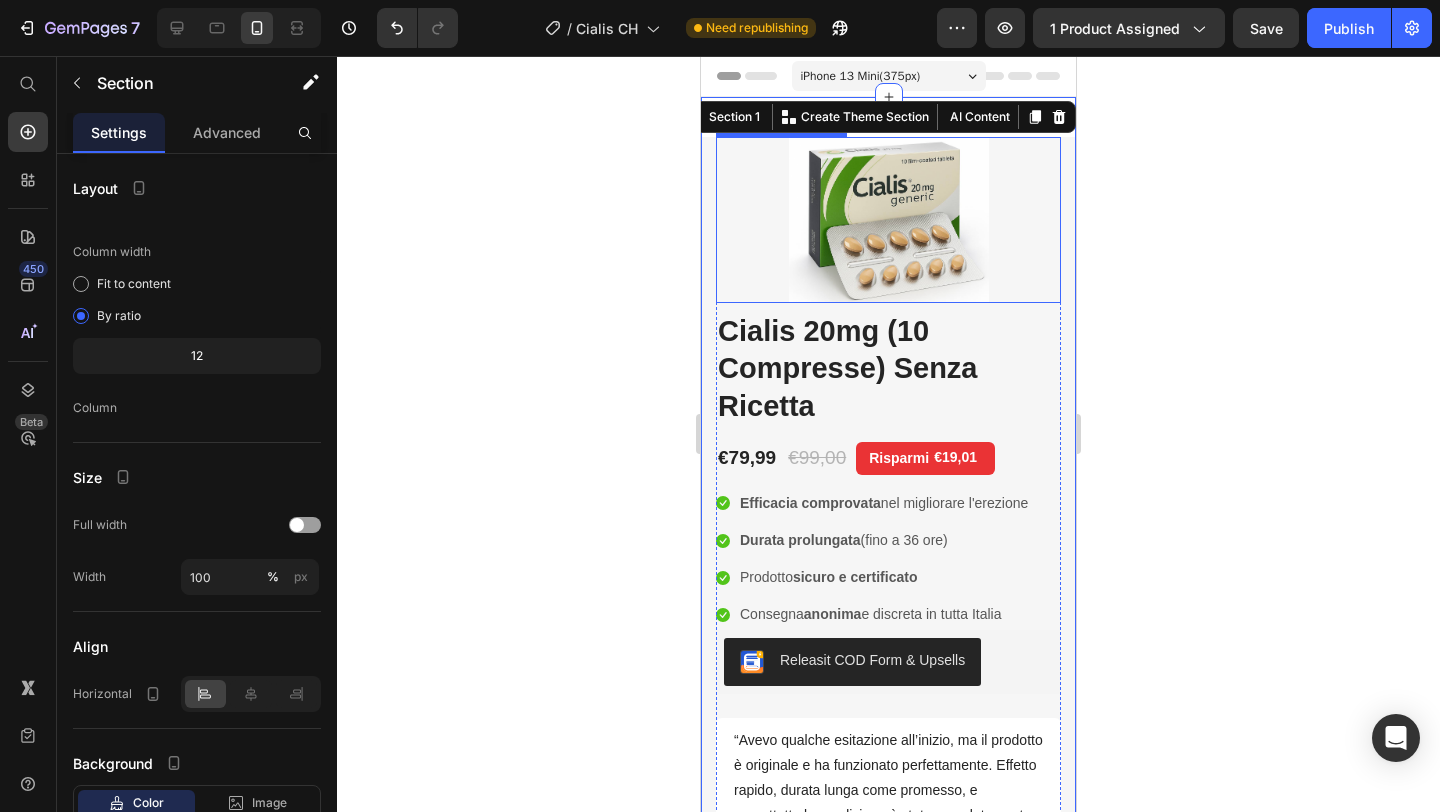 click at bounding box center (889, 220) 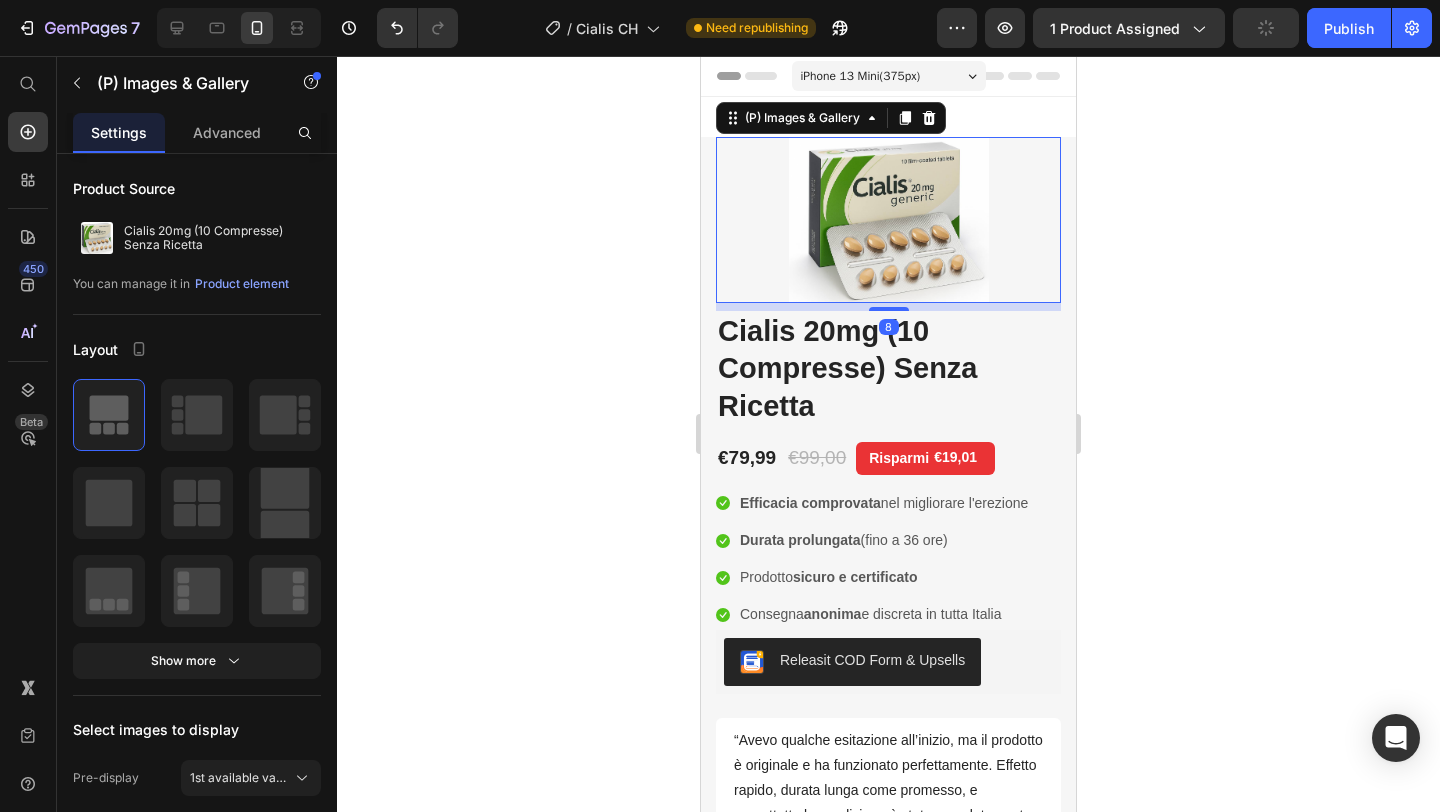 click 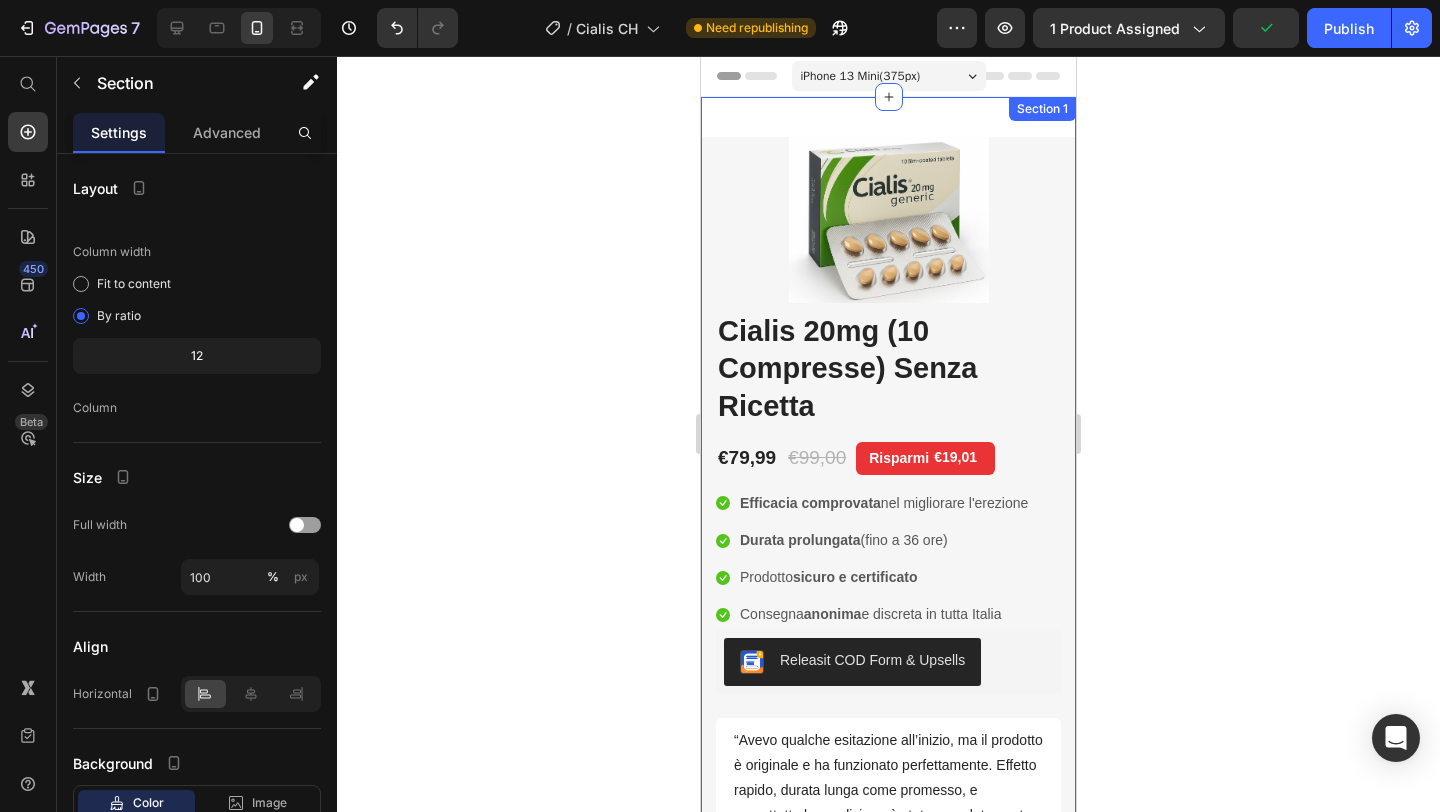 click on "Image Image Spedizione Gratuita Heading Spedizione 100% Gratuita Text block Row Image Garanzia Soddisfatto o Rimborsato Heading 30 giorni soddisfatto o rimborsato Text block Row Row Row (P) Images & Gallery Cialis 20mg (10 Compresse) Senza Ricetta (P) Title Icon Icon Icon Icon Icon Icon List Hoz 6000+ Clienti soddisfatti Text block Row Icon Efficacia comprovata nel migliorare l'erezione Text block Icon Durata prolungata (fino a 36 ore) Text block Icon Prodotto sicuro e certificato Text block Icon Consegna anonima in 24 48 ore e discreta in tutta Italia Text block Icon List €79,99 (P) Price €99,00 (P) Price Risparmi €19,01 Product Tag Row Icon Efficacia comprovata nel migliorare l'erezione Text block Icon Icon" at bounding box center [888, 537] 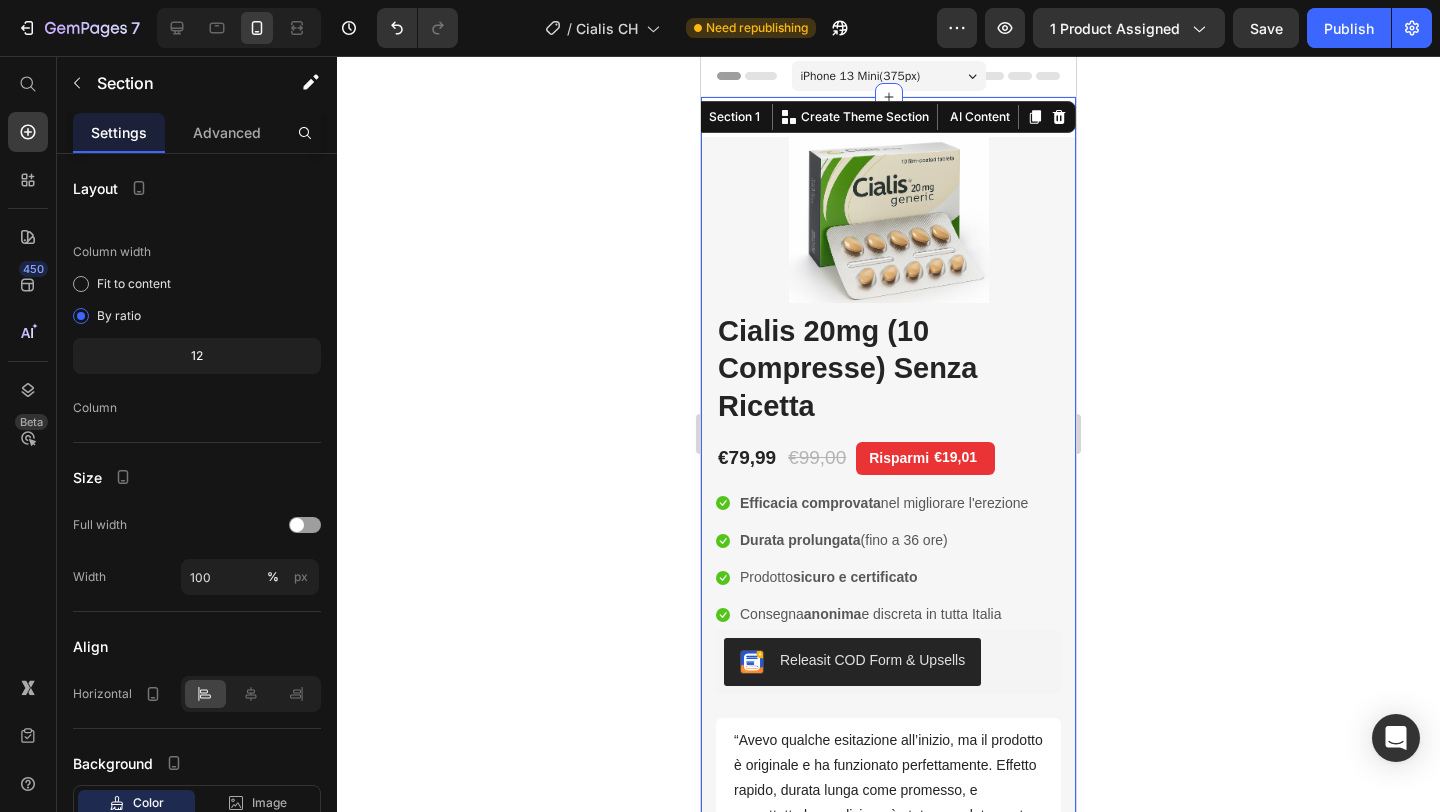 click 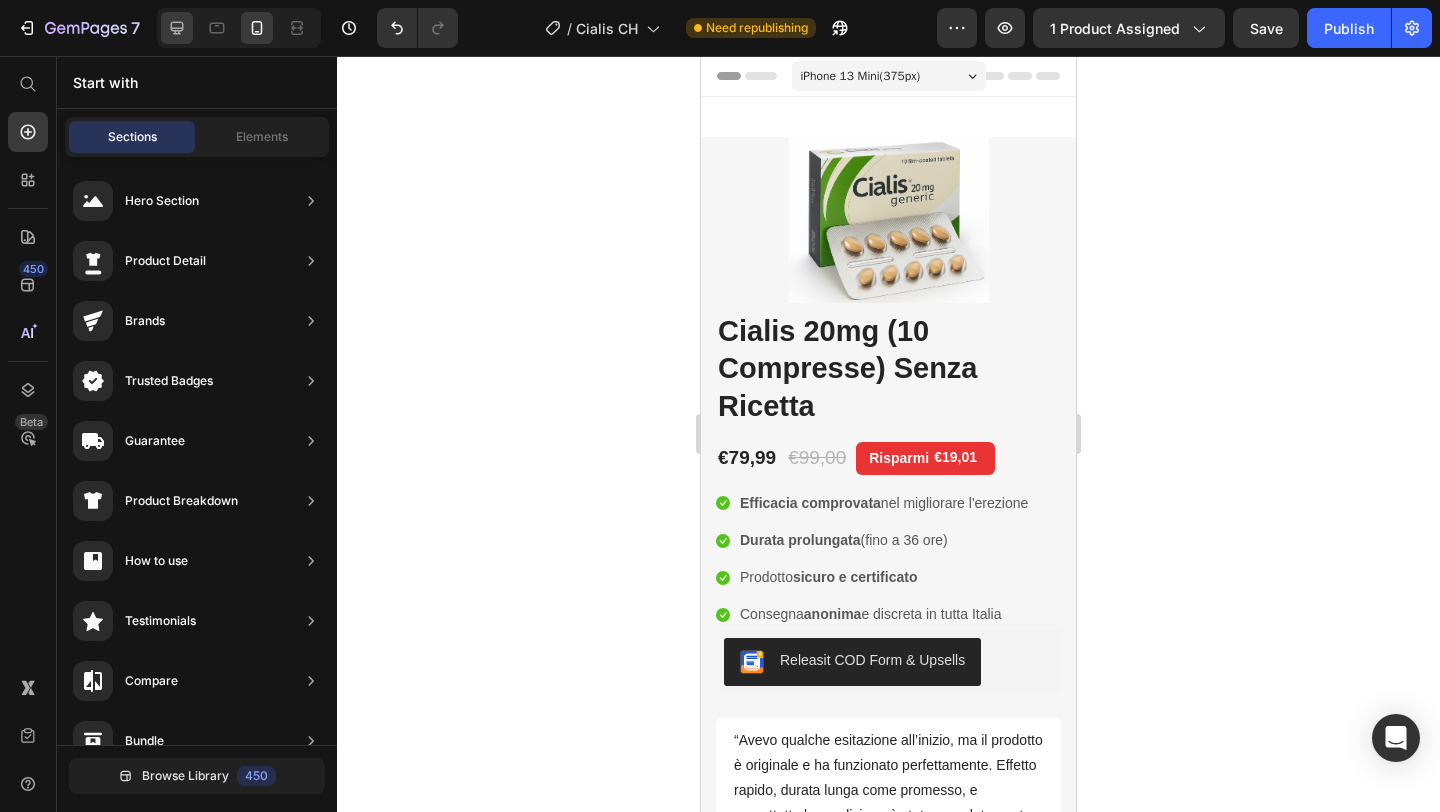 click 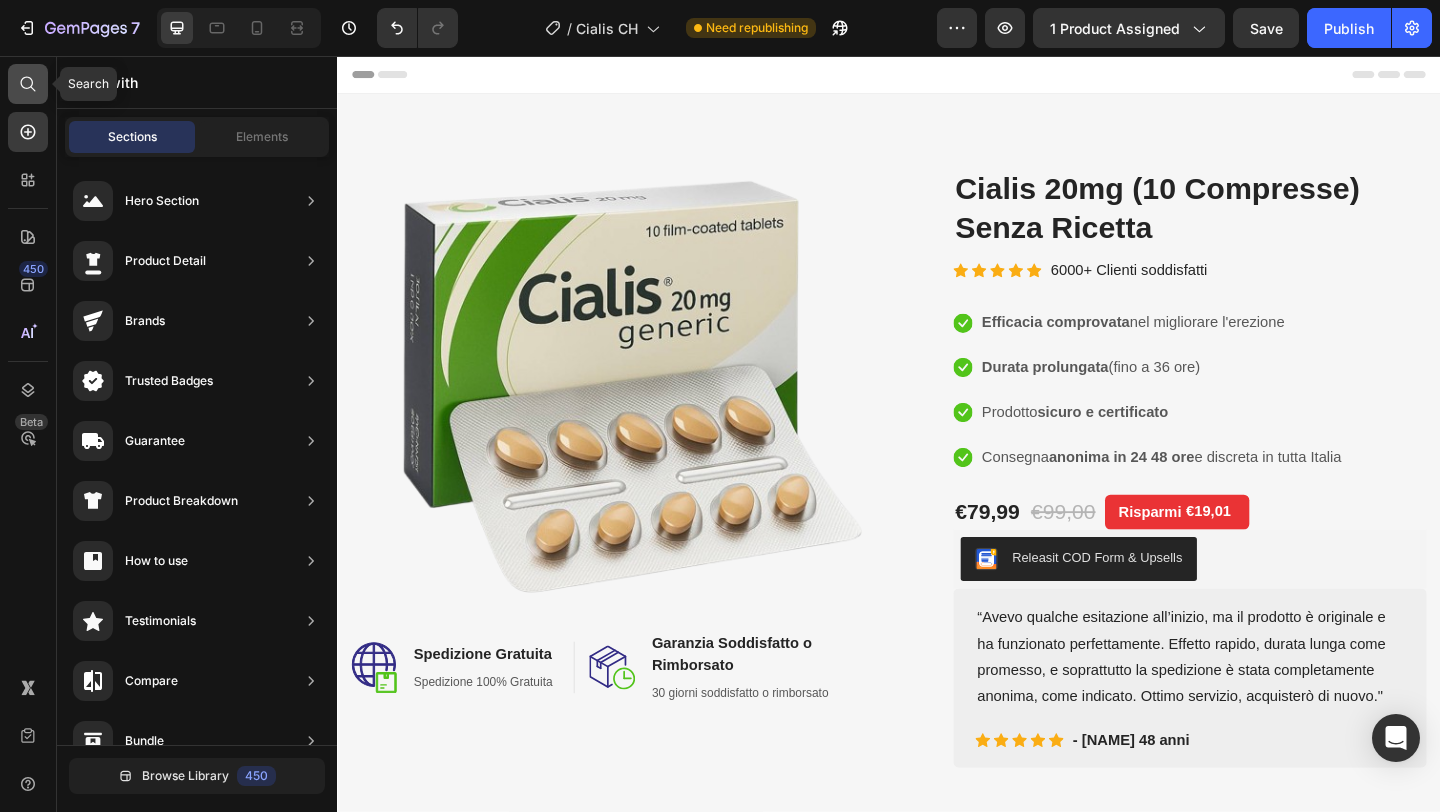 click 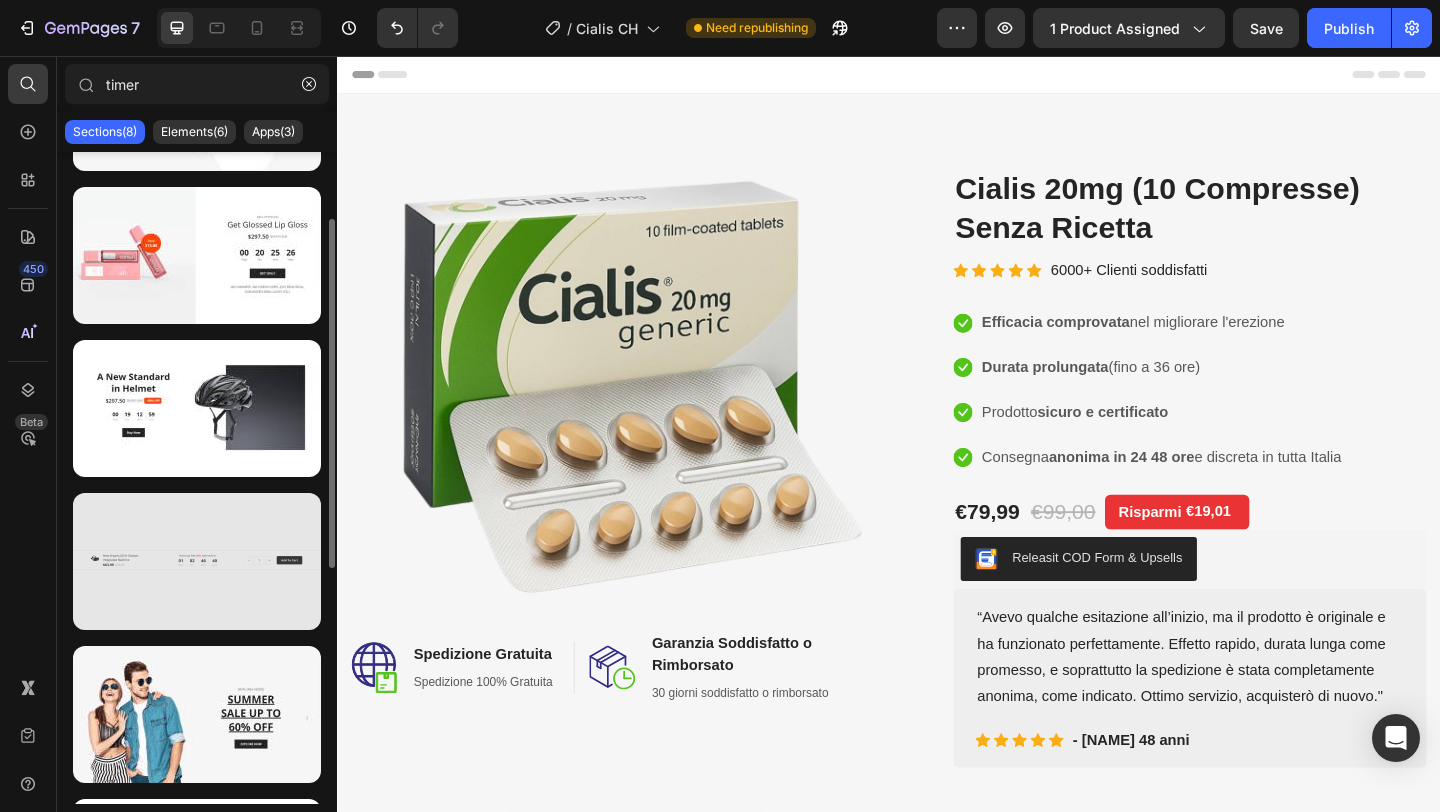 scroll, scrollTop: 0, scrollLeft: 0, axis: both 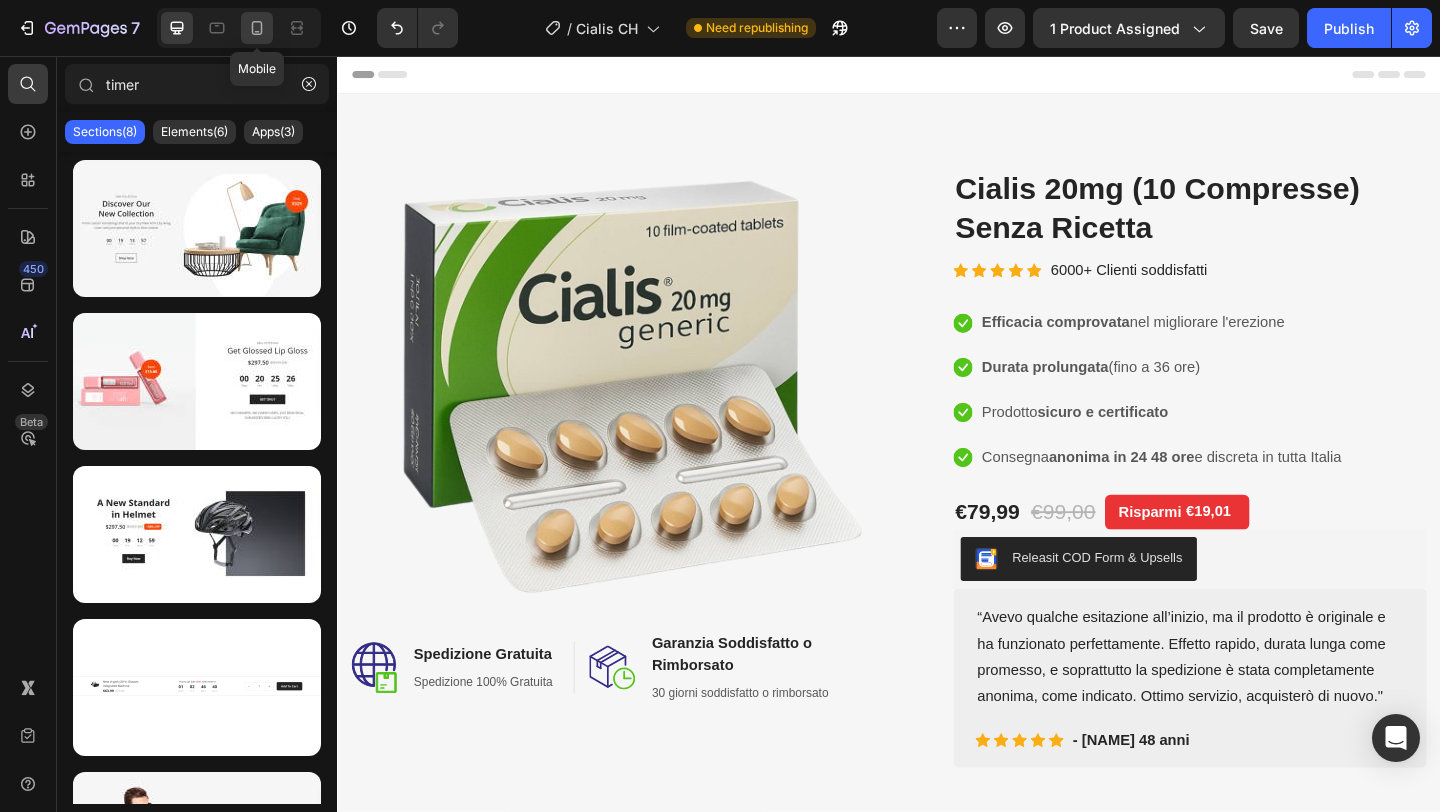 click 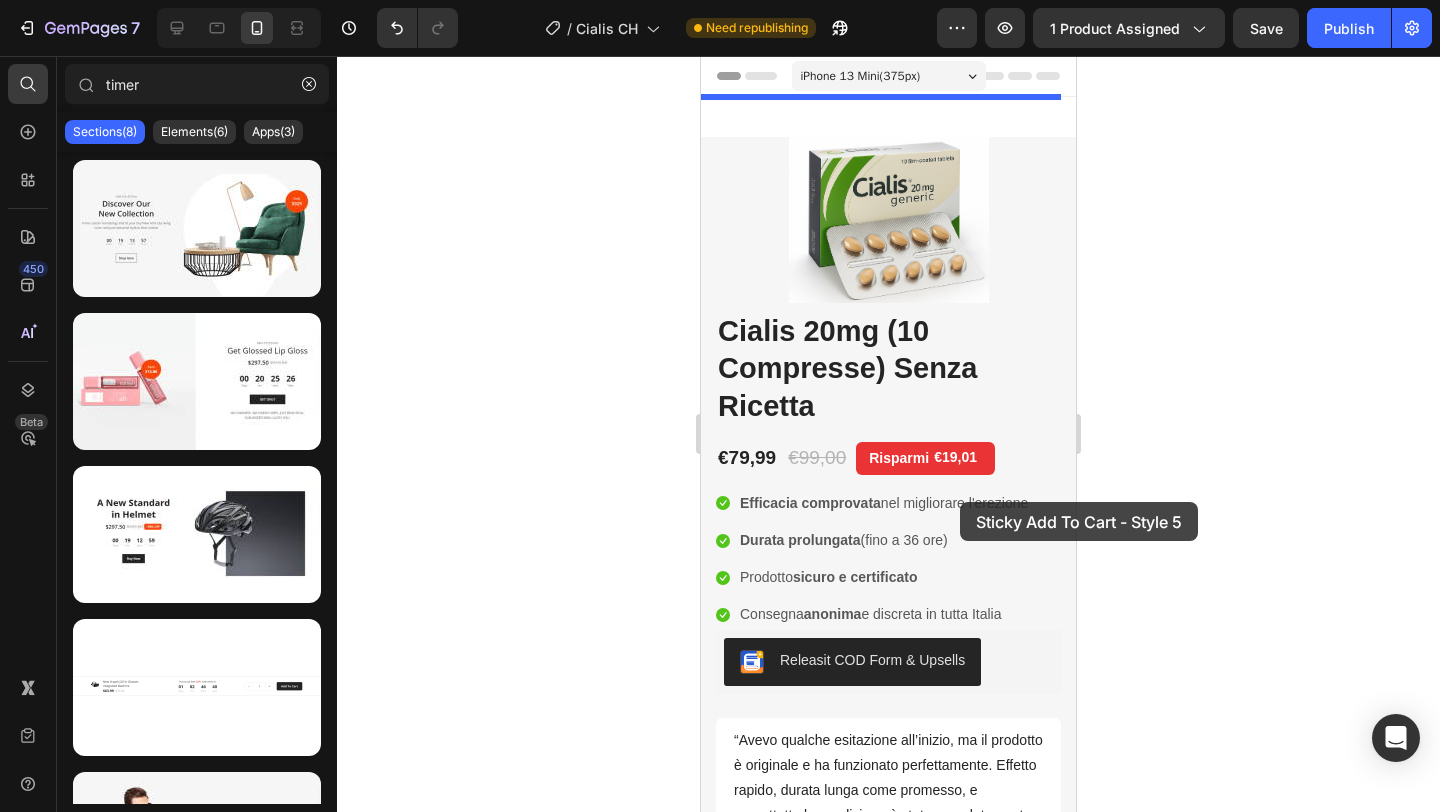 drag, startPoint x: 889, startPoint y: 720, endPoint x: 960, endPoint y: 502, distance: 229.27058 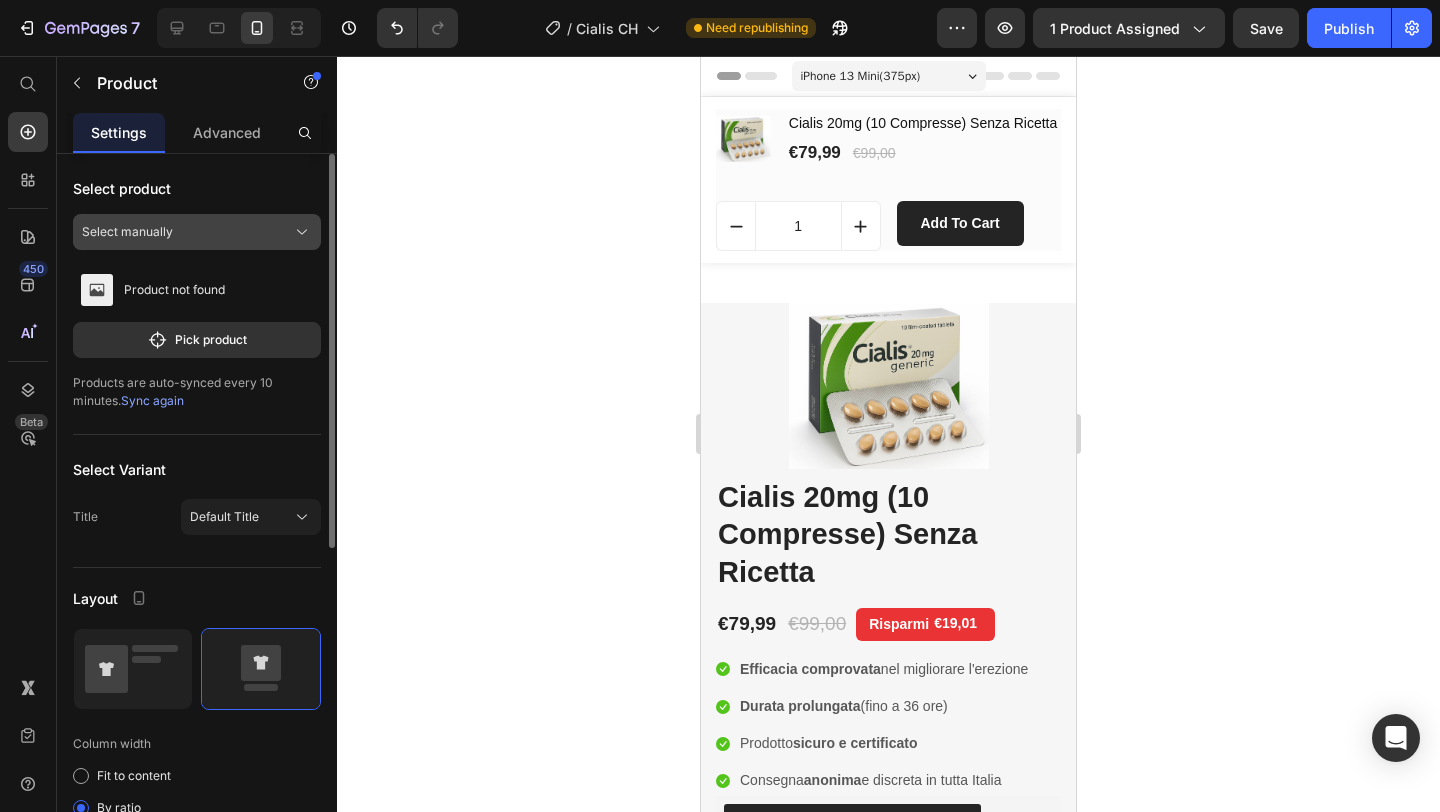 click on "Select manually" 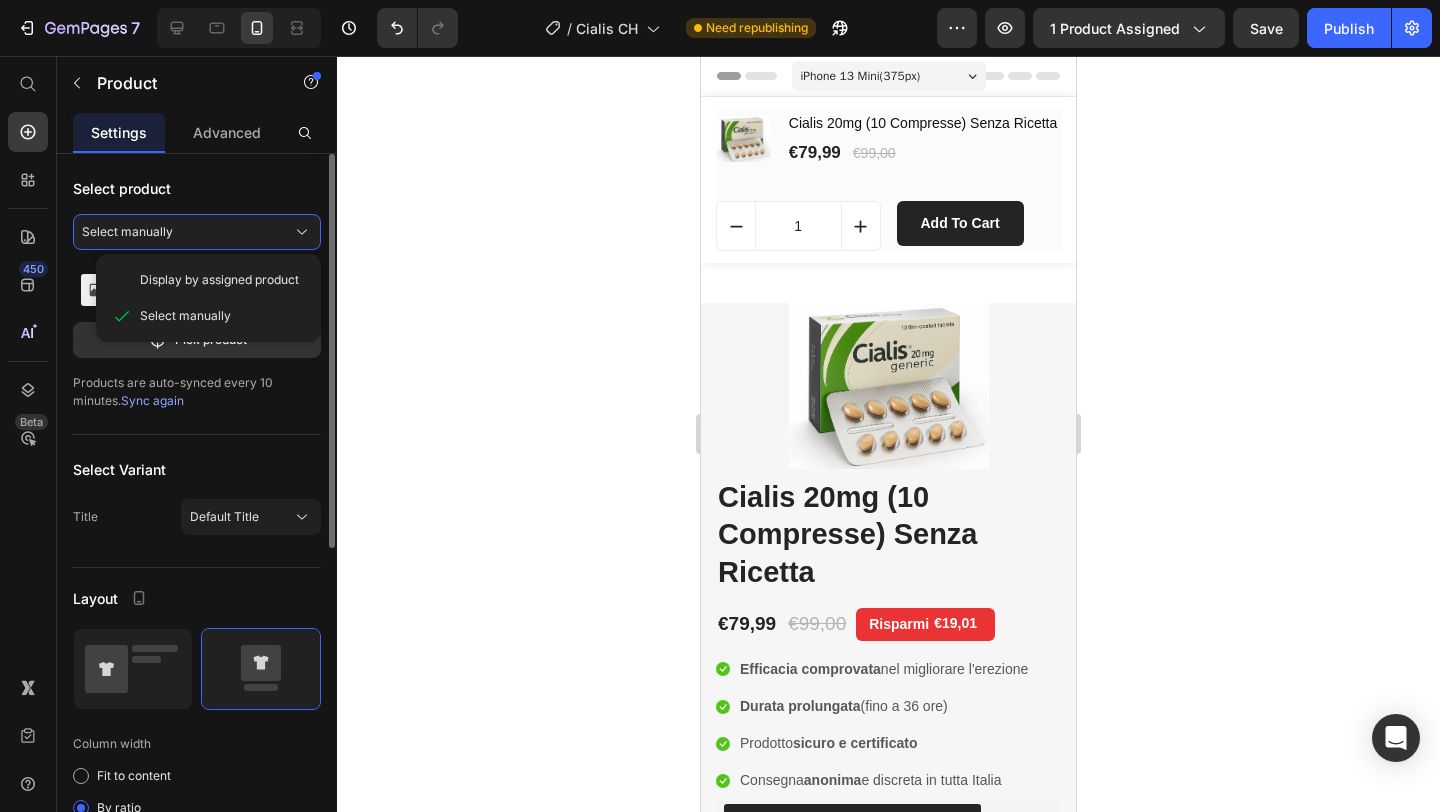 click on "Products are auto-synced every 10 minutes.  Sync again" at bounding box center [197, 392] 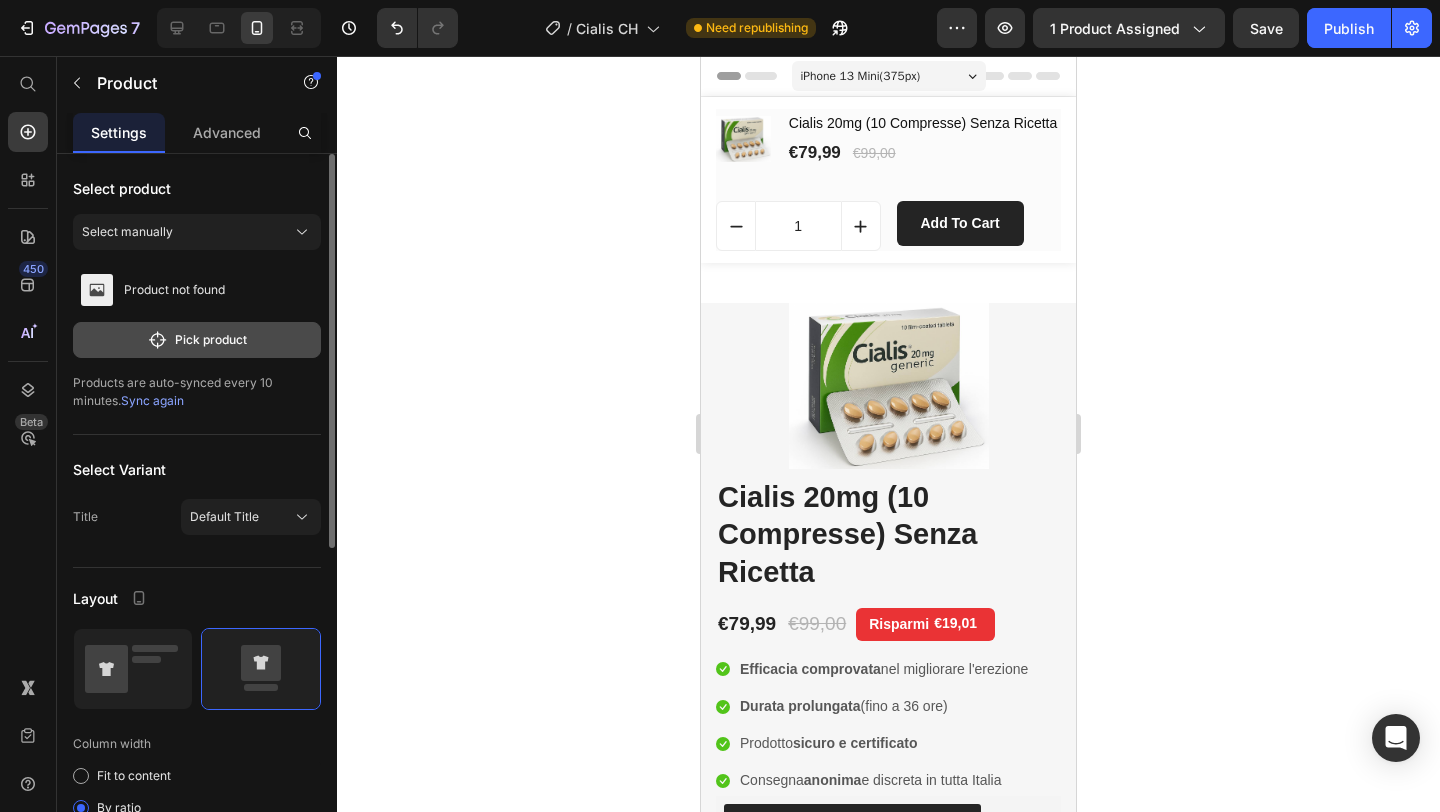 click on "Pick product" at bounding box center [197, 340] 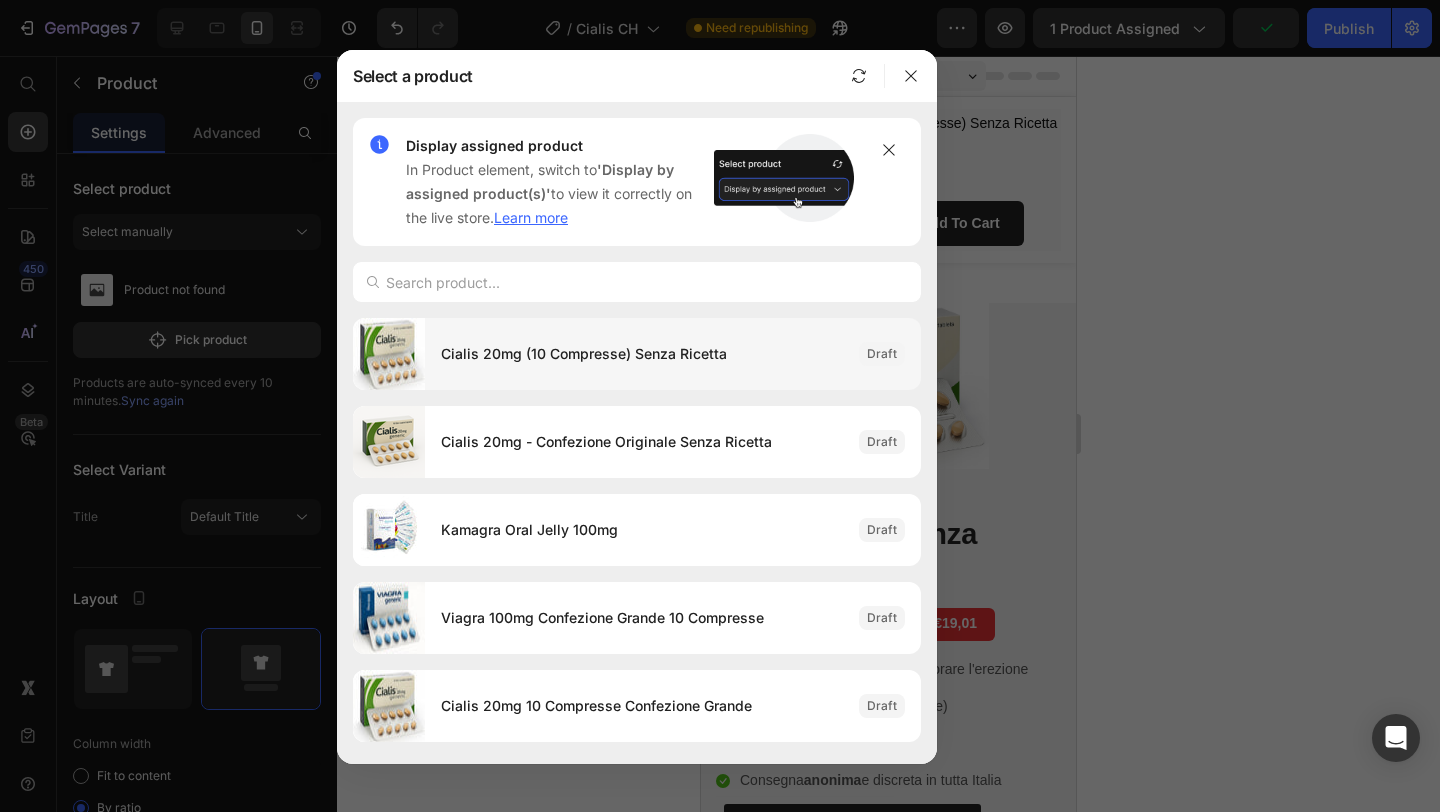 click on "Cialis 20mg (10 Compresse) Senza Ricetta" at bounding box center [642, 354] 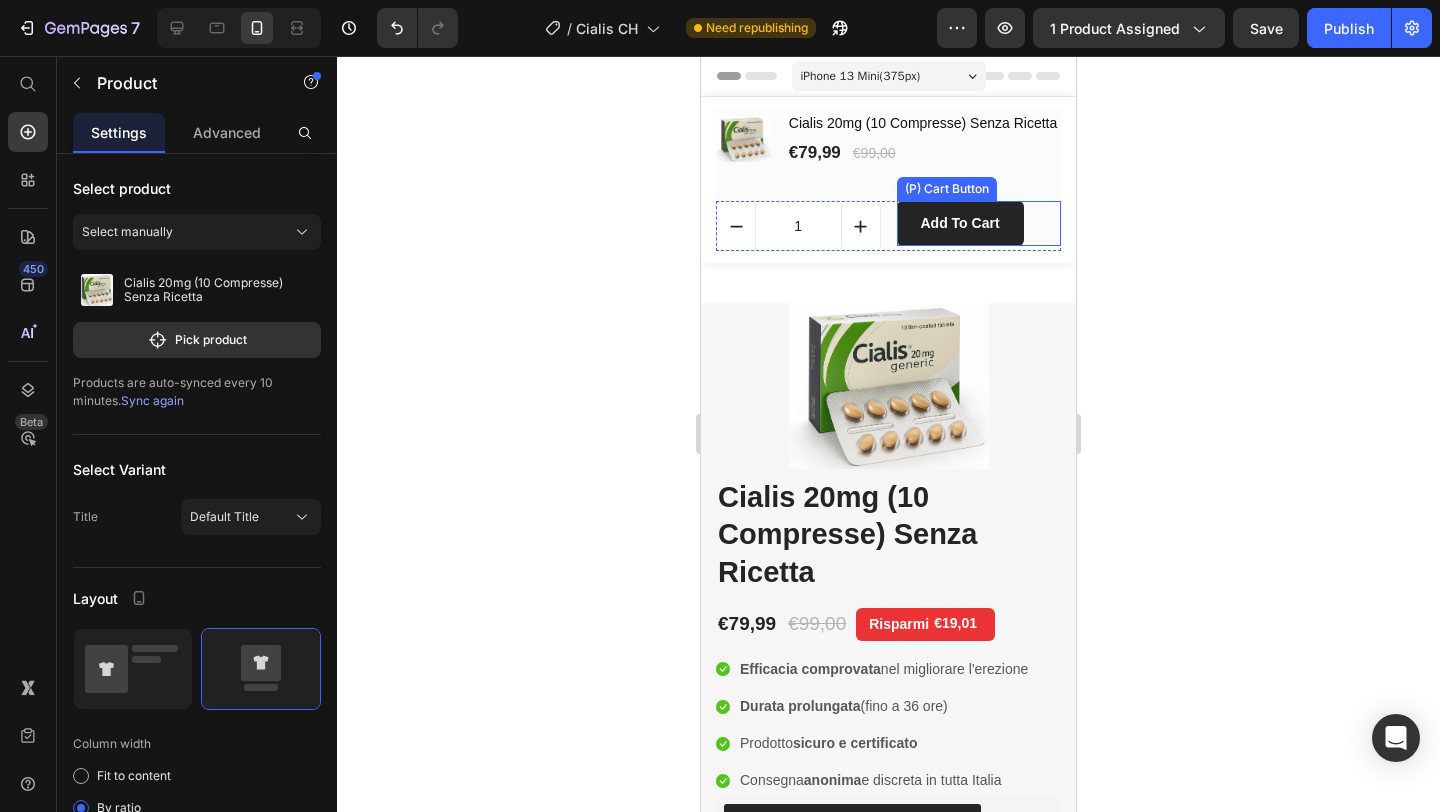 click on "add to cart (P) Cart Button" at bounding box center [979, 223] 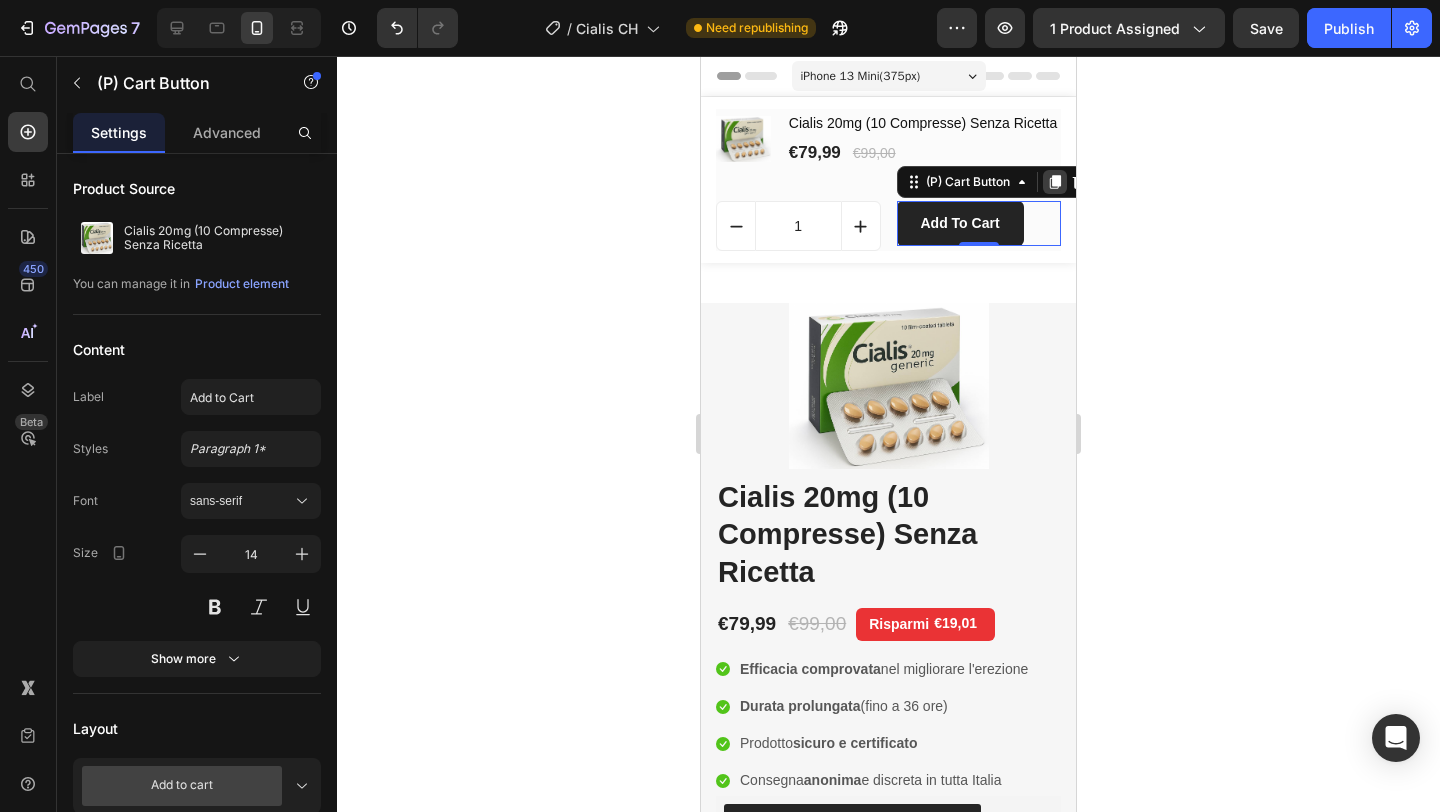 click 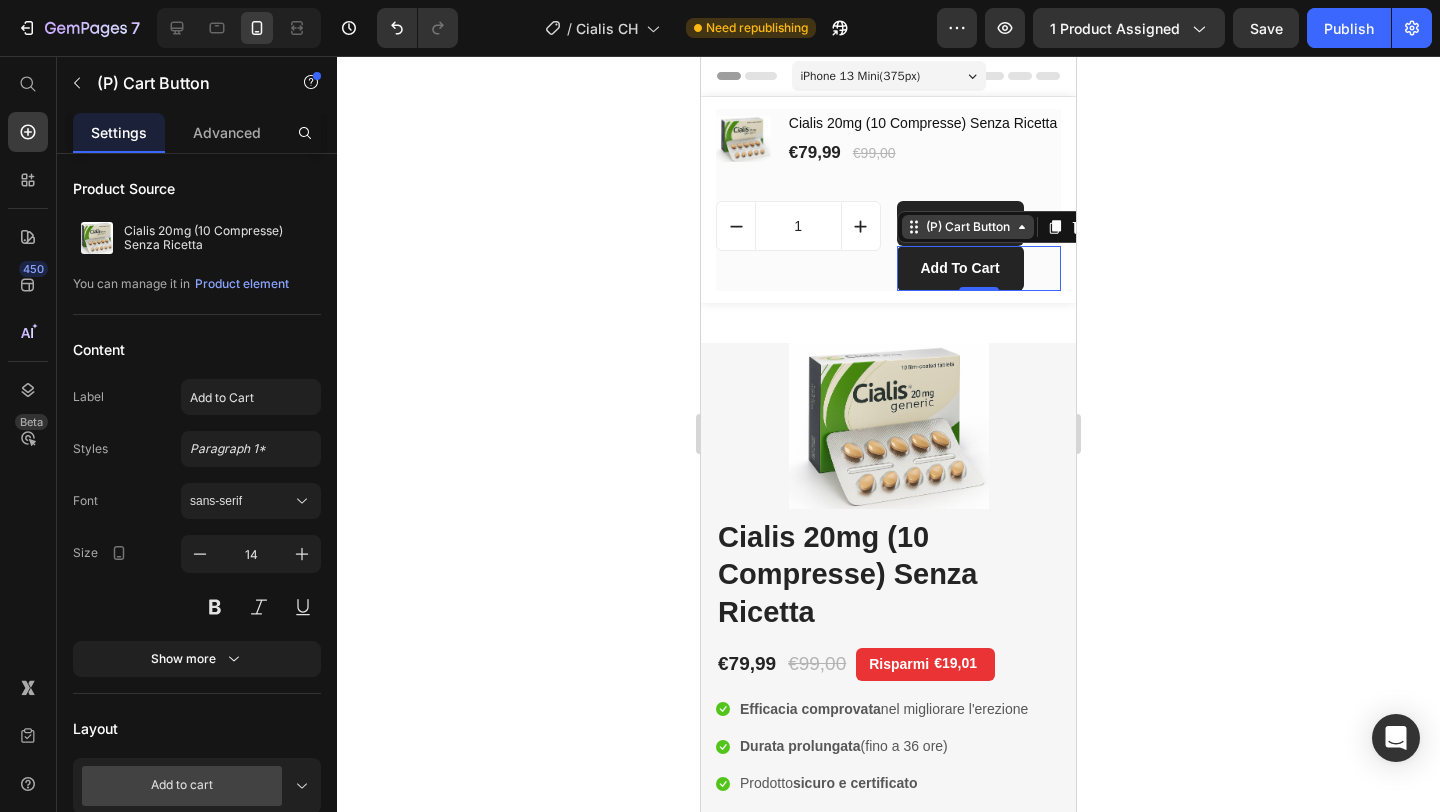 click 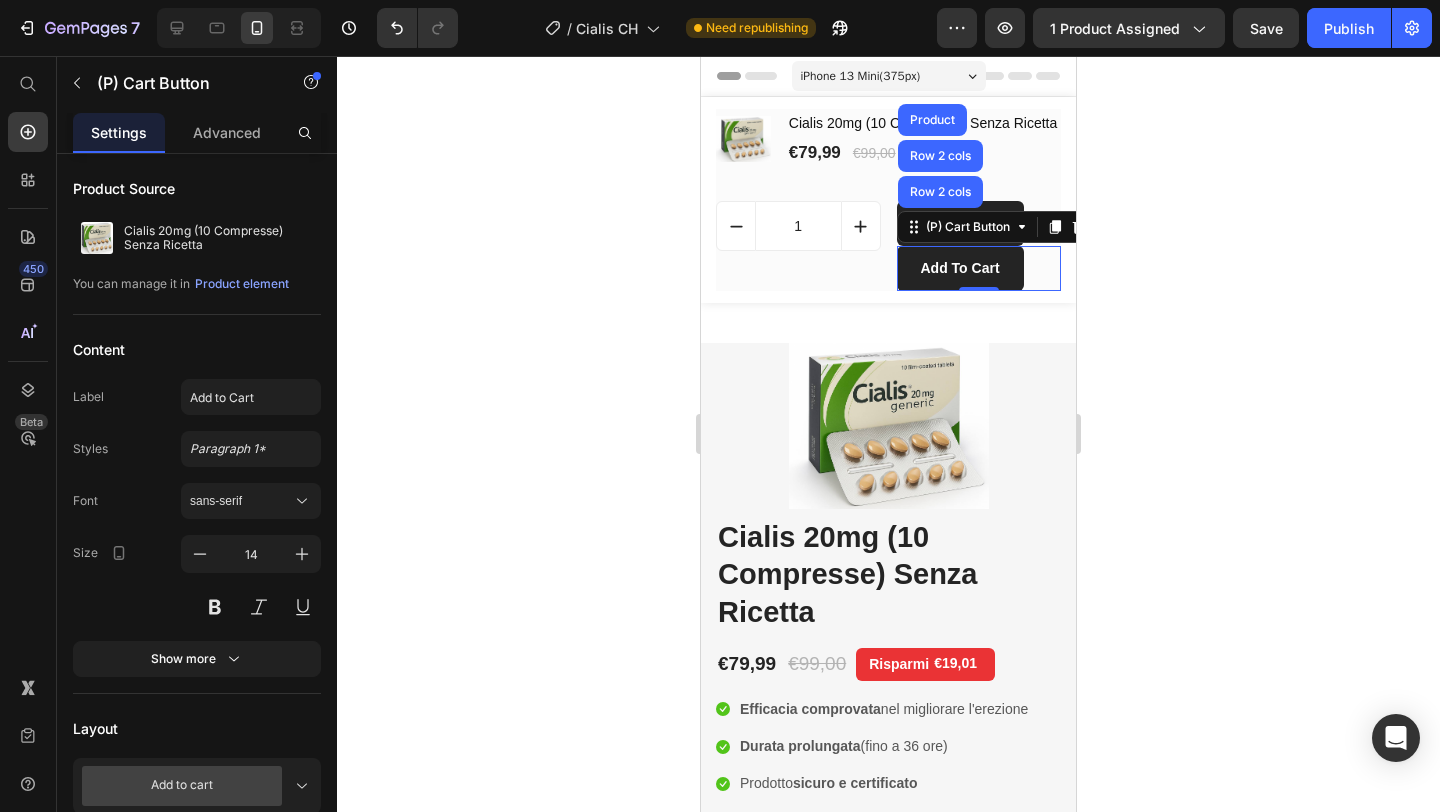 click 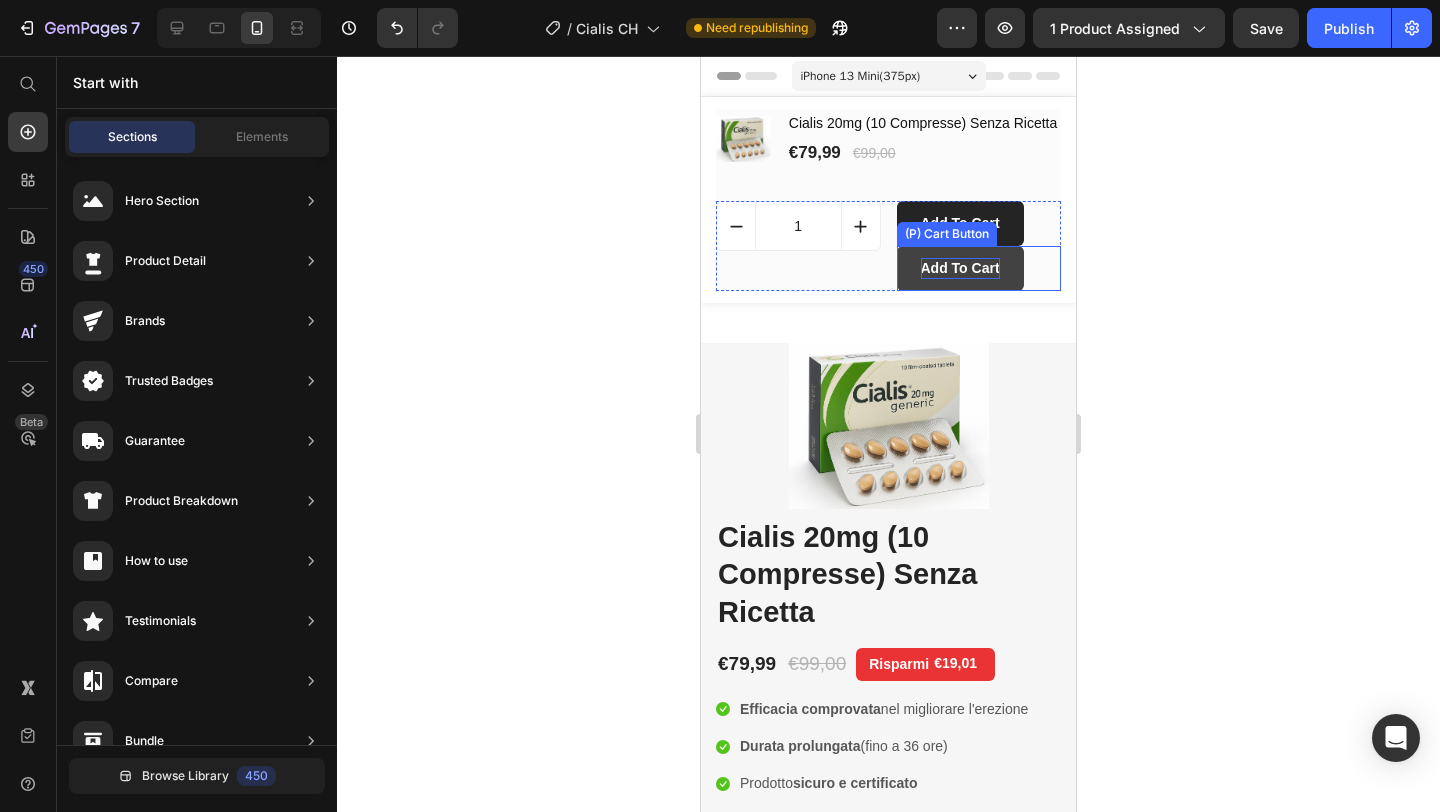 click on "add to cart" at bounding box center (960, 268) 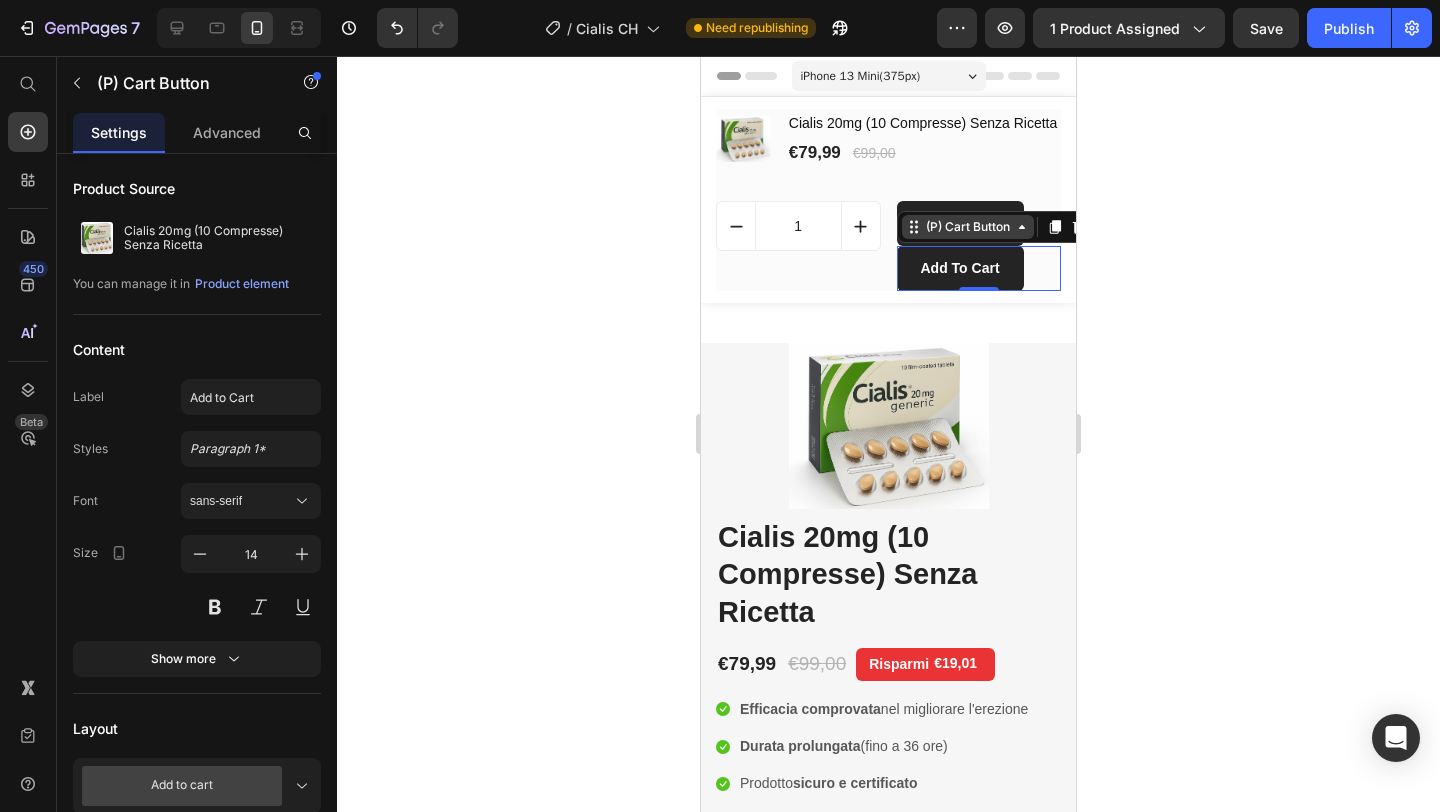 click 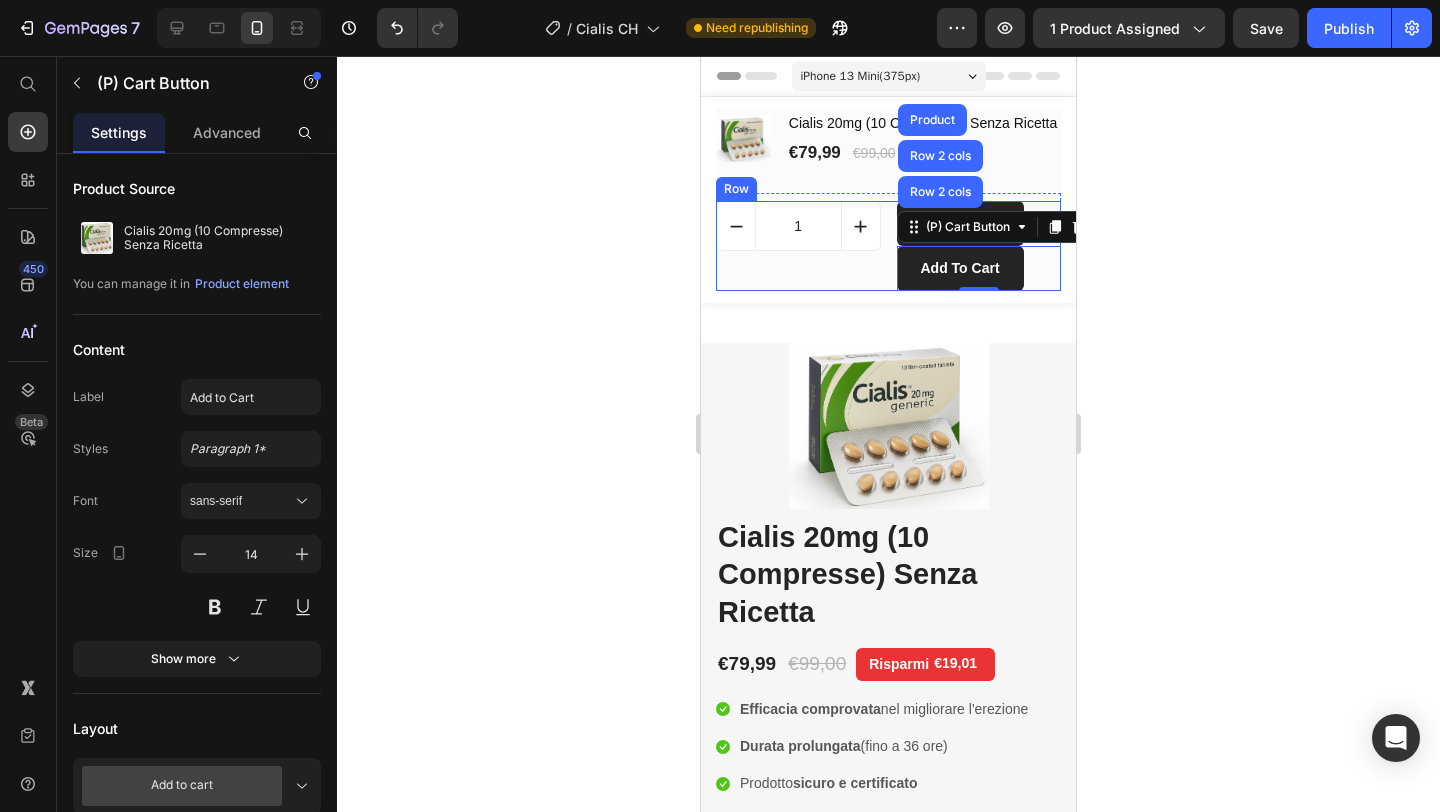 click on "1 (P) Quantity" at bounding box center (798, 246) 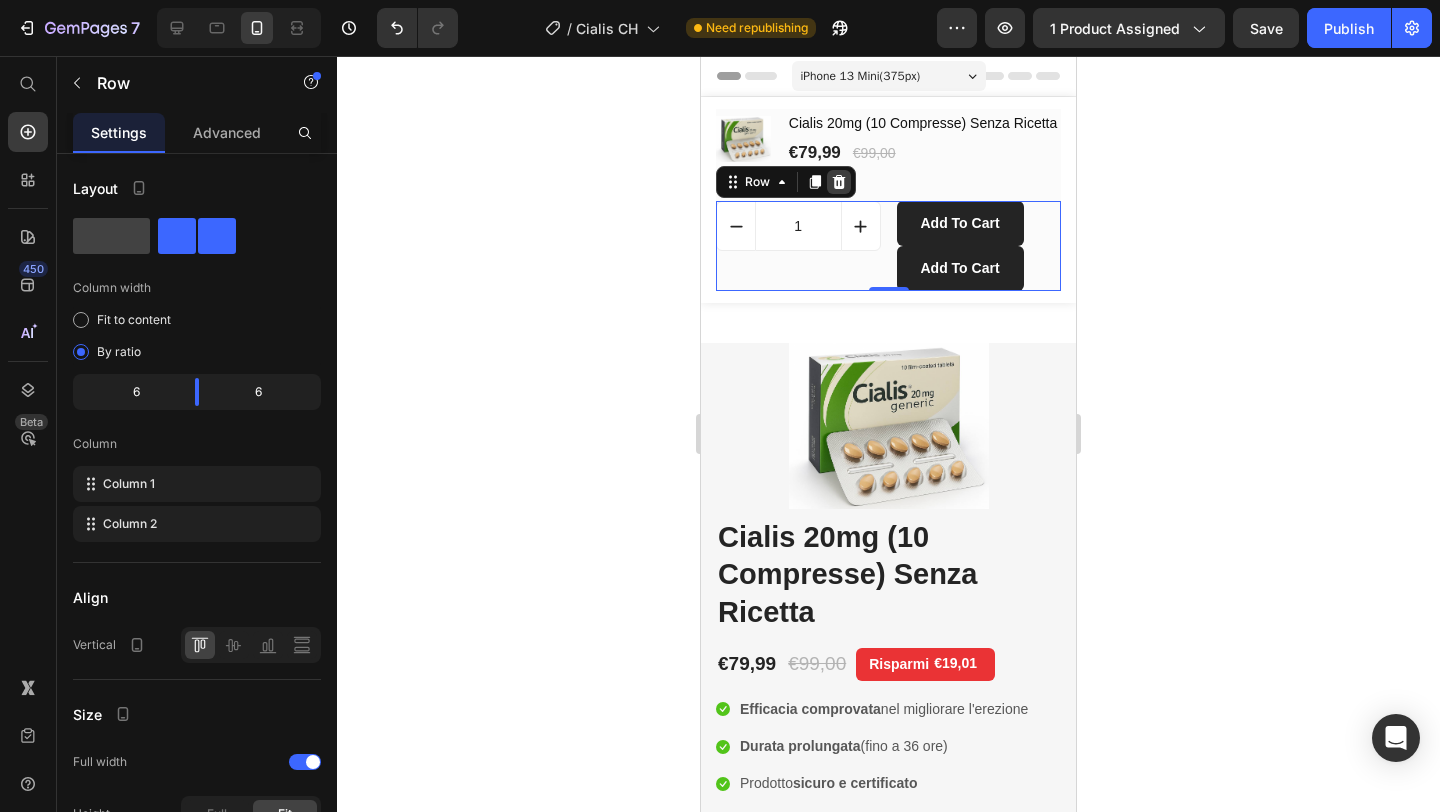 click 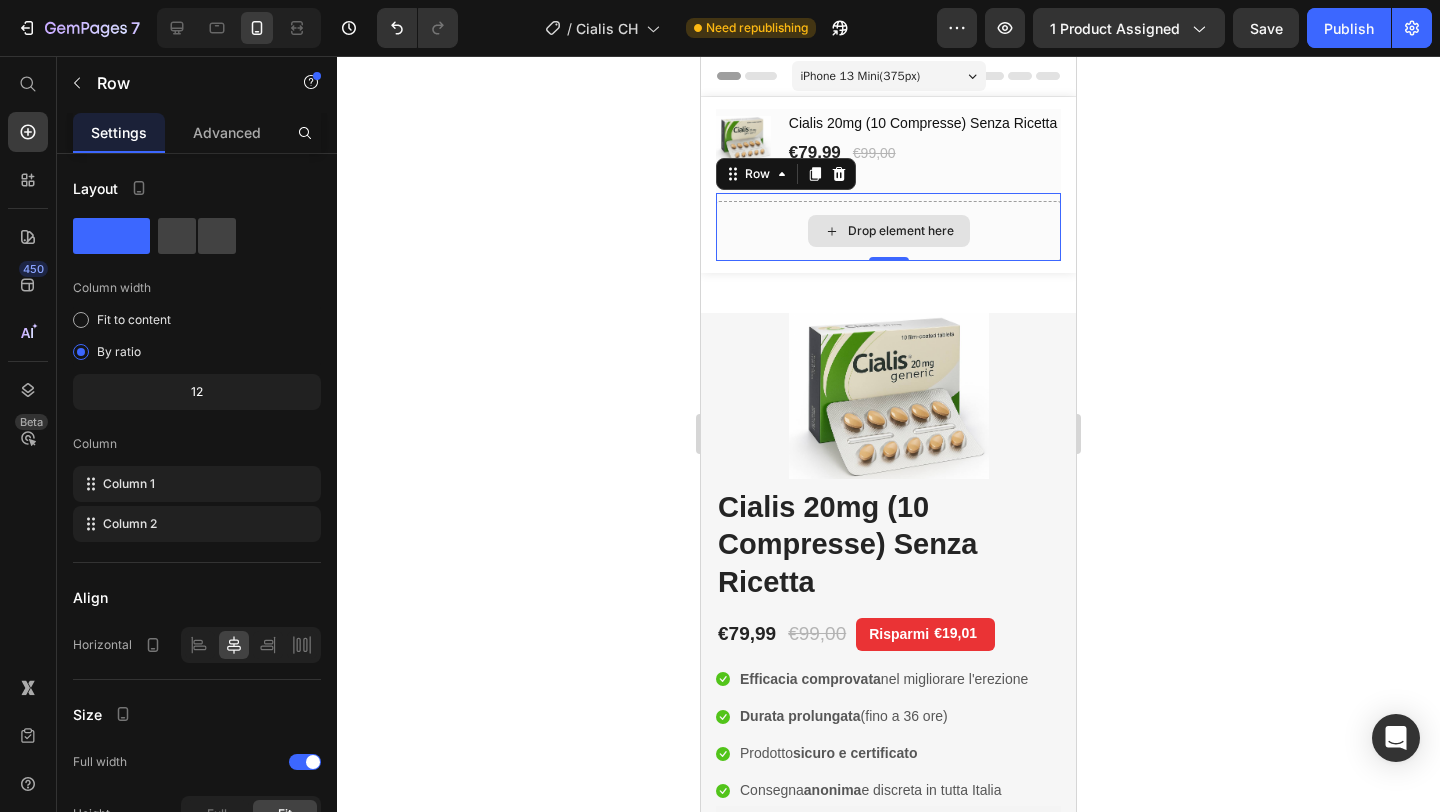 click on "Drop element here" at bounding box center [888, 231] 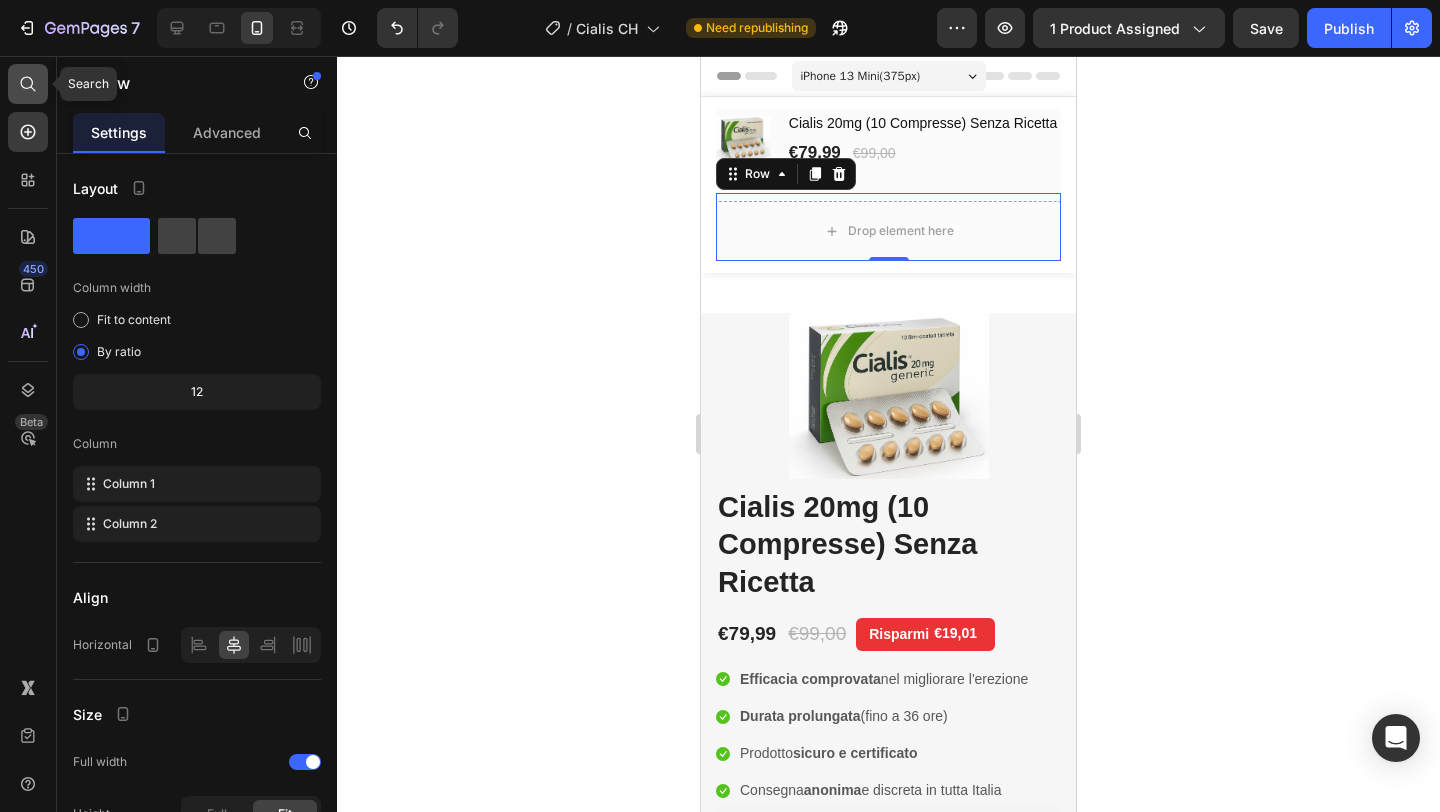 click 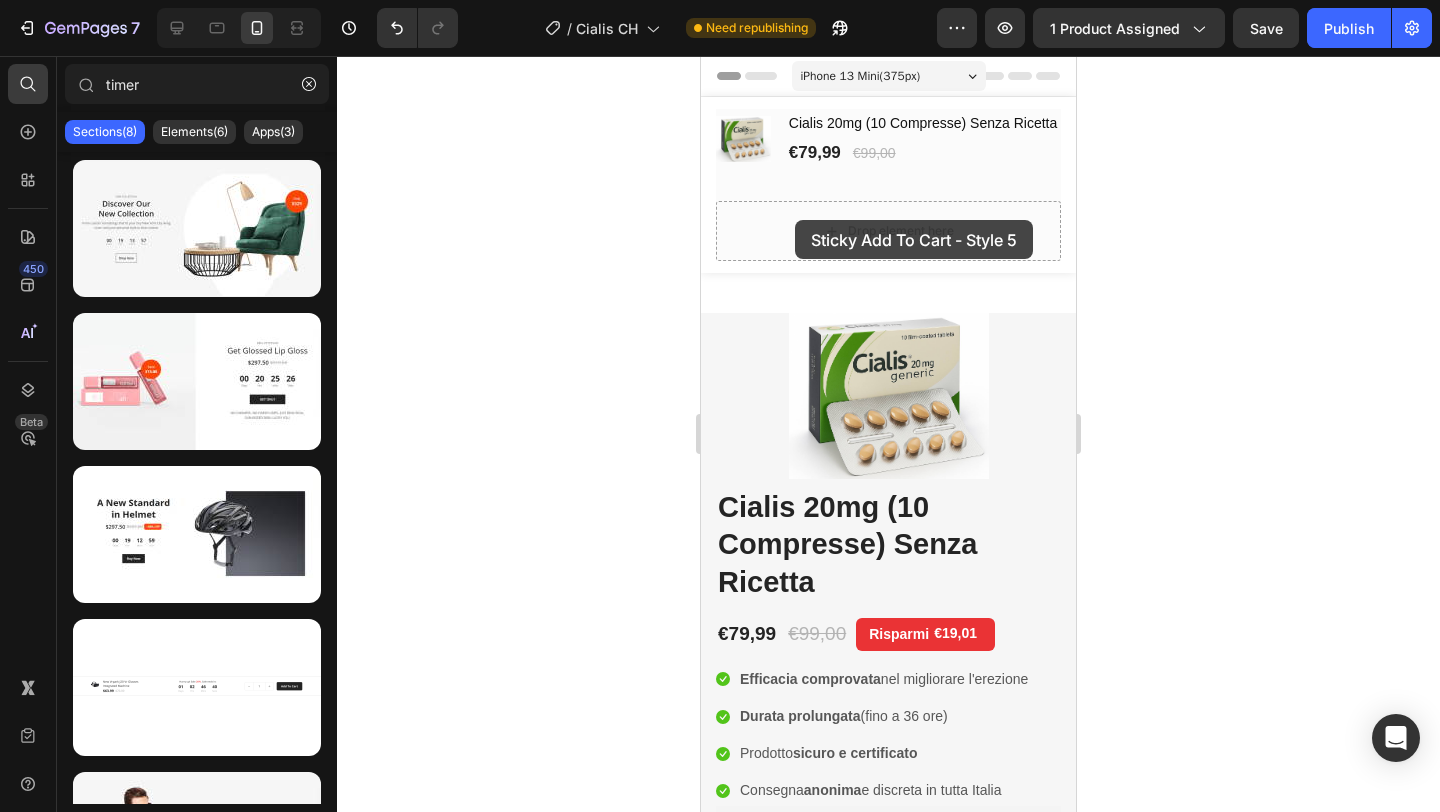 drag, startPoint x: 880, startPoint y: 734, endPoint x: 788, endPoint y: 218, distance: 524.1374 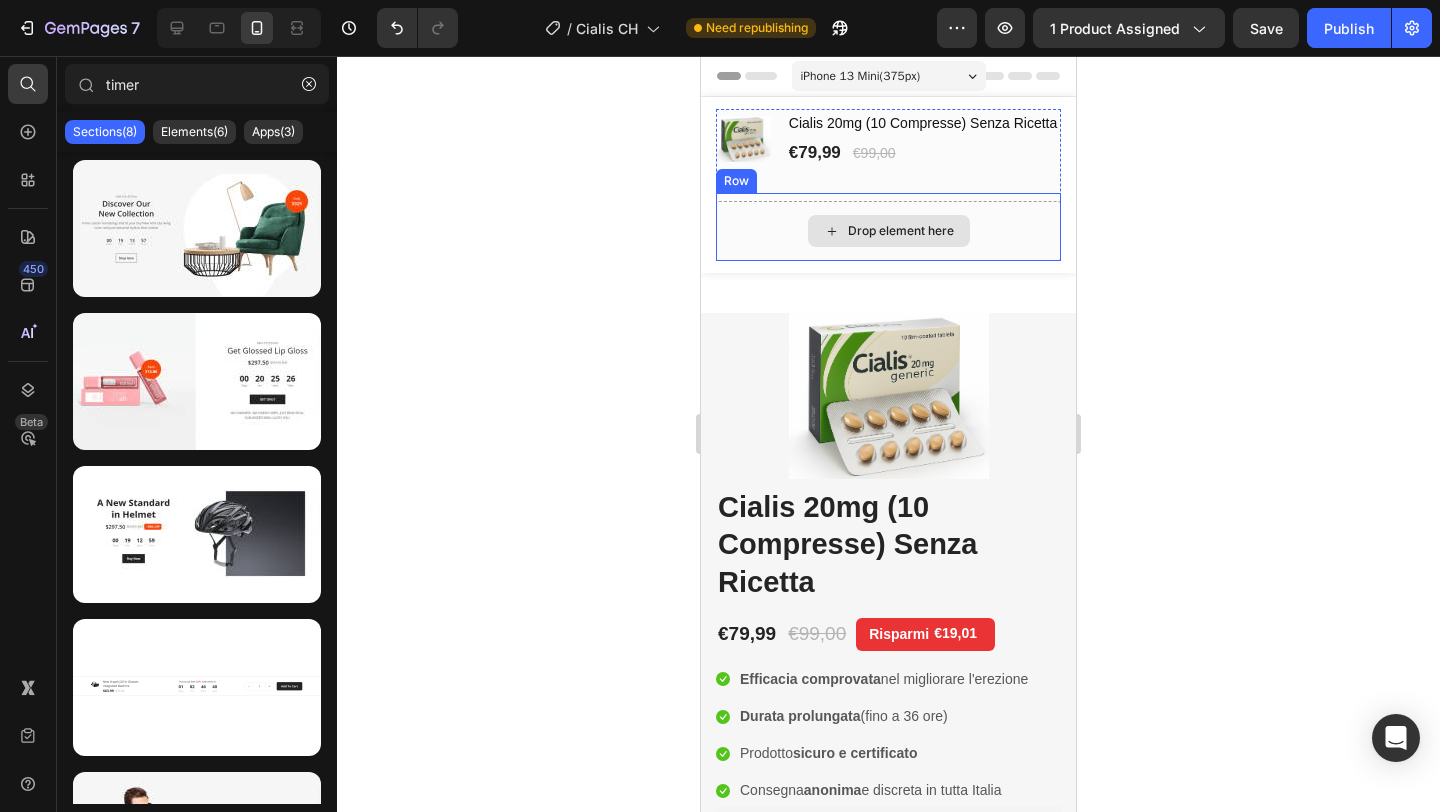 click on "Drop element here" at bounding box center [901, 231] 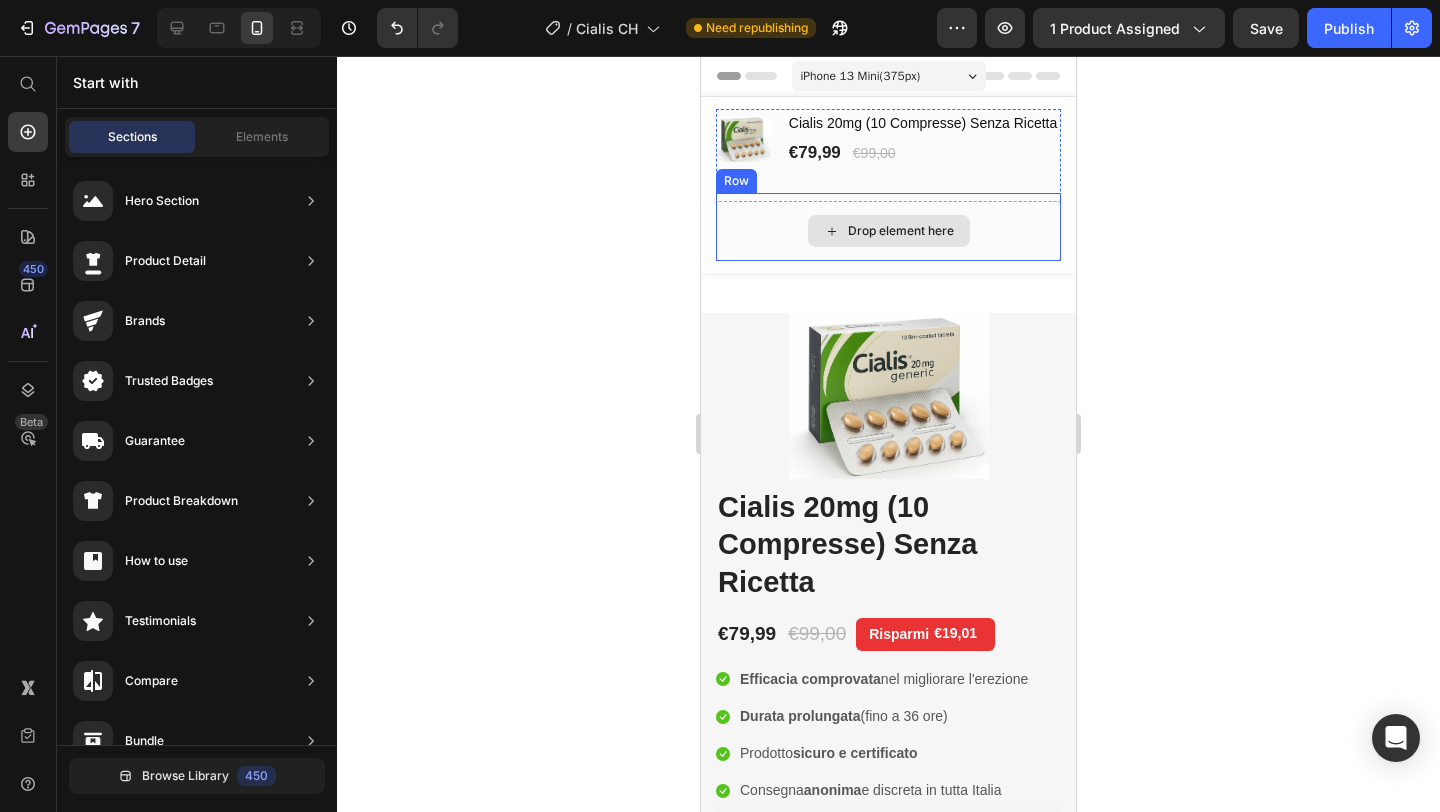 click on "Drop element here" at bounding box center [901, 231] 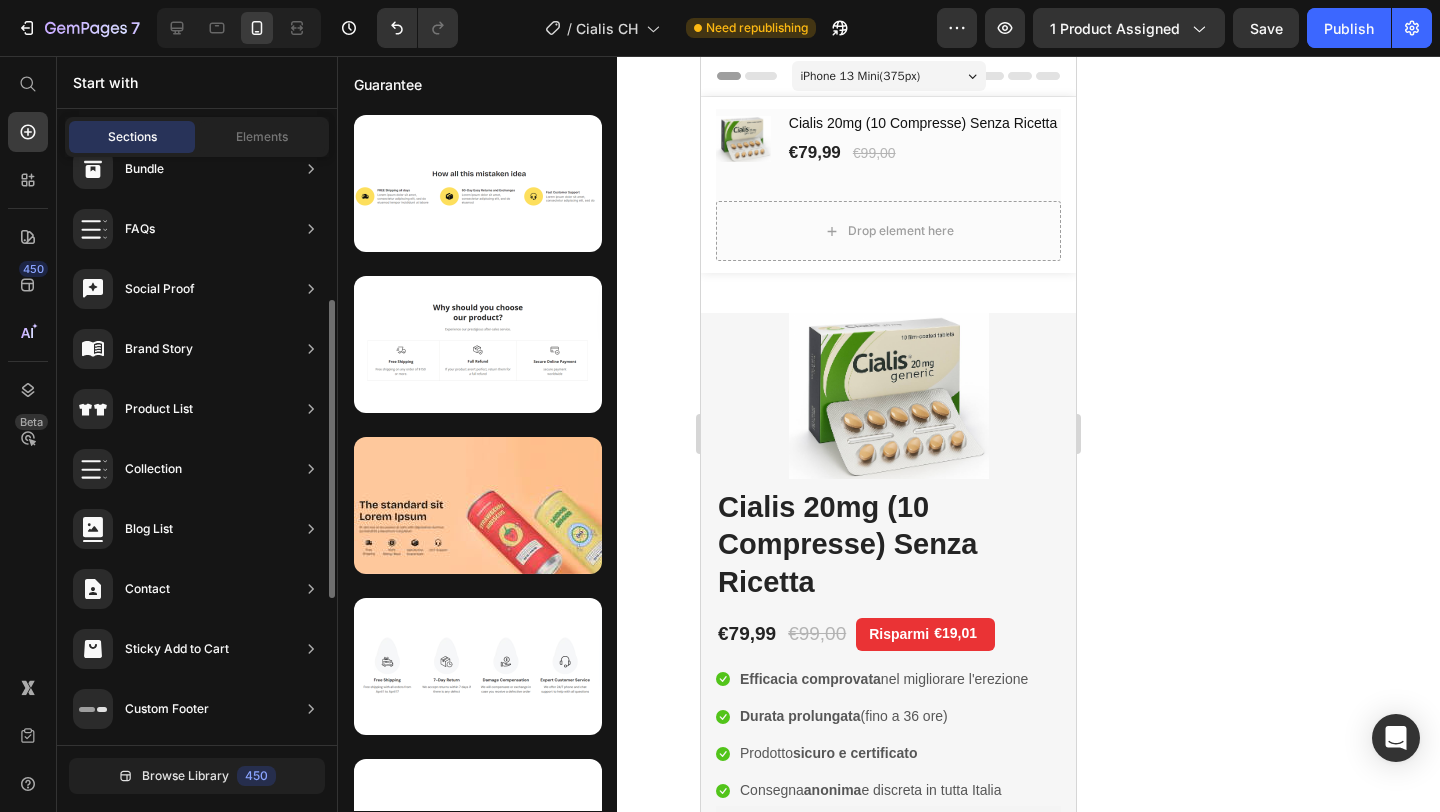 scroll, scrollTop: 0, scrollLeft: 0, axis: both 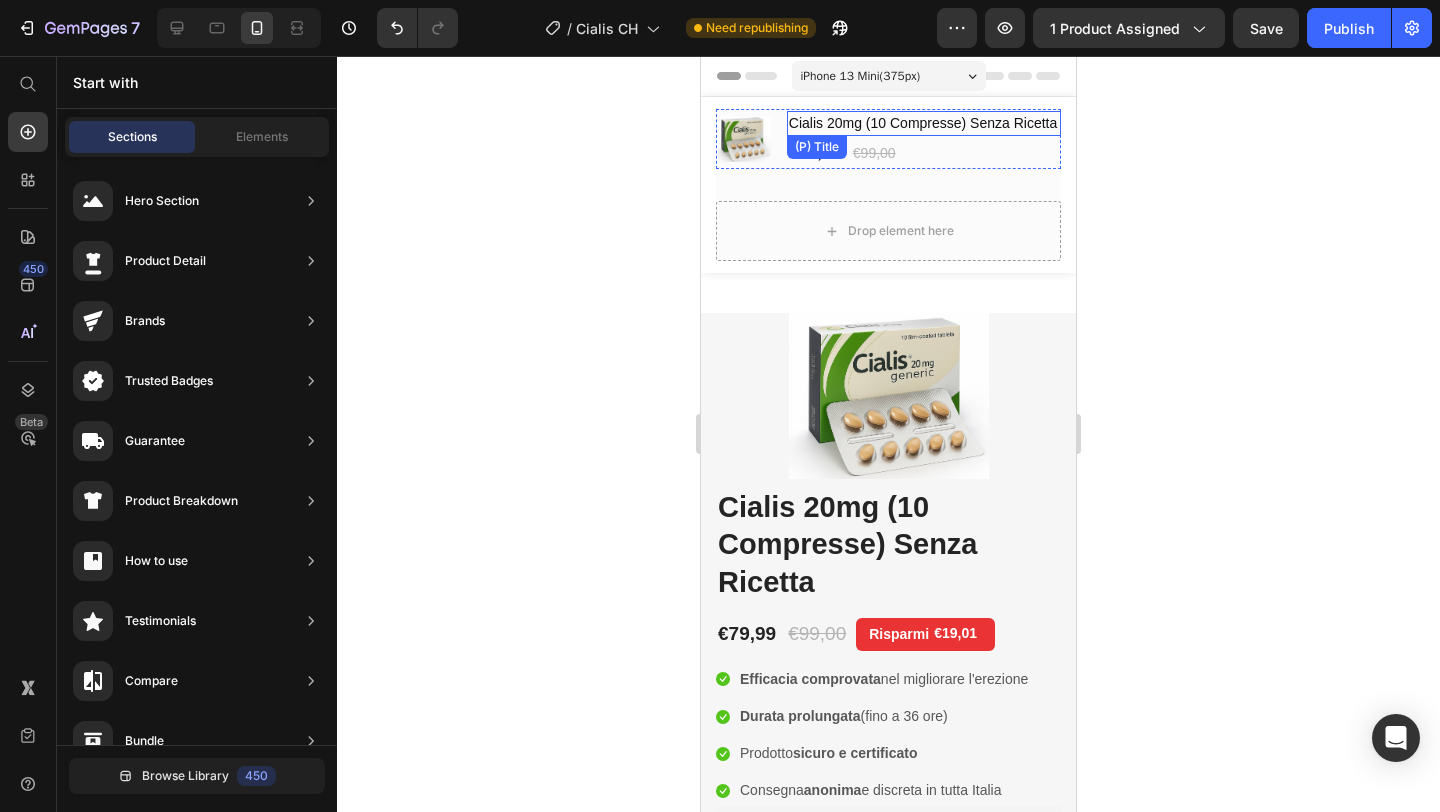 click on "Cialis 20mg (10 Compresse) Senza Ricetta" at bounding box center [924, 123] 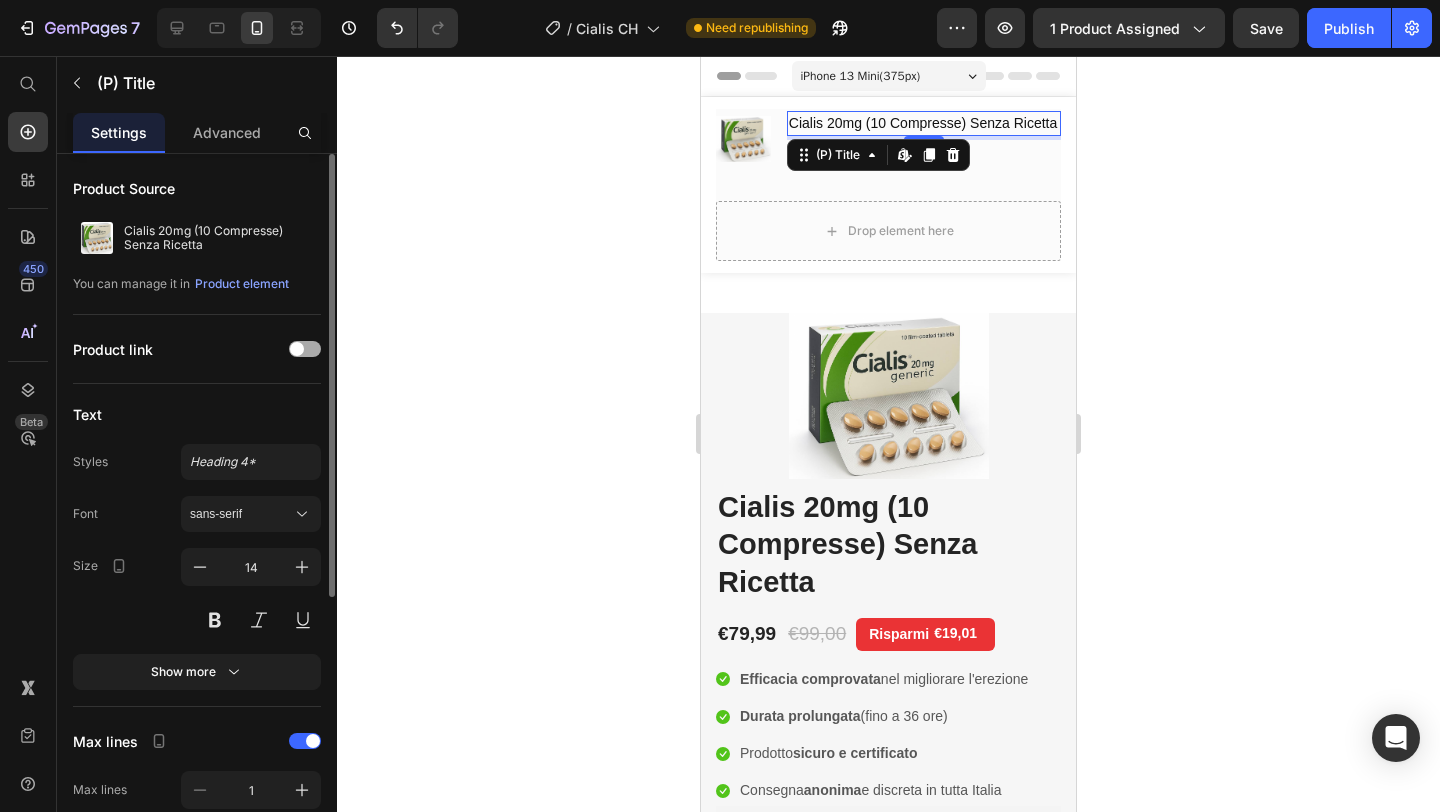click at bounding box center [297, 349] 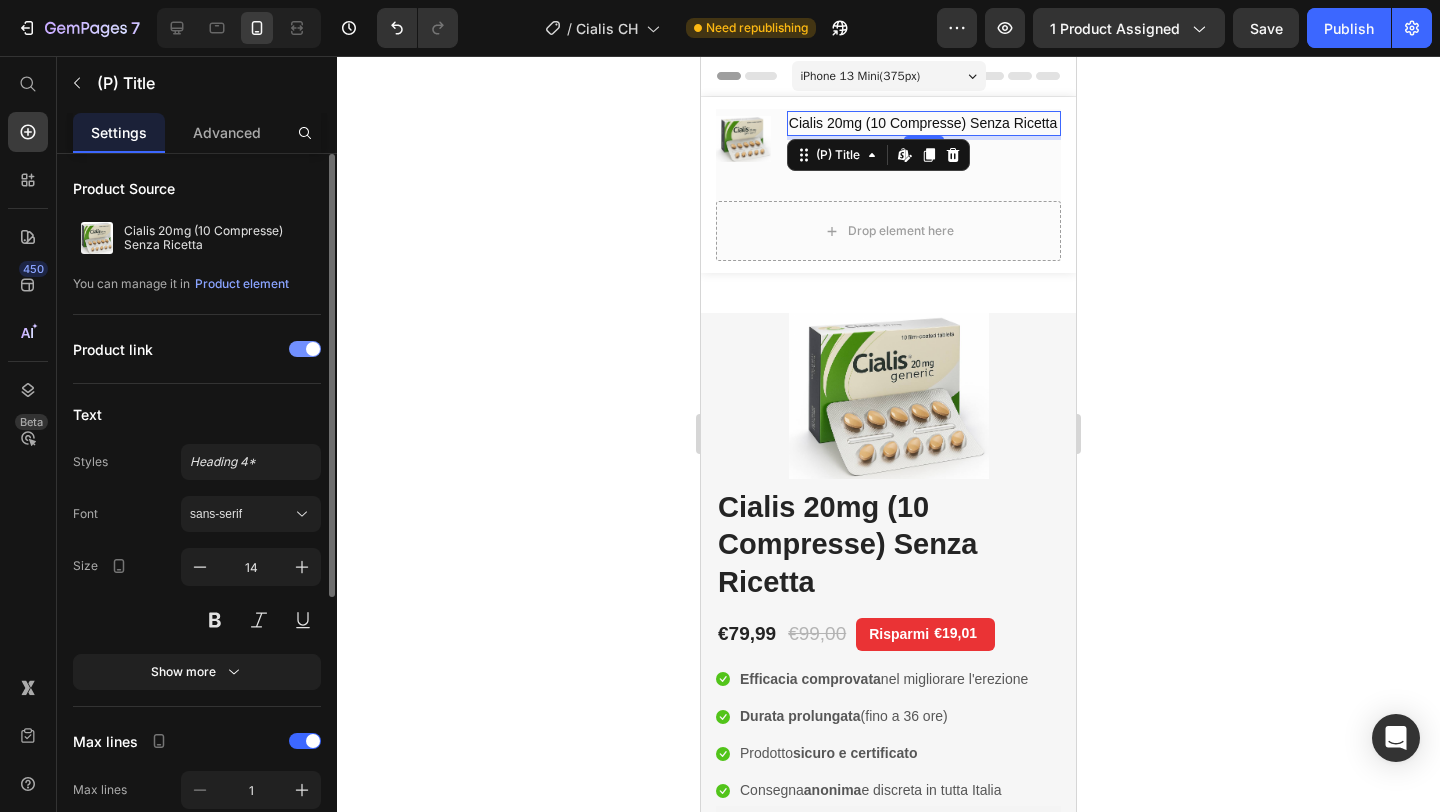 click at bounding box center [305, 349] 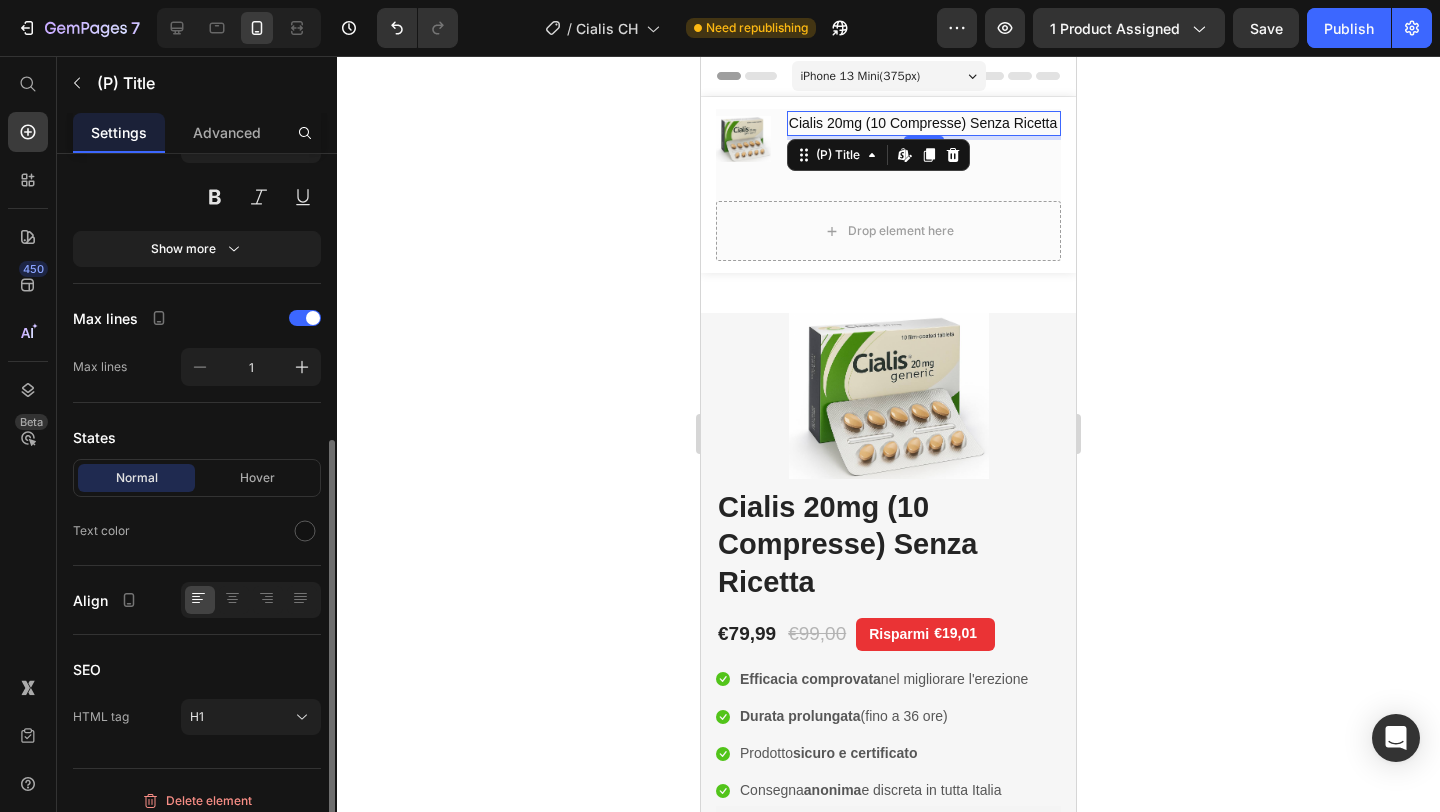 scroll, scrollTop: 437, scrollLeft: 0, axis: vertical 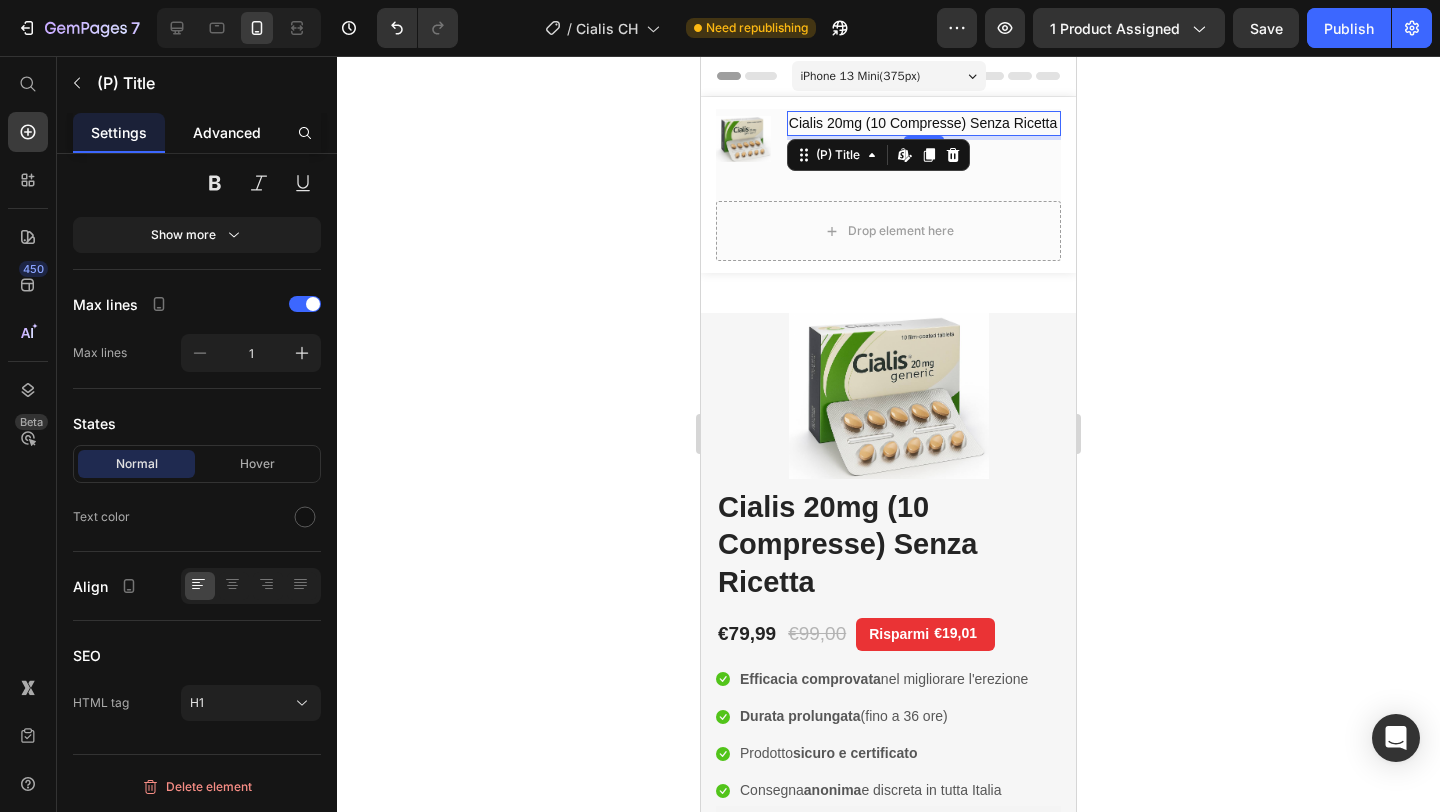 click on "Advanced" 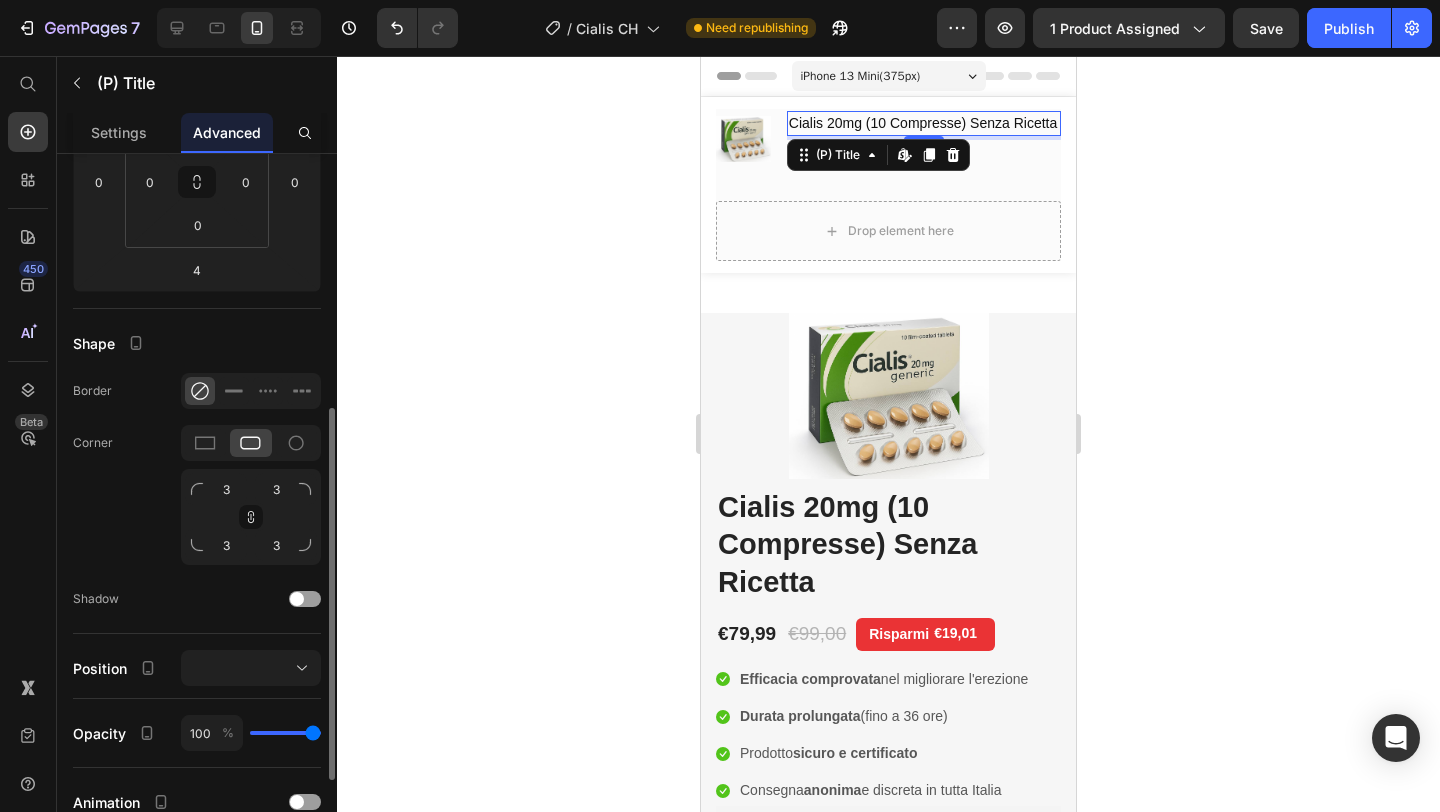 scroll, scrollTop: 432, scrollLeft: 0, axis: vertical 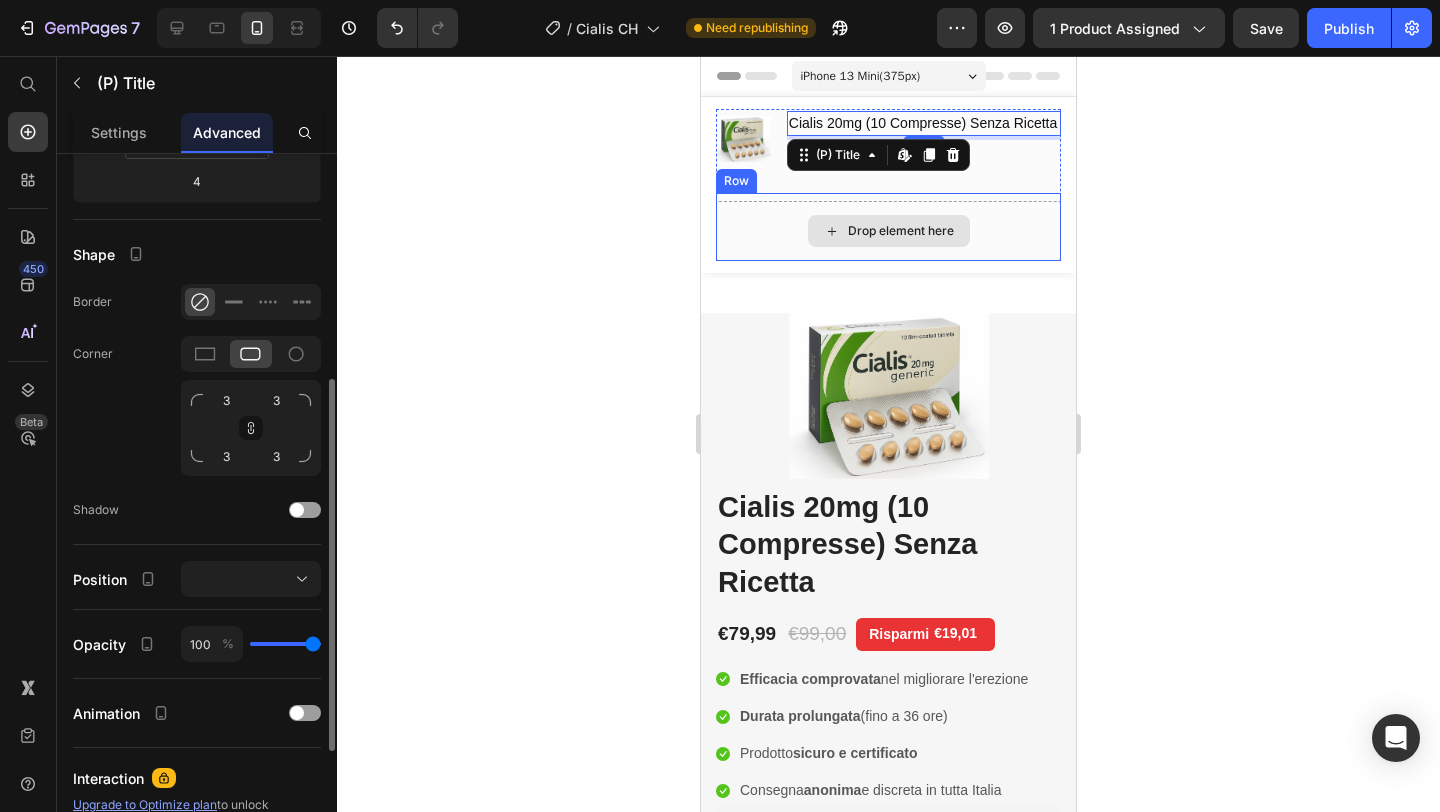 click 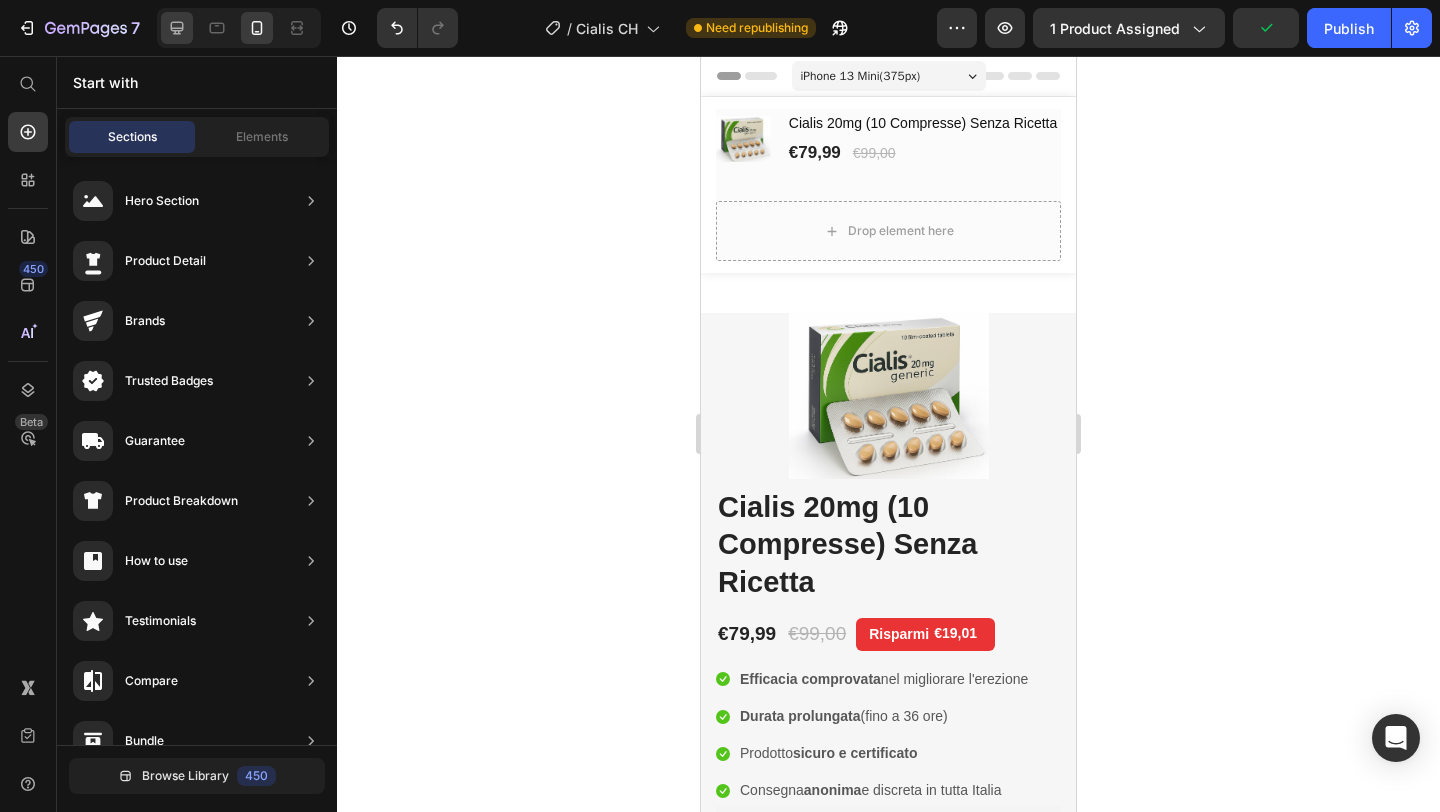 click 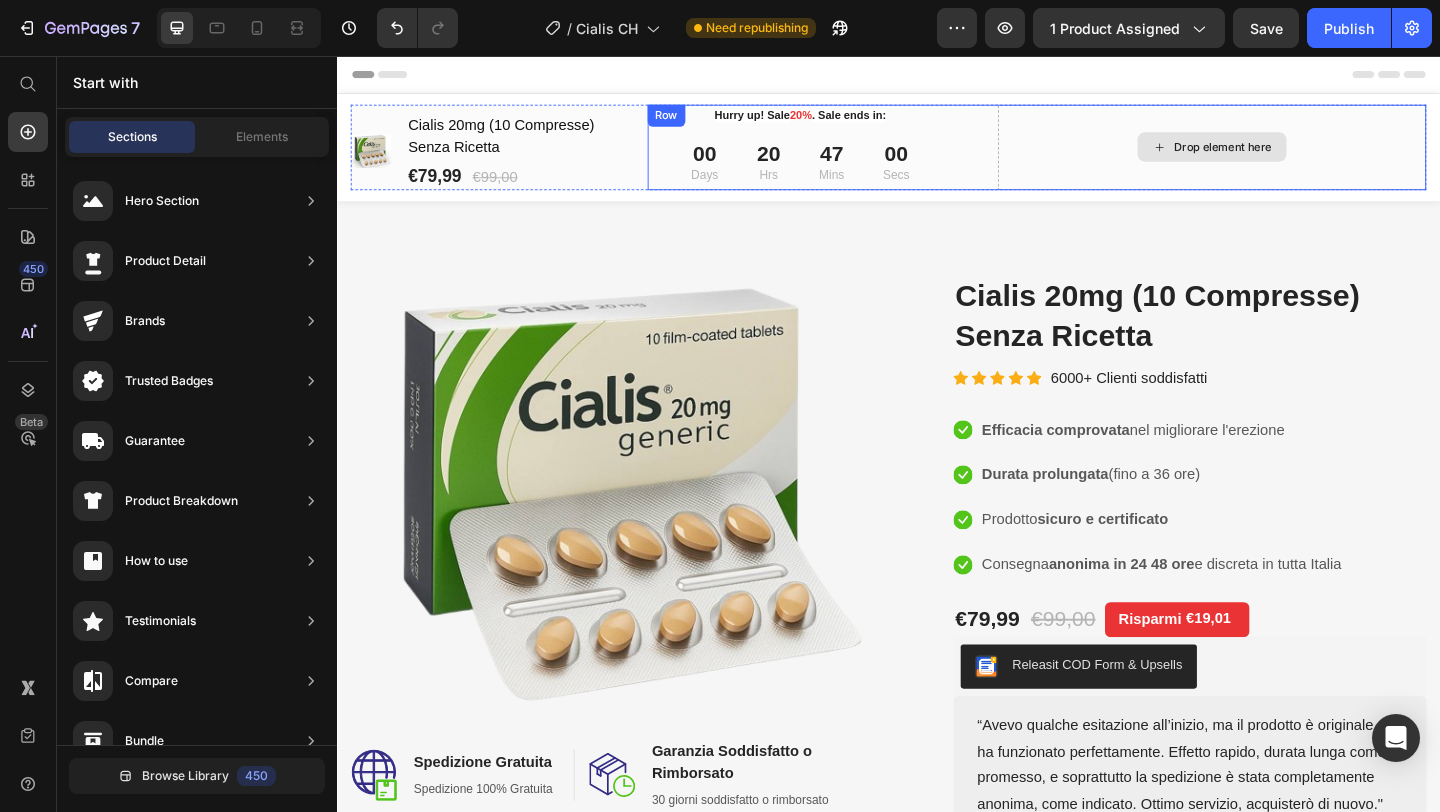 click on "Drop element here" at bounding box center [1289, 155] 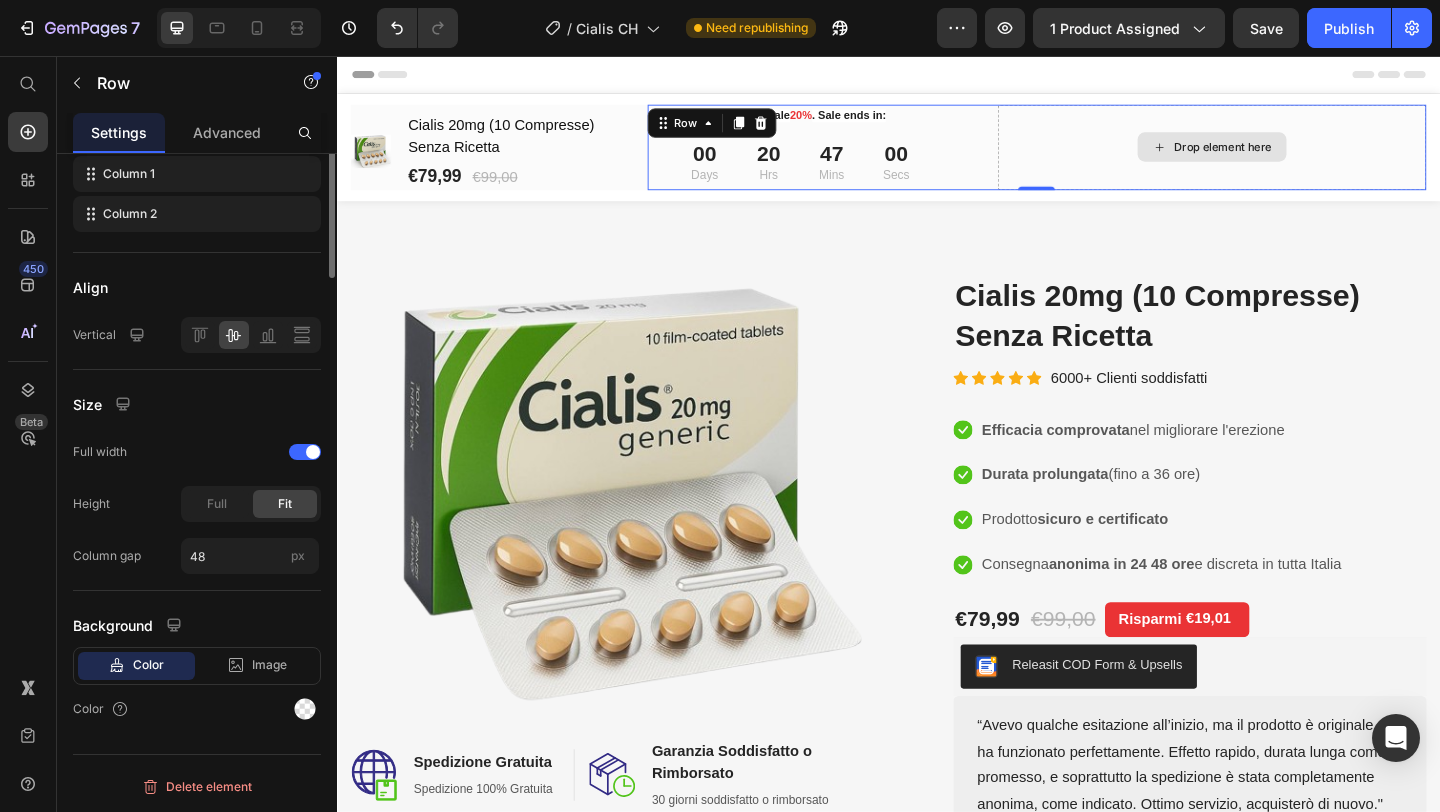 scroll, scrollTop: 0, scrollLeft: 0, axis: both 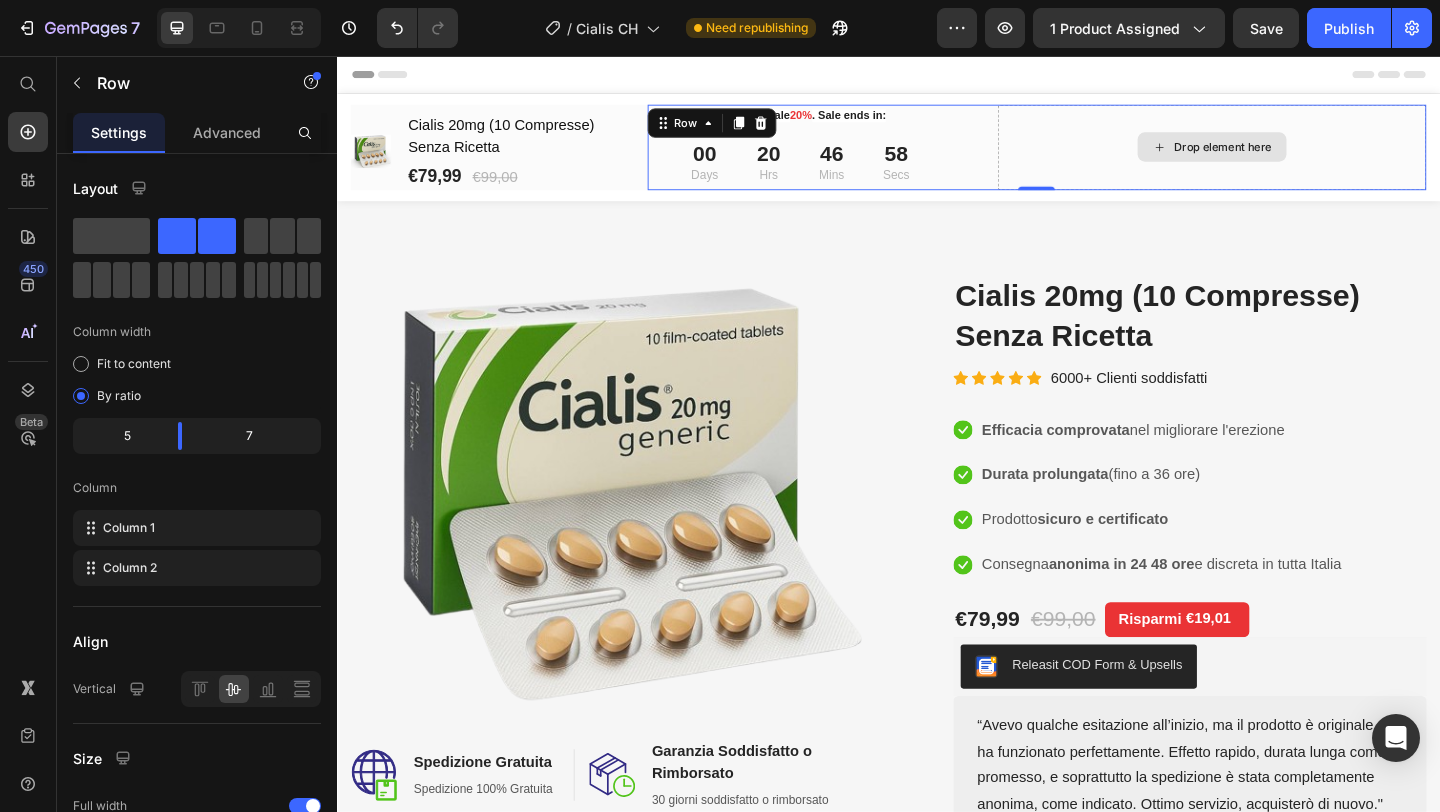 click on "Drop element here" at bounding box center (1289, 155) 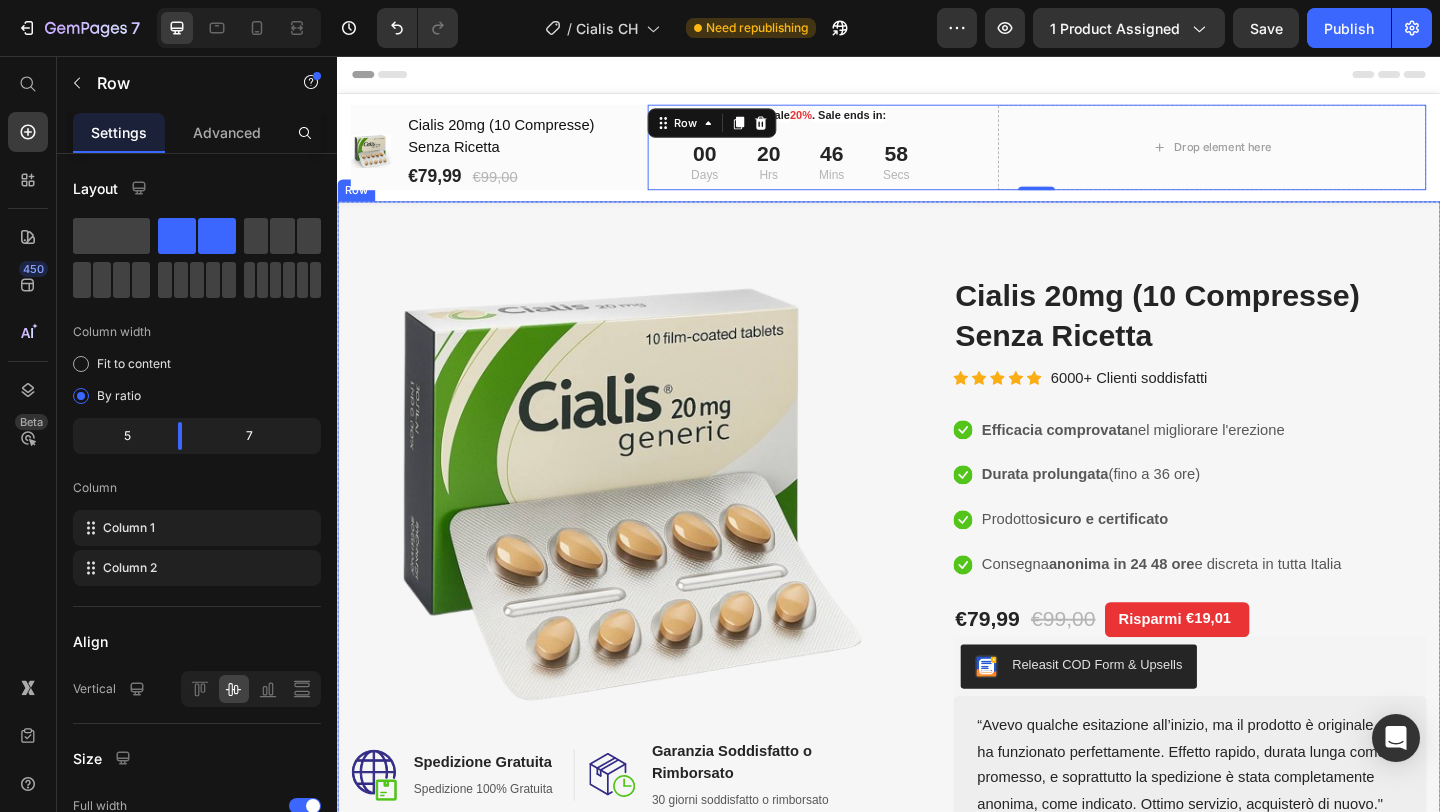 click on "€79,99 (P) Price €99,00 (P) Price Row" at bounding box center (523, 187) 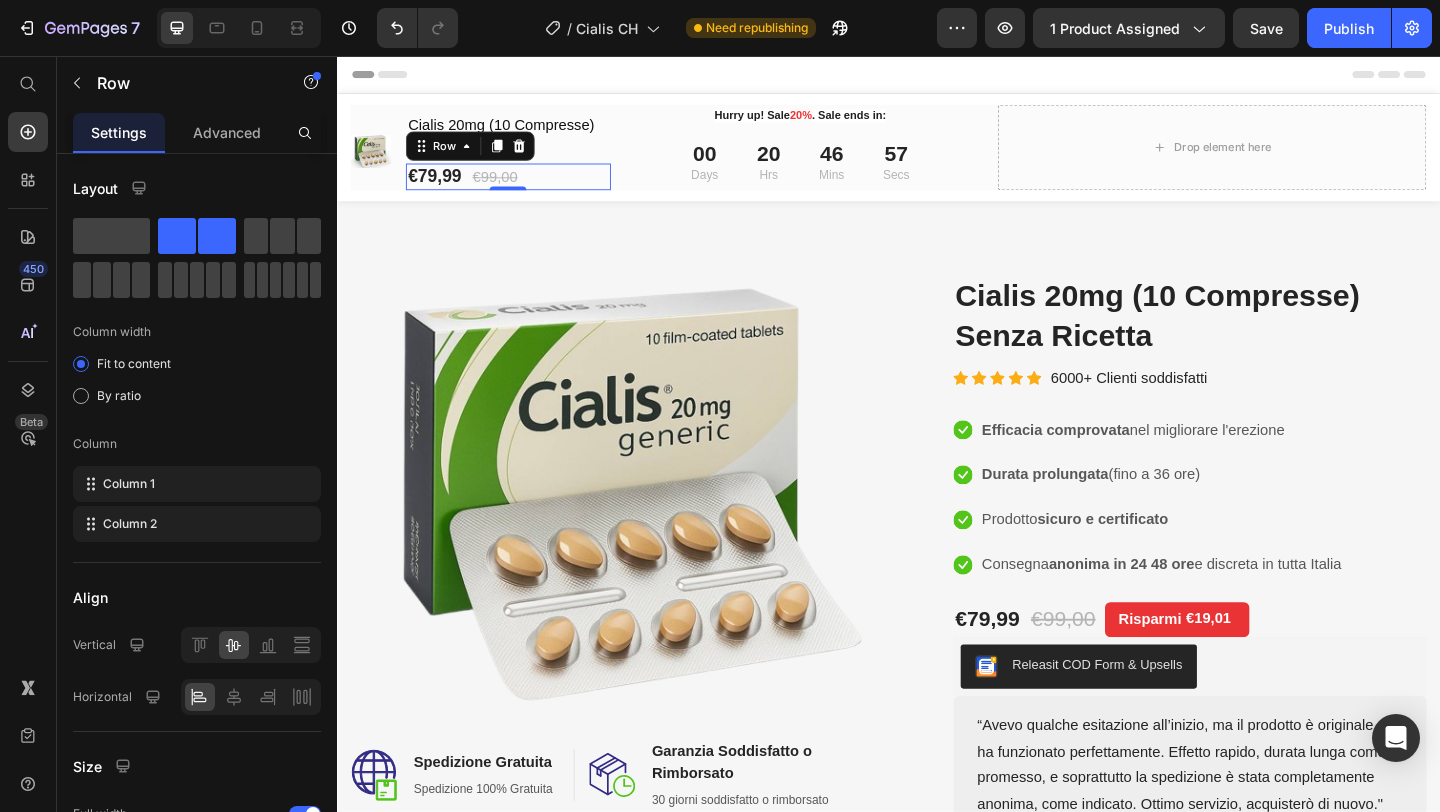 click on "(P) Images & Gallery Cialis 20mg (10 Compresse) Senza Ricetta (P) Title €79,99 (P) Price €99,00 (P) Price Row 0 Row Hurry up! Sale 20% . Sale ends in: Text block Row 00 Days 20 Hrs 46 Mins 57 Secs CountDown Timer
Drop element here Row Product" at bounding box center (937, 155) 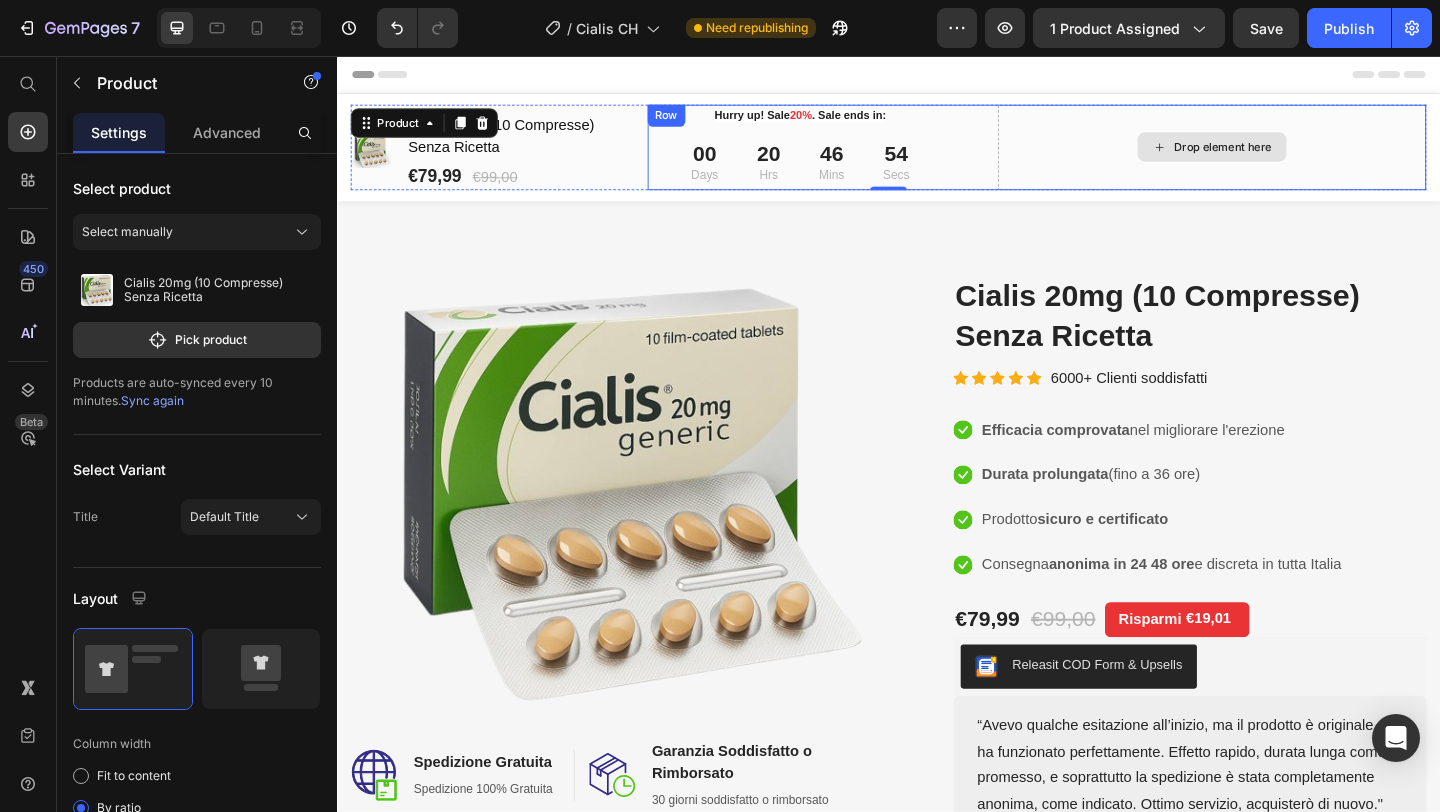 click on "Drop element here" at bounding box center (1289, 155) 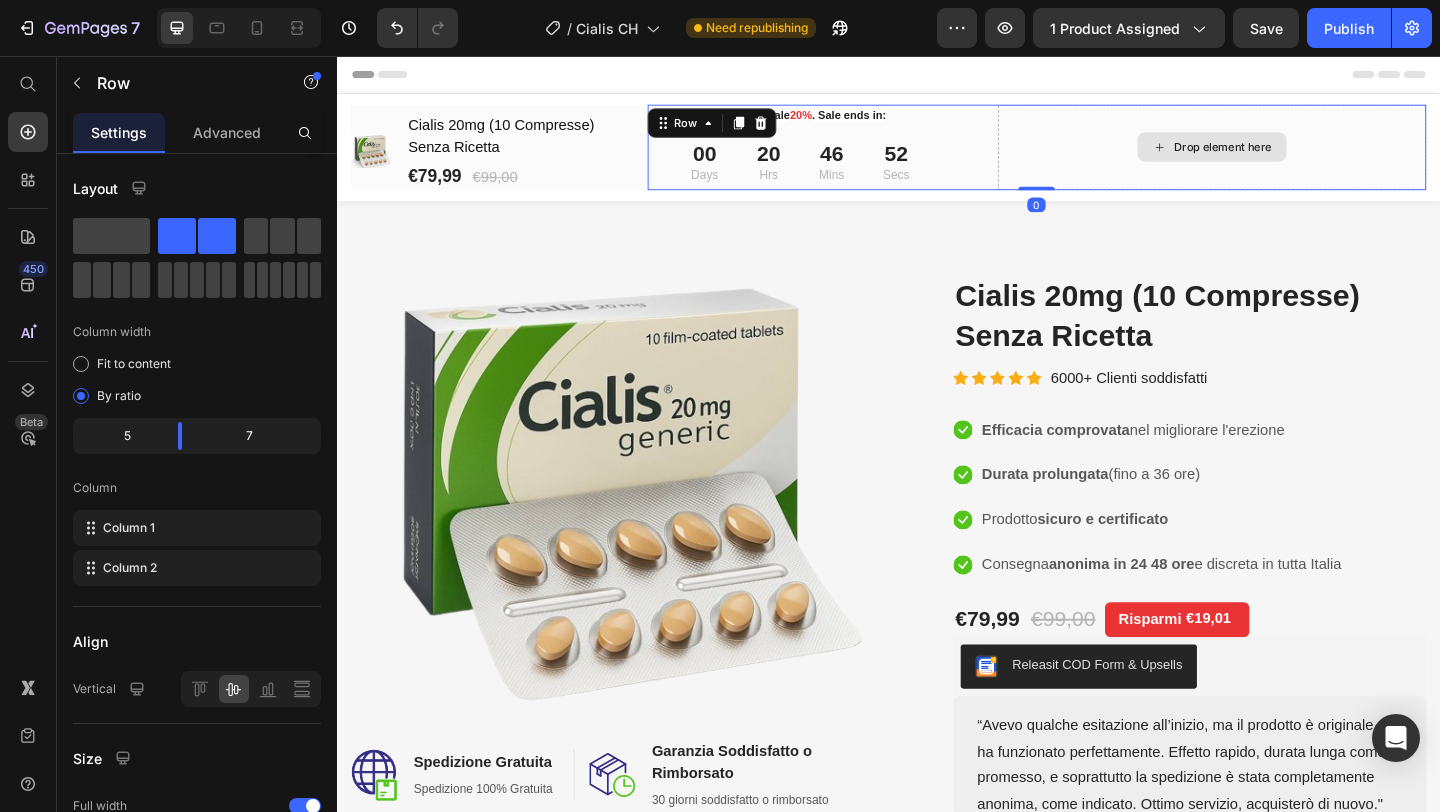 drag, startPoint x: 1090, startPoint y: 198, endPoint x: 1090, endPoint y: 126, distance: 72 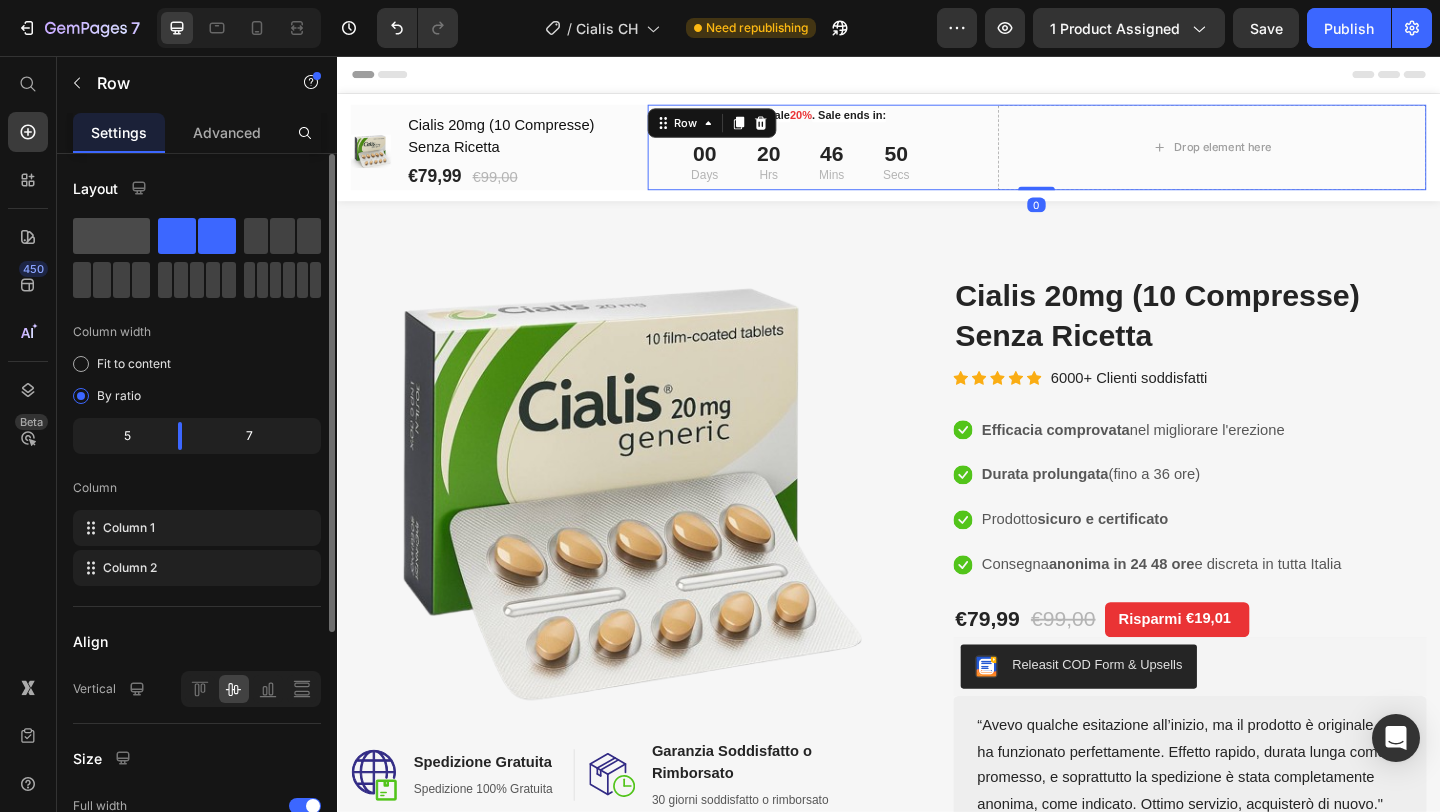 click 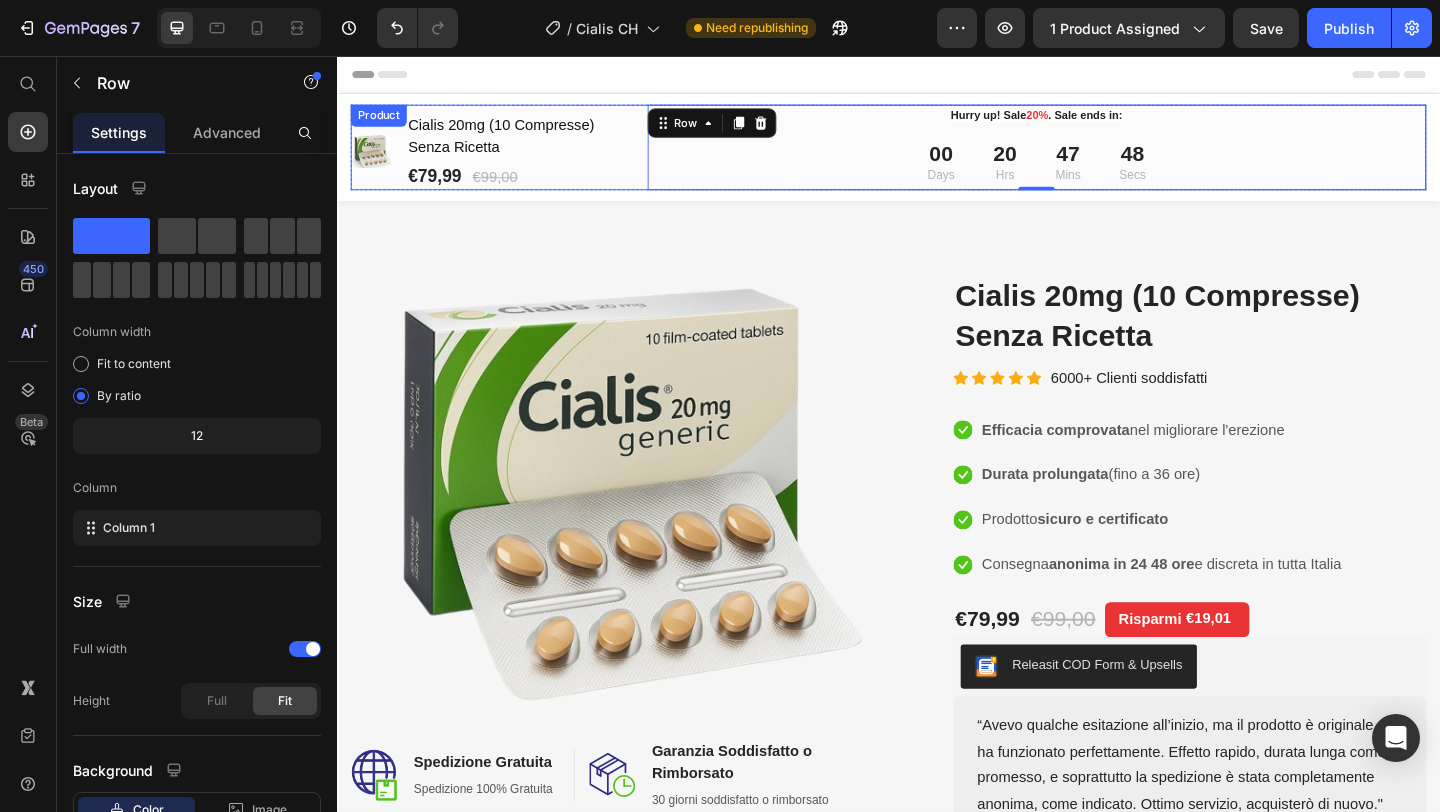 click on "(P) Images & Gallery Cialis 20mg (10 Compresse) Senza Ricetta (P) Title €79,99 (P) Price €99,00 (P) Price Row Row Hurry up! Sale 20% . Sale ends in: Text block Row 00 Days 20 Hrs 47 Mins 48 Secs CountDown Timer Row 0 Product" at bounding box center (937, 155) 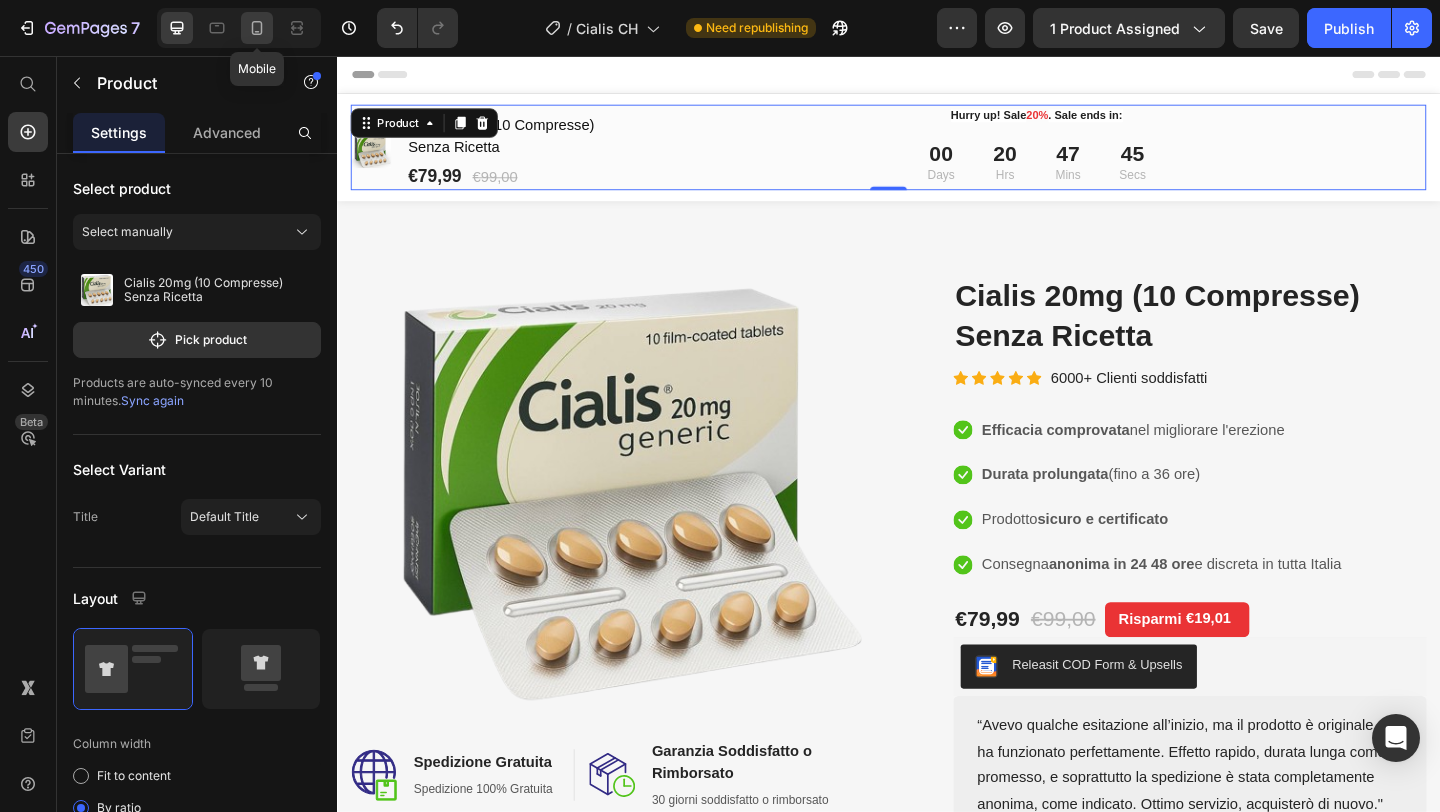 click 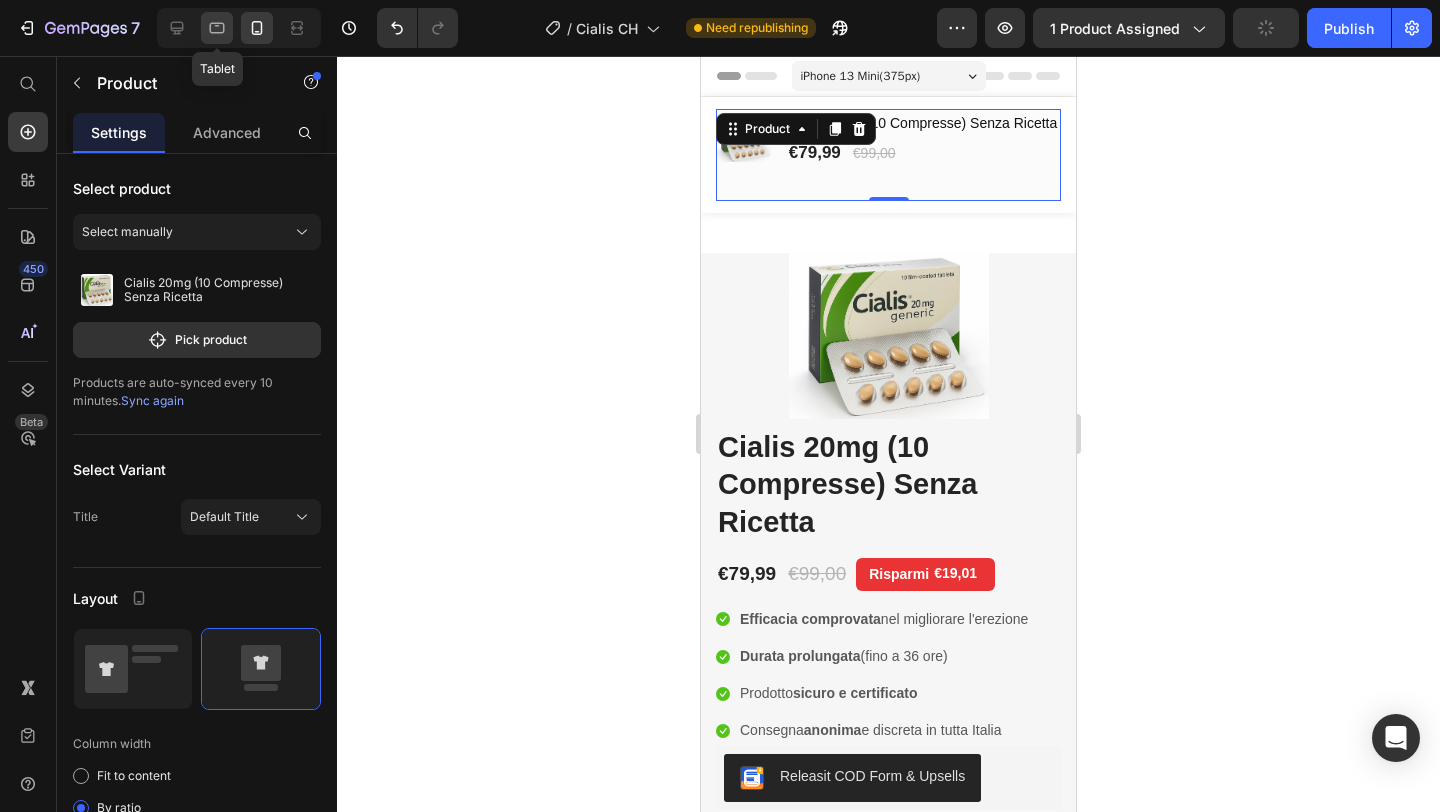 click 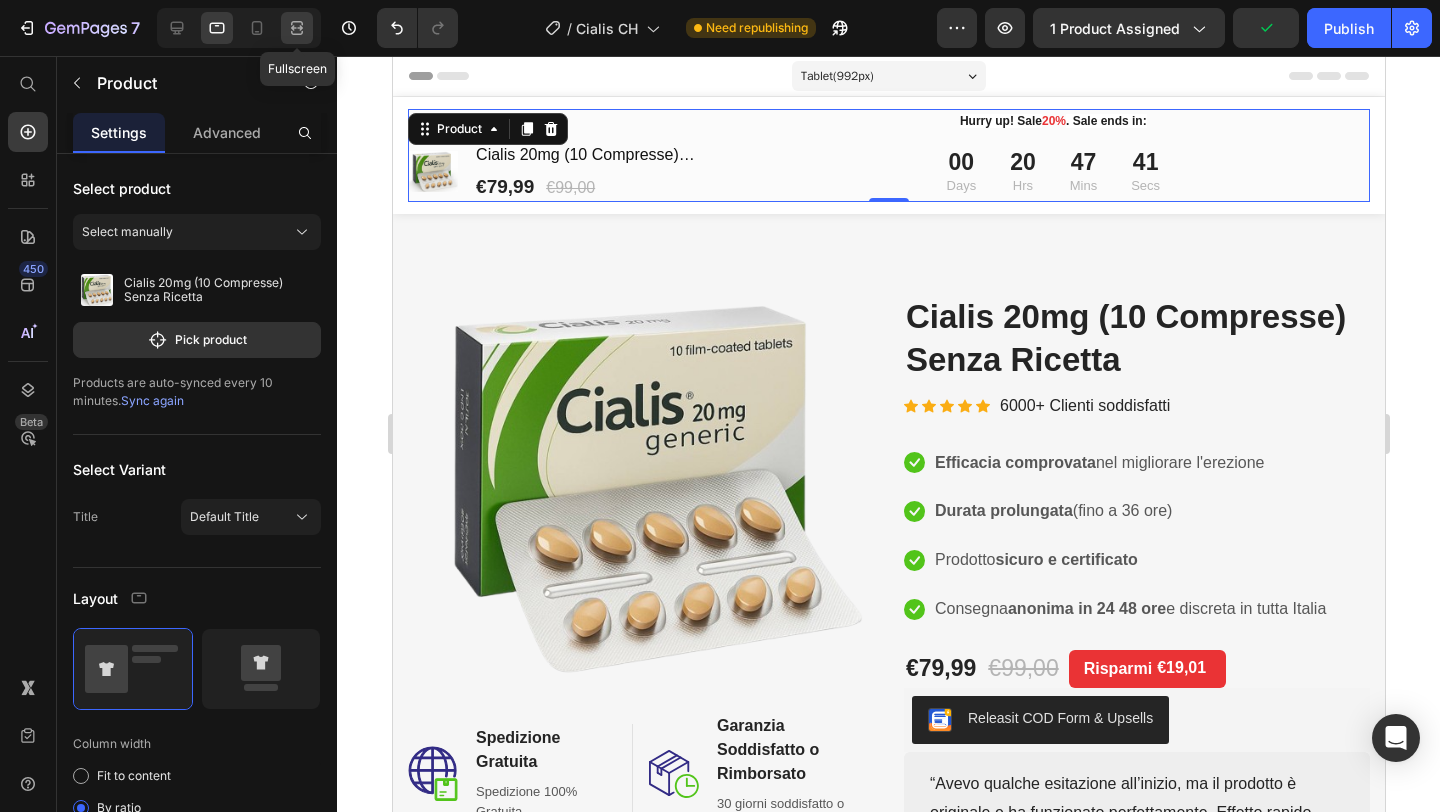 click 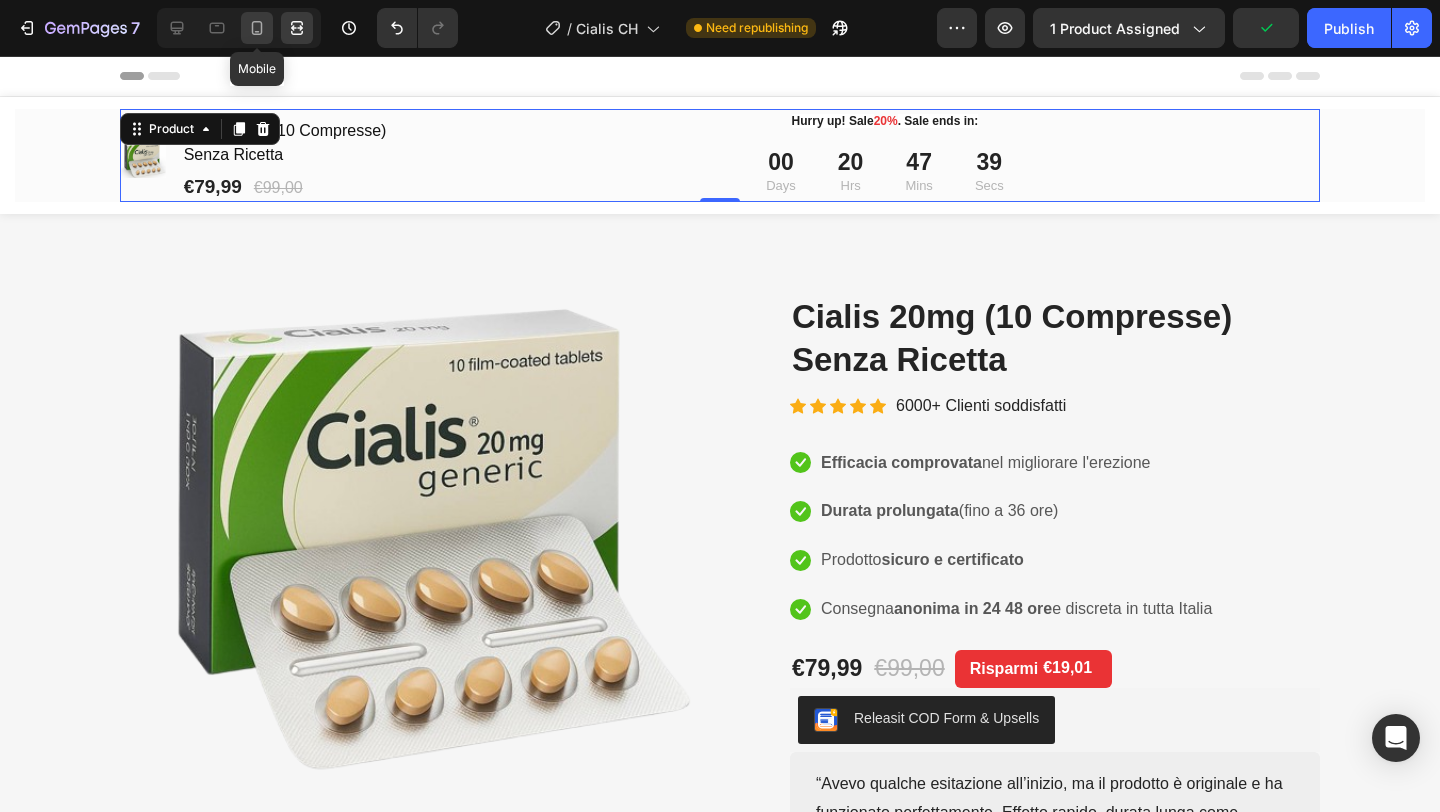 click 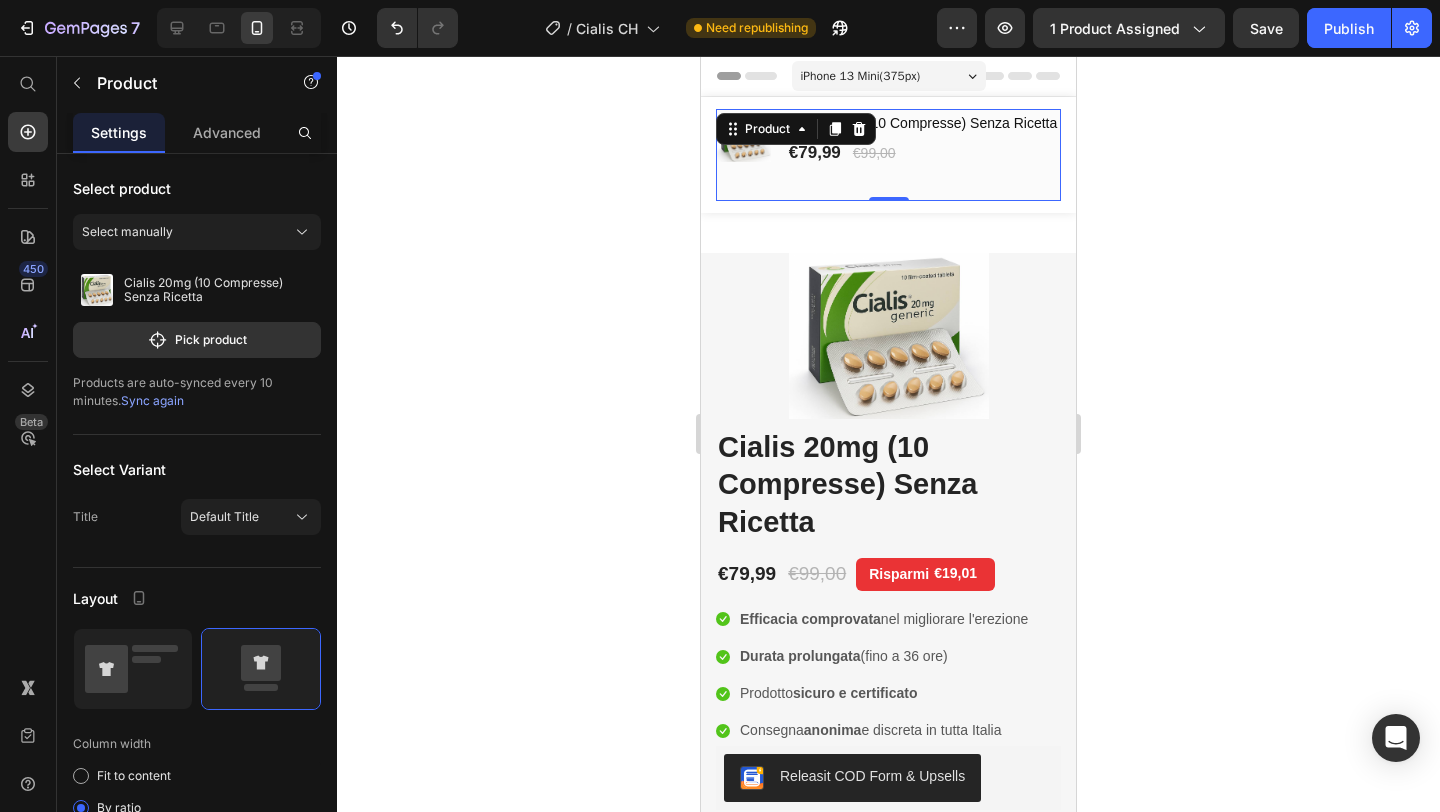 click on "iPhone 13 Mini  ( 375 px)" at bounding box center (861, 76) 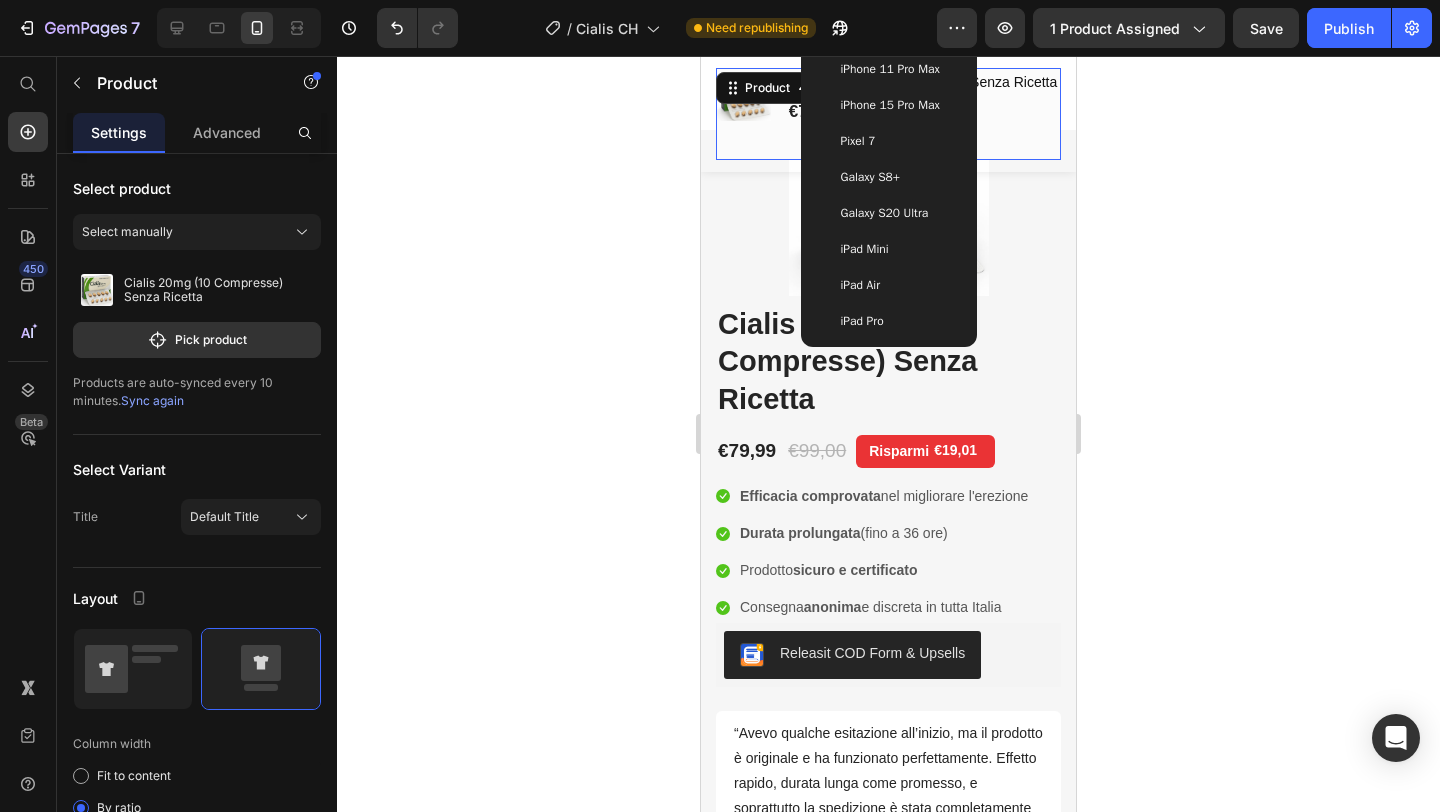 scroll, scrollTop: 0, scrollLeft: 0, axis: both 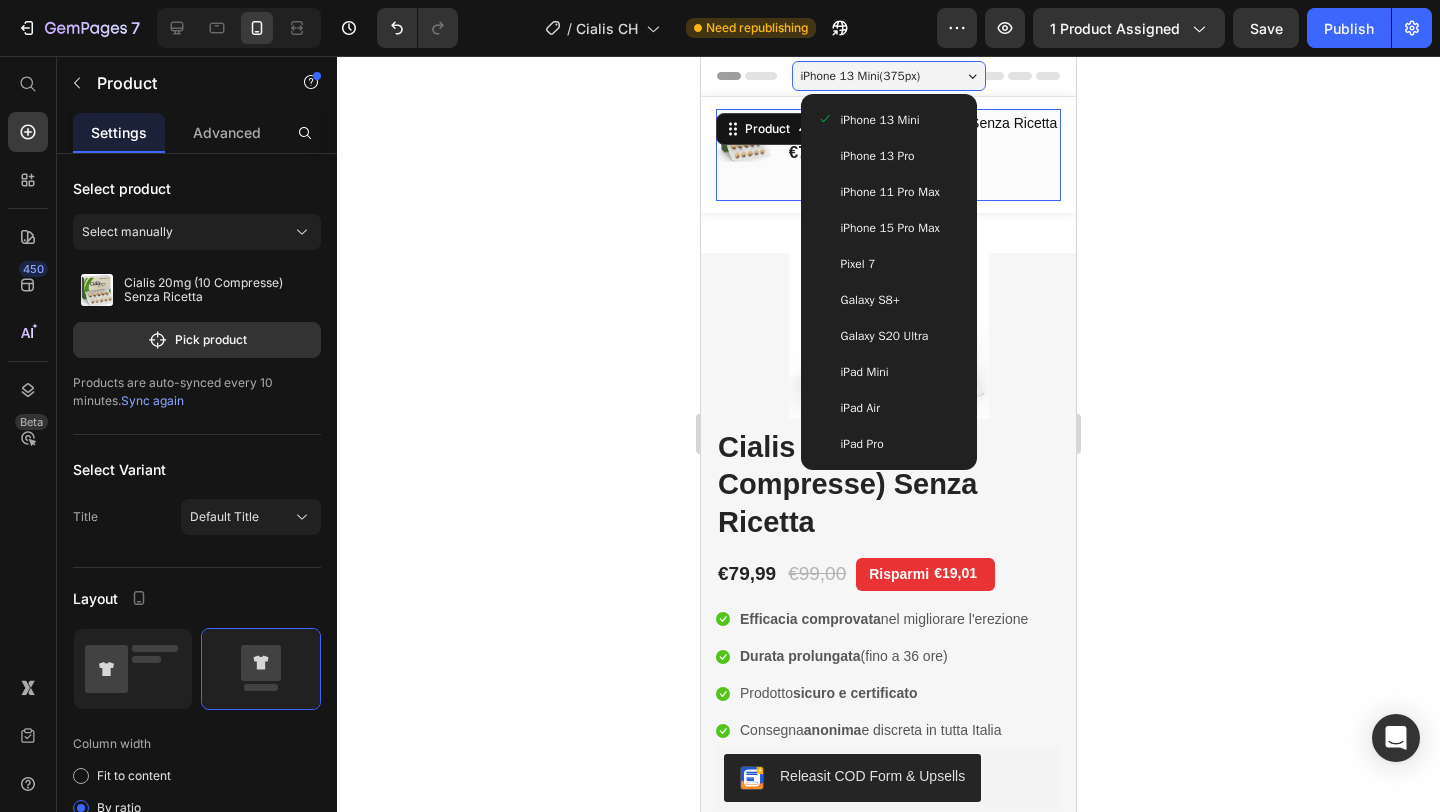 click on "iPhone 15 Pro Max" at bounding box center (890, 228) 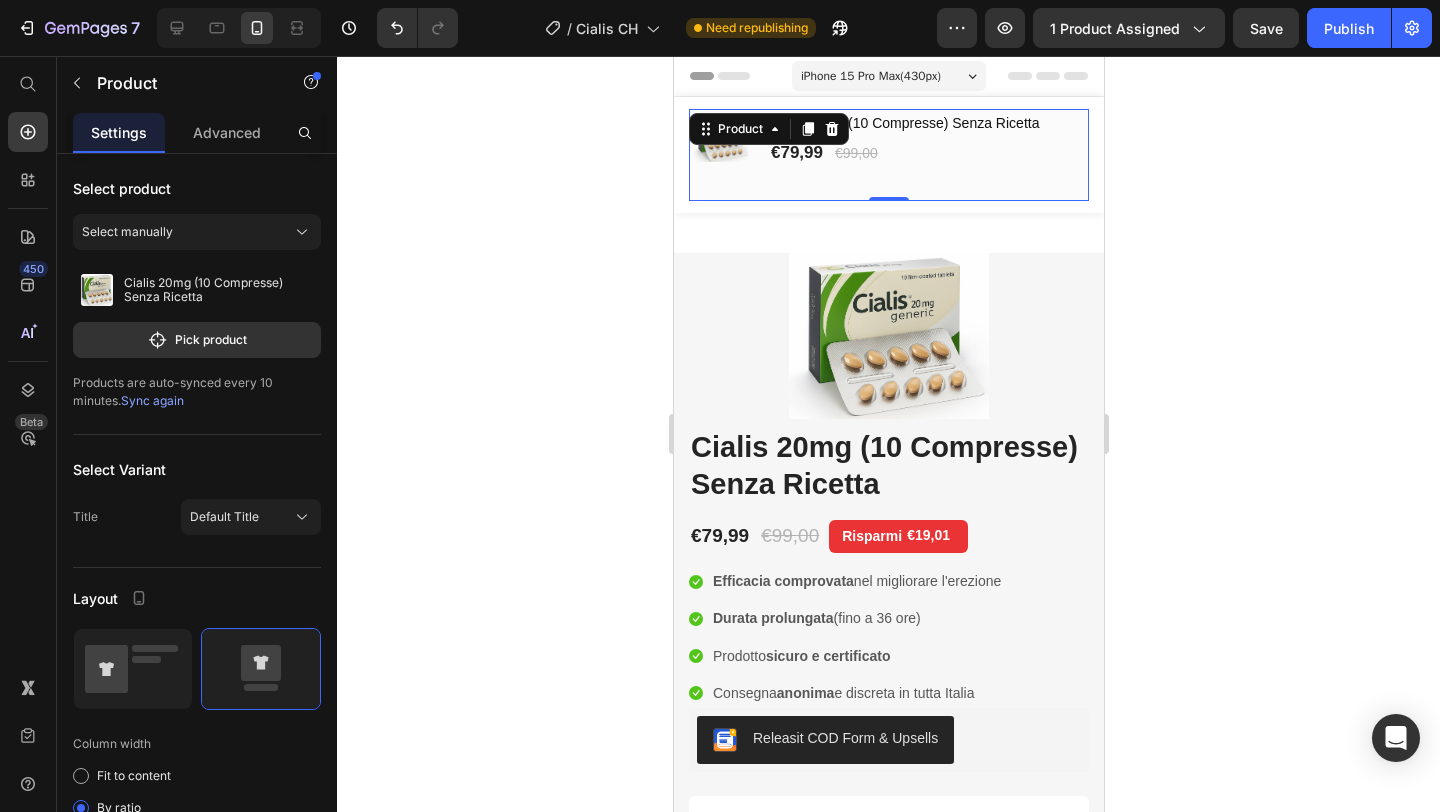 click 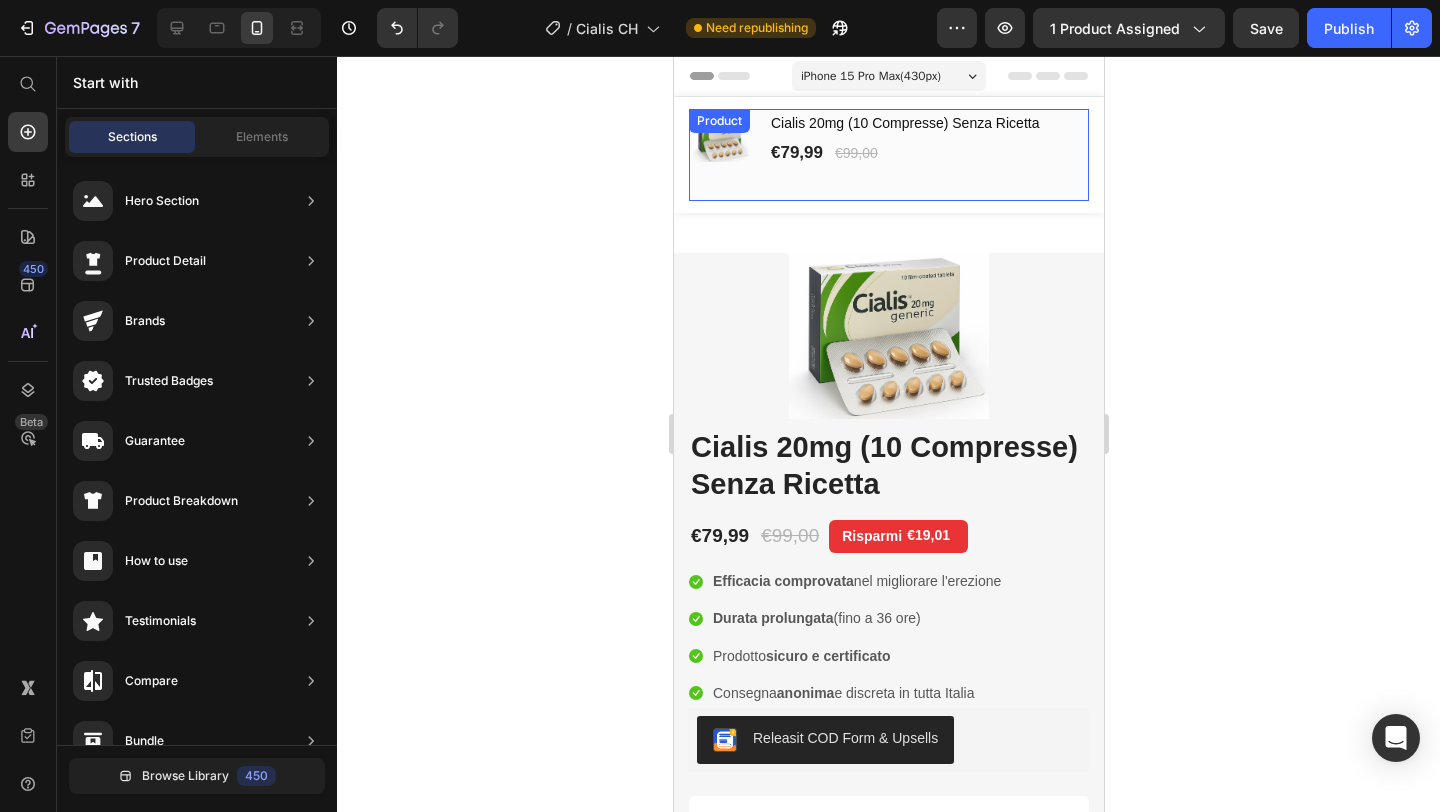 click on "(P) Images & Gallery Cialis 20mg (10 Compresse) Senza Ricetta (P) Title €79,99 (P) Price €99,00 (P) Price Row Row" at bounding box center [888, 151] 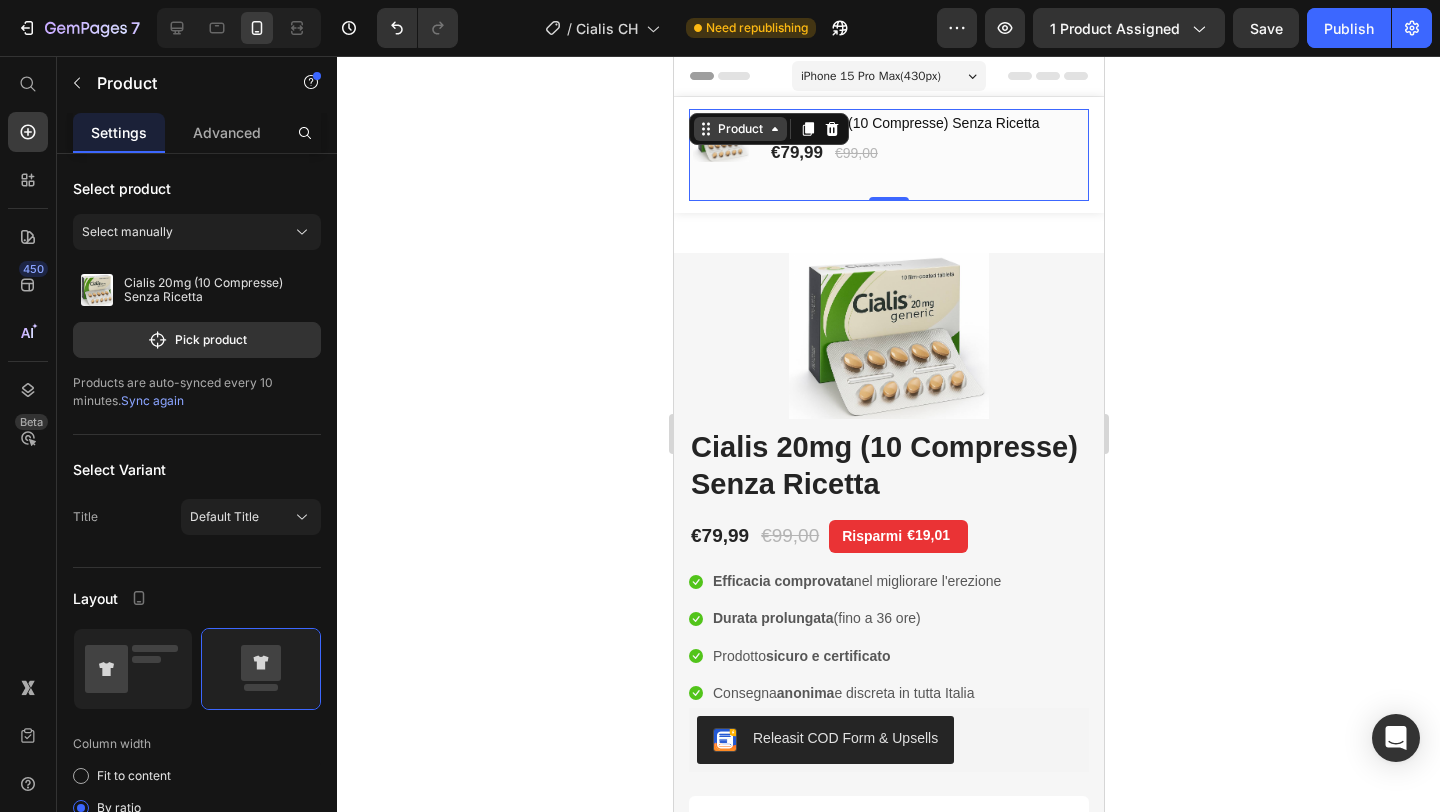 click on "Product" at bounding box center (739, 129) 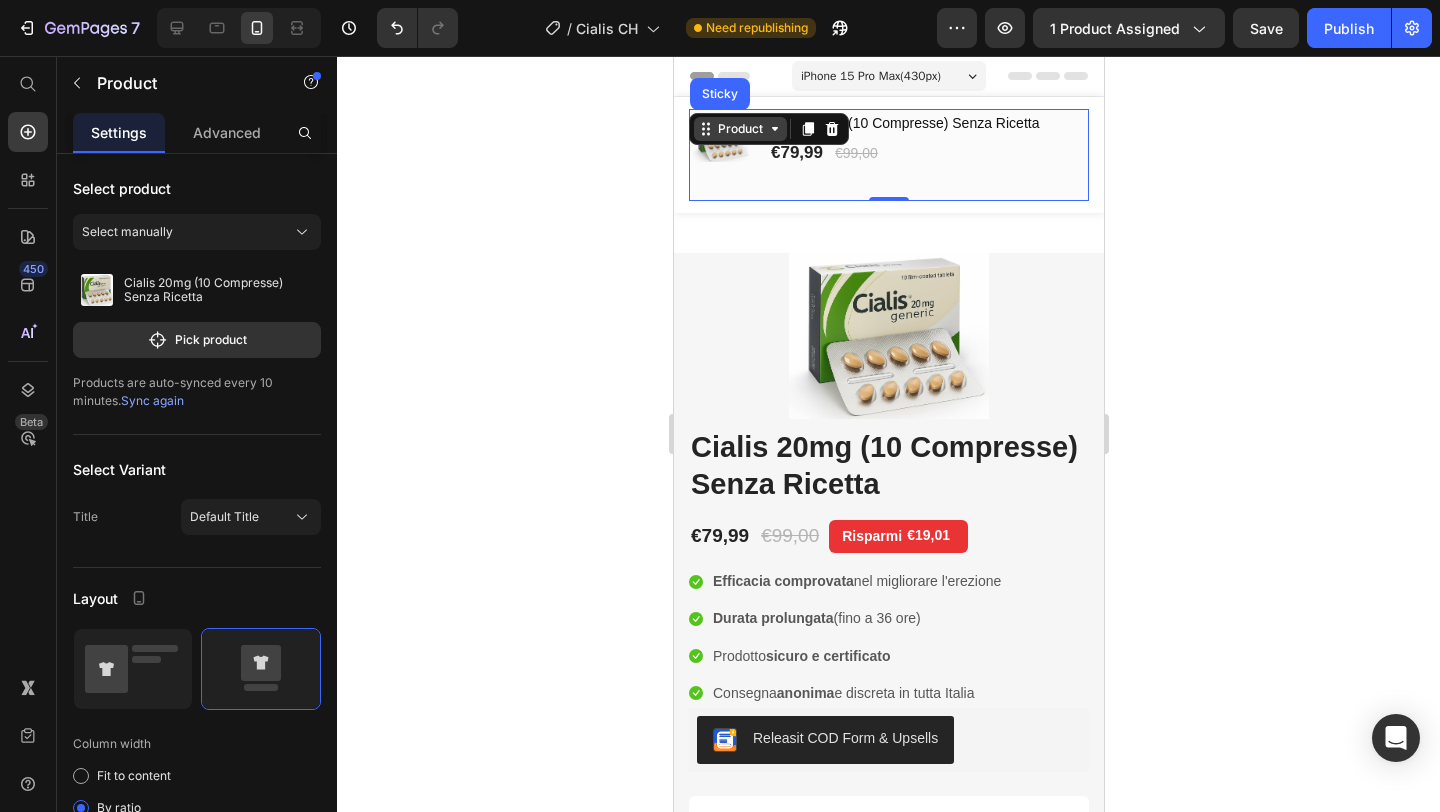 click on "Product" at bounding box center [739, 129] 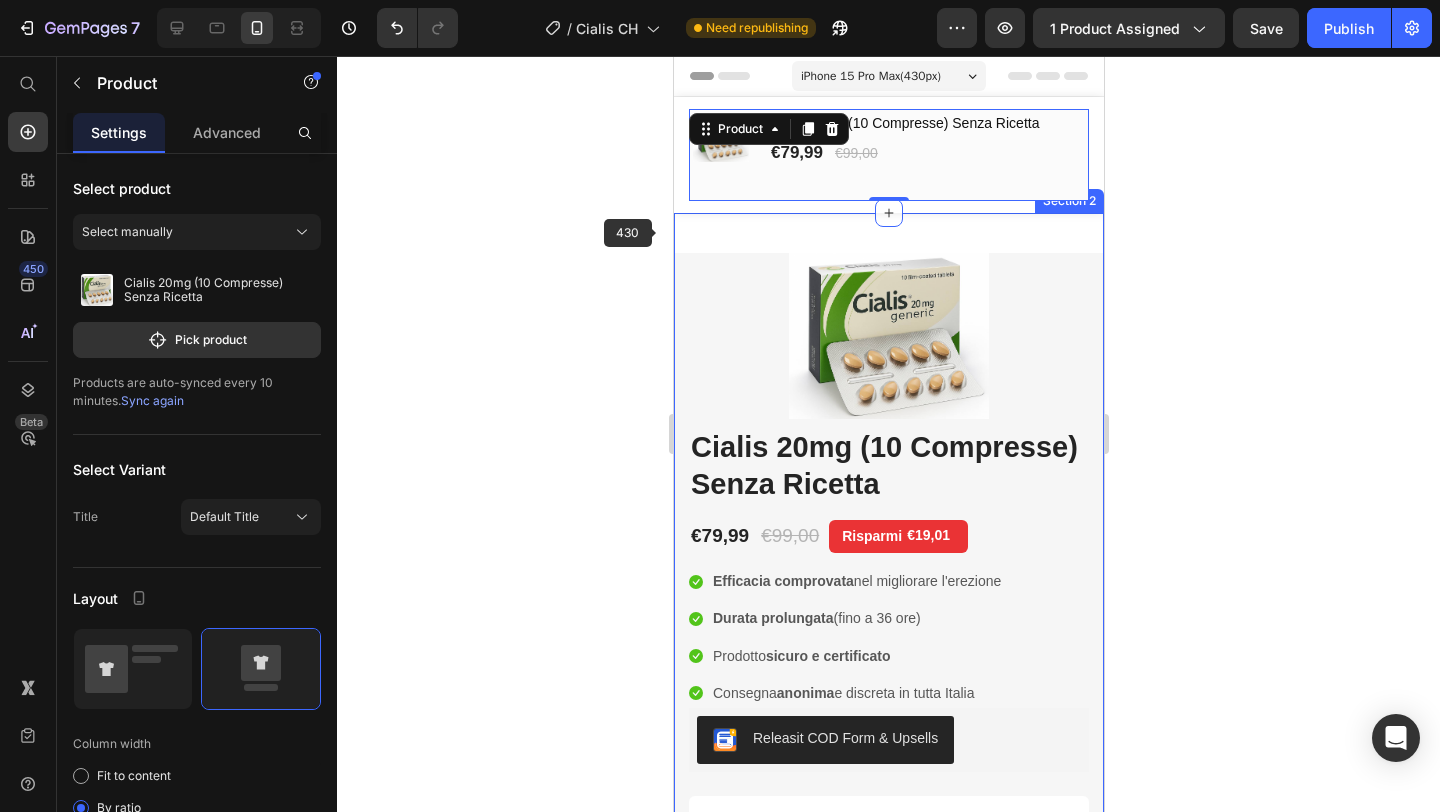 click 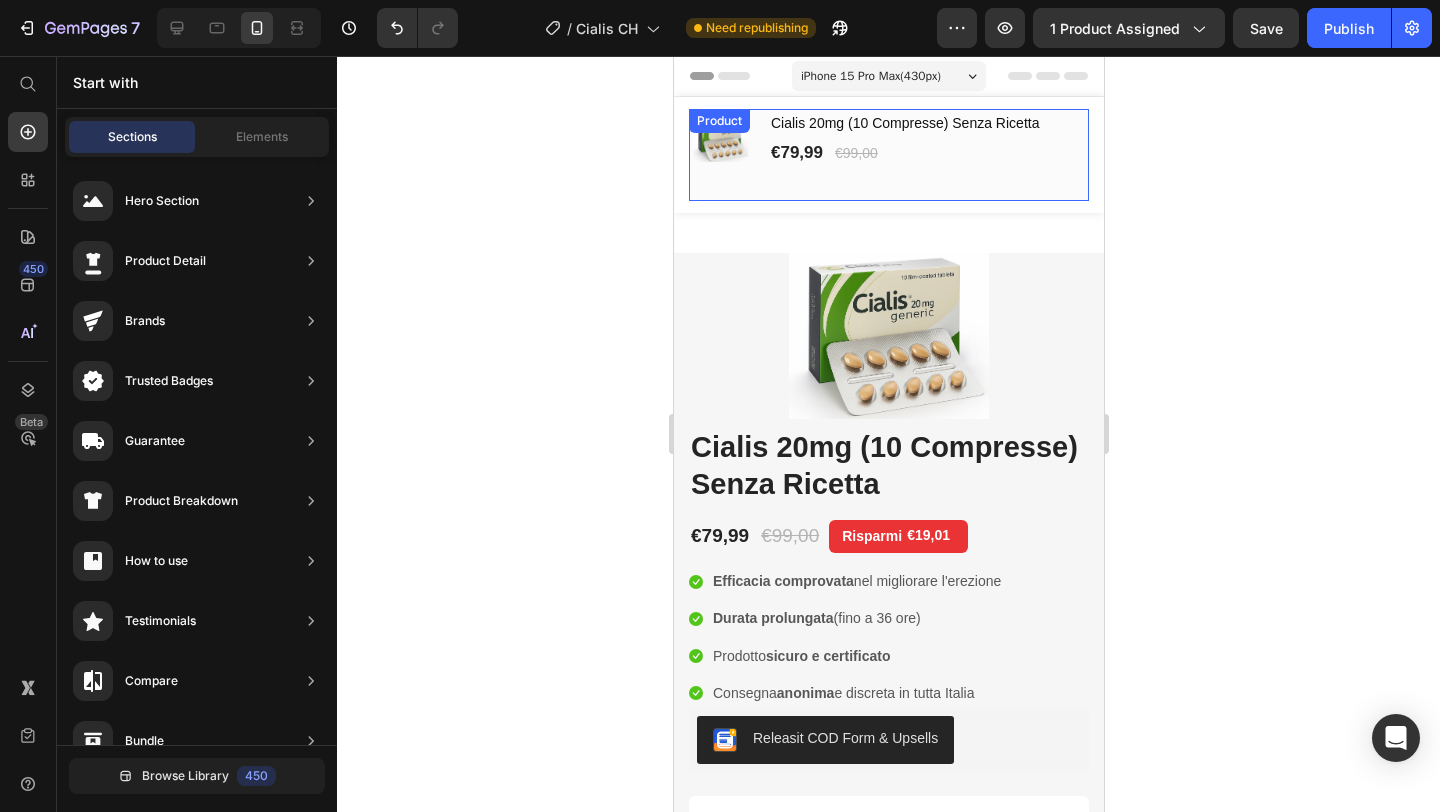 click on "(P) Images & Gallery Cialis 20mg (10 Compresse) Senza Ricetta (P) Title €79,99 (P) Price €99,00 (P) Price Row Row" at bounding box center [888, 151] 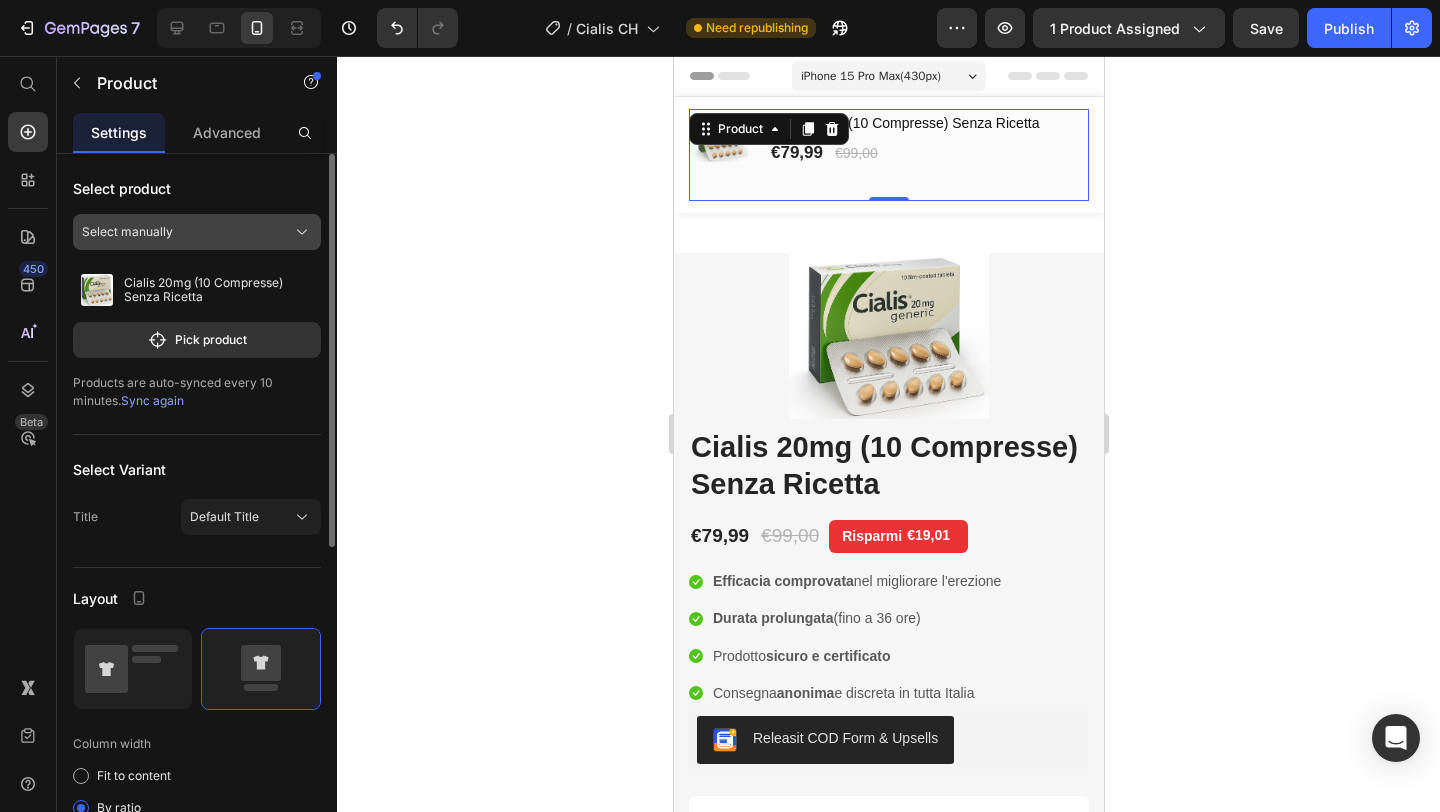 click on "Select manually" 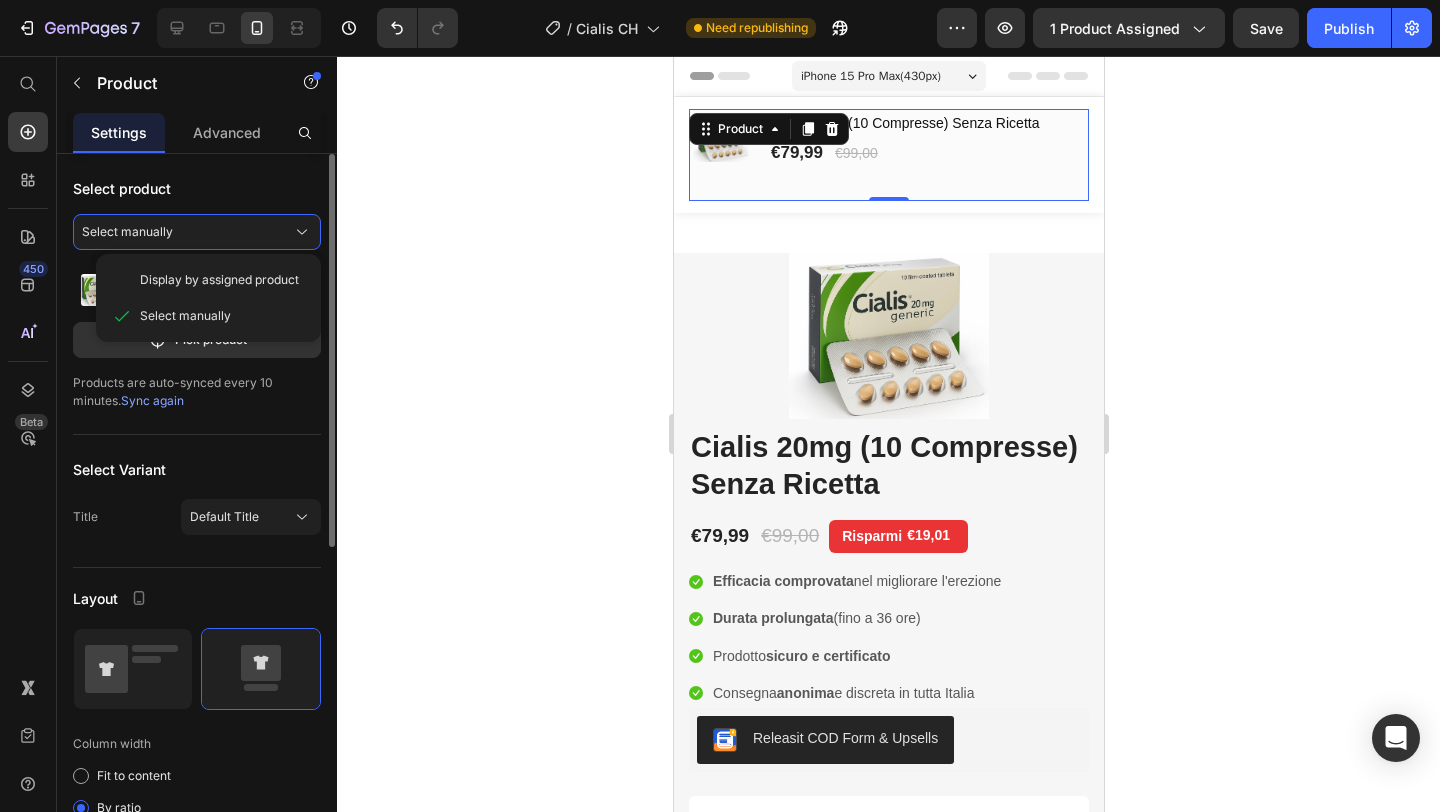 click on "Select product" at bounding box center [197, 188] 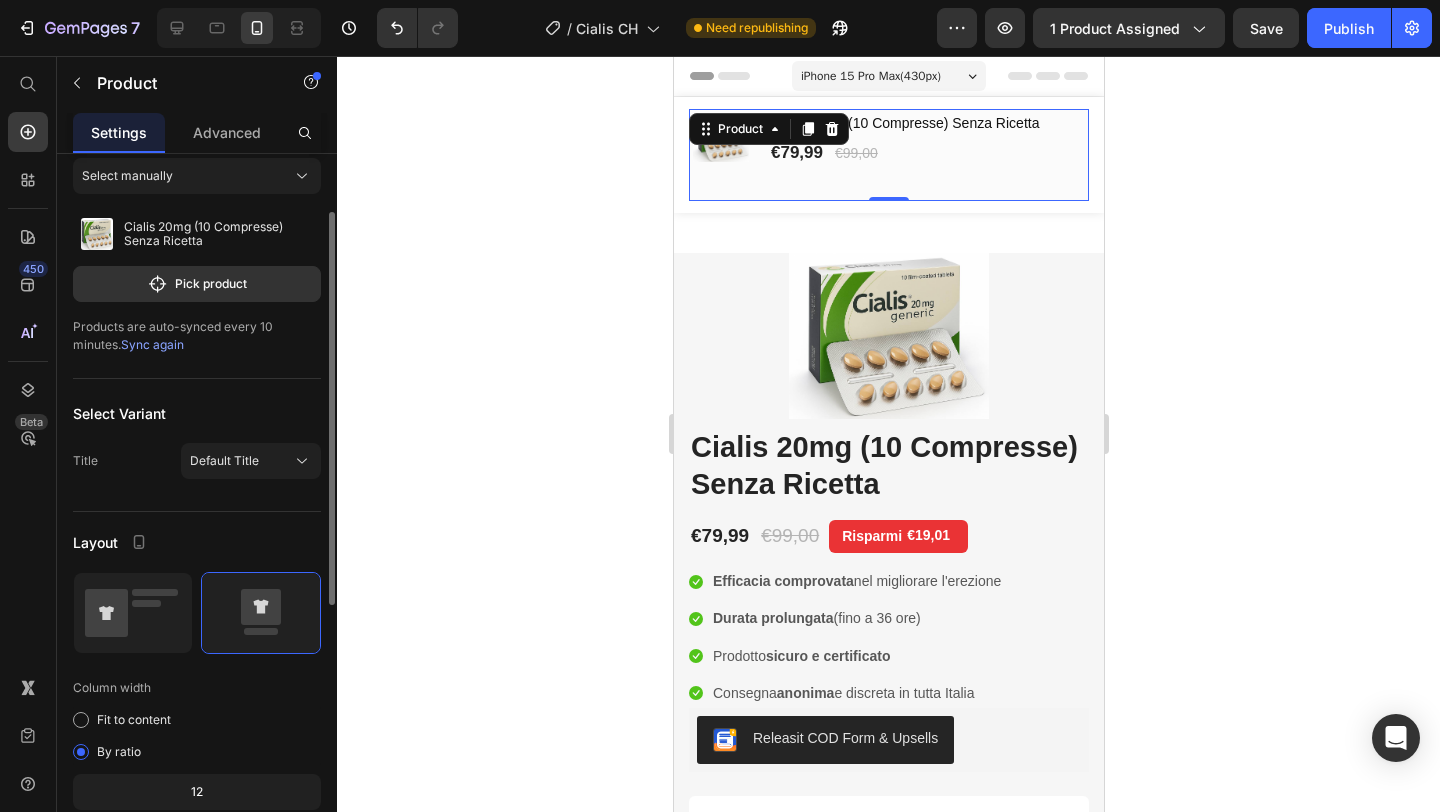scroll, scrollTop: 123, scrollLeft: 0, axis: vertical 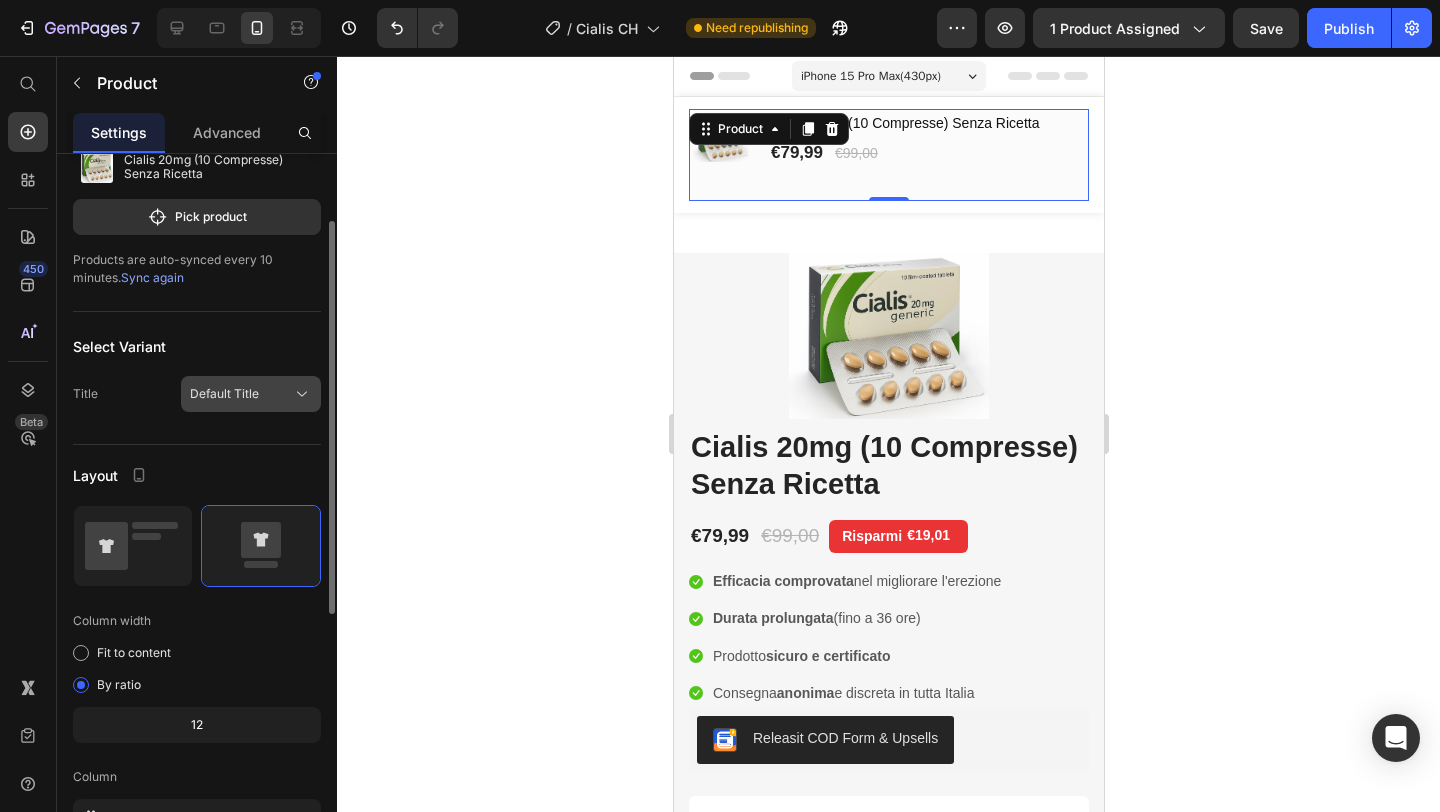 click on "Default Title" at bounding box center (251, 394) 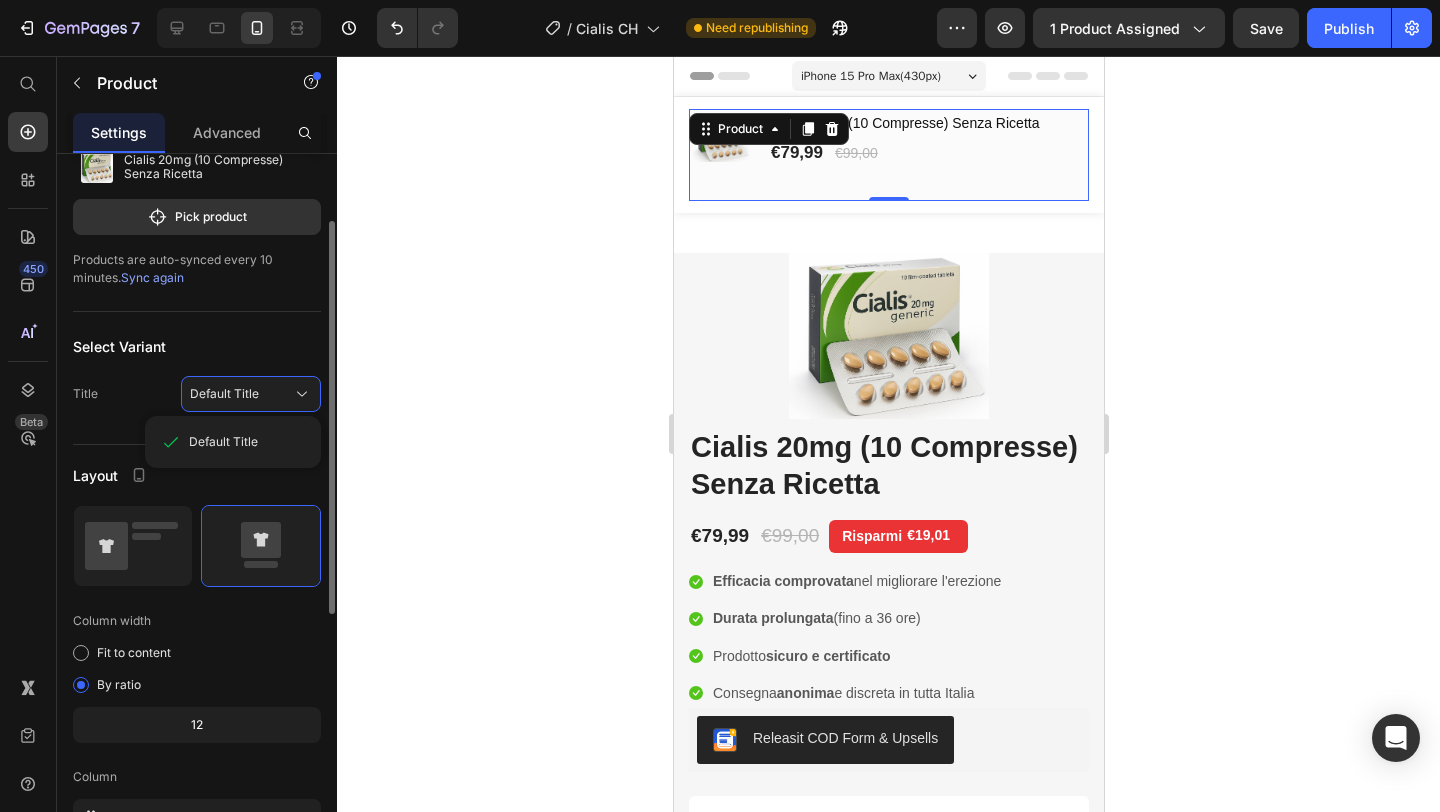 click on "Title Default Title Default Title" 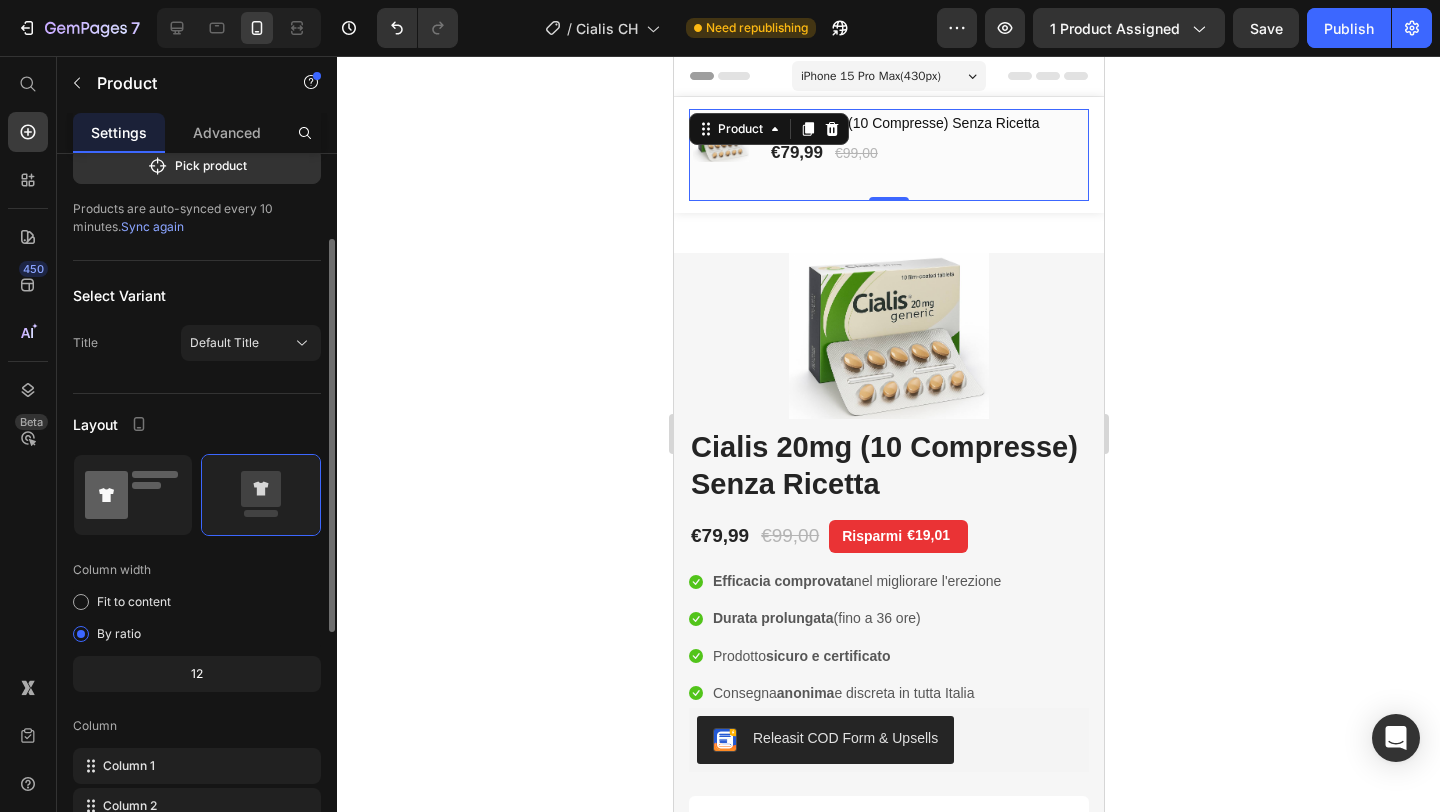 scroll, scrollTop: 181, scrollLeft: 0, axis: vertical 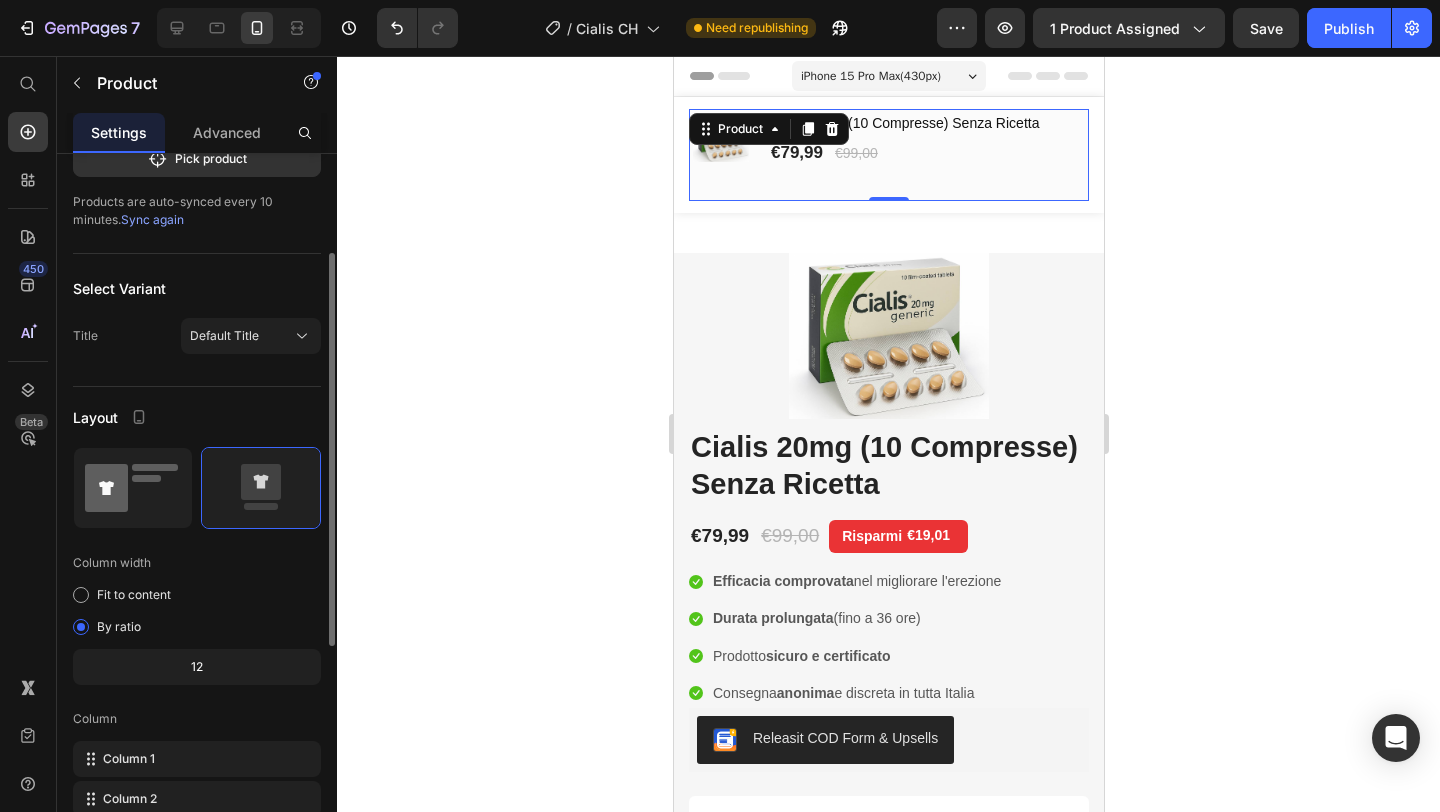 click 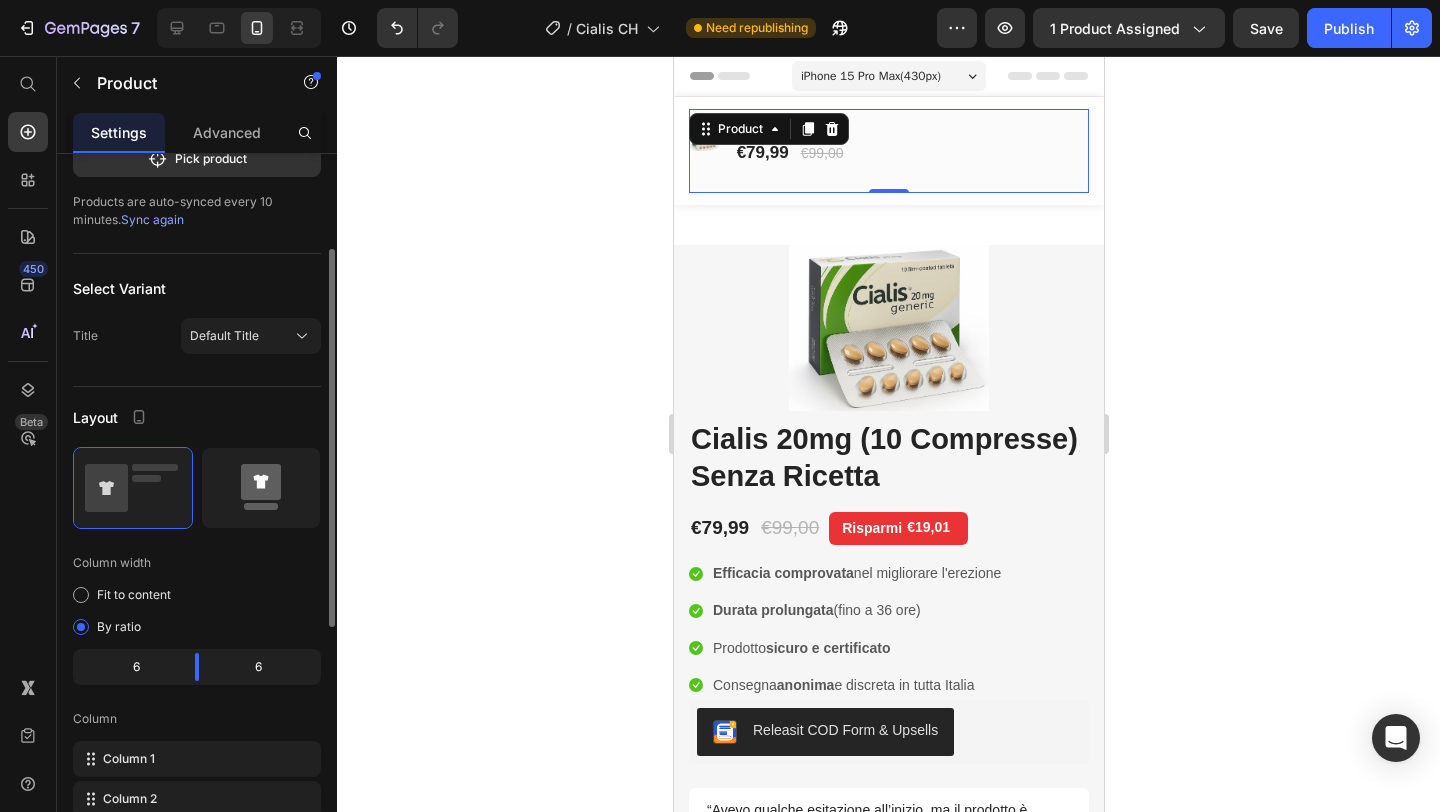 click 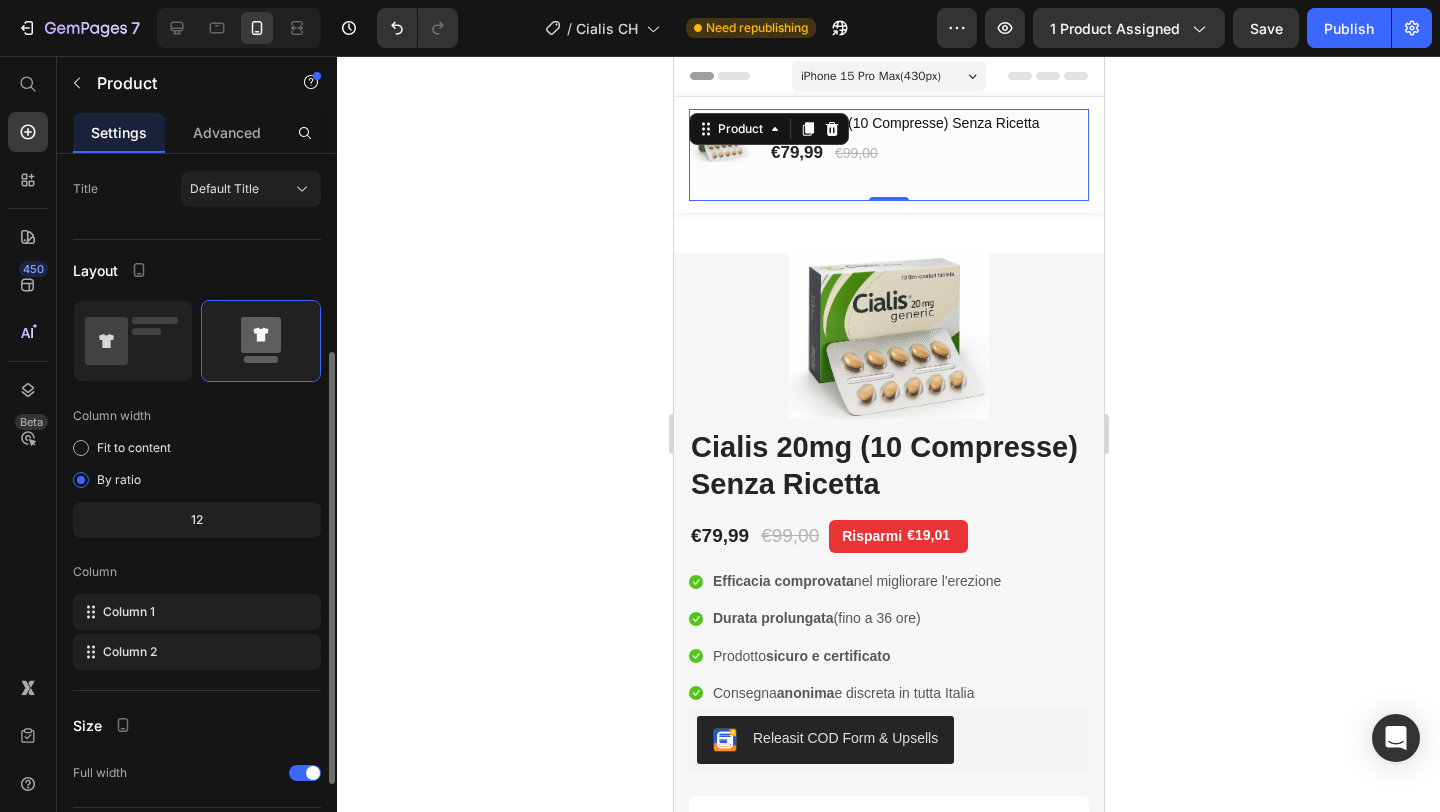 scroll, scrollTop: 339, scrollLeft: 0, axis: vertical 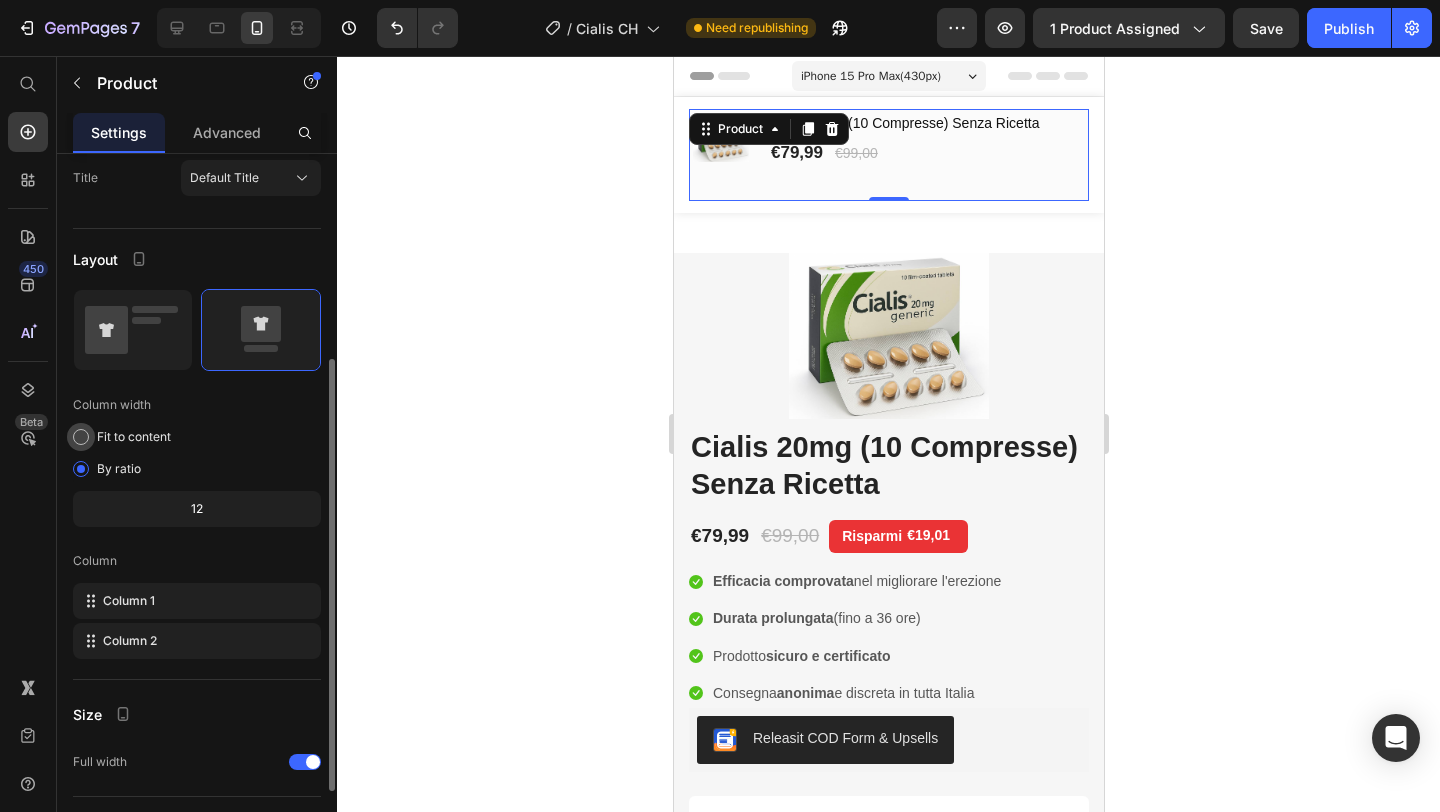 click on "Fit to content" 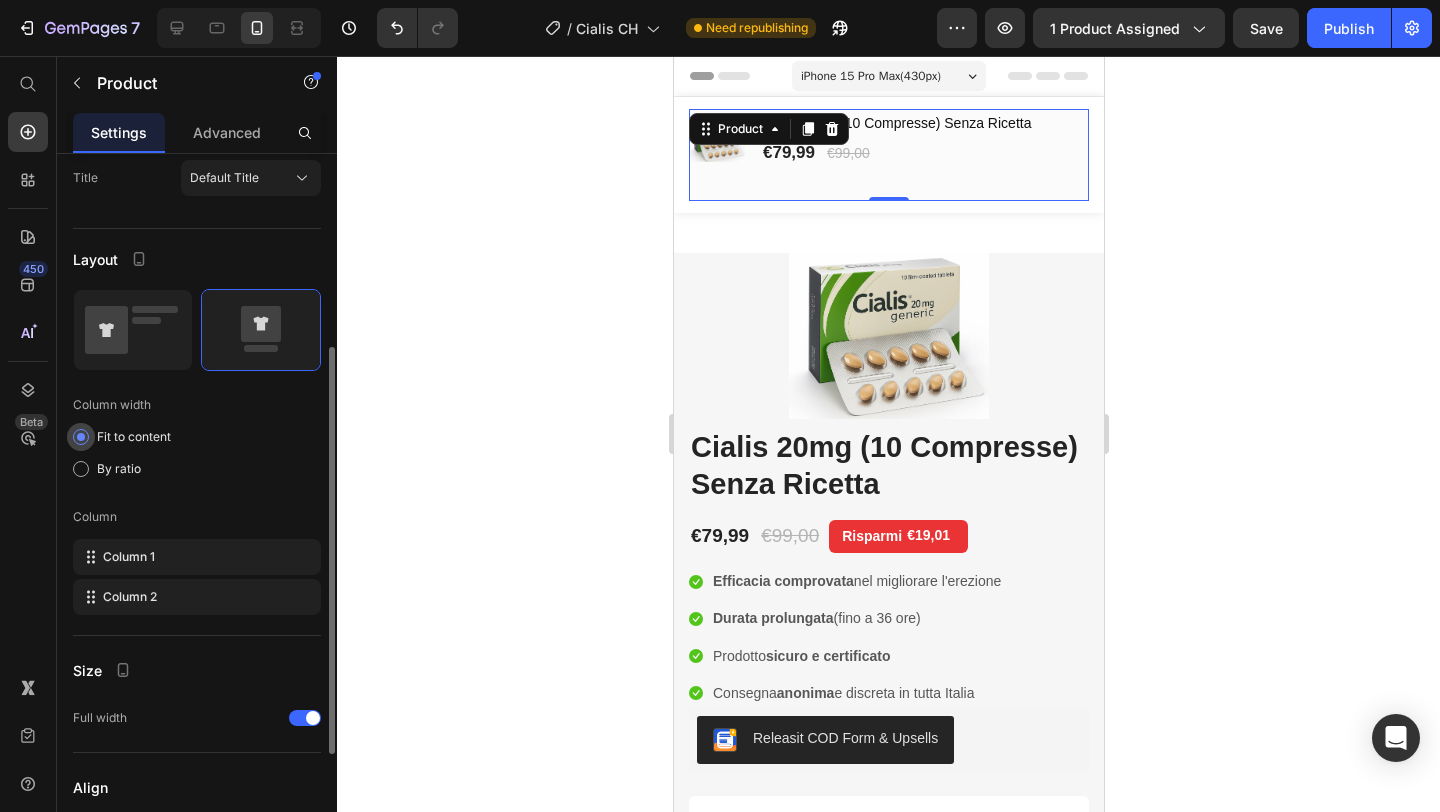 click on "Fit to content" 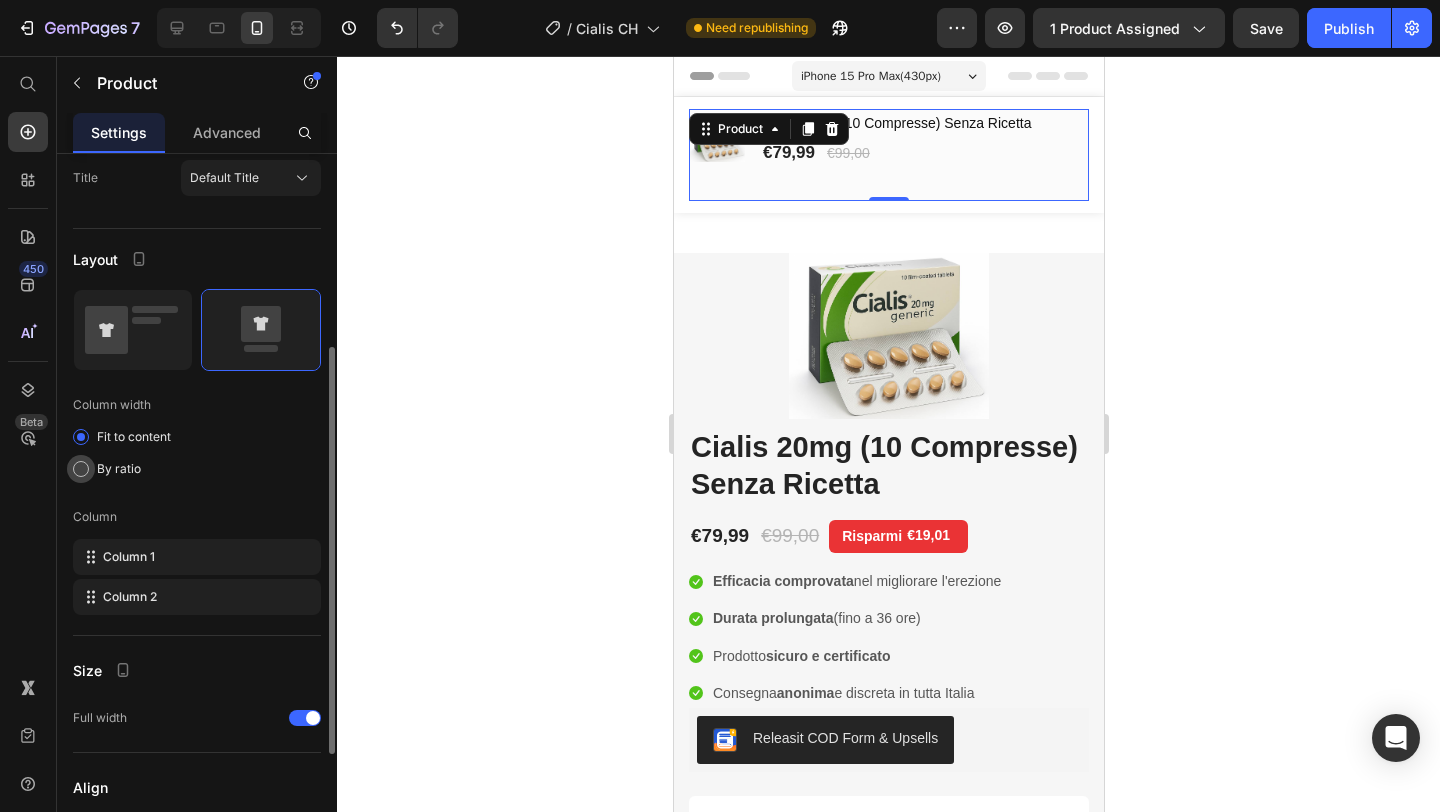 click on "By ratio" at bounding box center (119, 469) 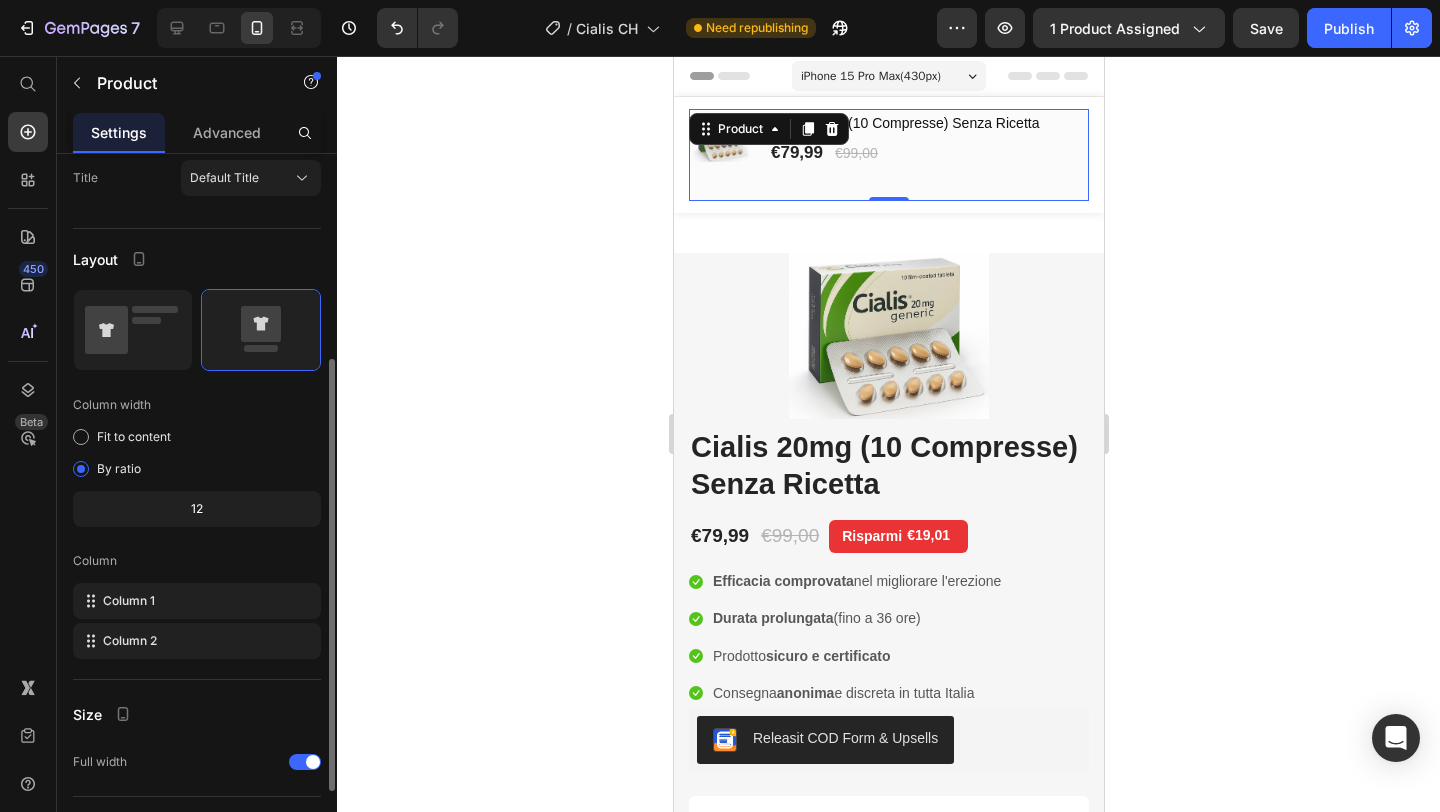 scroll, scrollTop: 467, scrollLeft: 0, axis: vertical 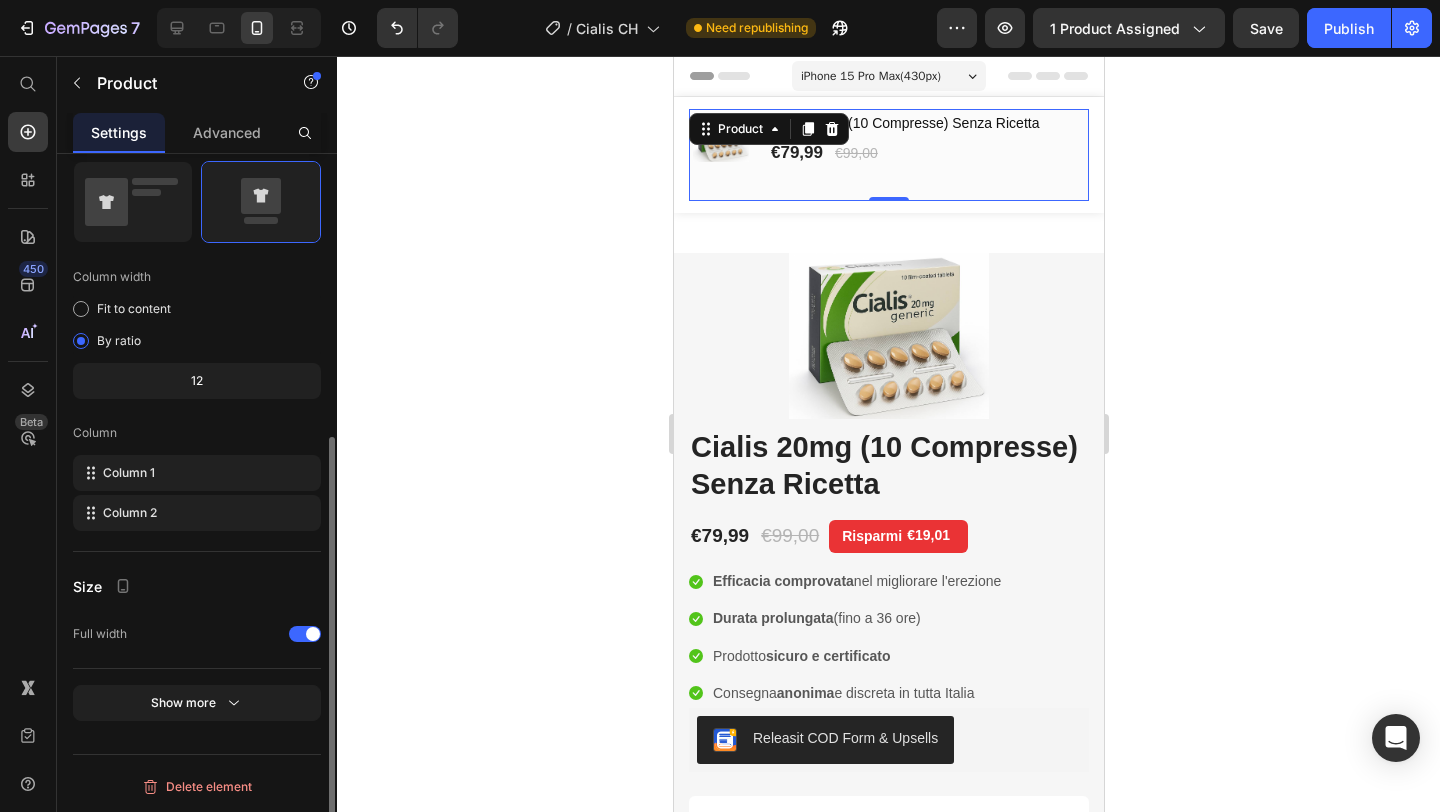 click on "Column 1 Column 2" at bounding box center [197, 493] 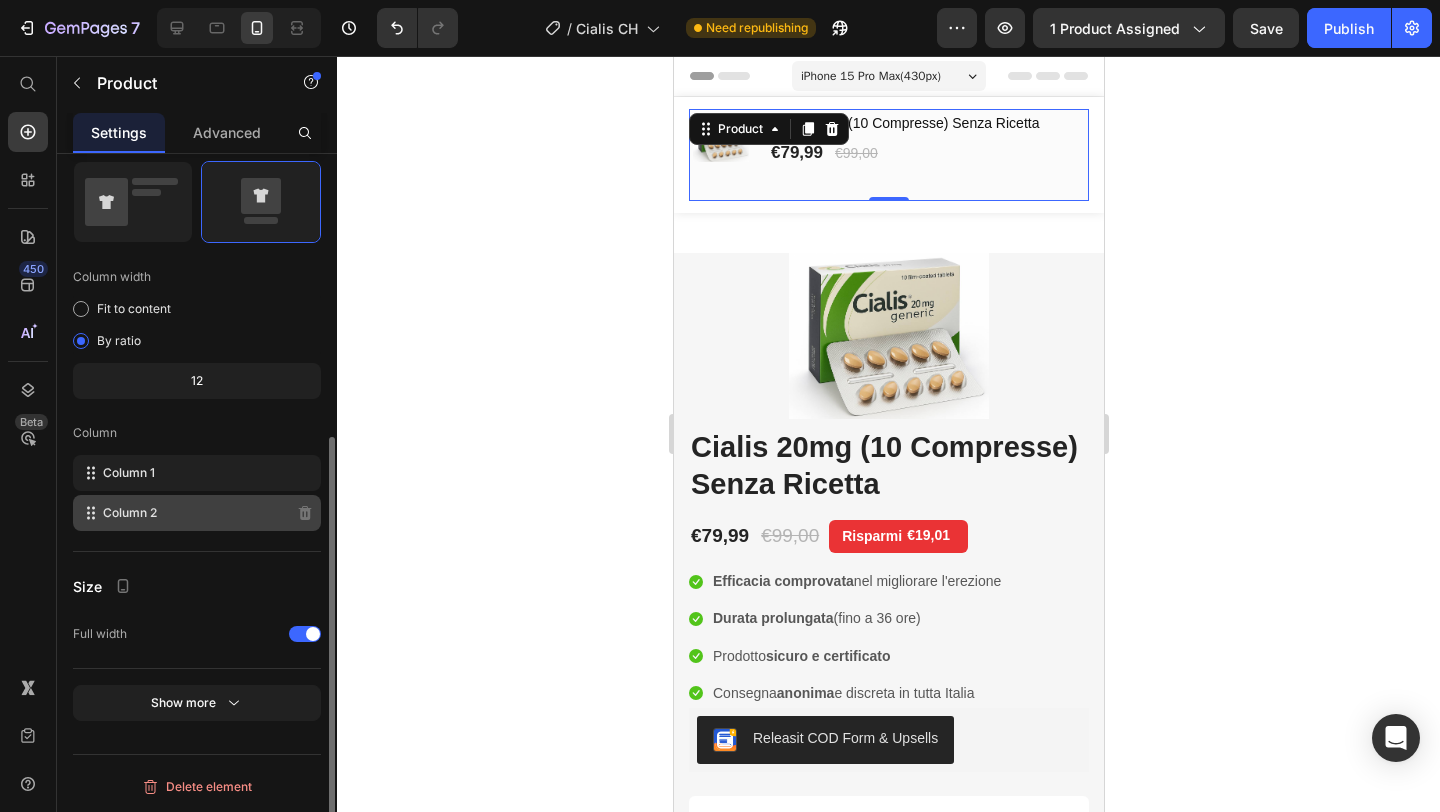 click on "Column 2" 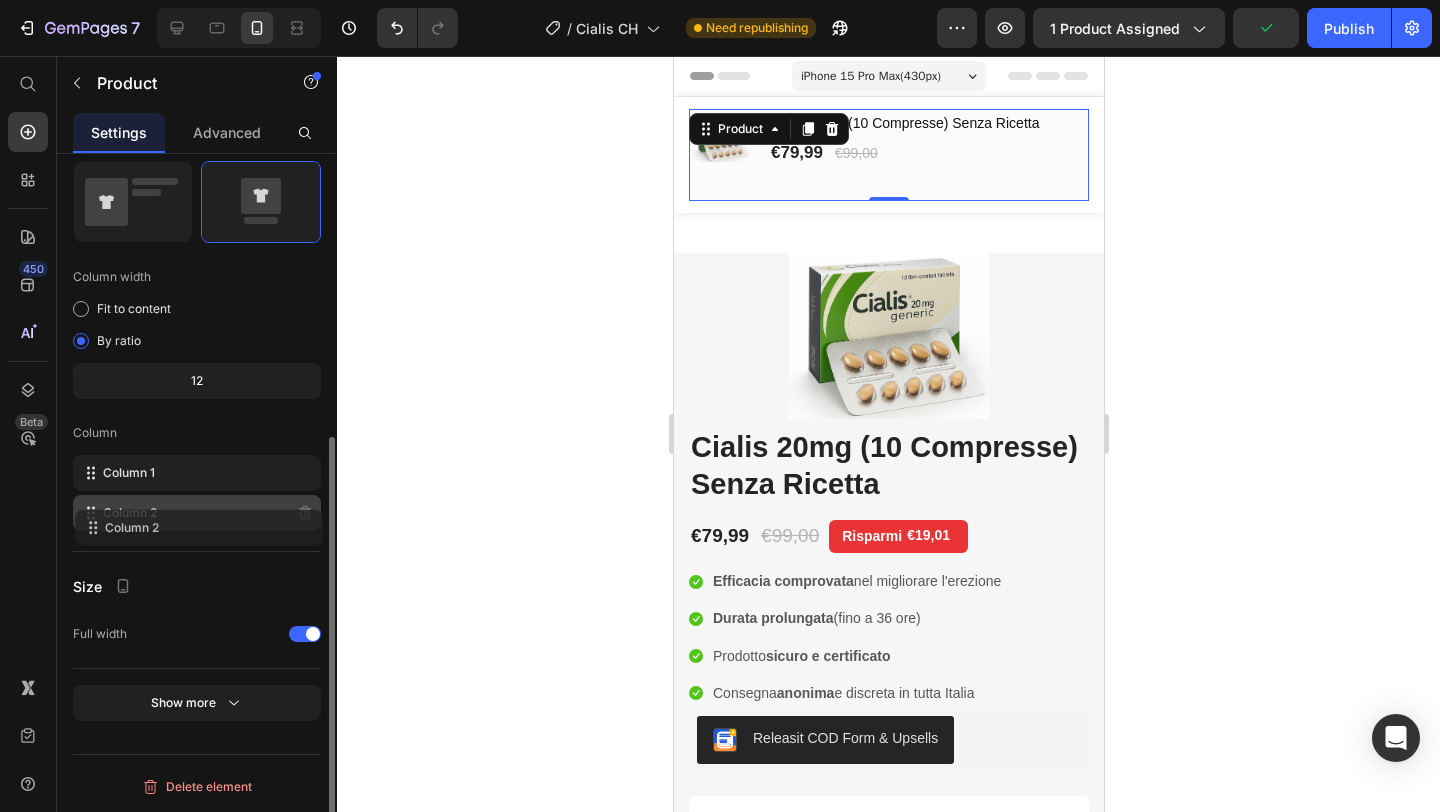 drag, startPoint x: 160, startPoint y: 516, endPoint x: 162, endPoint y: 527, distance: 11.18034 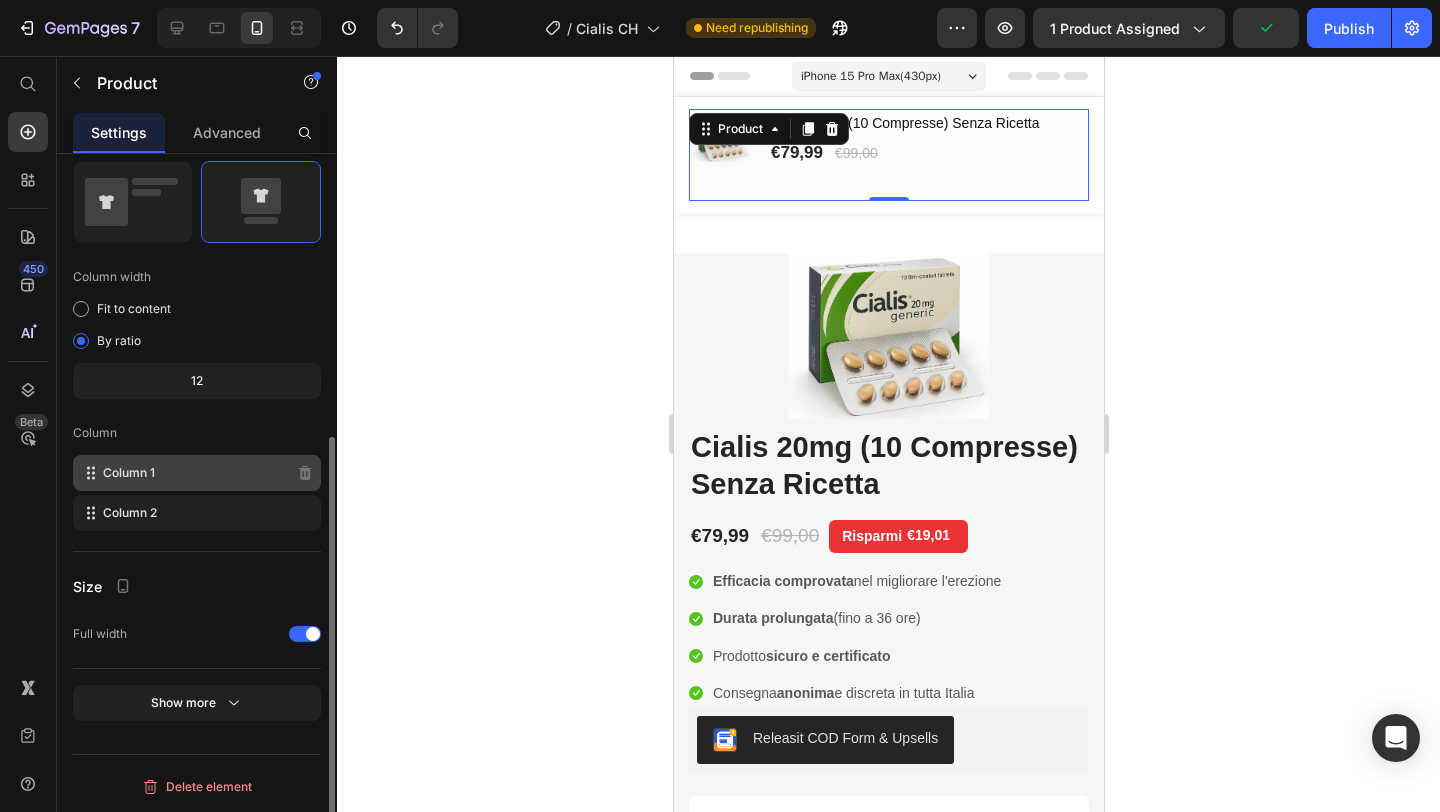 type 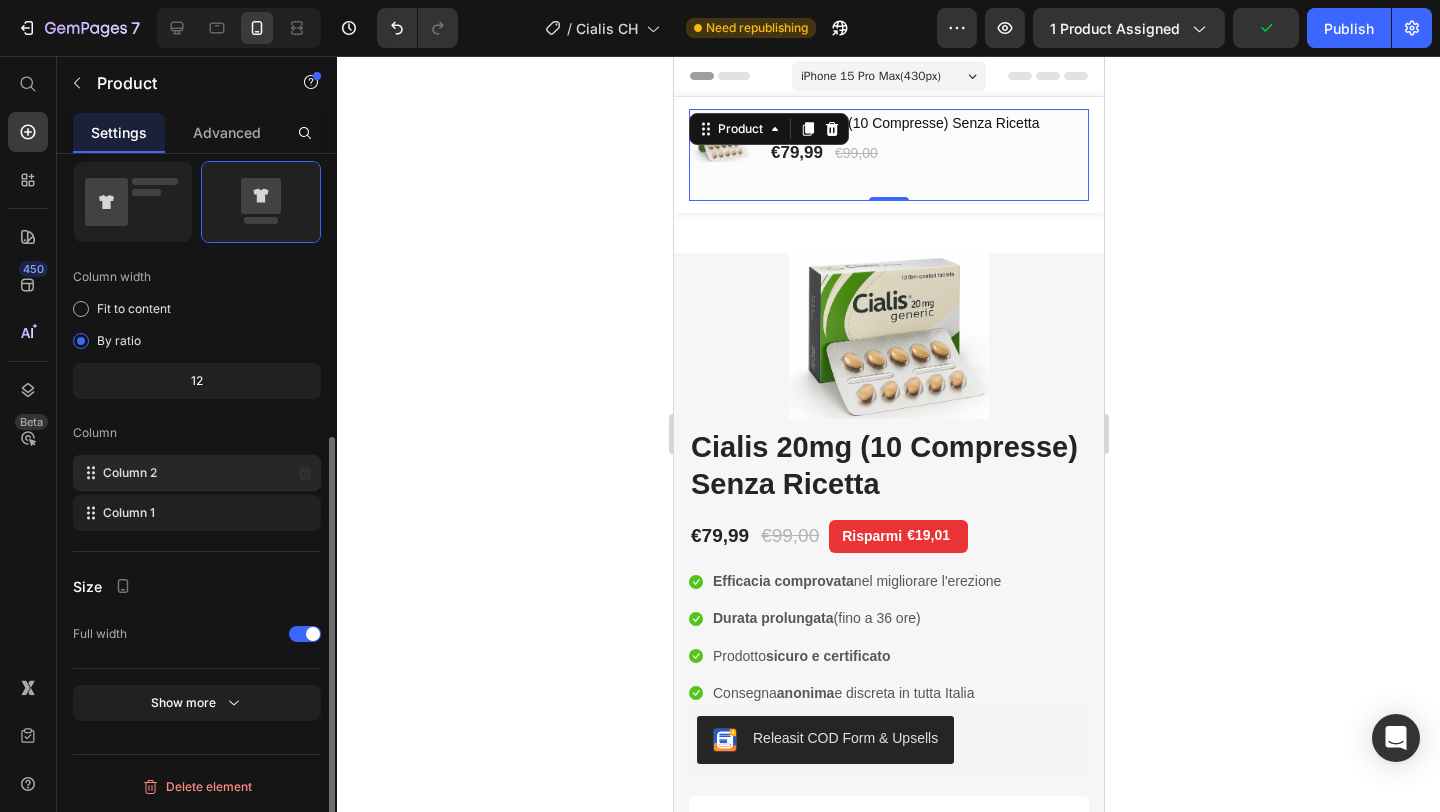 drag, startPoint x: 91, startPoint y: 517, endPoint x: 91, endPoint y: 464, distance: 53 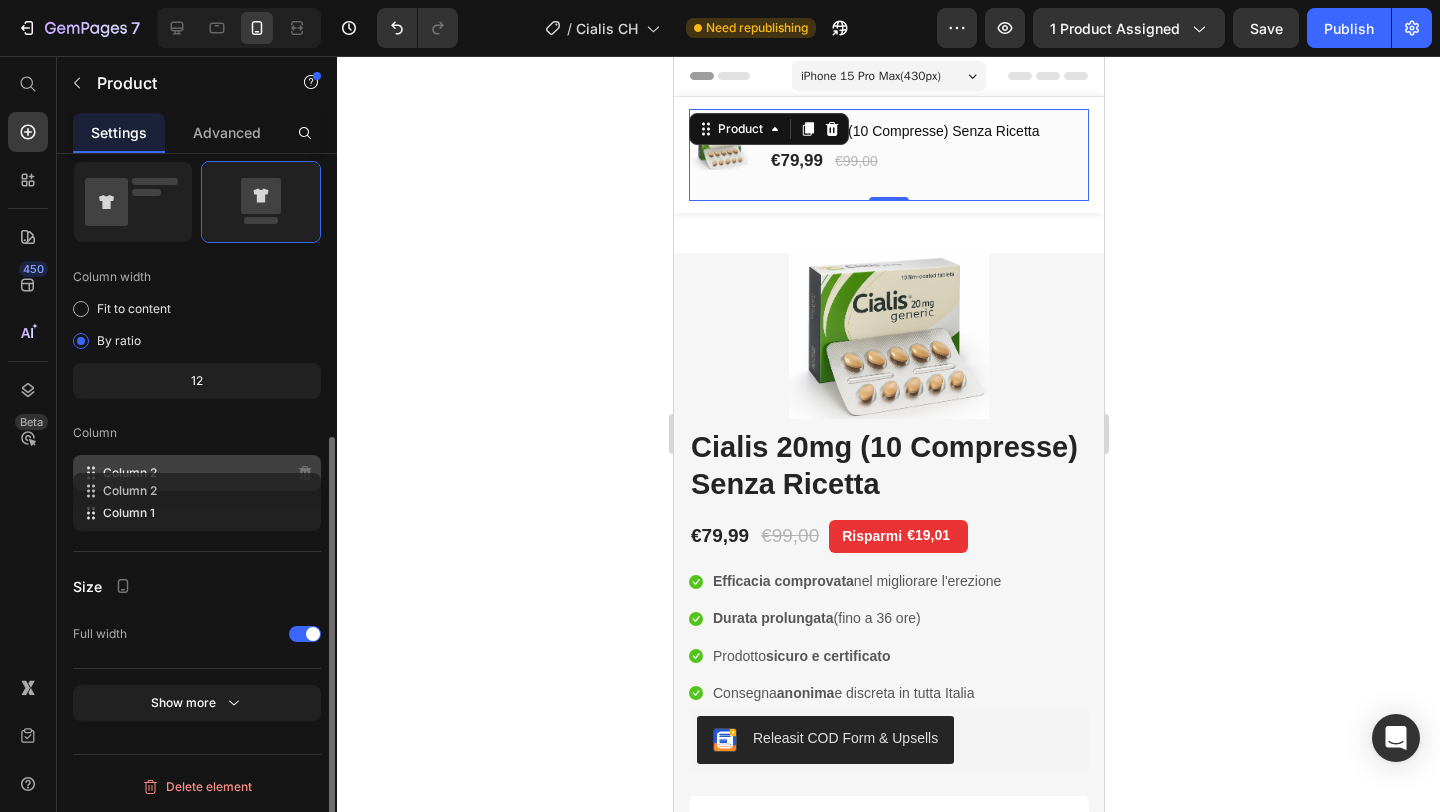 drag, startPoint x: 91, startPoint y: 464, endPoint x: 90, endPoint y: 503, distance: 39.012817 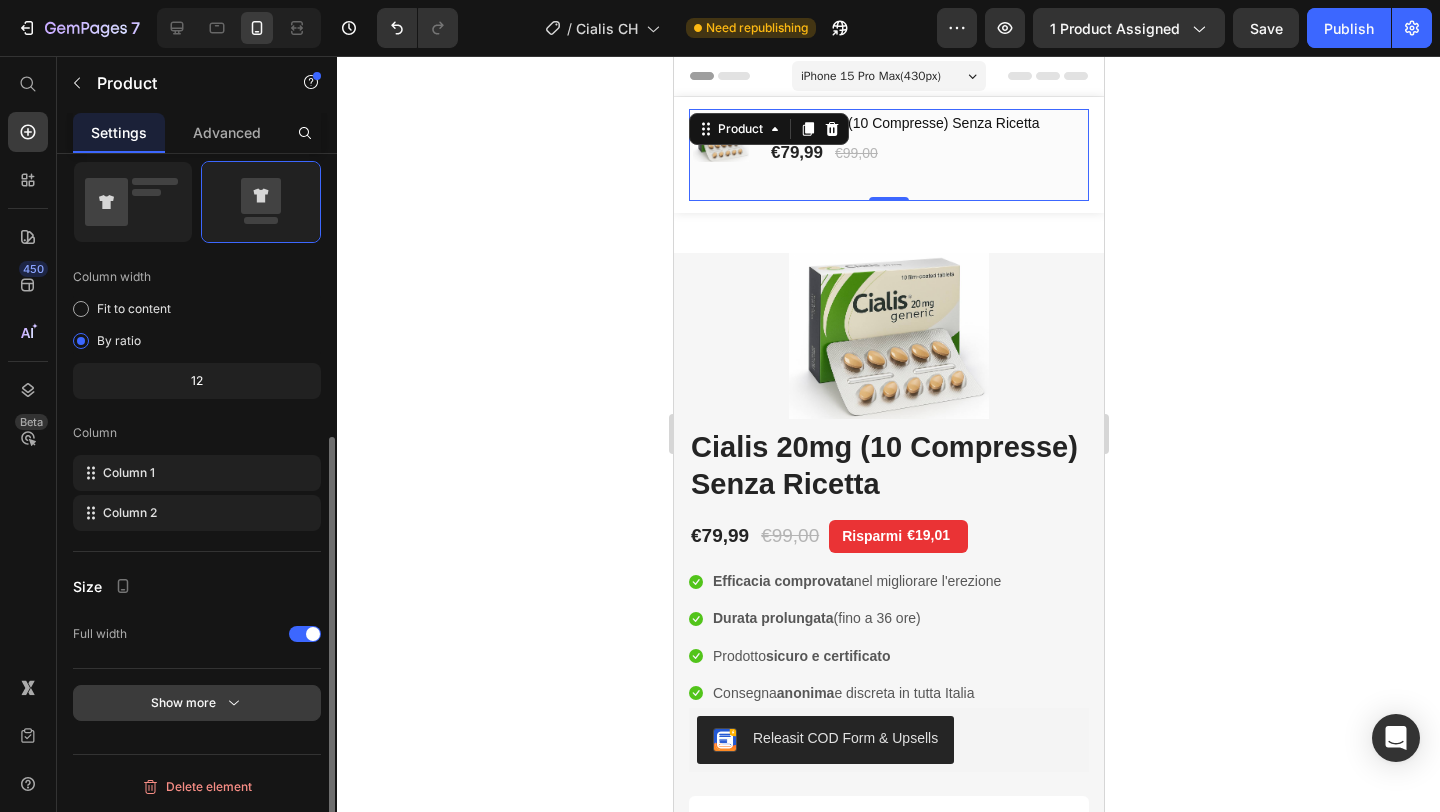 click on "Show more" at bounding box center [197, 703] 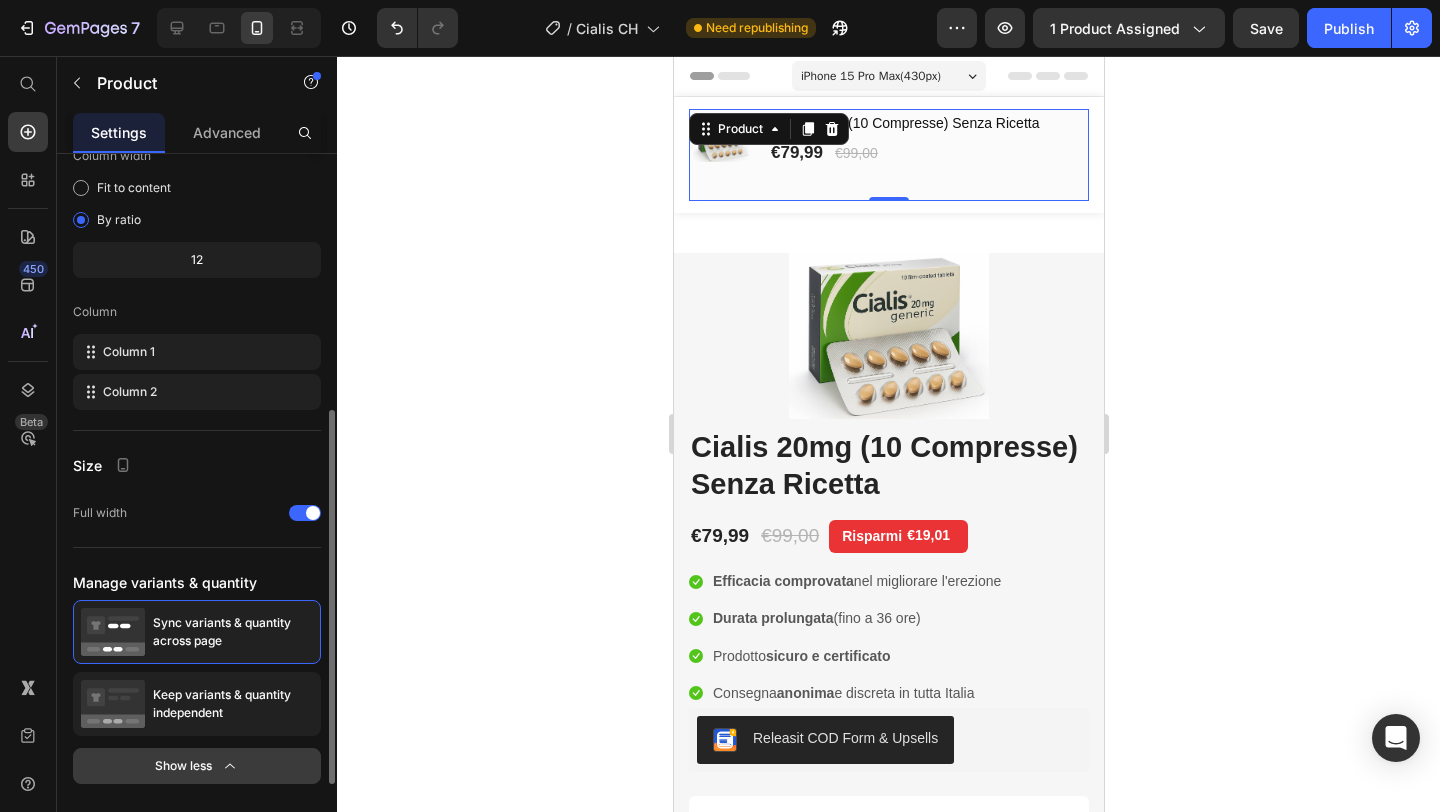 scroll, scrollTop: 651, scrollLeft: 0, axis: vertical 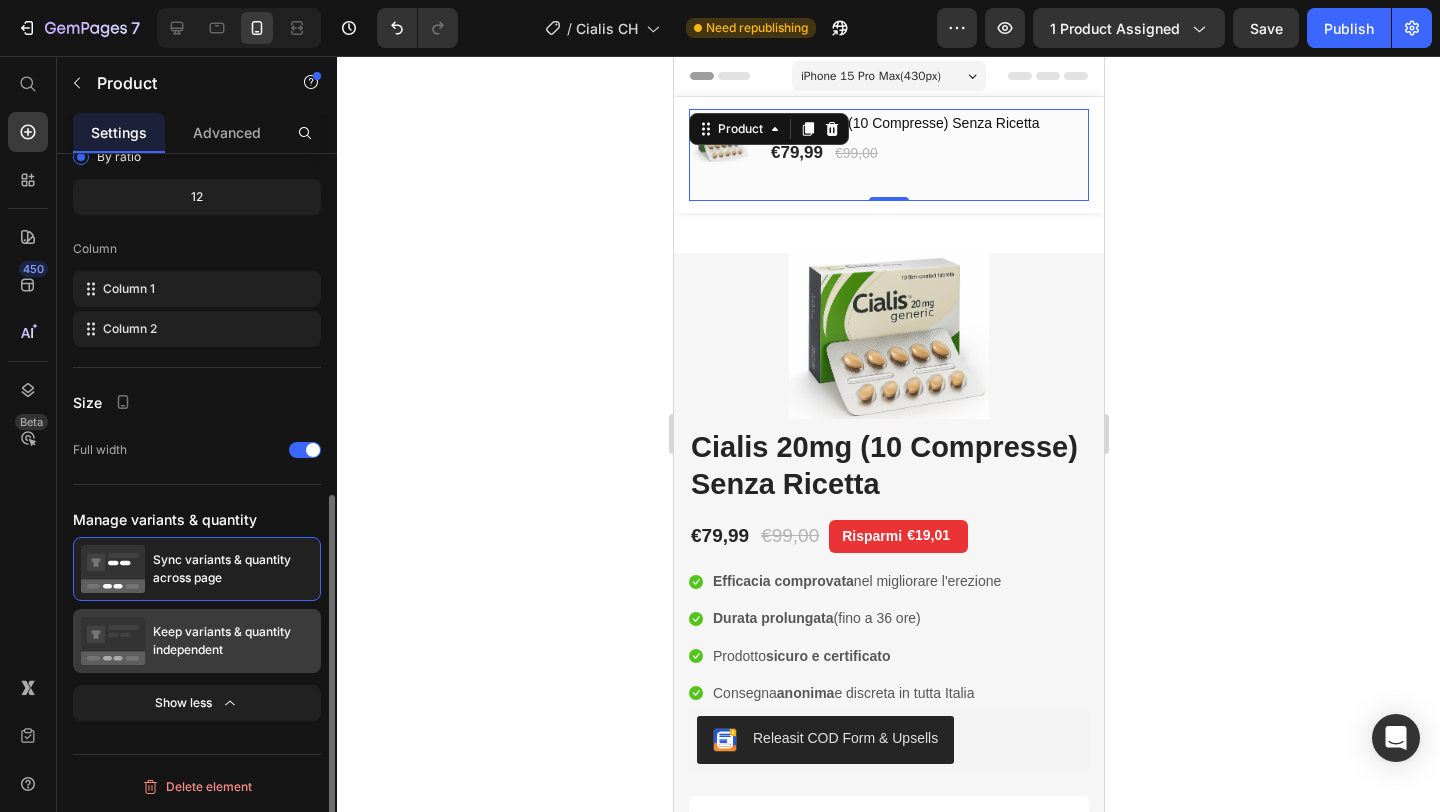 click on "Keep variants & quantity independent" at bounding box center (233, 641) 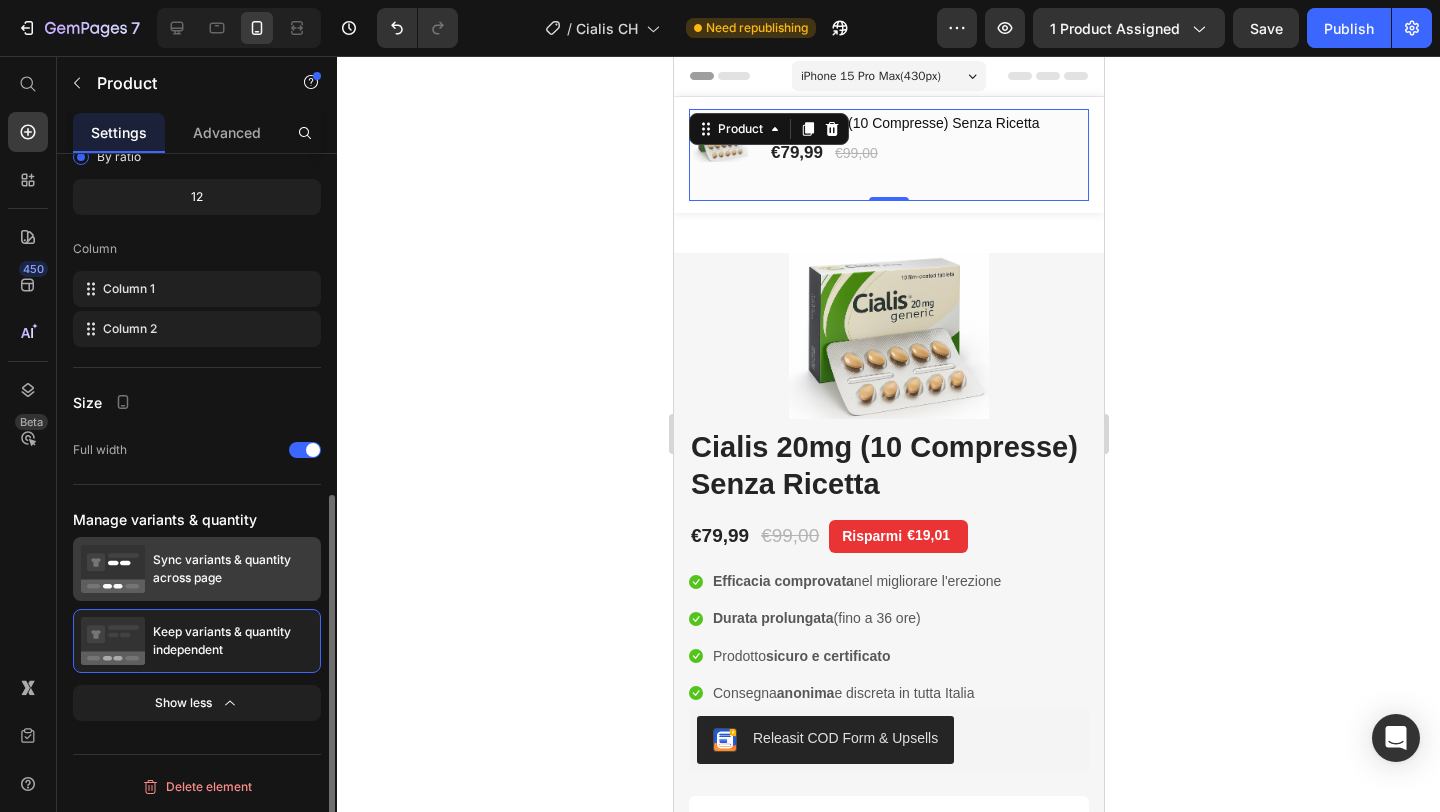 click on "Sync variants & quantity across page" at bounding box center [233, 569] 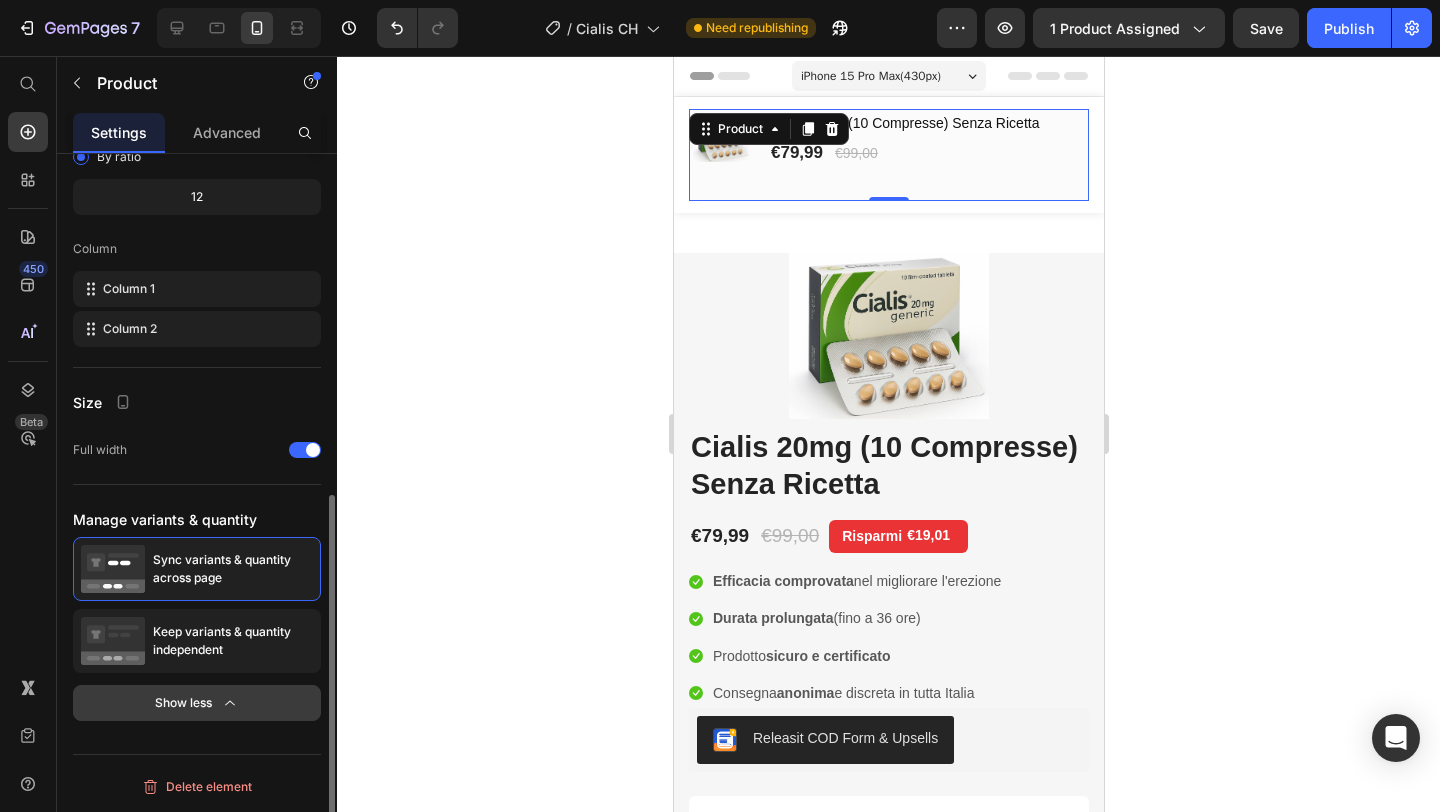 click 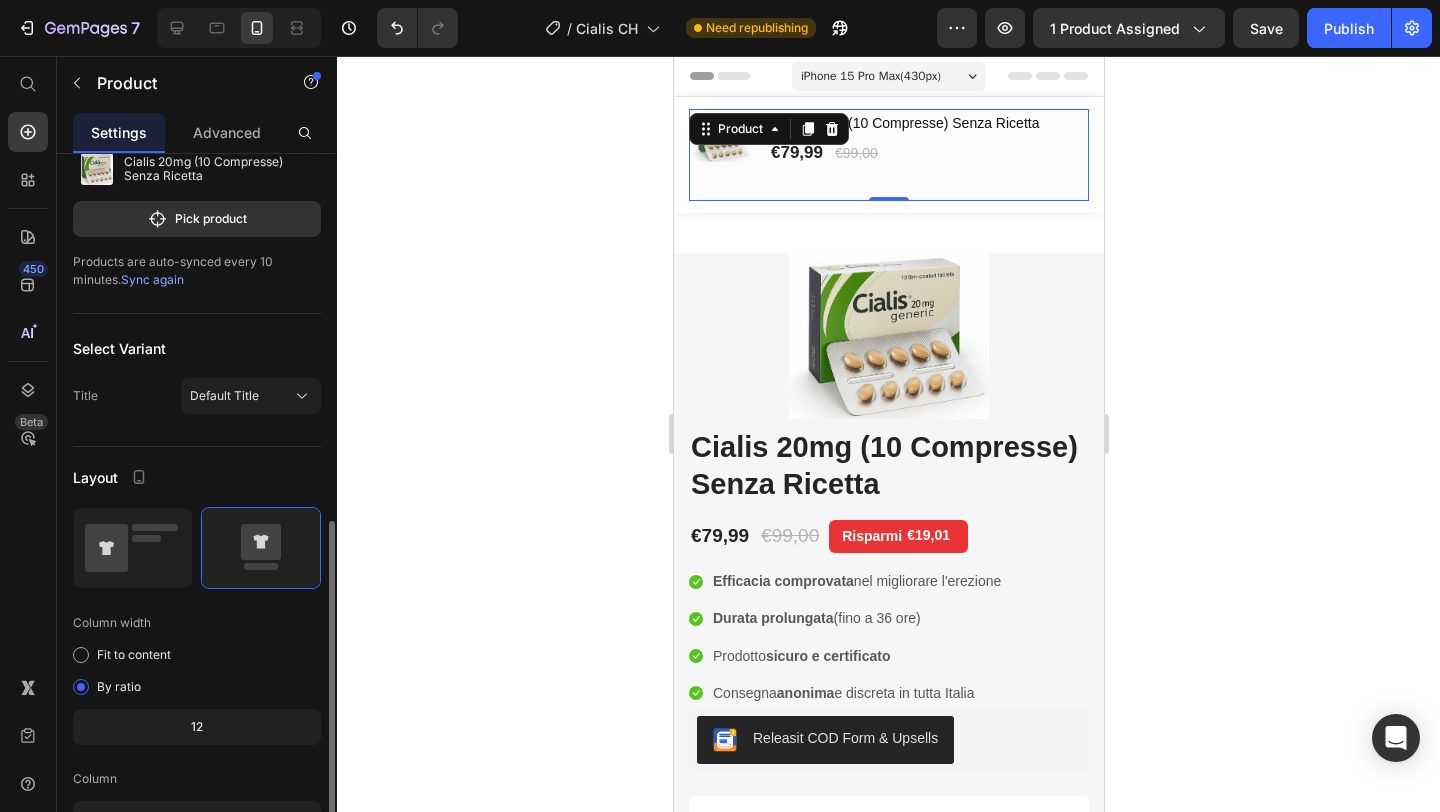 scroll, scrollTop: 0, scrollLeft: 0, axis: both 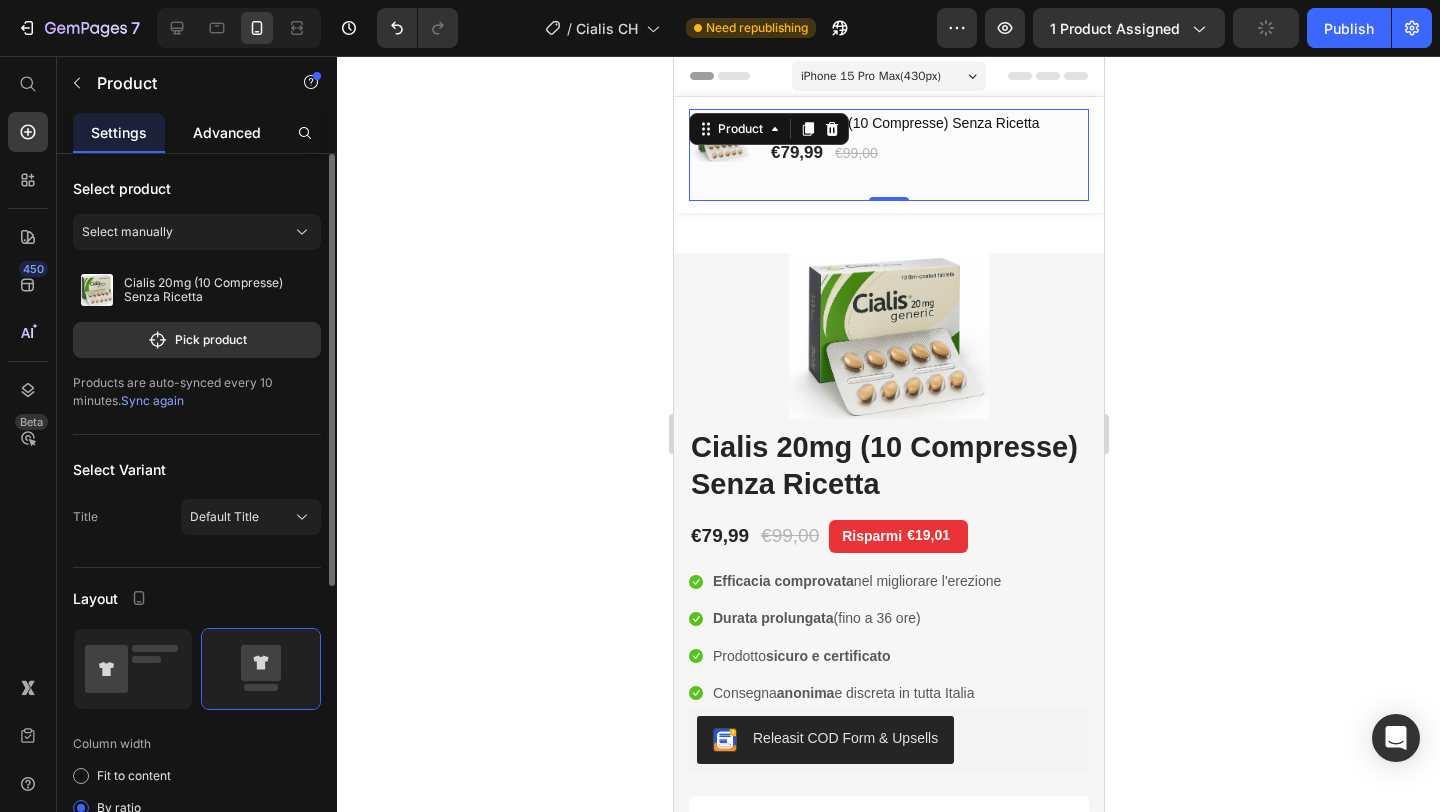 click on "Advanced" 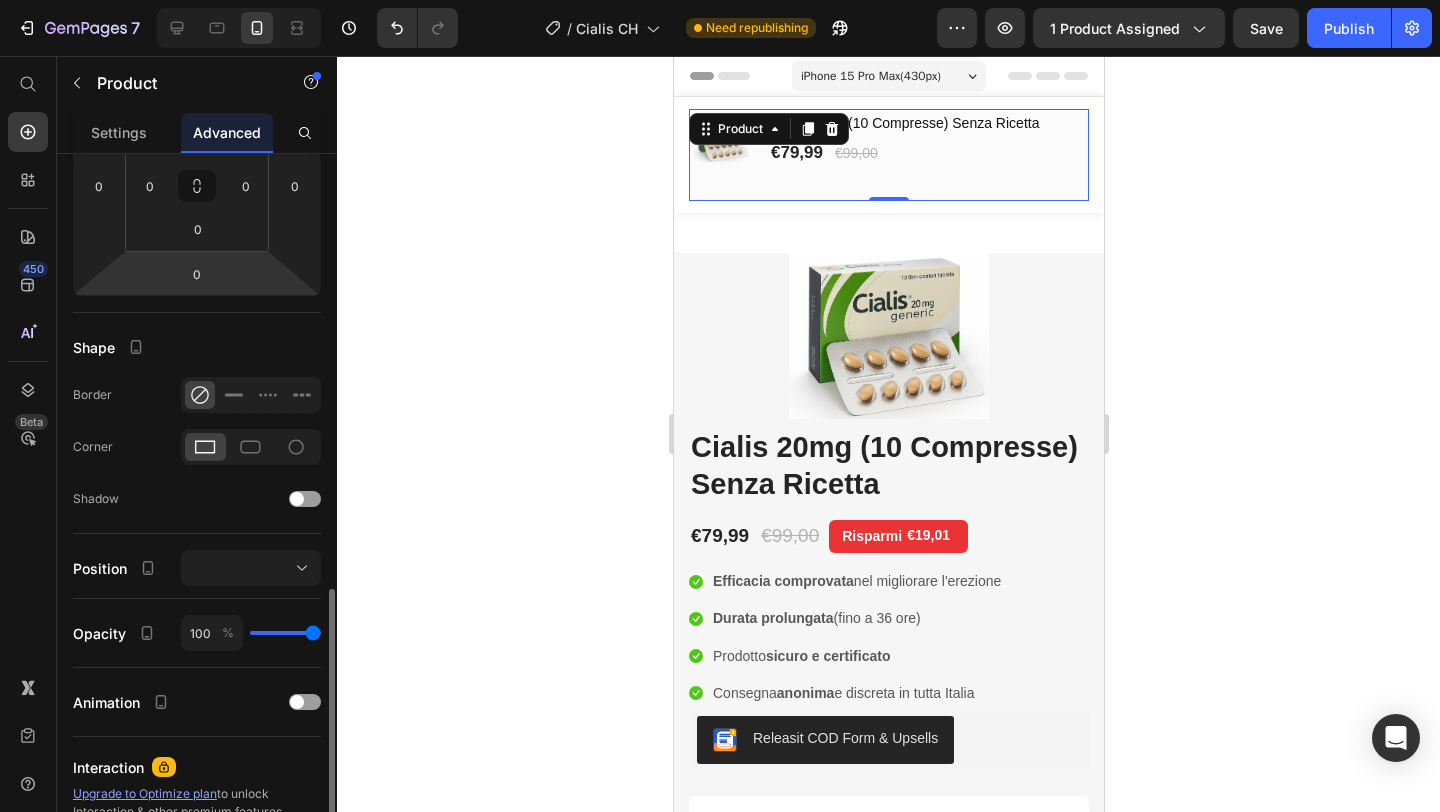 scroll, scrollTop: 0, scrollLeft: 0, axis: both 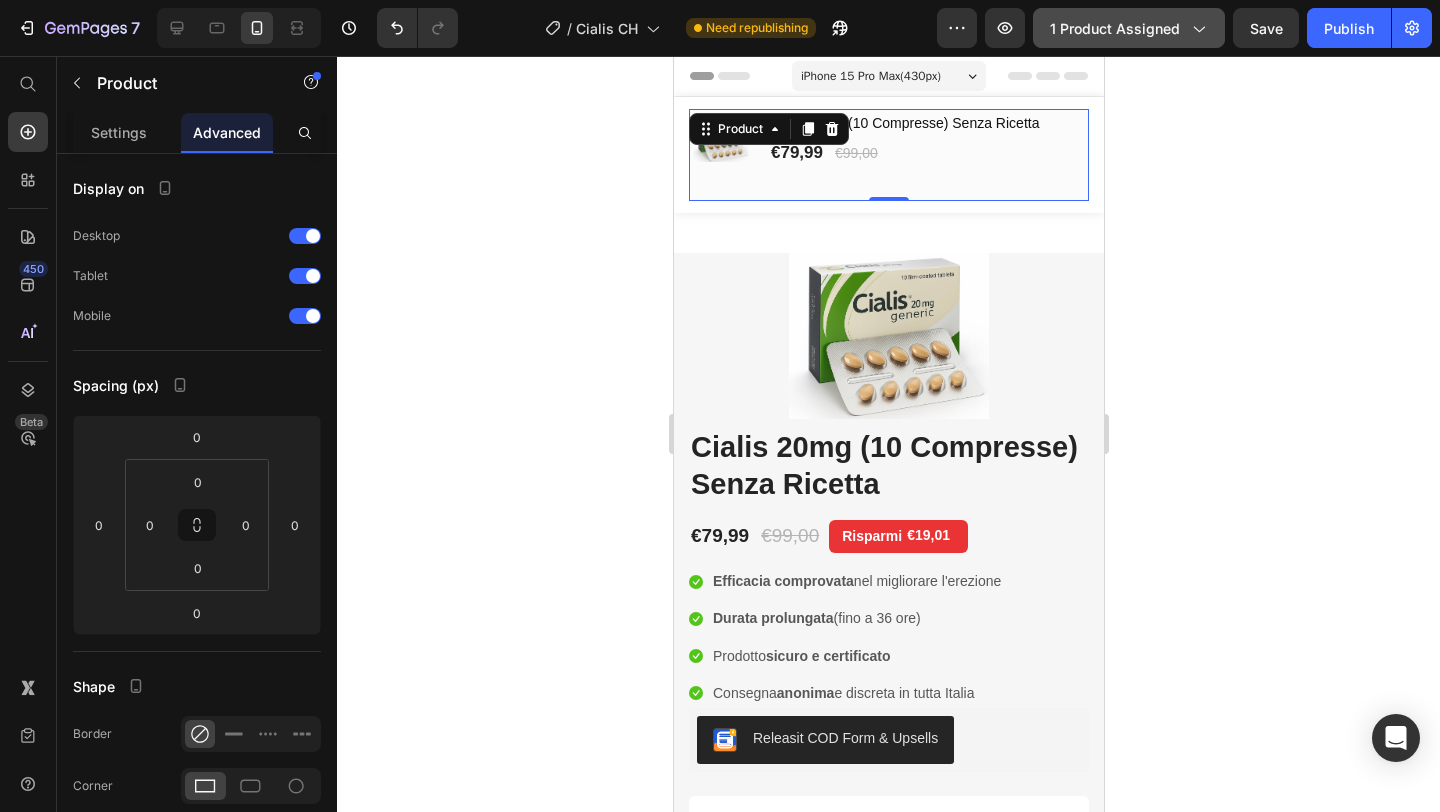 click on "1 product assigned" at bounding box center (1129, 28) 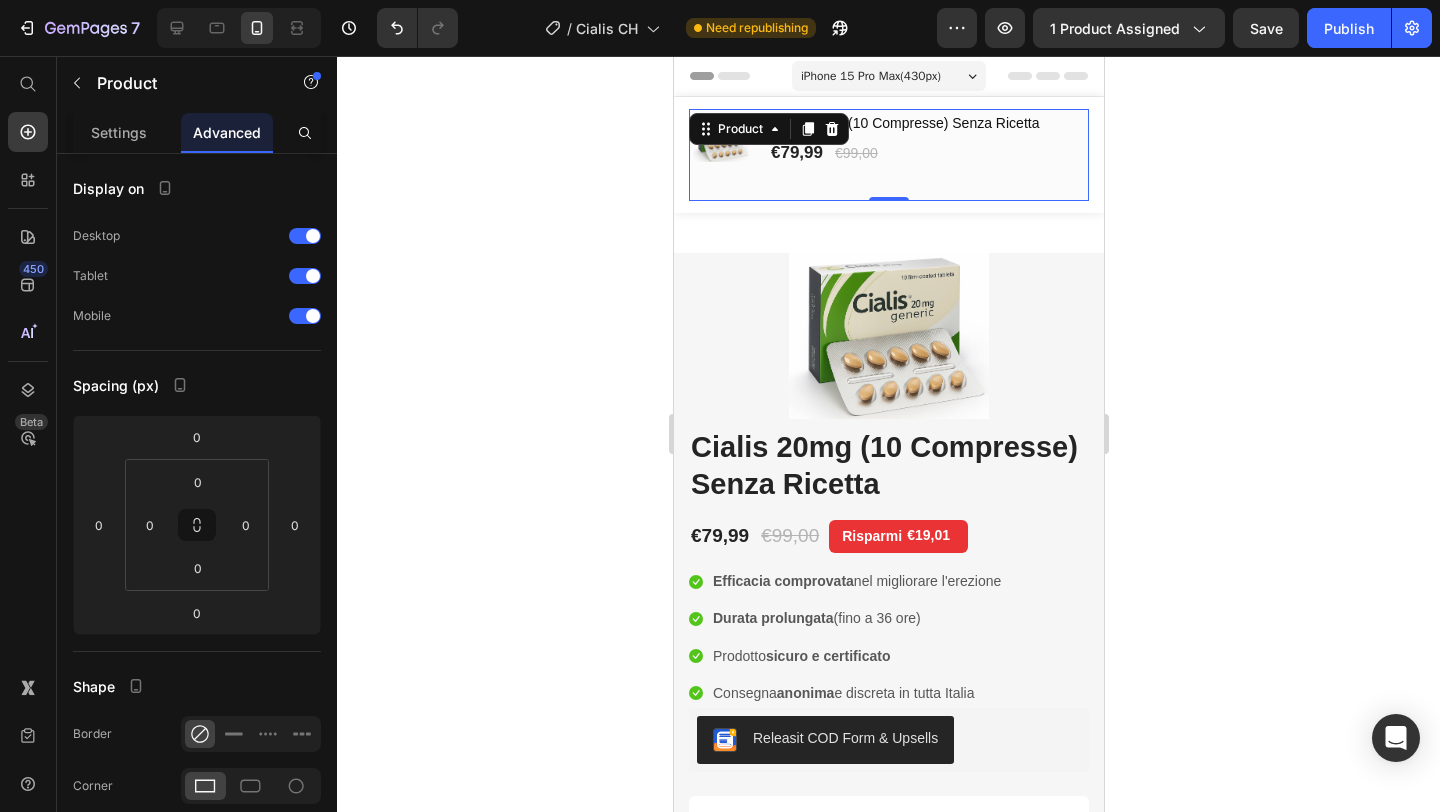 click 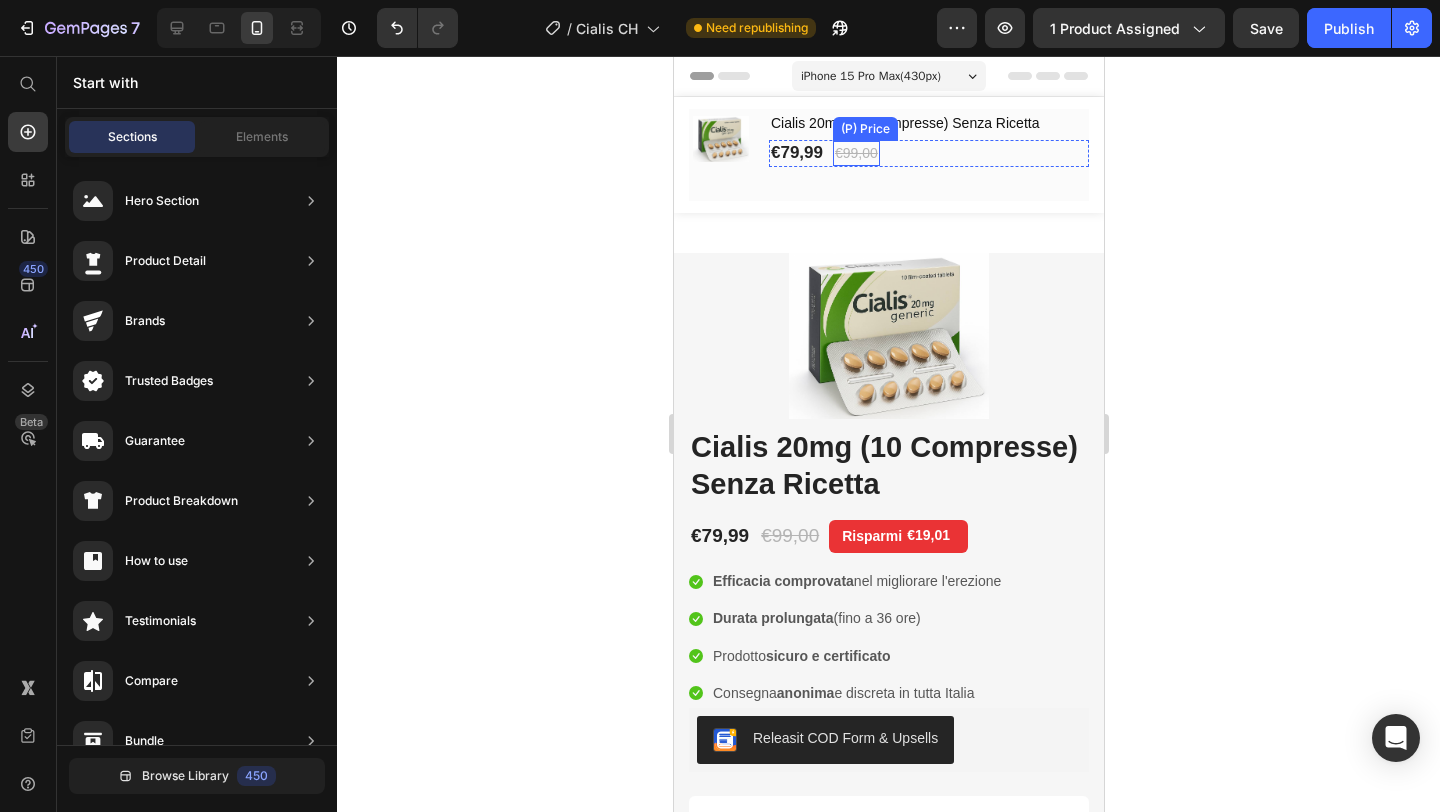 click on "€99,00" at bounding box center [855, 153] 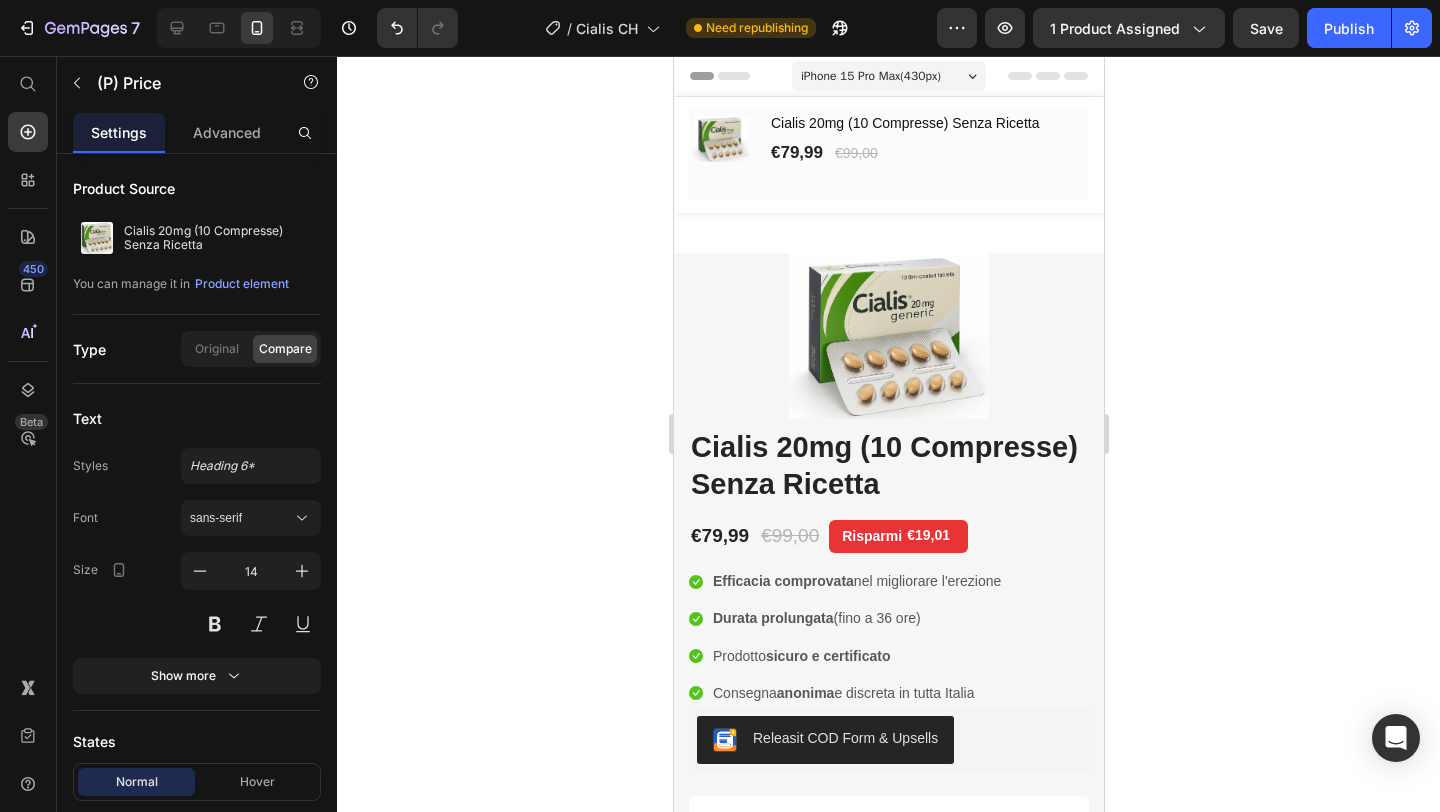 click on "(P) Images & Gallery Cialis 20mg (10 Compresse) Senza Ricetta (P) Title €79,99 (P) Price €99,00 (P) Price Row Row Hurry up! Sale 20% . Sale ends in: Text block Row 00 Days 20 Hrs 46 Mins 42 Secs CountDown Timer Row Product Sticky" at bounding box center (888, 155) 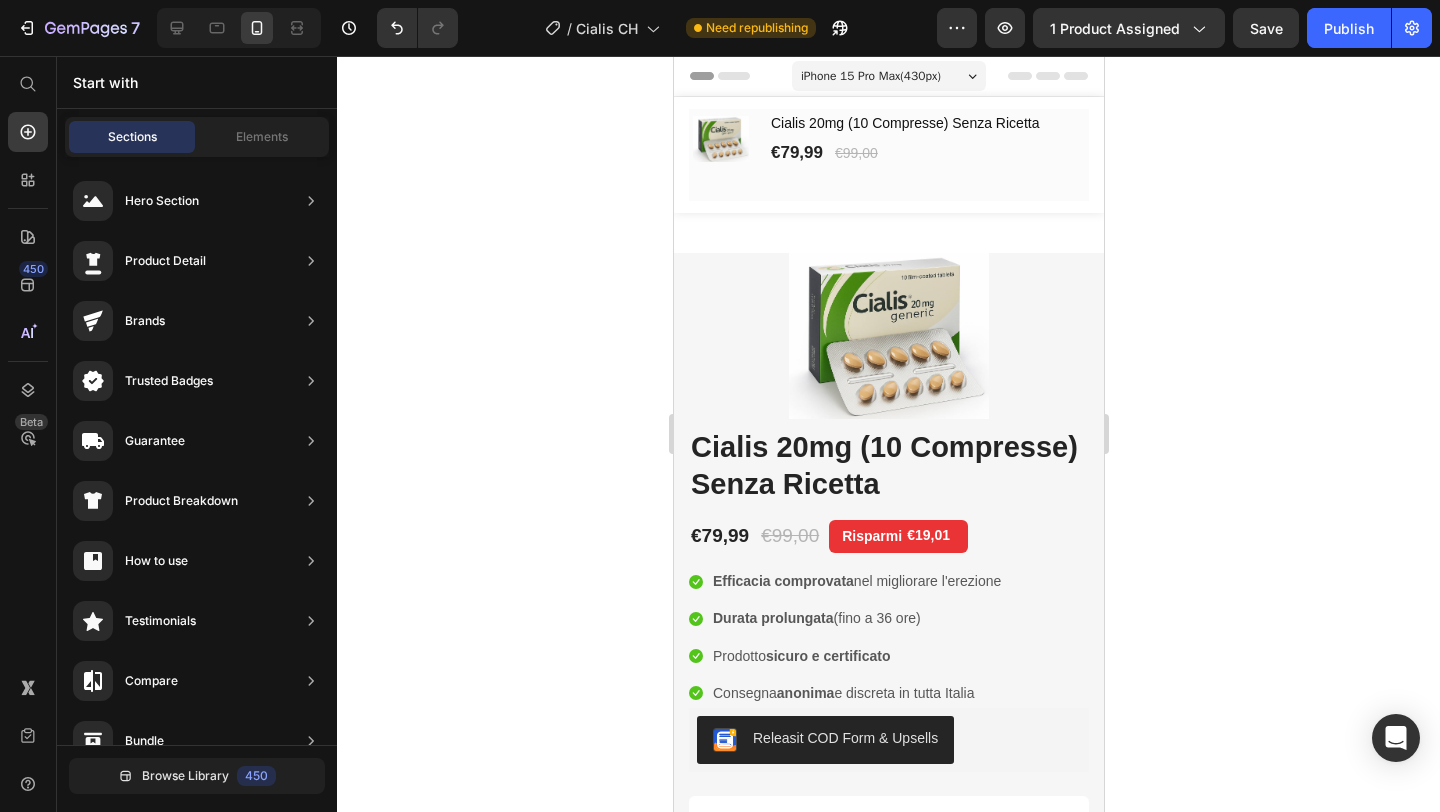 click on "€79,99 (P) Price €99,00 (P) Price Row" at bounding box center [928, 153] 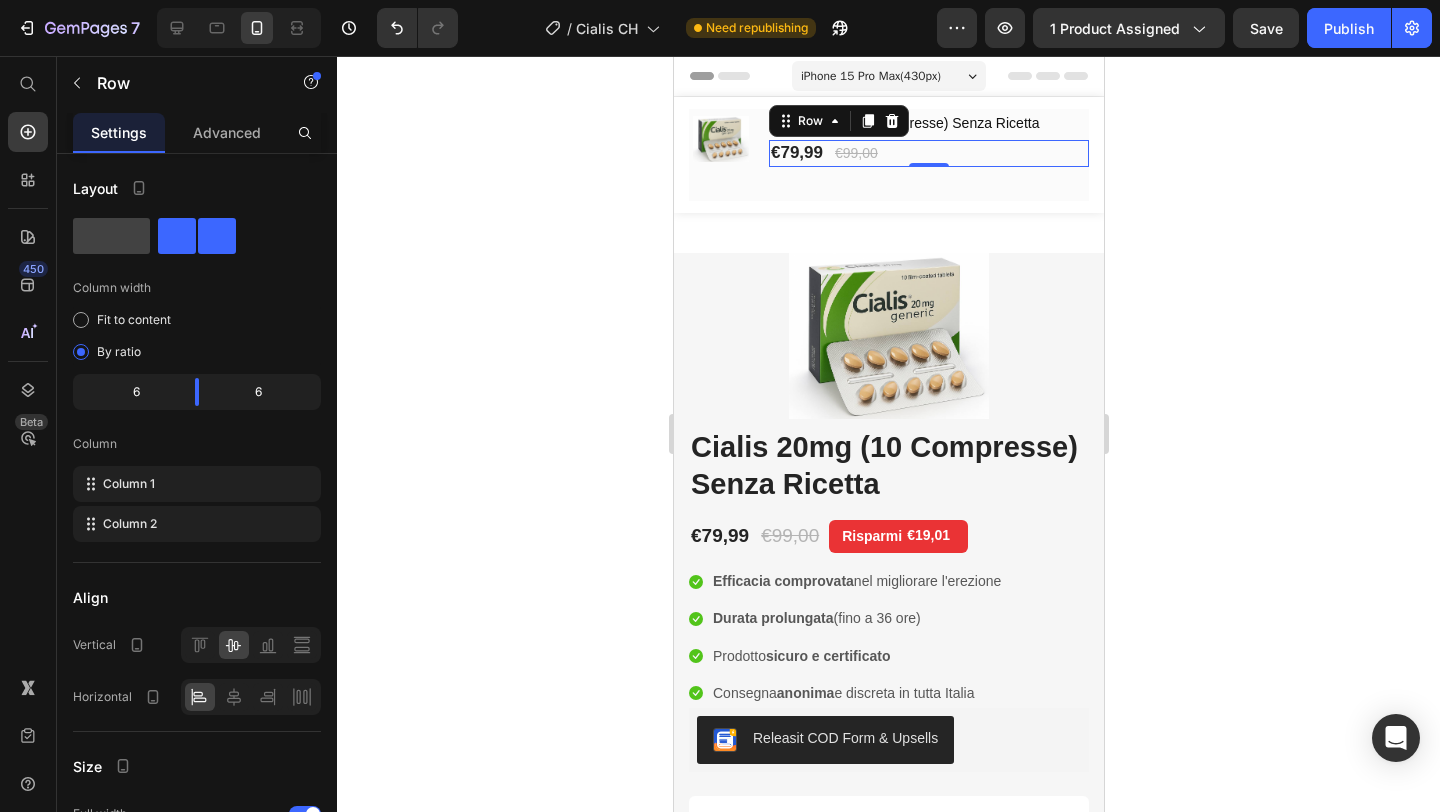 click on "Cialis 20mg (10 Compresse) Senza Ricetta" at bounding box center (928, 123) 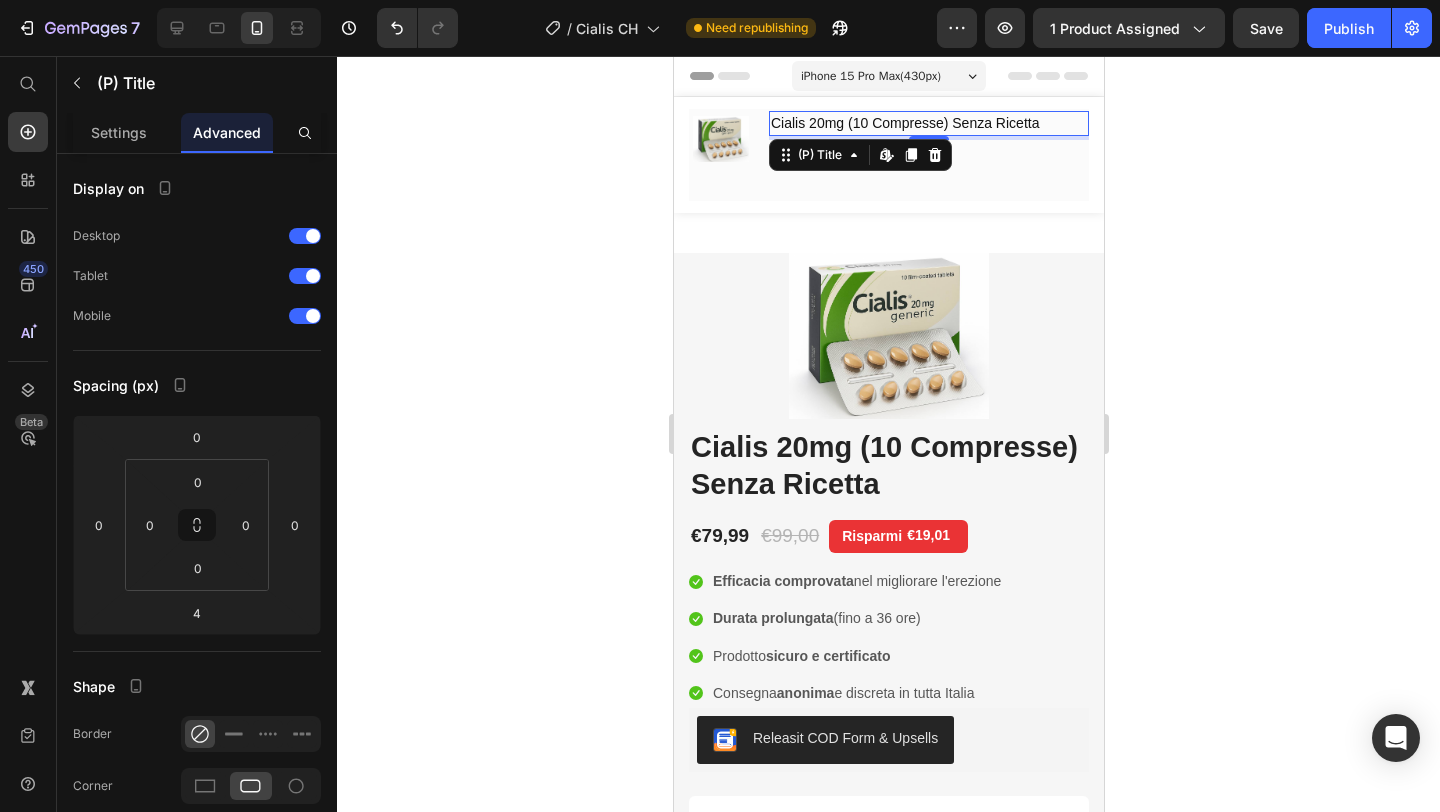 click on "Cialis 20mg (10 Compresse) Senza Ricetta" at bounding box center [928, 123] 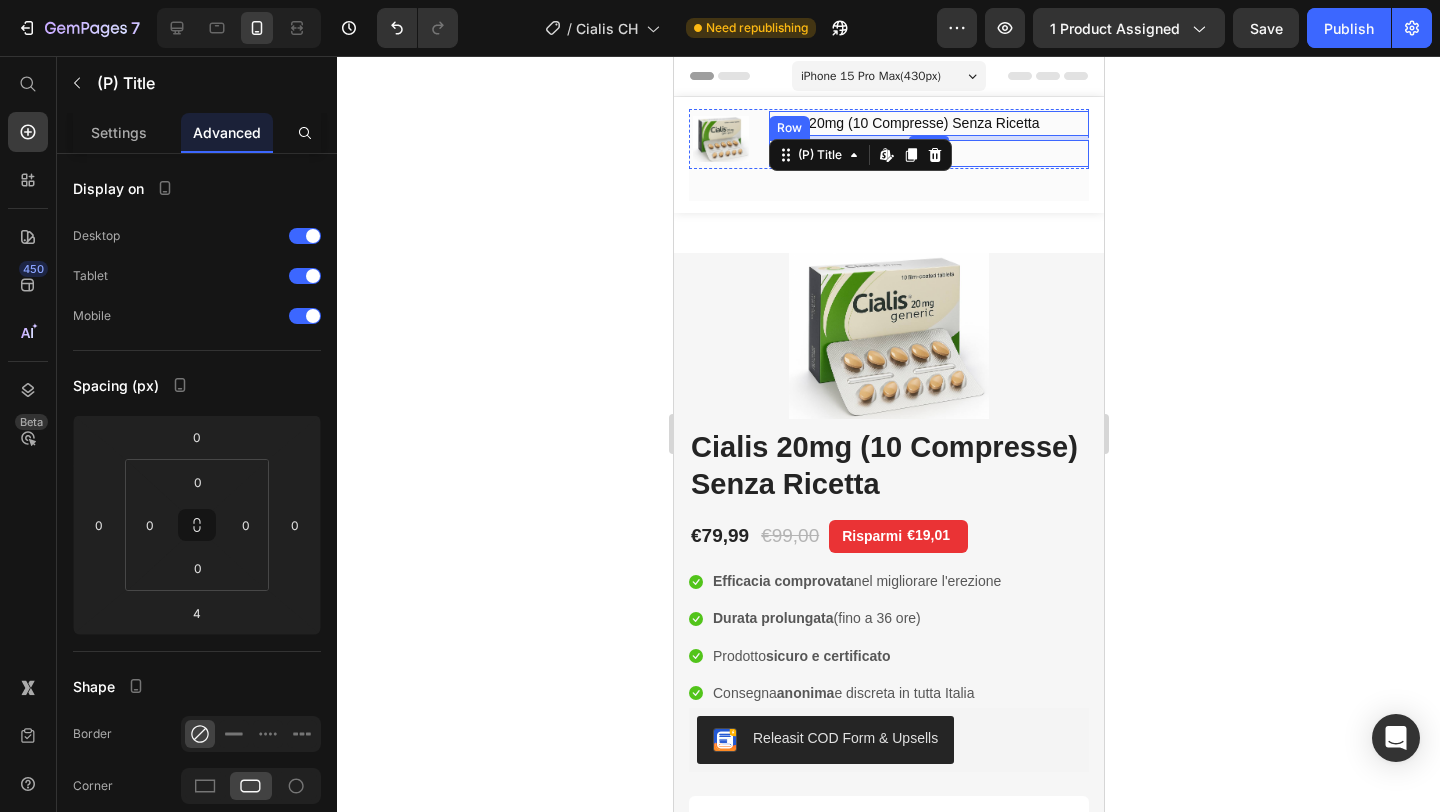 click on "€79,99 (P) Price €99,00 (P) Price Row" at bounding box center (928, 153) 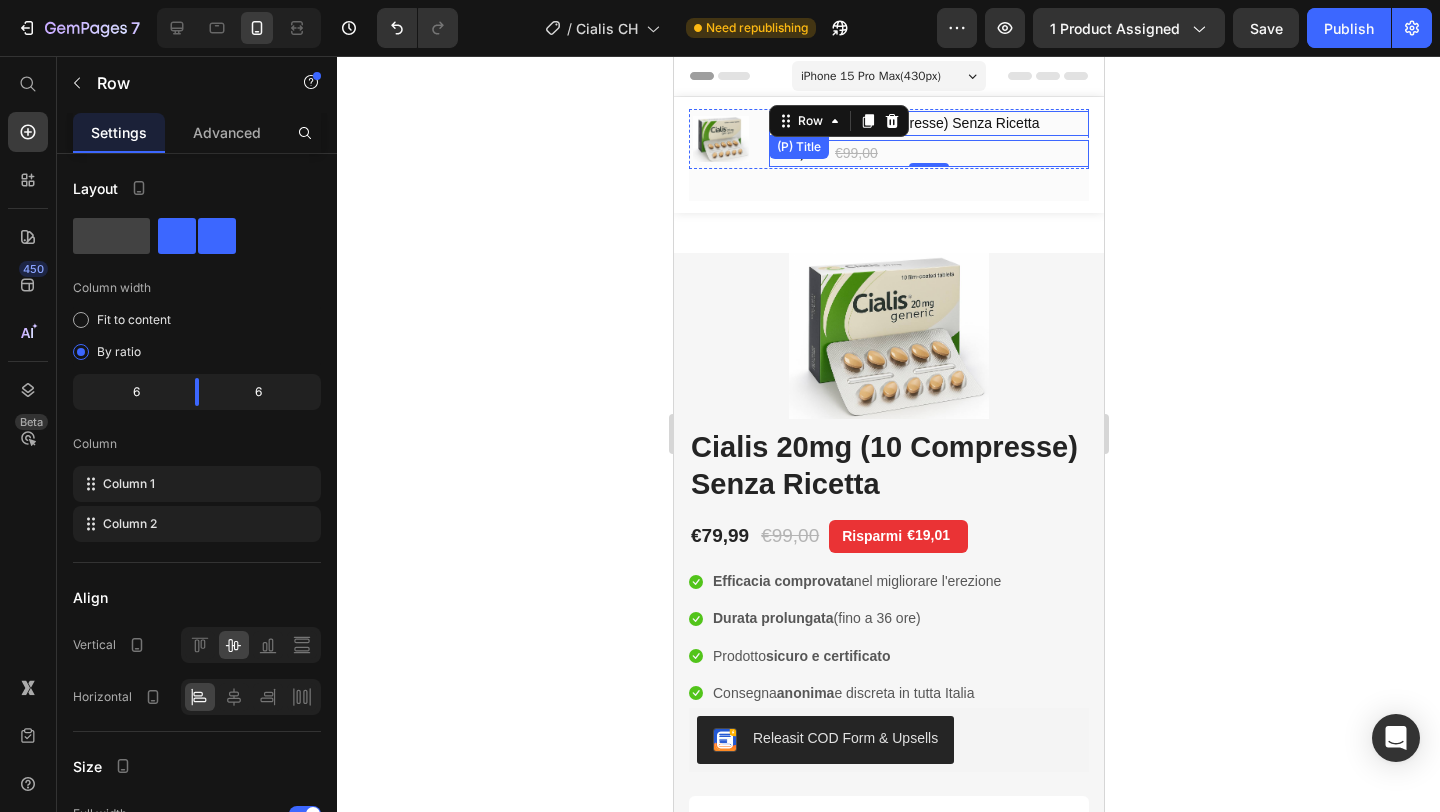 click on "Cialis 20mg (10 Compresse) Senza Ricetta" at bounding box center [928, 123] 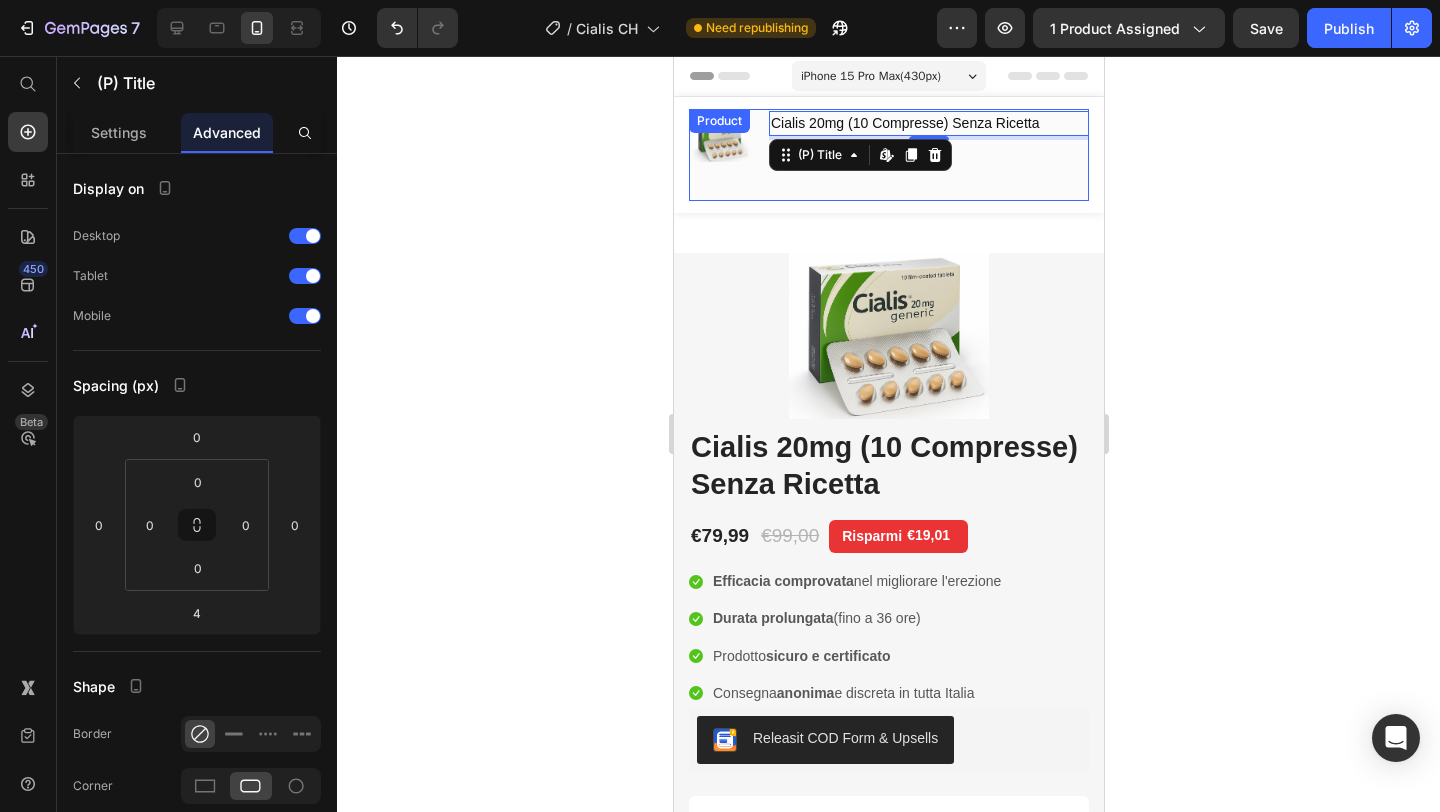 click on "(P) Images & Gallery Cialis 20mg (10 Compresse) Senza Ricetta (P) Title Edit content in Shopify 4 €79,99 (P) Price €99,00 (P) Price Row Row" at bounding box center [888, 151] 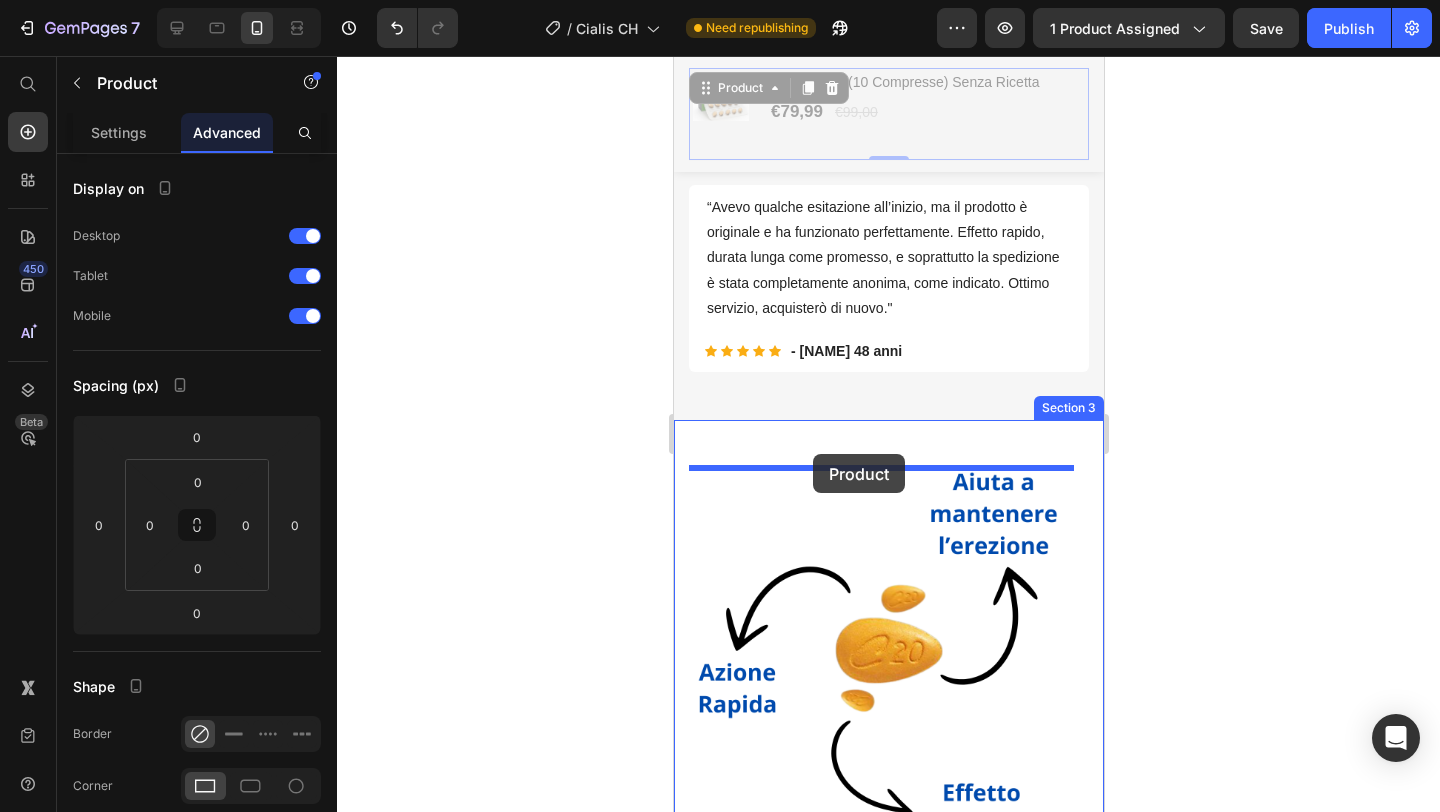 scroll, scrollTop: 615, scrollLeft: 0, axis: vertical 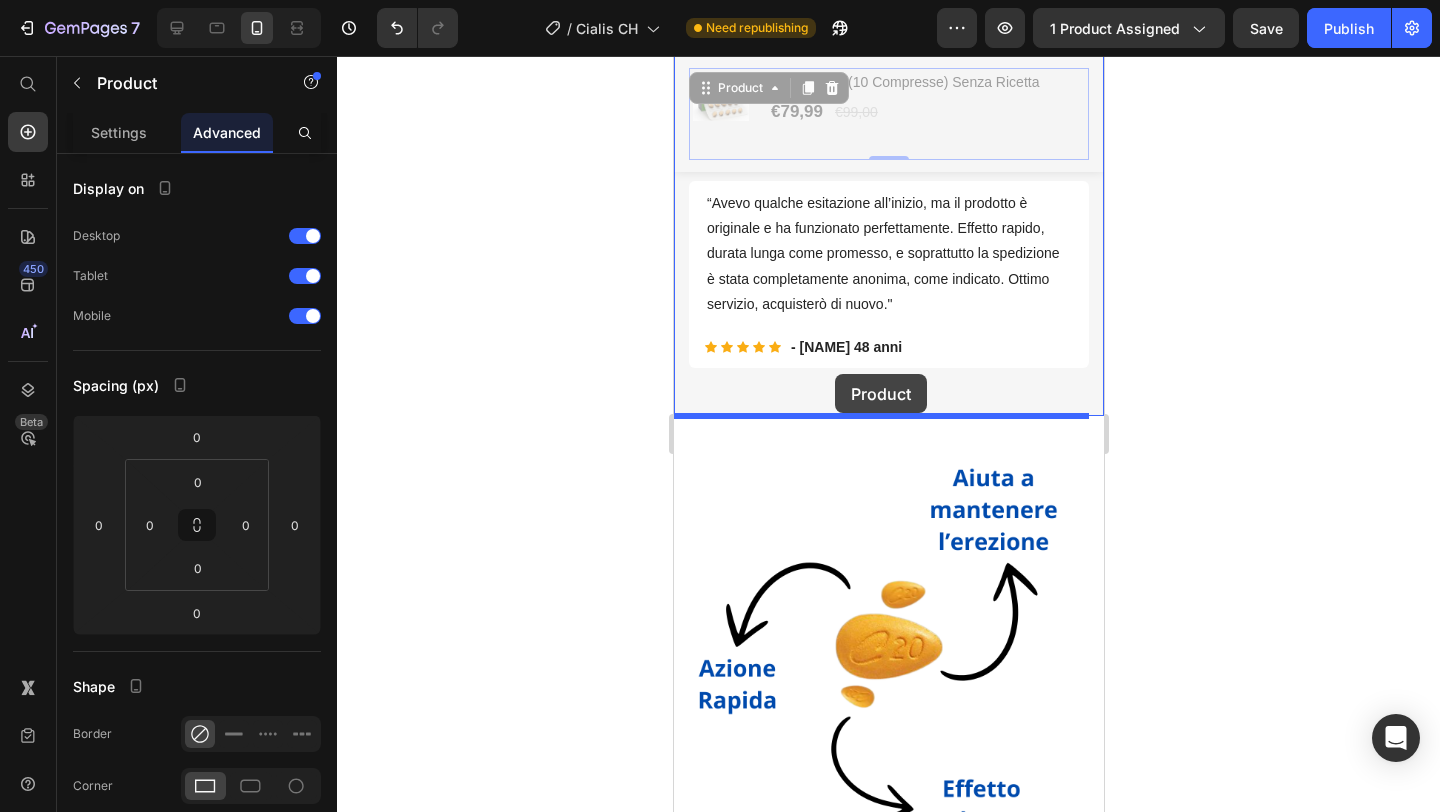 drag, startPoint x: 705, startPoint y: 130, endPoint x: 834, endPoint y: 374, distance: 276.0018 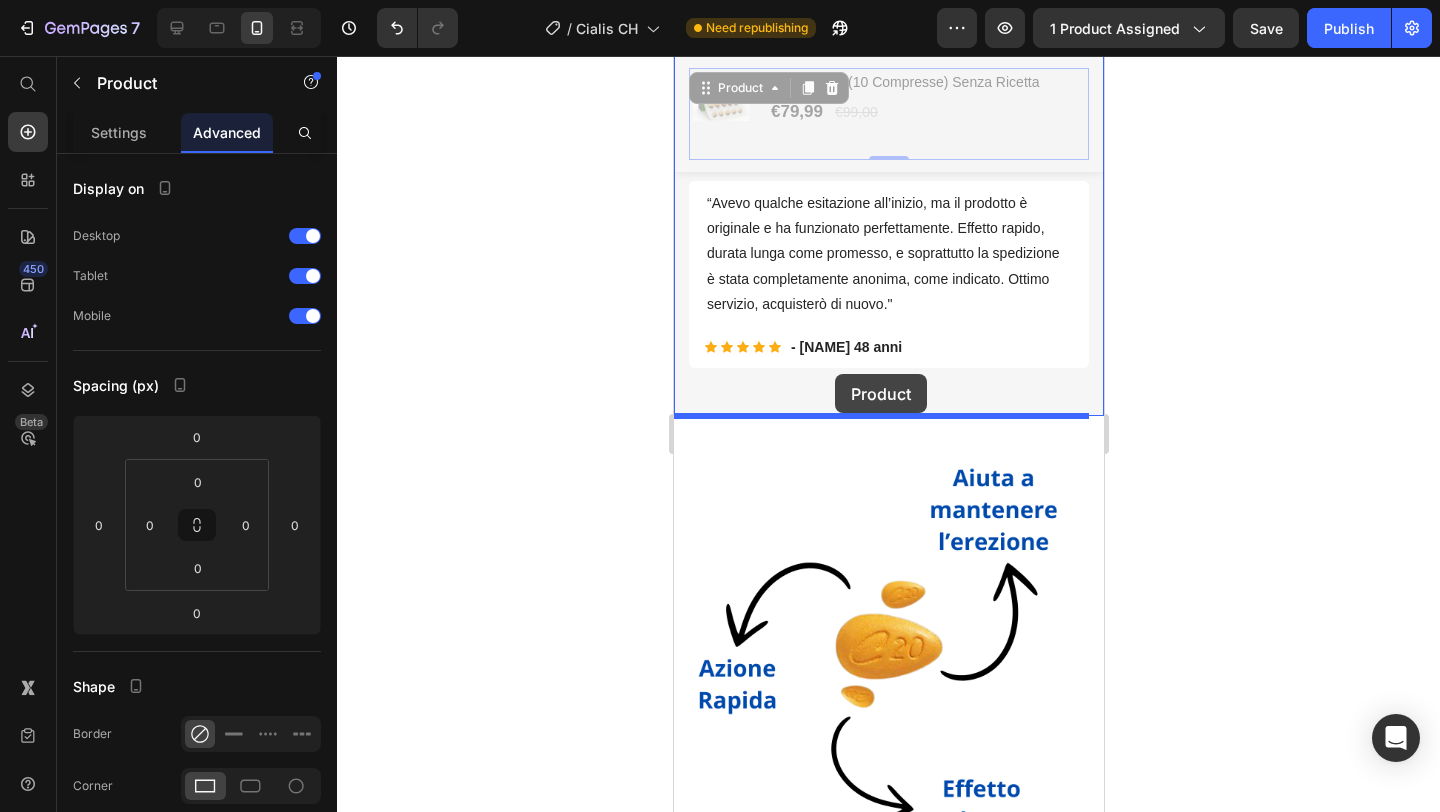 scroll, scrollTop: 583, scrollLeft: 0, axis: vertical 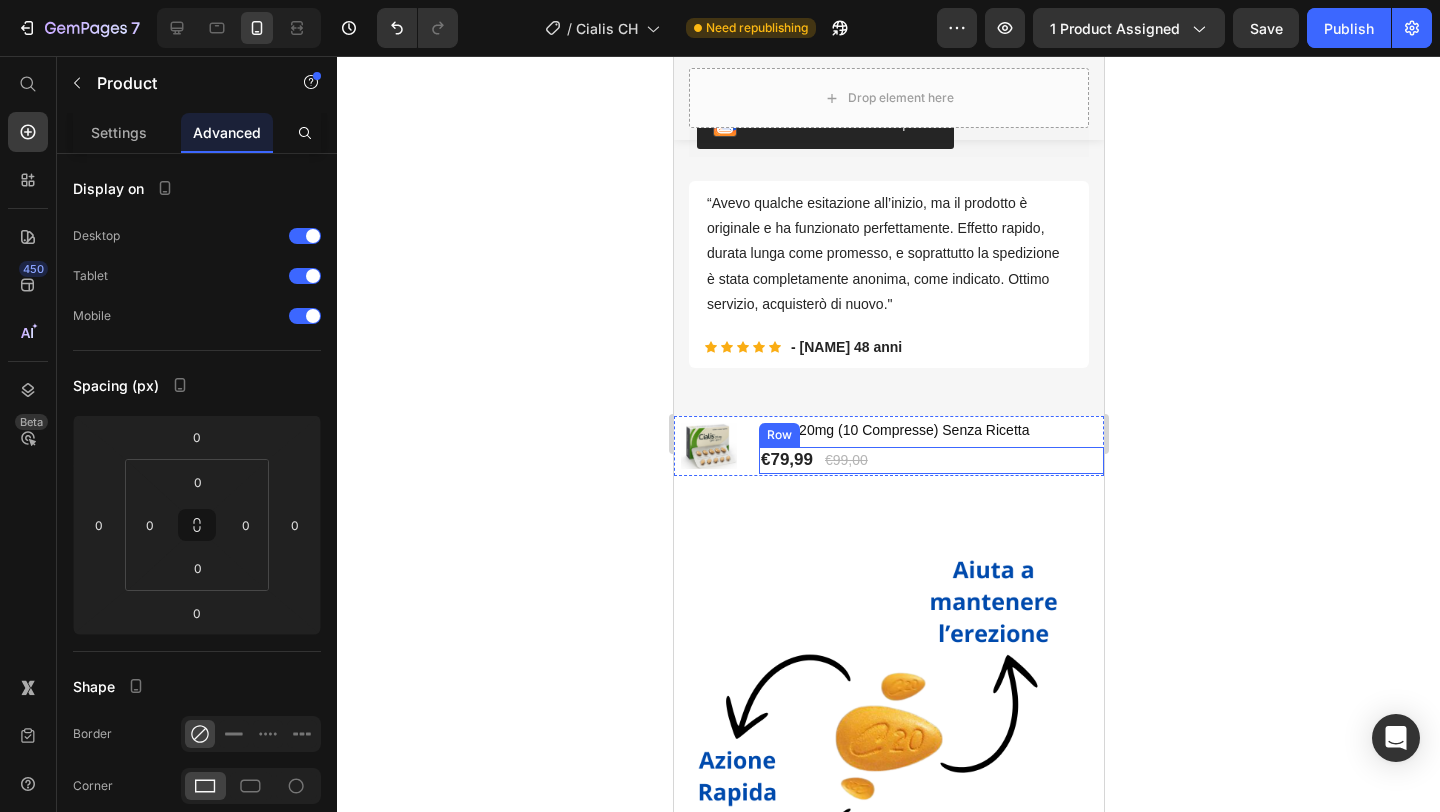 click on "€79,99 (P) Price €99,00 (P) Price Row" at bounding box center [930, 460] 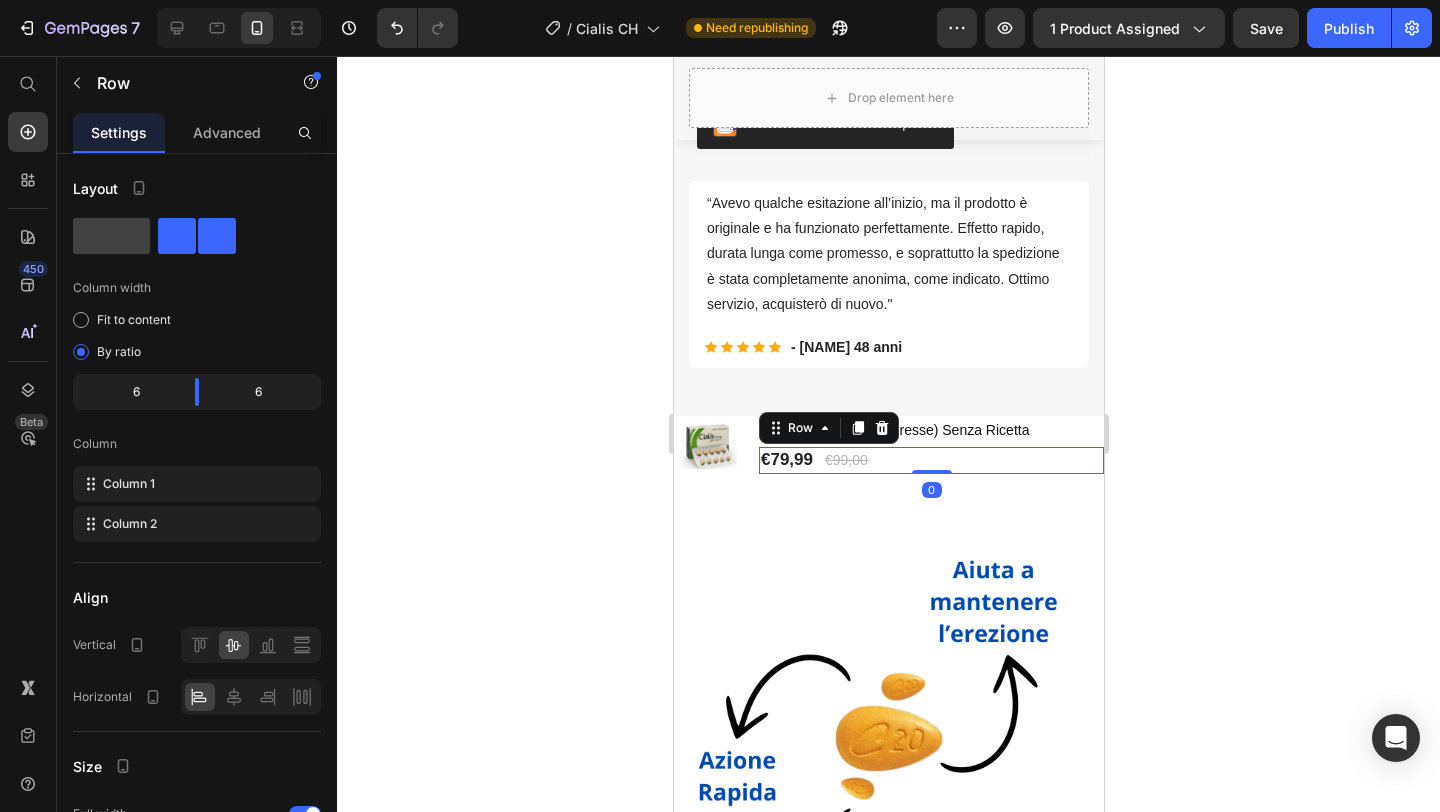 drag, startPoint x: 921, startPoint y: 471, endPoint x: 929, endPoint y: 448, distance: 24.351591 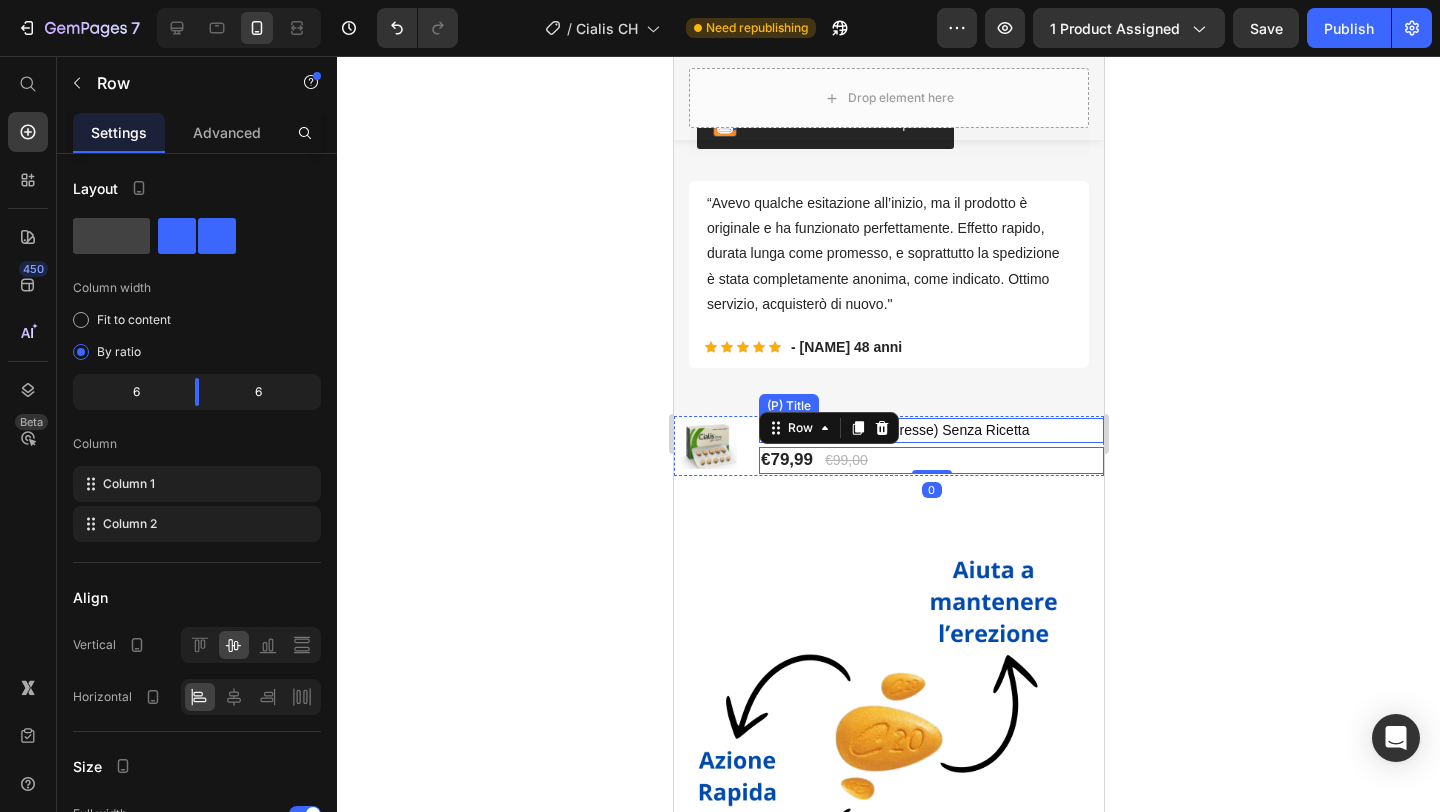 click on "Cialis 20mg (10 Compresse) Senza Ricetta" at bounding box center (930, 430) 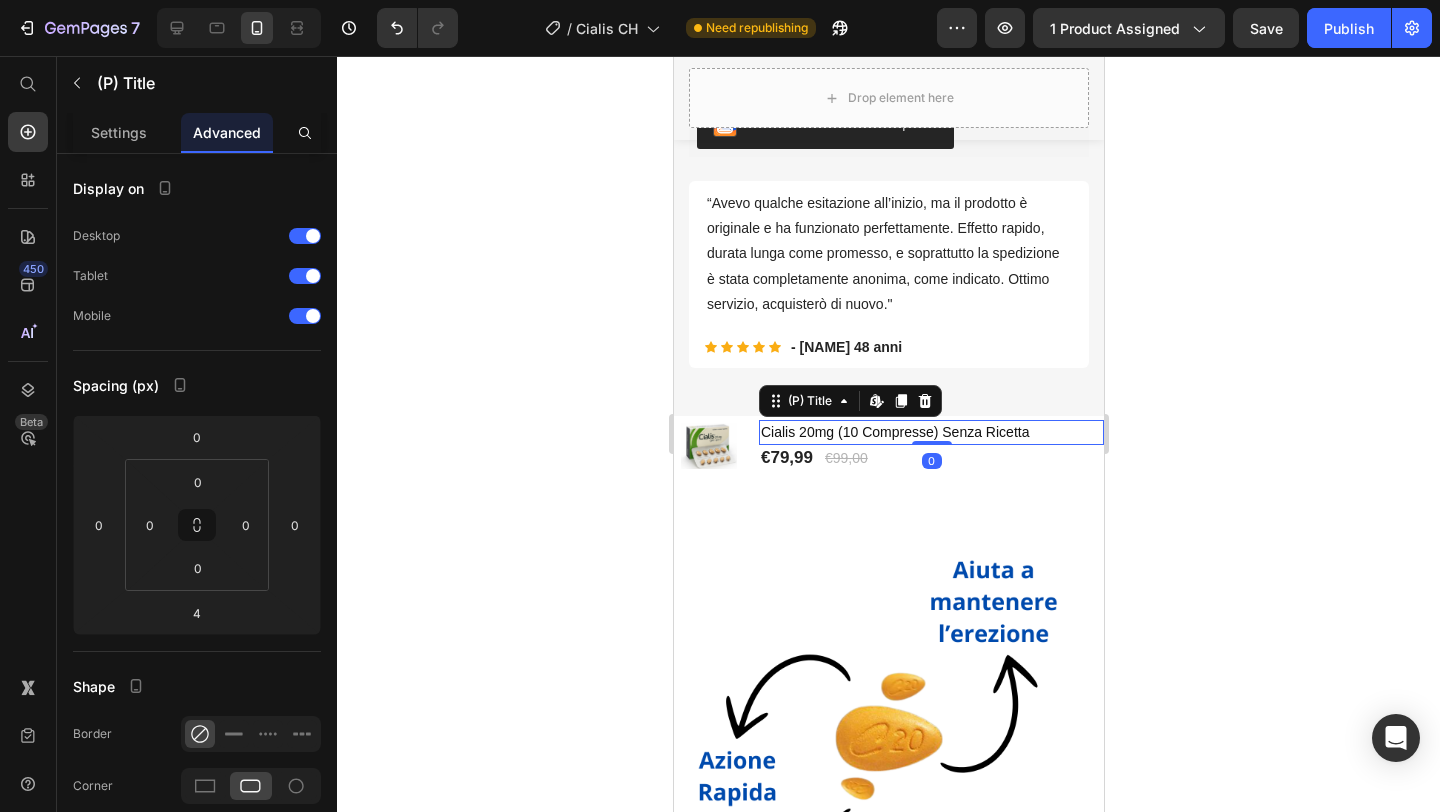 click on "Cialis 20mg (10 Compresse) Senza Ricetta (P) Title Edit content in Shopify 0" at bounding box center [930, 432] 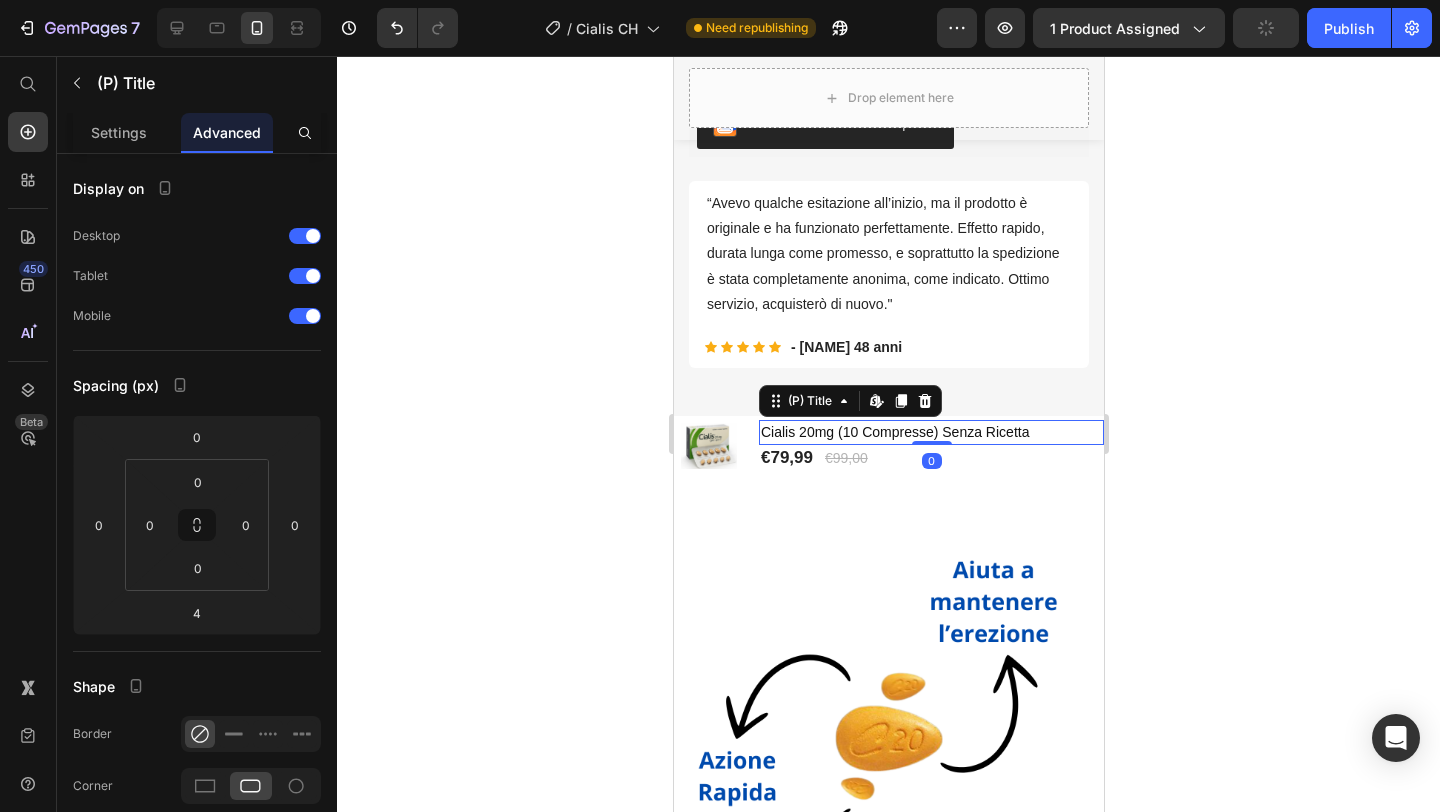 type on "0" 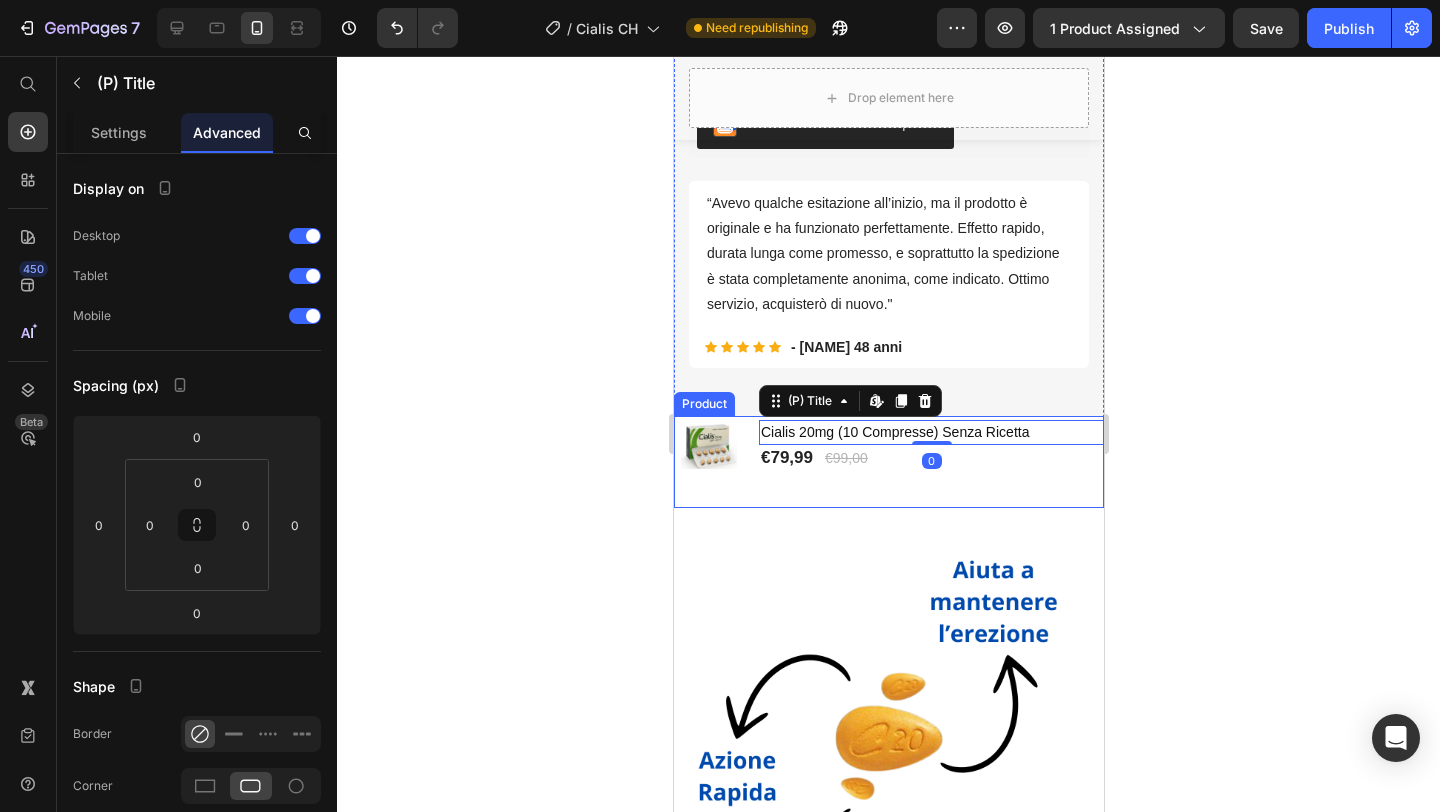 click on "(P) Images & Gallery Cialis 20mg (10 Compresse) Senza Ricetta (P) Title Edit content in Shopify 0 €79,99 (P) Price €99,00 (P) Price Row Row" at bounding box center (888, 458) 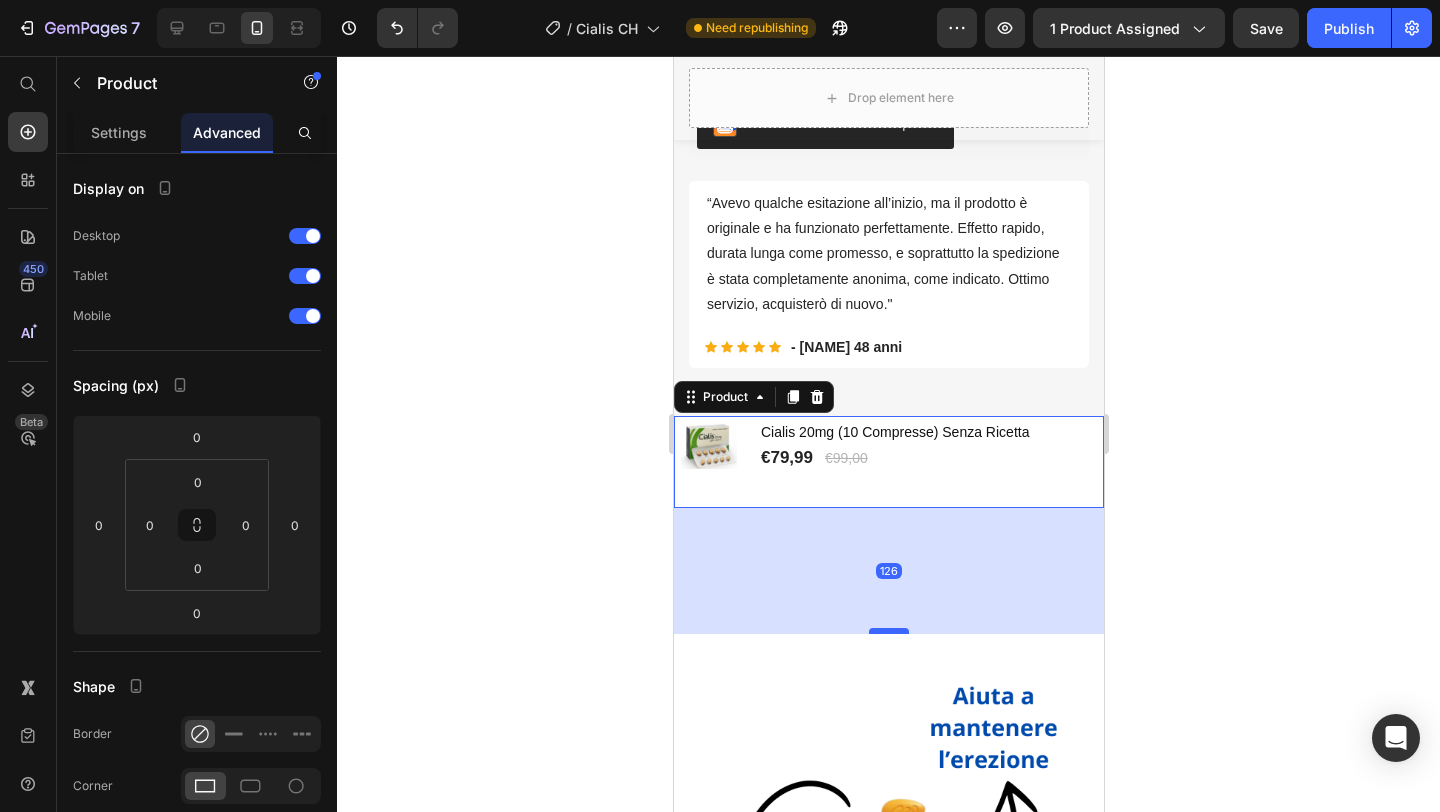 drag, startPoint x: 884, startPoint y: 505, endPoint x: 880, endPoint y: 639, distance: 134.0597 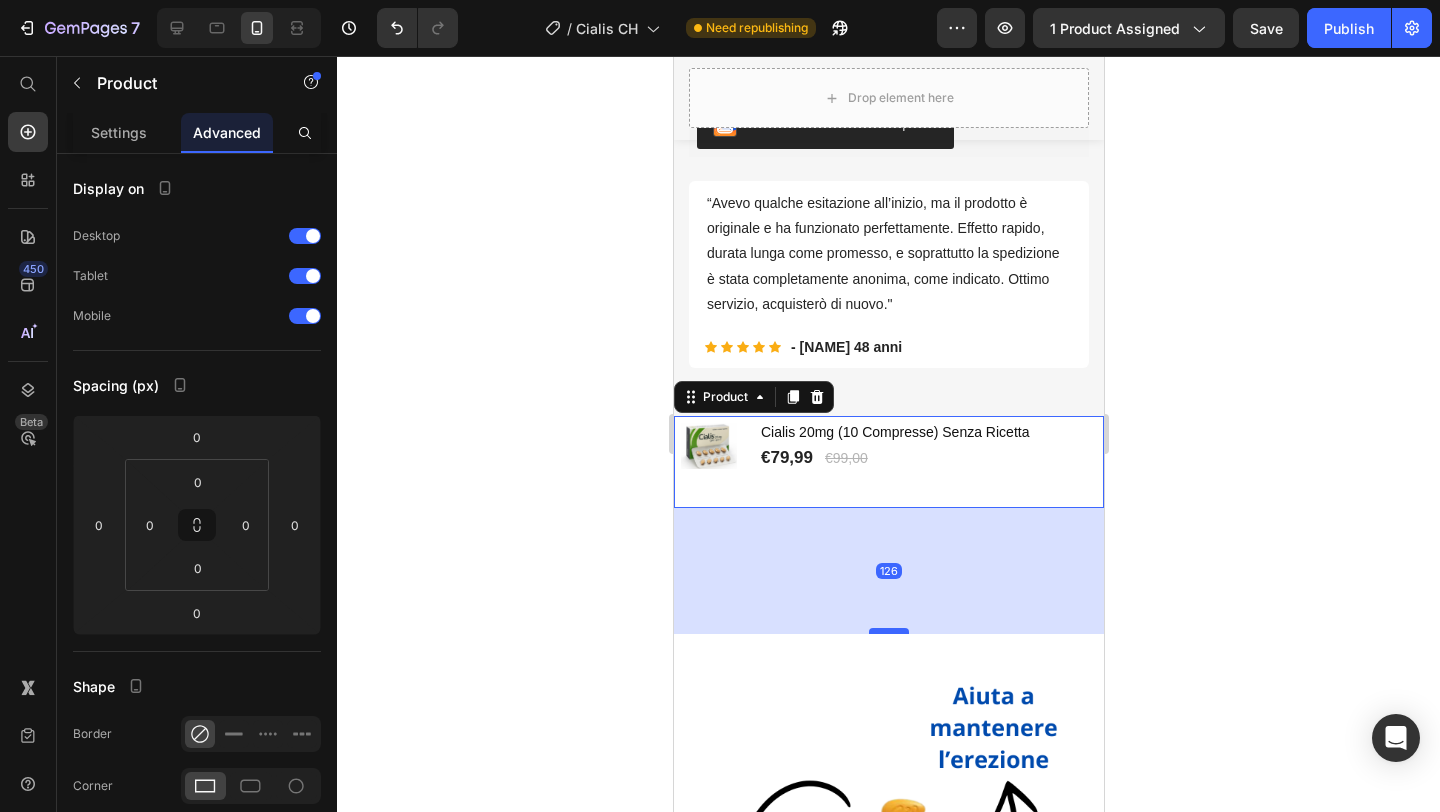 click at bounding box center [888, 631] 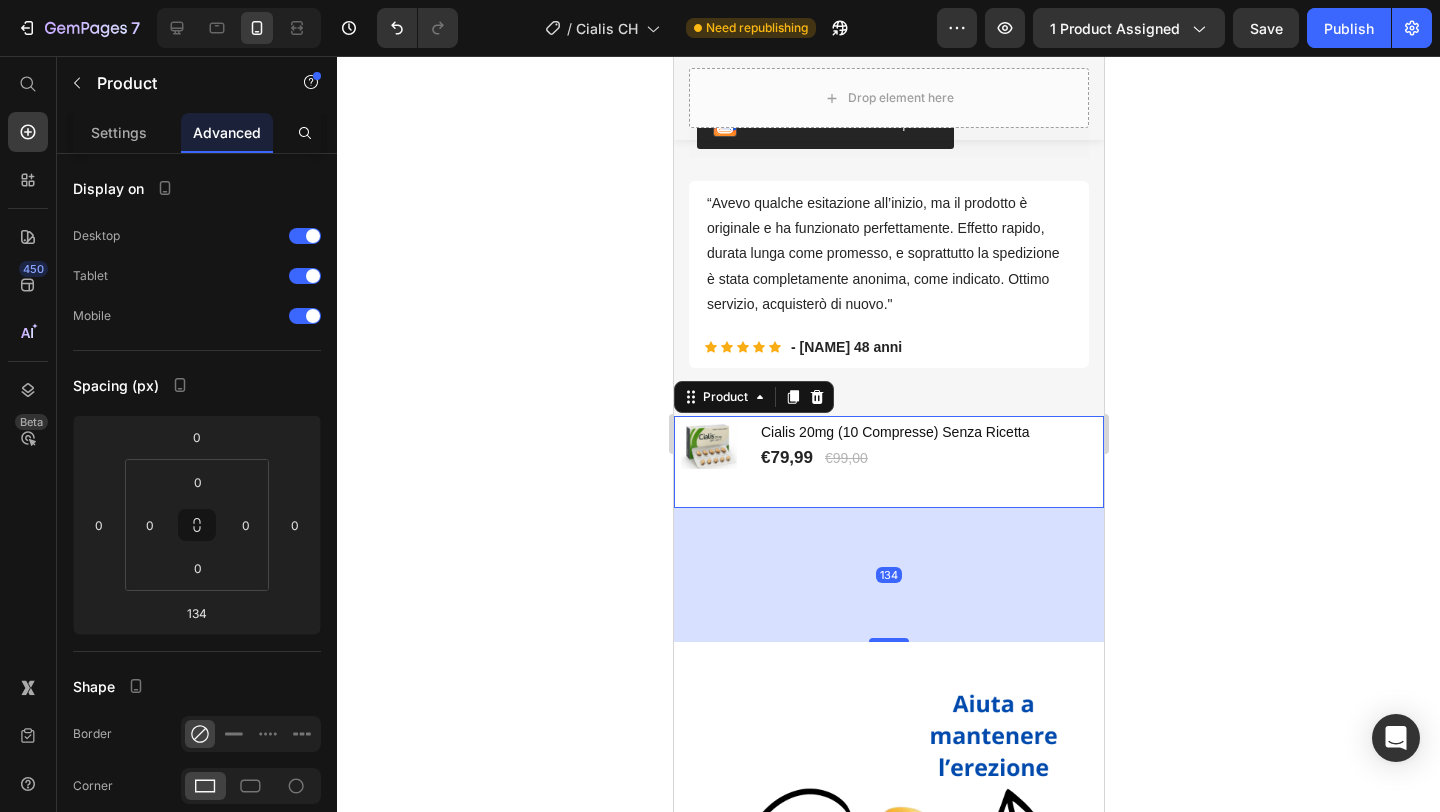 click 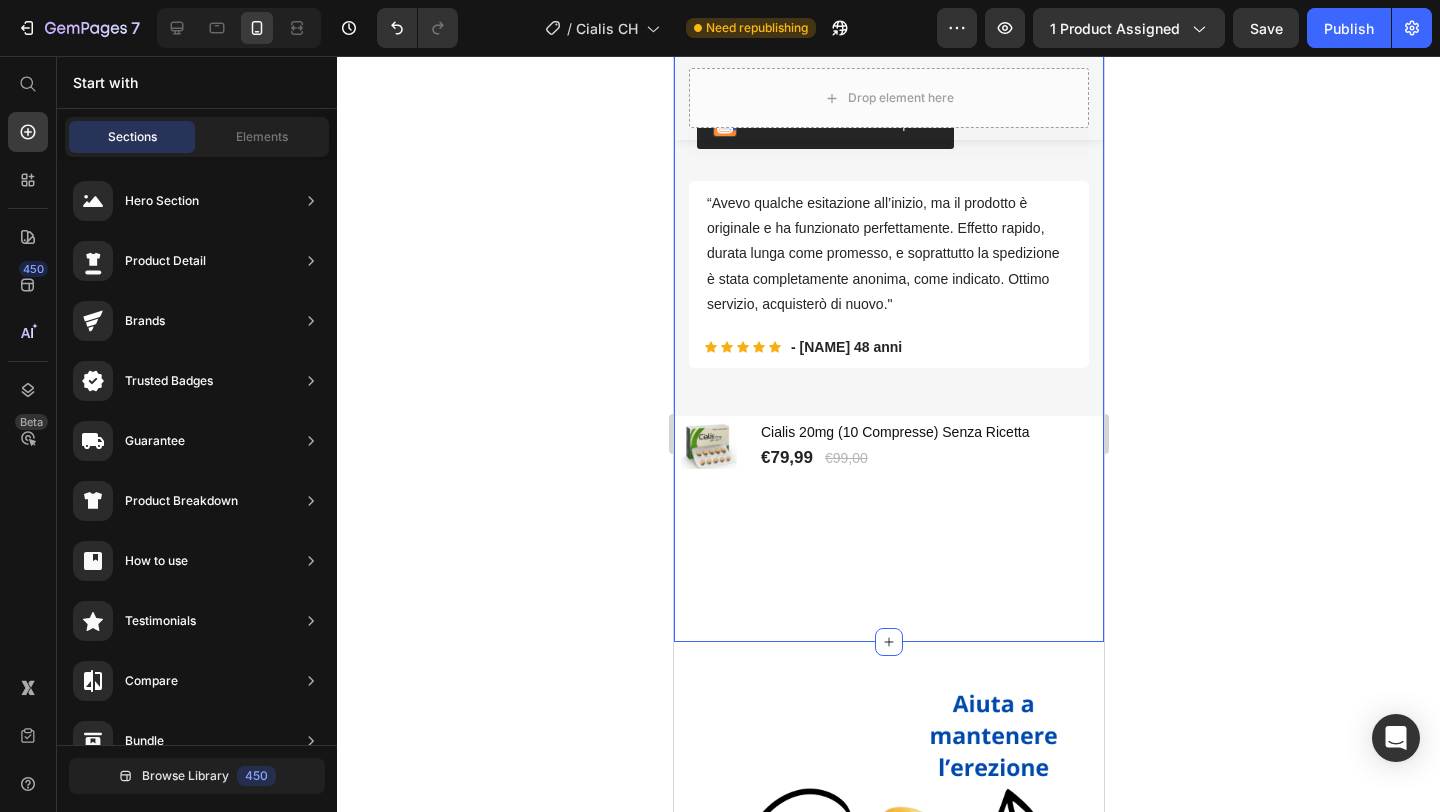click on "Image Image Spedizione Gratuita Heading Spedizione 100% Gratuita Text block Row Image Garanzia Soddisfatto o Rimborsato Heading 30 giorni soddisfatto o rimborsato Text block Row Row Row (P) Images & Gallery Cialis 20mg (10 Compresse) Senza Ricetta (P) Title Icon Icon Icon Icon Icon Icon List Hoz 6000+ Clienti soddisfatti Text block Row Icon Efficacia comprovata nel migliorare l'erezione Text block Icon Durata prolungata (fino a 36 ore) Text block Icon Prodotto sicuro e certificato Text block Icon Consegna anonima in 24 48 ore e discreta in tutta Italia Text block Icon List €79,99 (P) Price €99,00 (P) Price Risparmi €19,01 Product Tag Row Icon Efficacia comprovata nel migliorare l'erezione Text block Icon Durata prolungata (fino a 36 ore) Text block Icon Prodotto sicuro e certificato Text block 00" at bounding box center (888, 120) 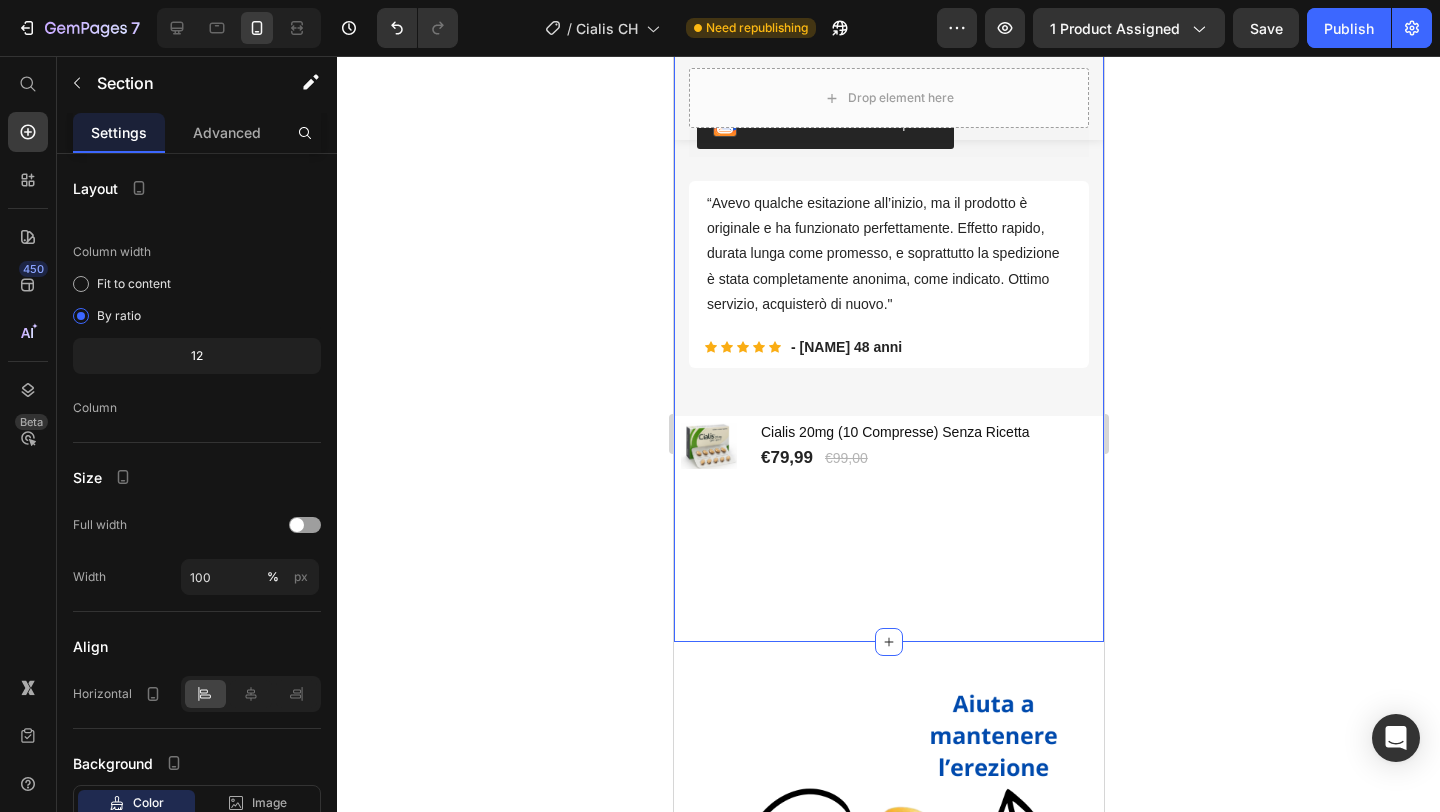 click on "Image Image Spedizione Gratuita Heading Spedizione 100% Gratuita Text block Row Image Garanzia Soddisfatto o Rimborsato Heading 30 giorni soddisfatto o rimborsato Text block Row Row Row (P) Images & Gallery Cialis 20mg (10 Compresse) Senza Ricetta (P) Title Icon Icon Icon Icon Icon Icon List Hoz 6000+ Clienti soddisfatti Text block Row Icon Efficacia comprovata nel migliorare l'erezione Text block Icon Durata prolungata (fino a 36 ore) Text block Icon Prodotto sicuro e certificato Text block Icon Consegna anonima in 24 48 ore e discreta in tutta Italia Text block Icon List €79,99 (P) Price €99,00 (P) Price Risparmi €19,01 Product Tag Row Icon Efficacia comprovata nel migliorare l'erezione Text block Icon Durata prolungata (fino a 36 ore) Text block Icon Prodotto sicuro e certificato Text block 00" at bounding box center [888, 120] 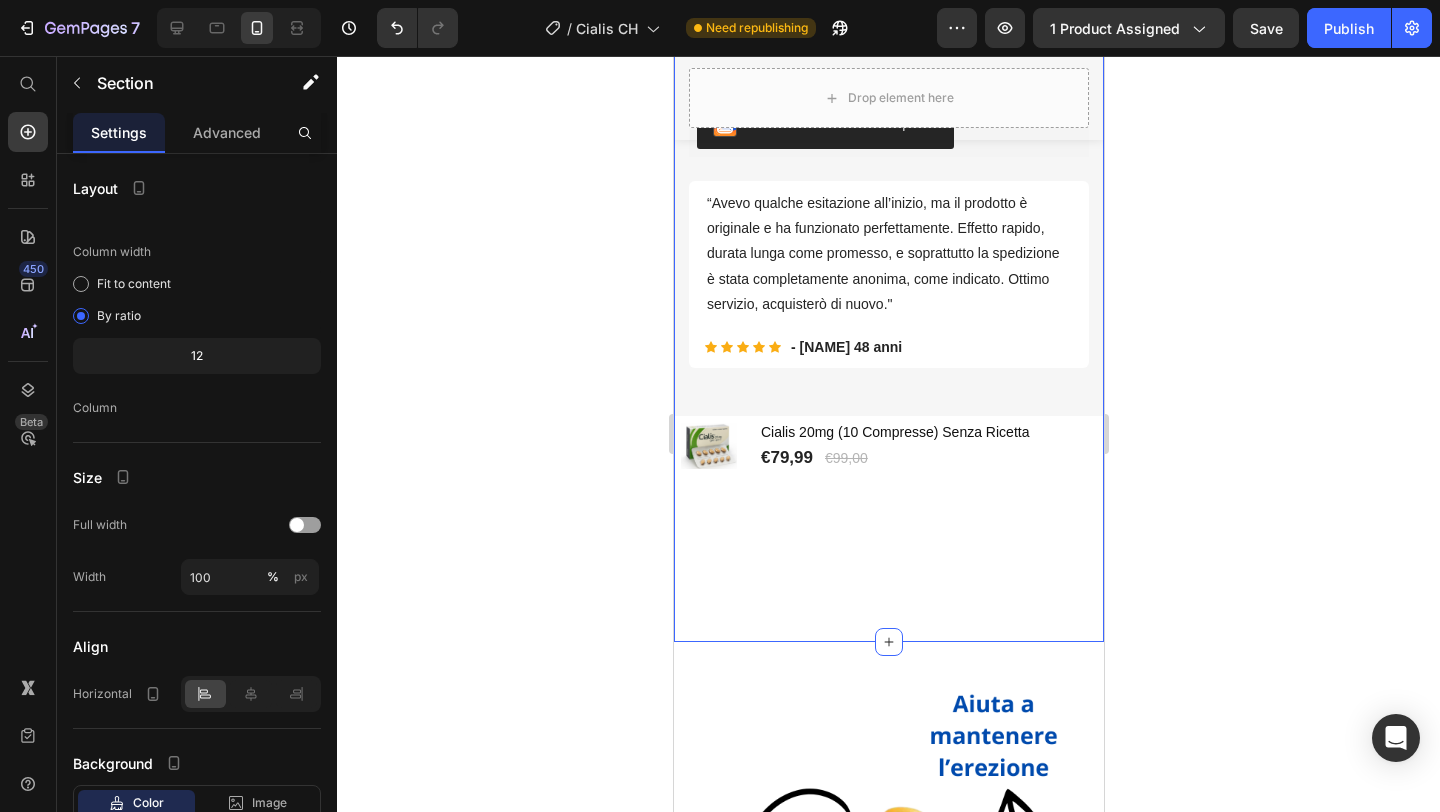 drag, startPoint x: 883, startPoint y: 641, endPoint x: 883, endPoint y: 581, distance: 60 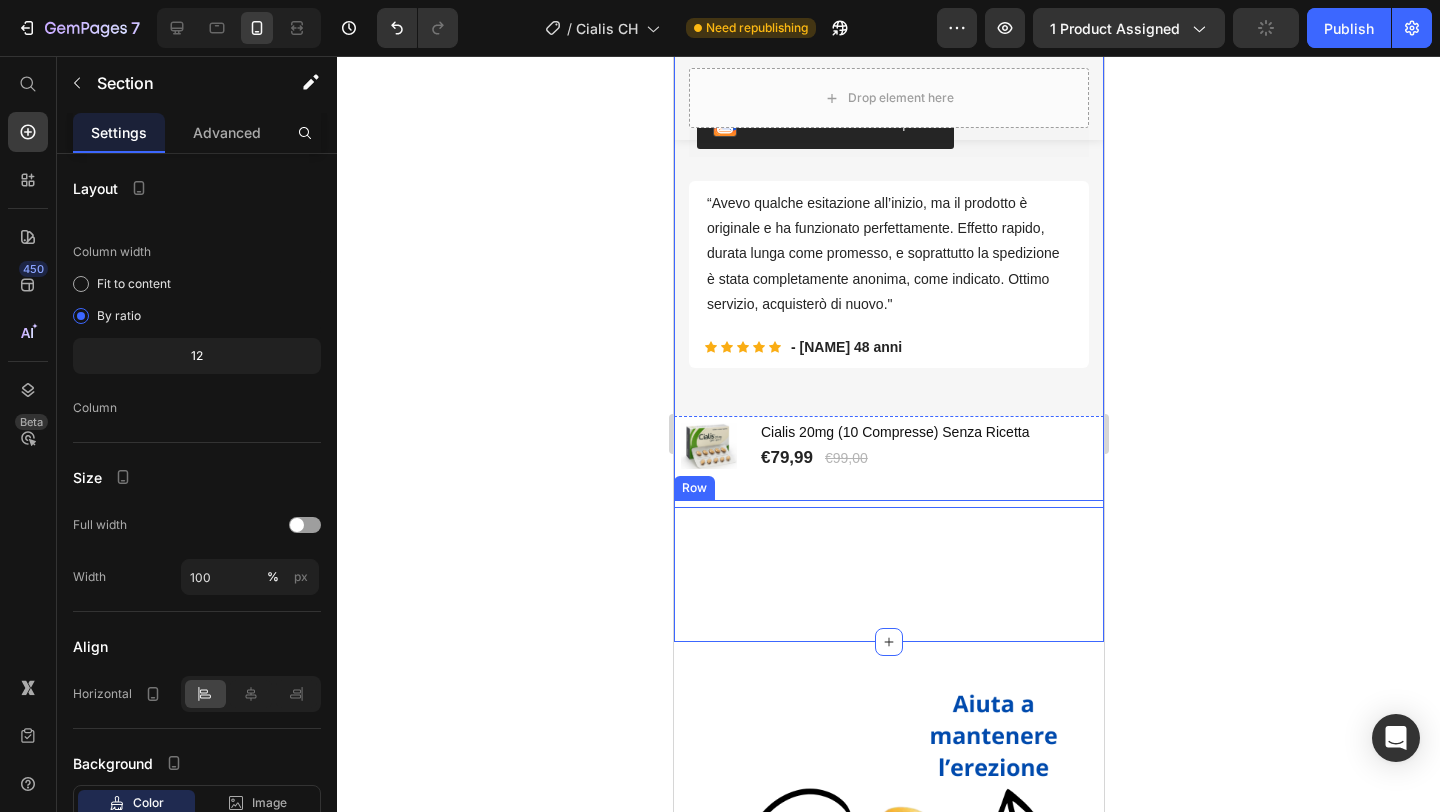 click on "Hurry up! Sale 20% . Sale ends in: Text block Row 00 Days 20 Hrs 45 Mins 04 Secs CountDown Timer" at bounding box center [888, 504] 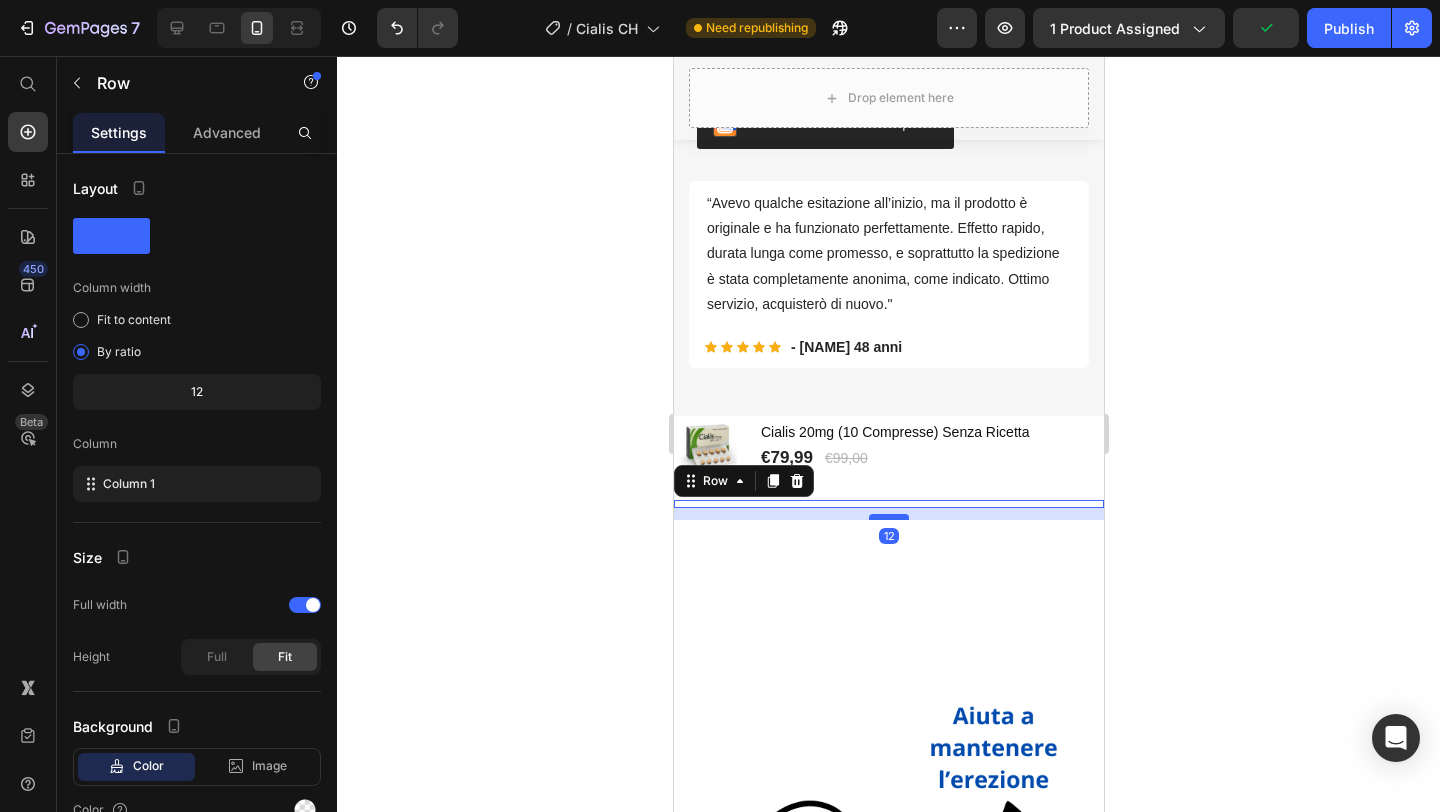 drag, startPoint x: 882, startPoint y: 504, endPoint x: 881, endPoint y: 642, distance: 138.00362 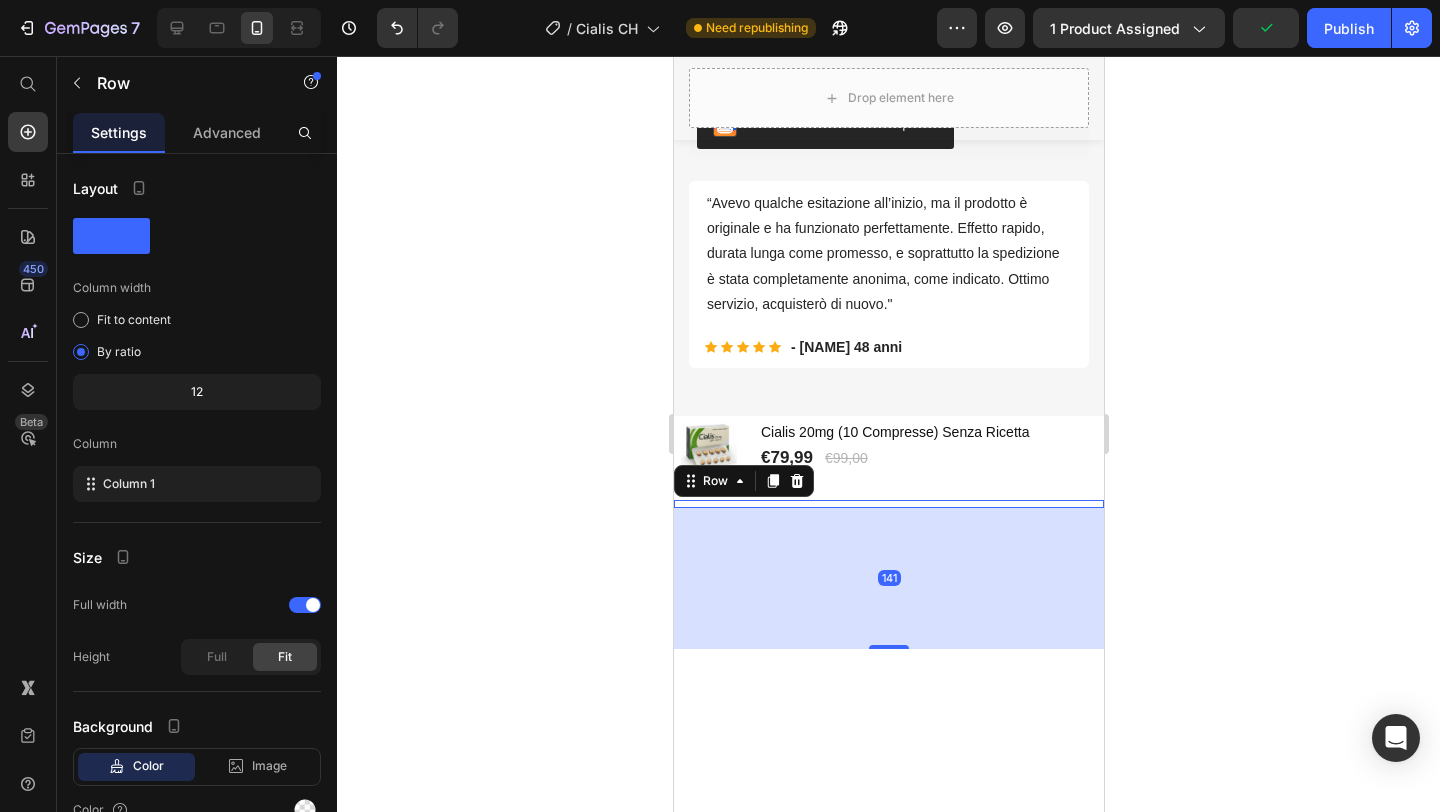 click 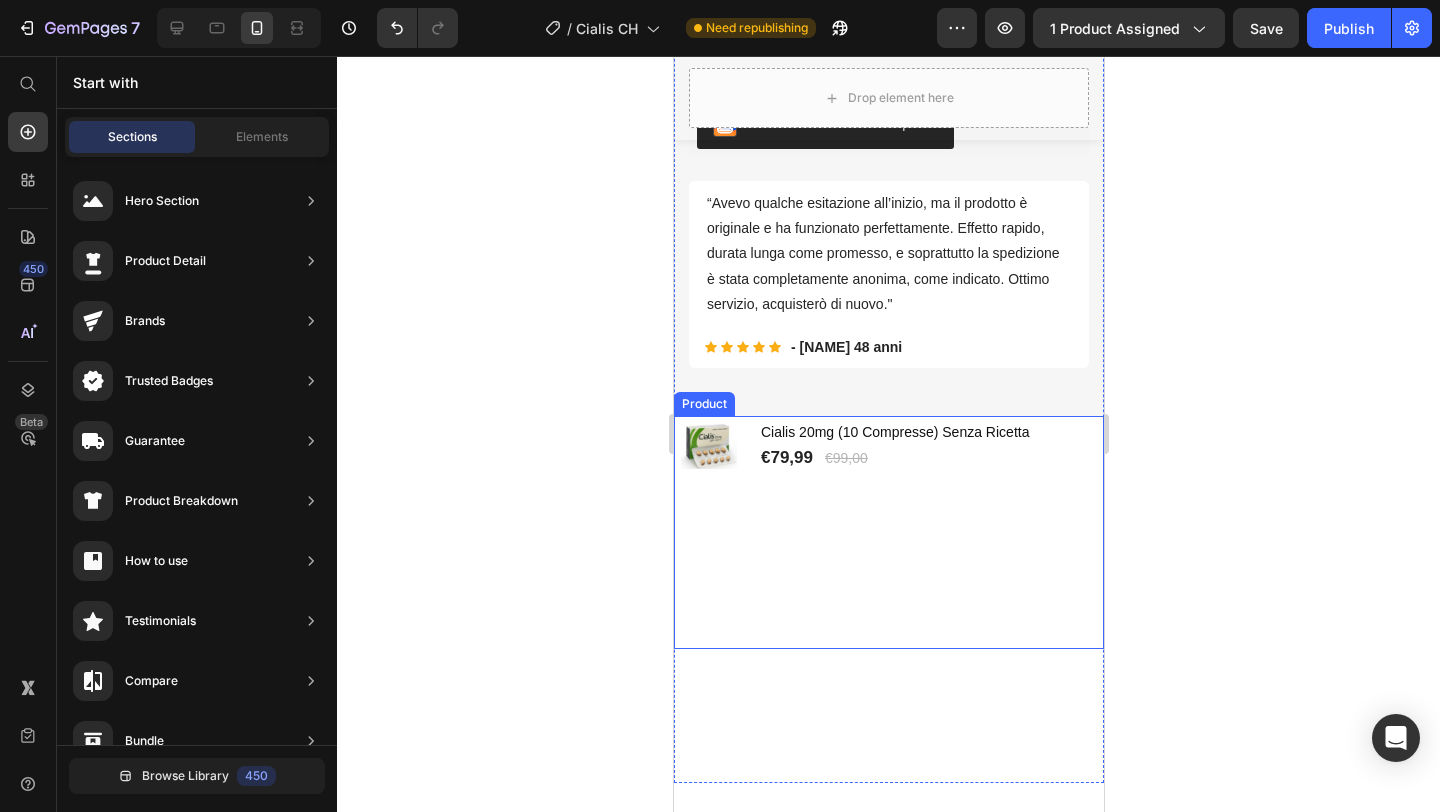 click on "Hurry up! Sale 20% . Sale ends in: Text block Row 00 Days 20 Hrs 45 Mins 00 Secs CountDown Timer Row" at bounding box center (888, 574) 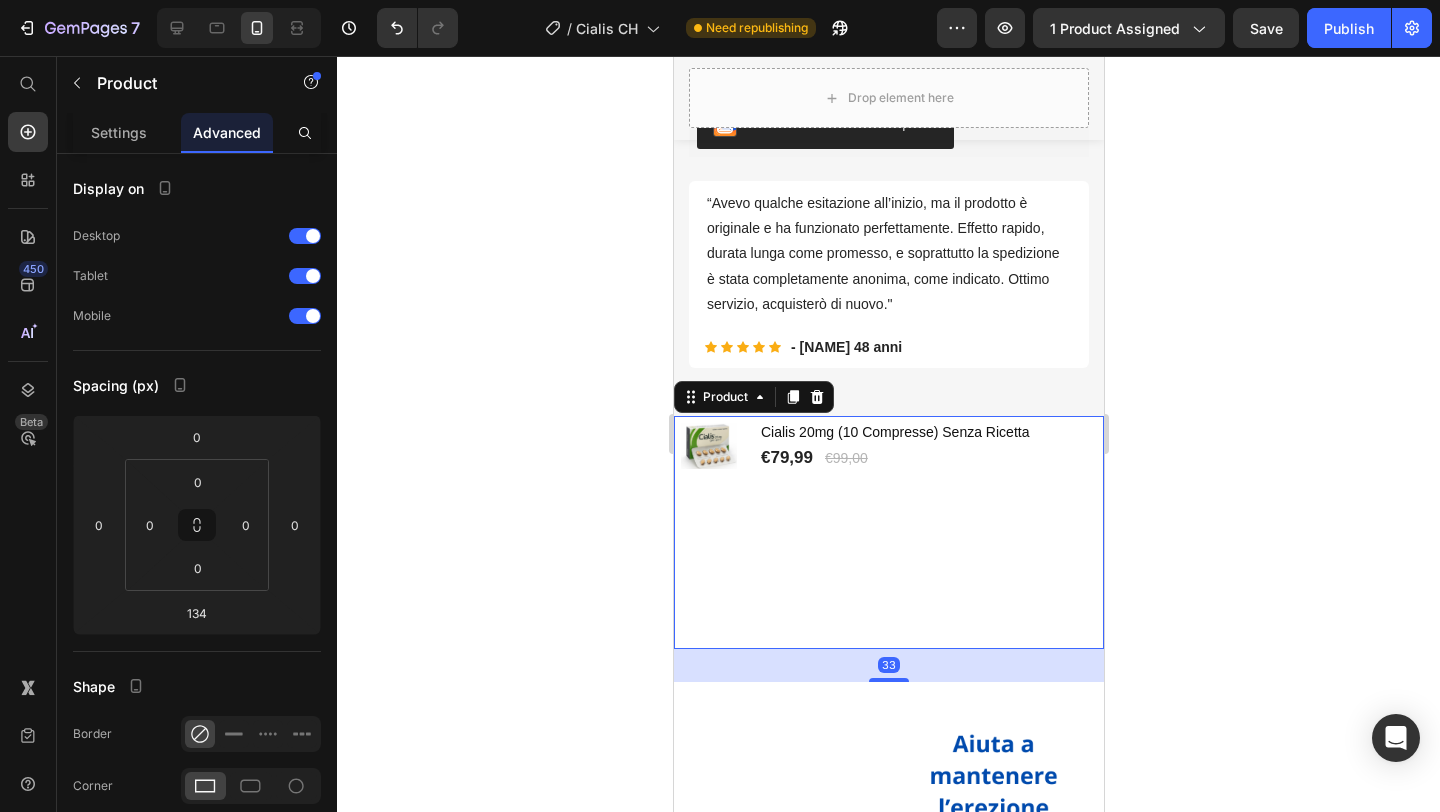 drag, startPoint x: 893, startPoint y: 780, endPoint x: 895, endPoint y: 589, distance: 191.01047 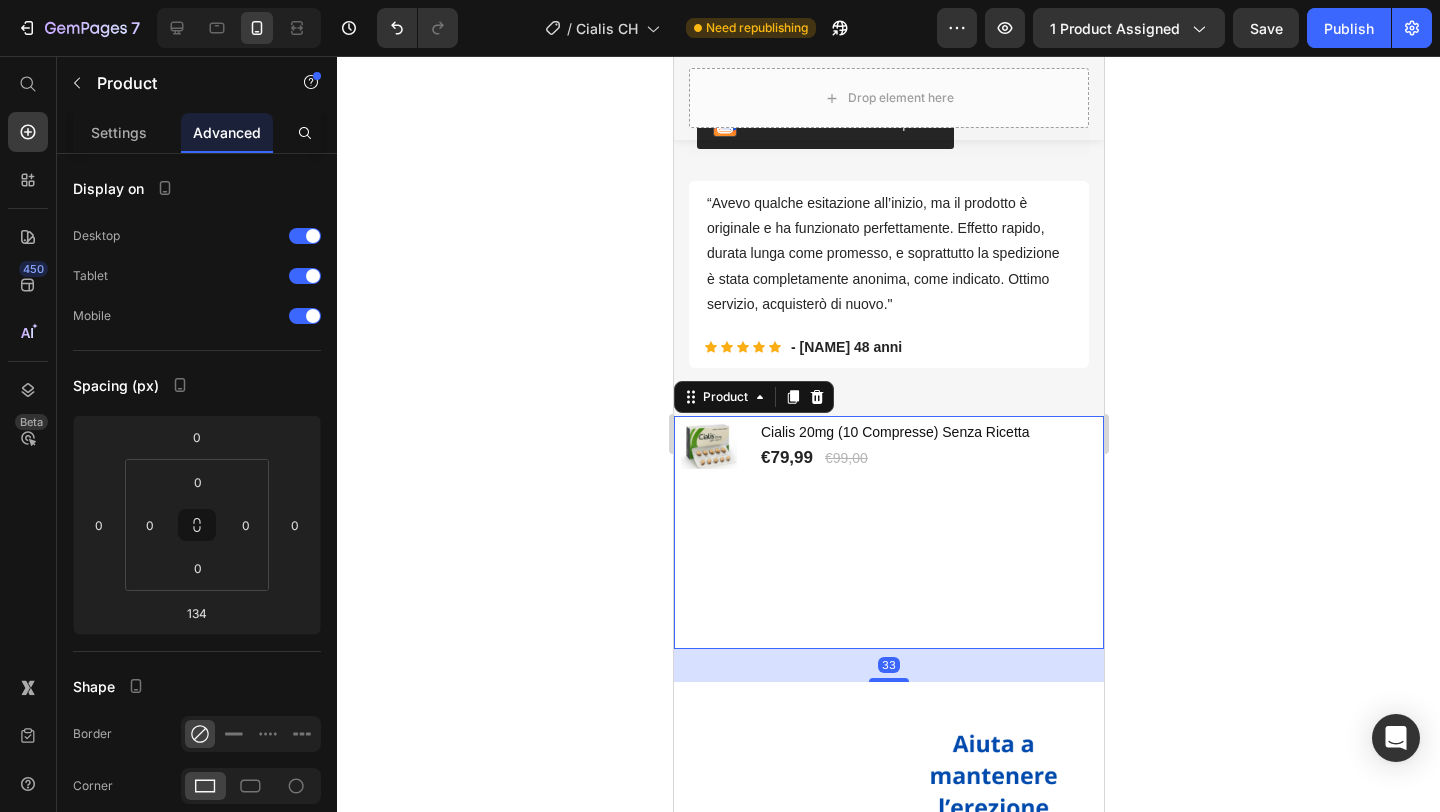 click on "(P) Images & Gallery Cialis 20mg (10 Compresse) Senza Ricetta (P) Title €79,99 (P) Price €99,00 (P) Price Row Row Hurry up! Sale 20% . Sale ends in: Text block Row 00 Days 20 Hrs 44 Mins 57 Secs CountDown Timer Row Product 33" at bounding box center [888, 532] 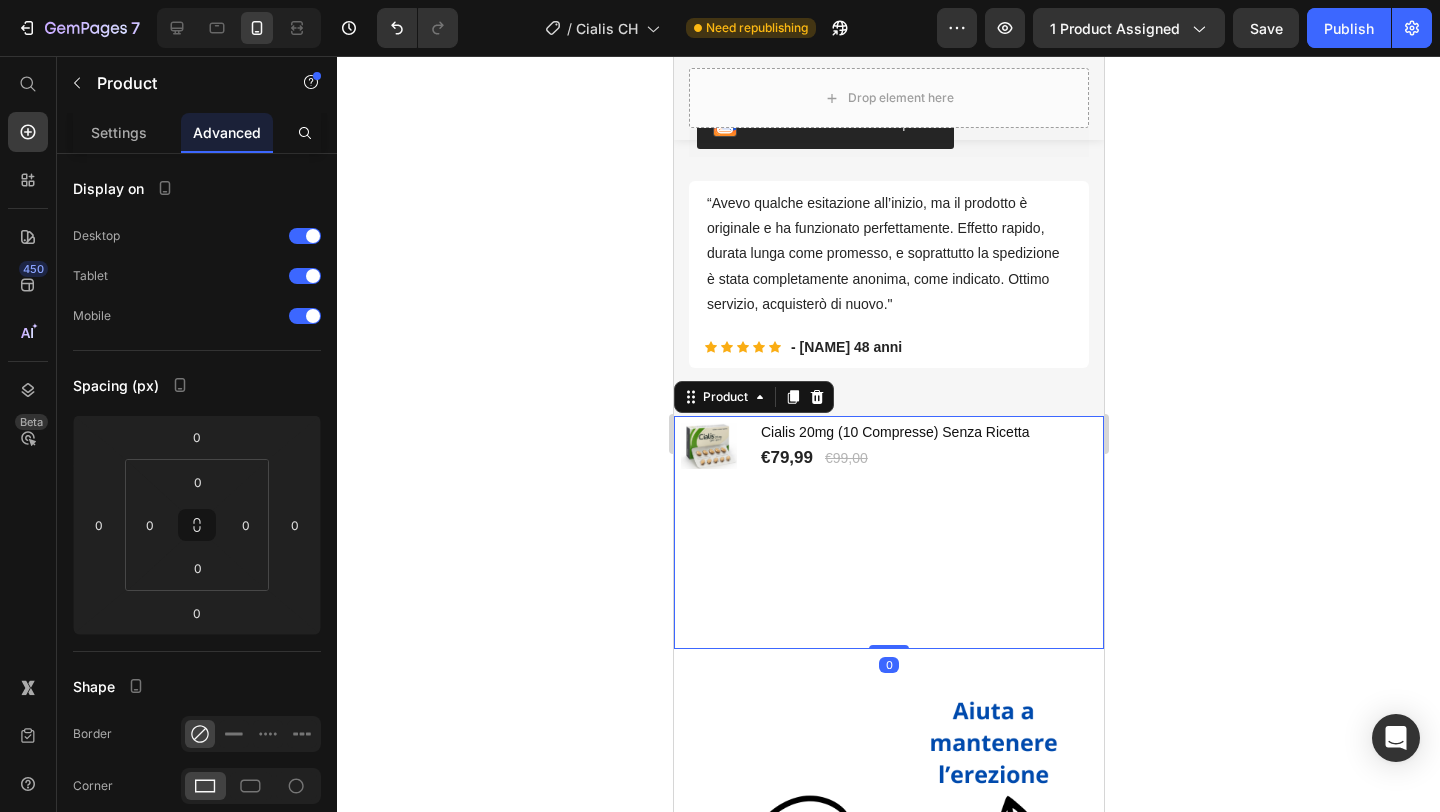 click on "Hurry up! Sale 20% . Sale ends in: Text block Row 00 Days 20 Hrs 44 Mins 56 Secs CountDown Timer Row" at bounding box center (888, 574) 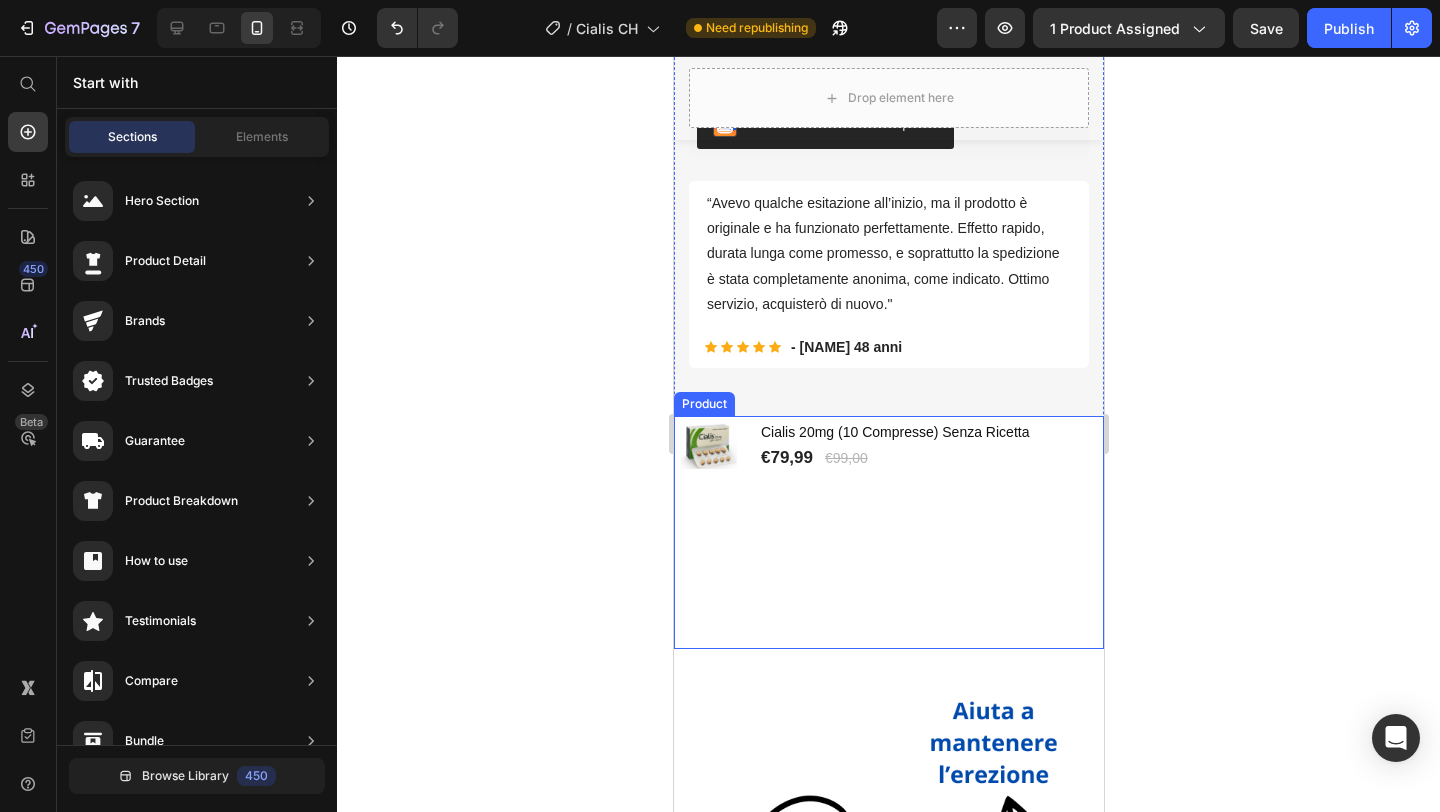 click on "Hurry up! Sale 20% . Sale ends in: Text block Row 00 Days 20 Hrs 44 Mins 55 Secs CountDown Timer Row" at bounding box center (888, 574) 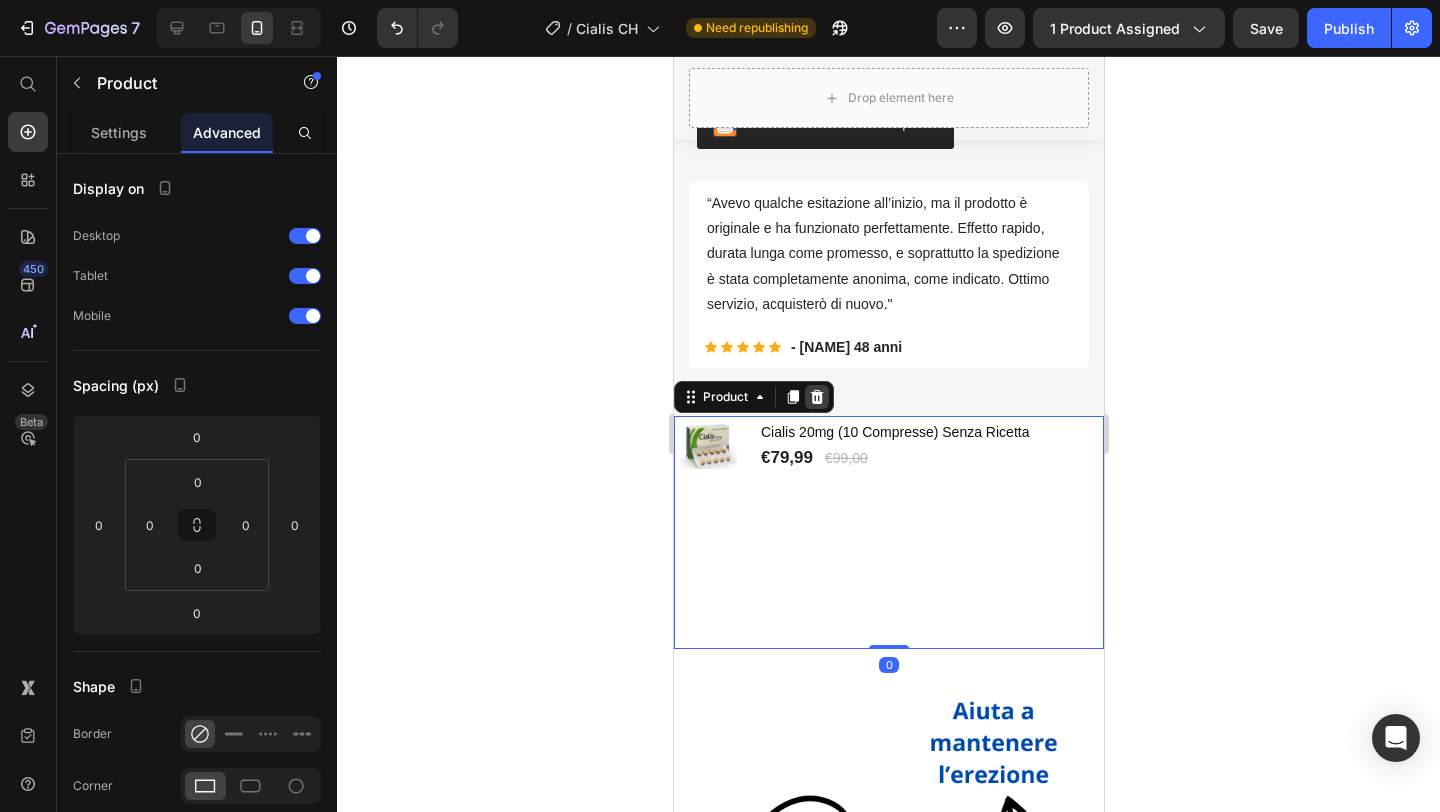 click 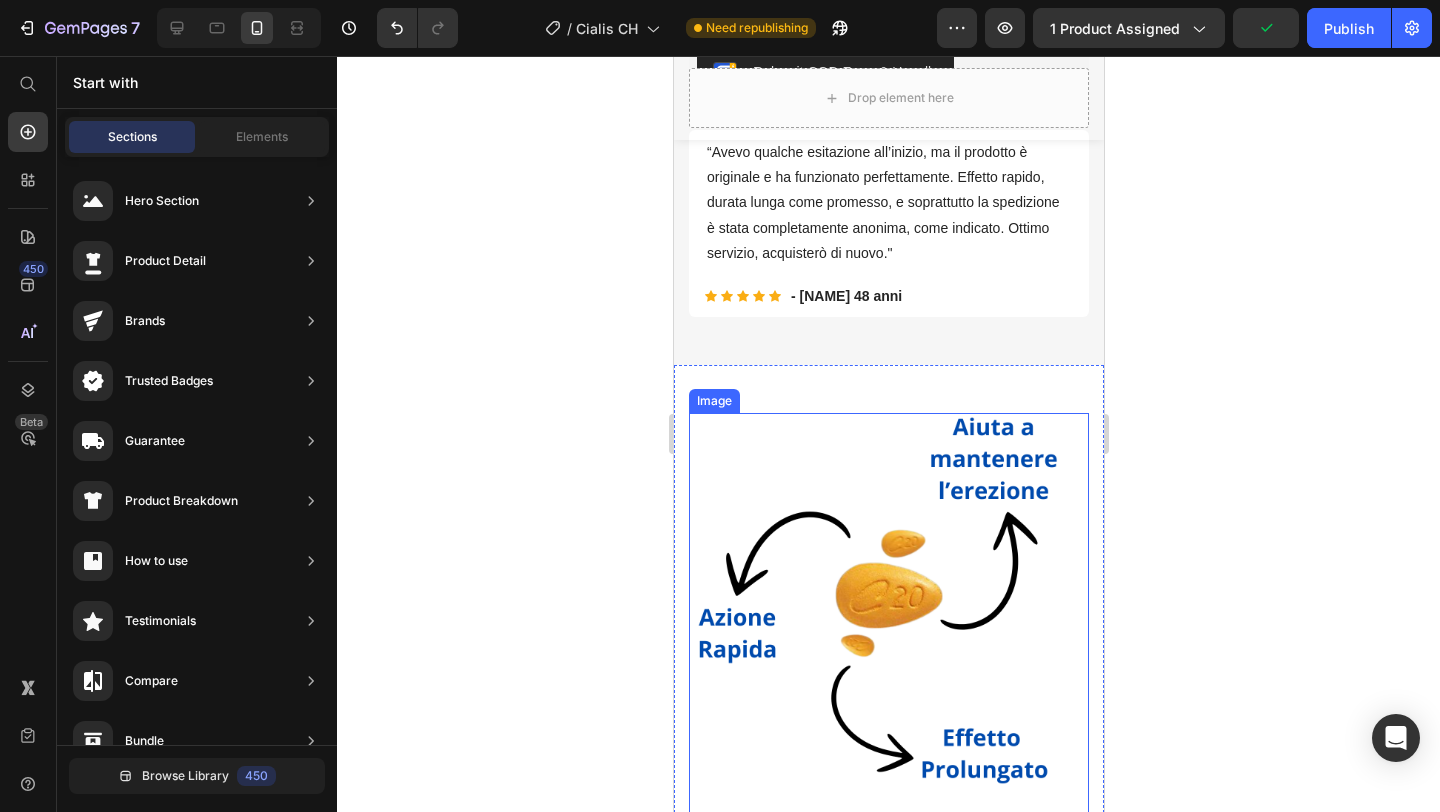 scroll, scrollTop: 605, scrollLeft: 0, axis: vertical 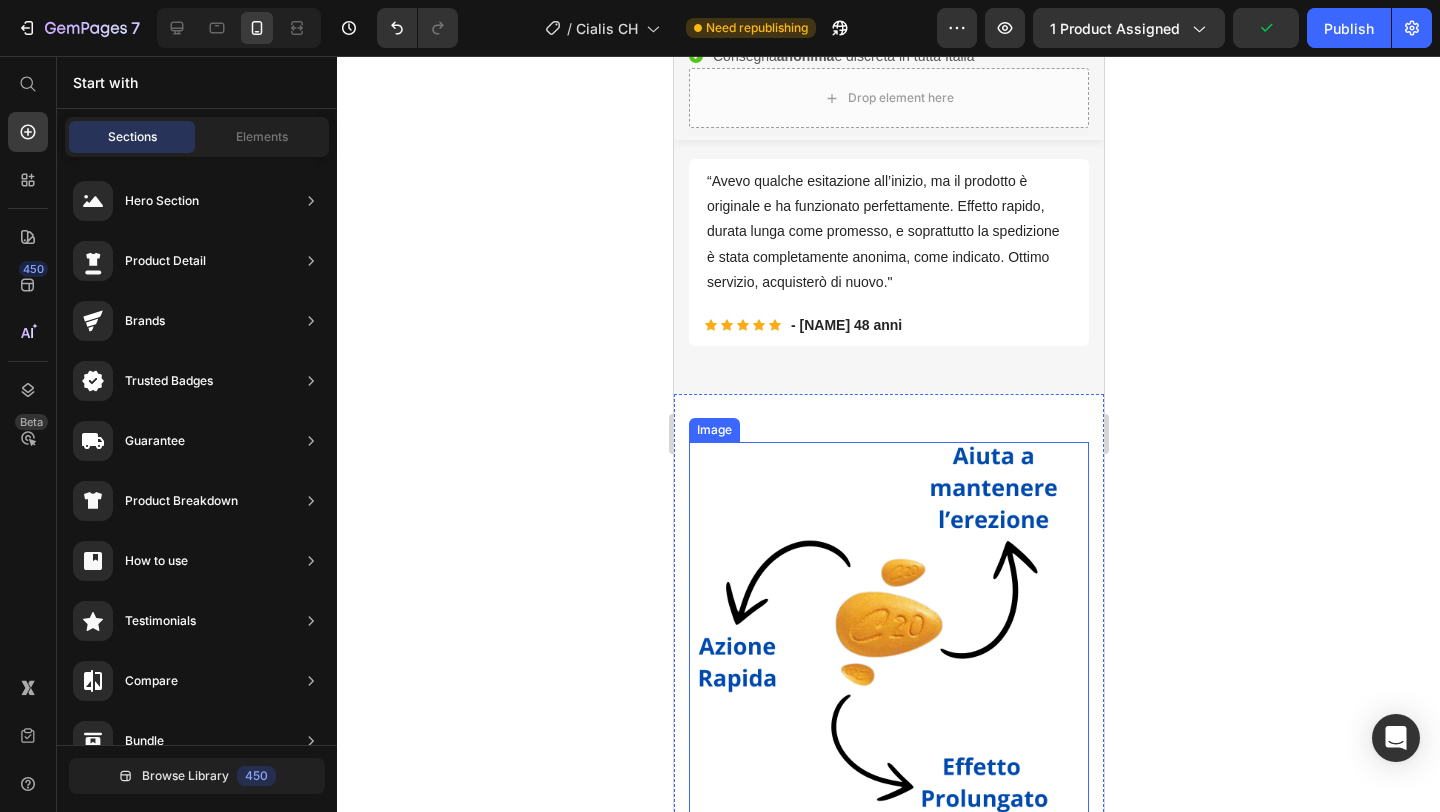 click at bounding box center [888, 642] 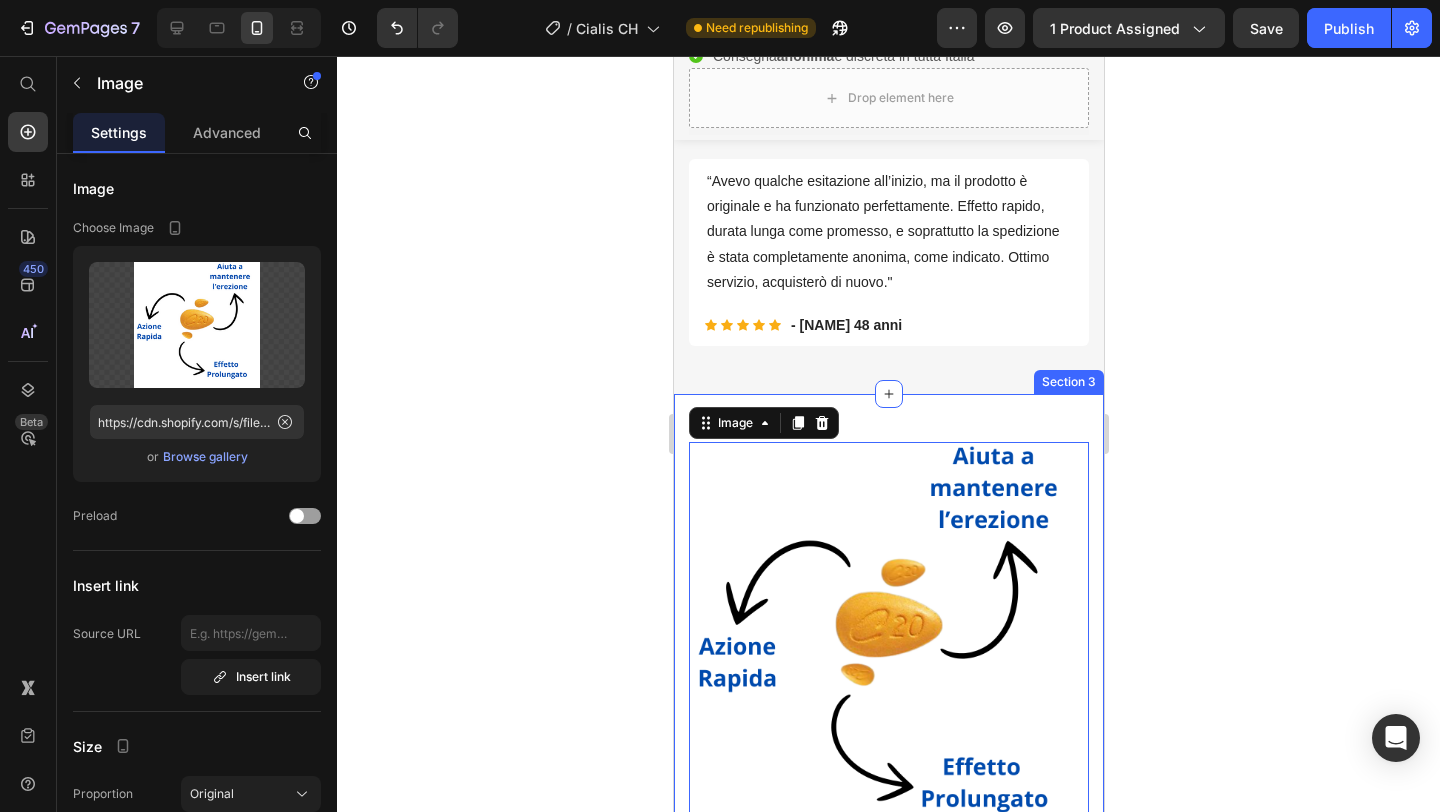 click on "Image   0 Section 3" at bounding box center [888, 618] 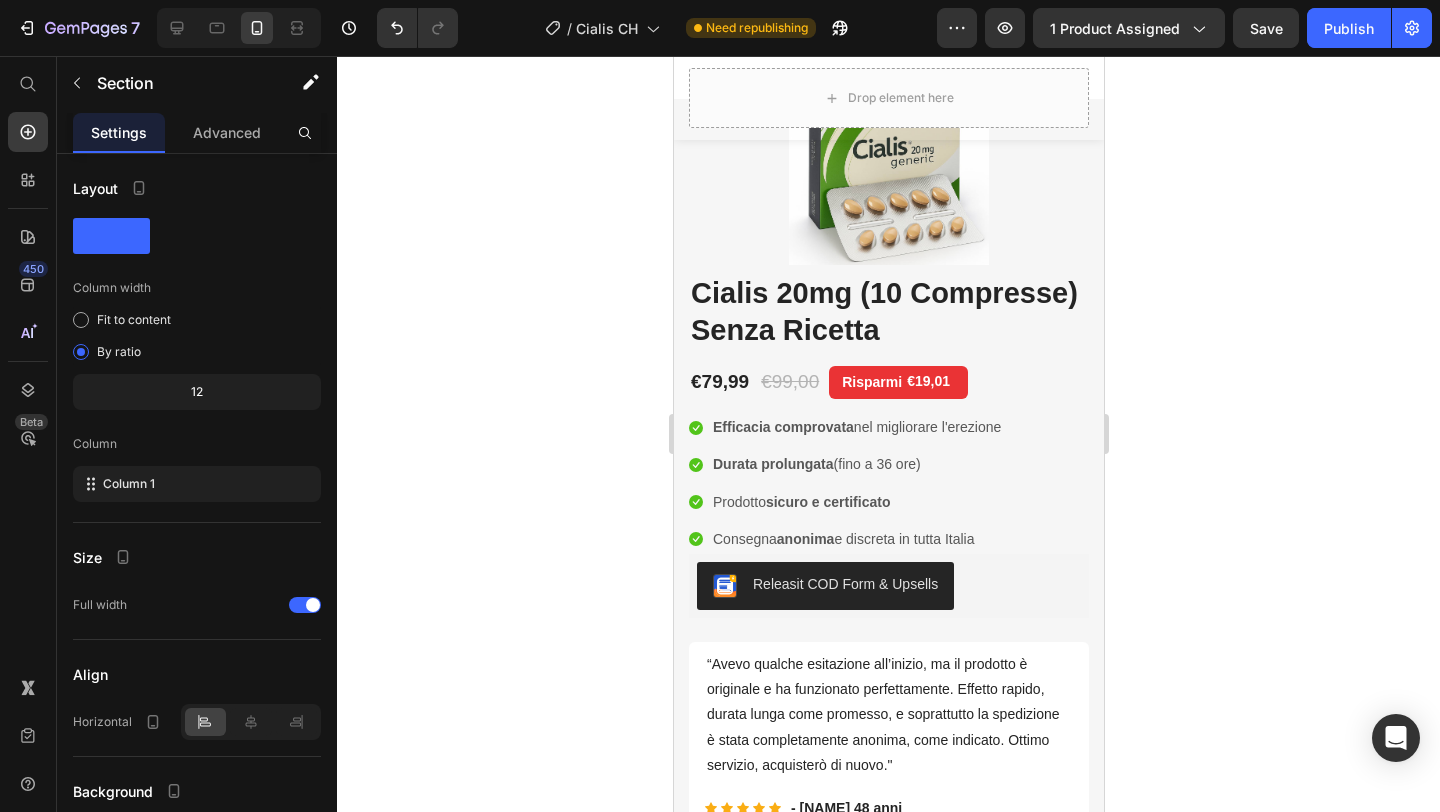 scroll, scrollTop: 0, scrollLeft: 0, axis: both 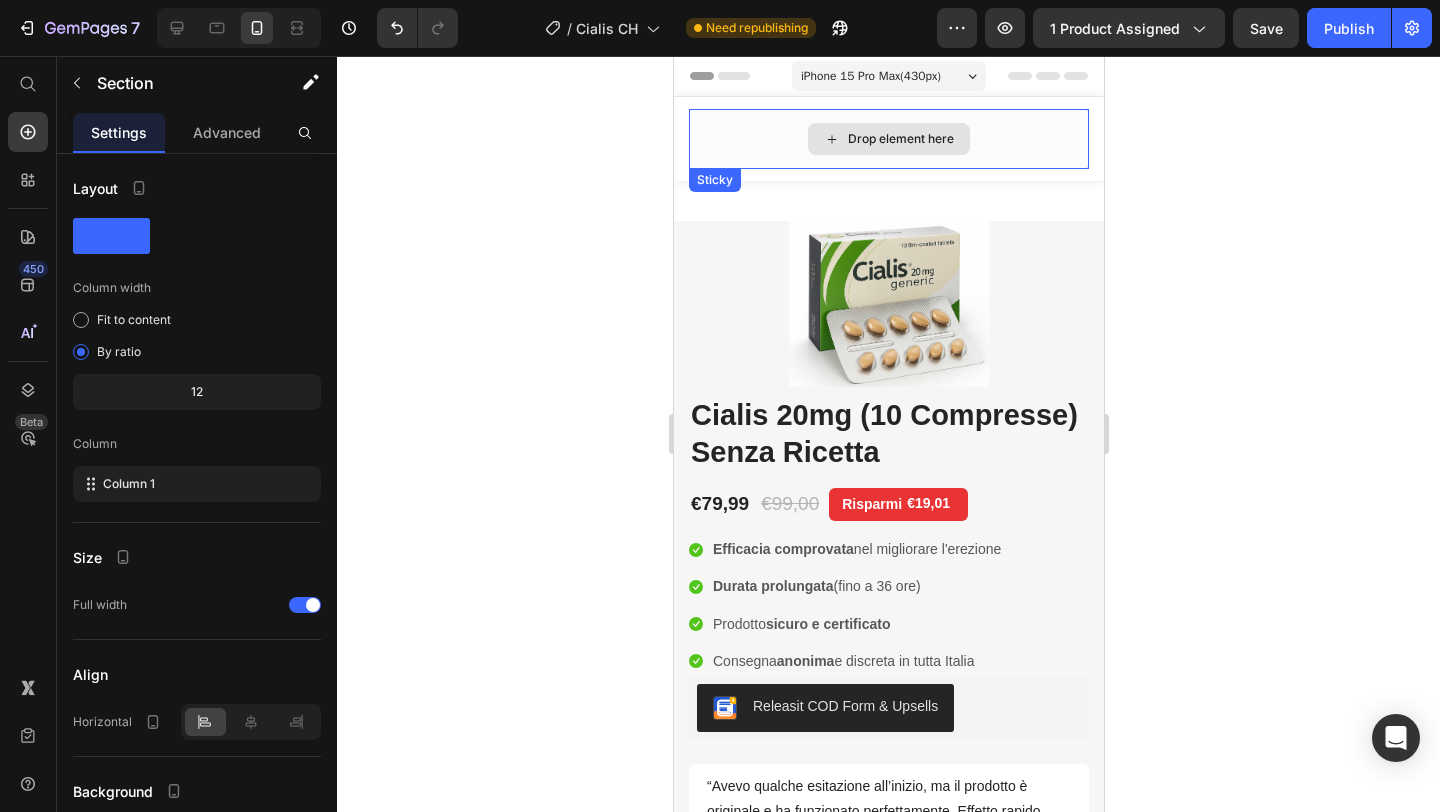 click on "Drop element here" at bounding box center [888, 139] 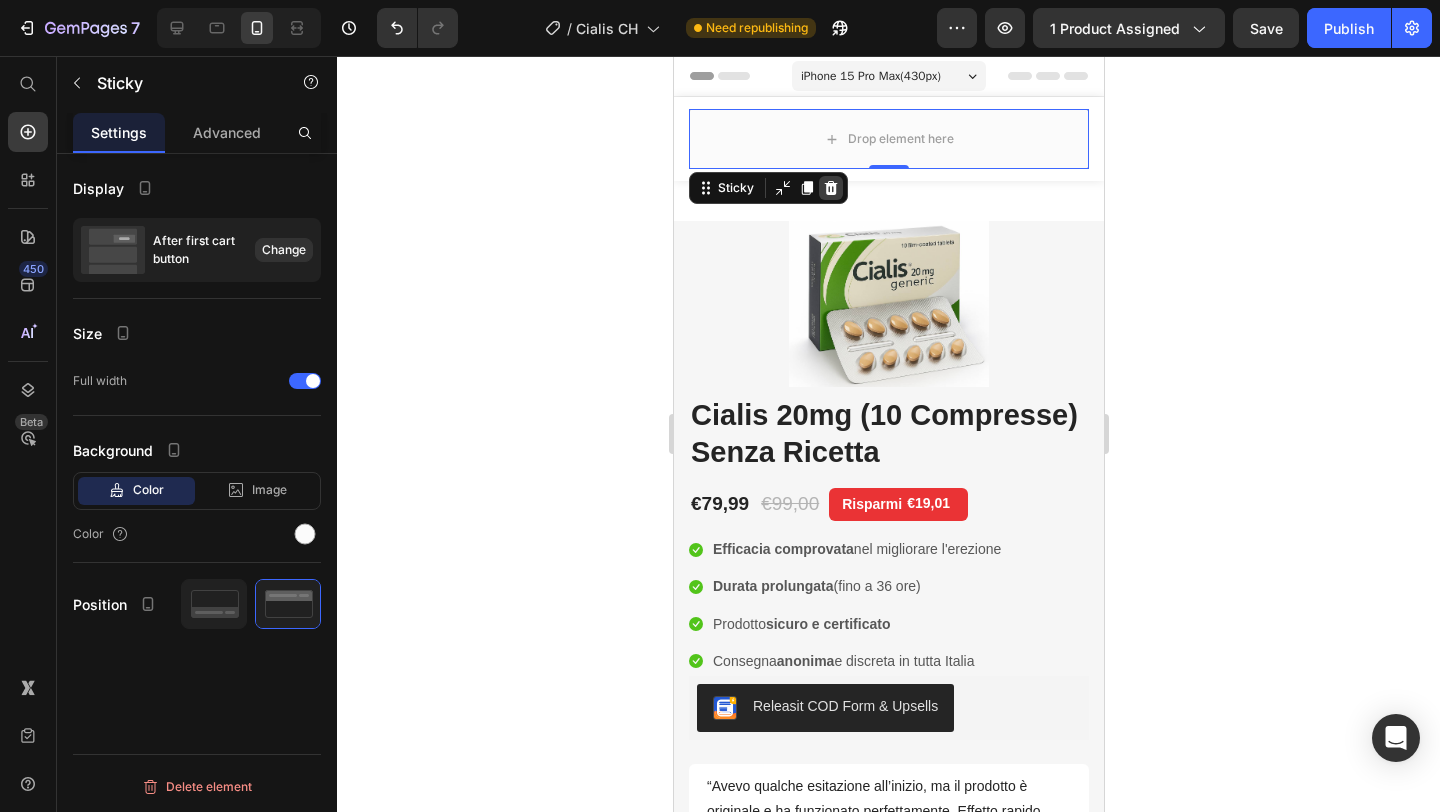 click at bounding box center (830, 188) 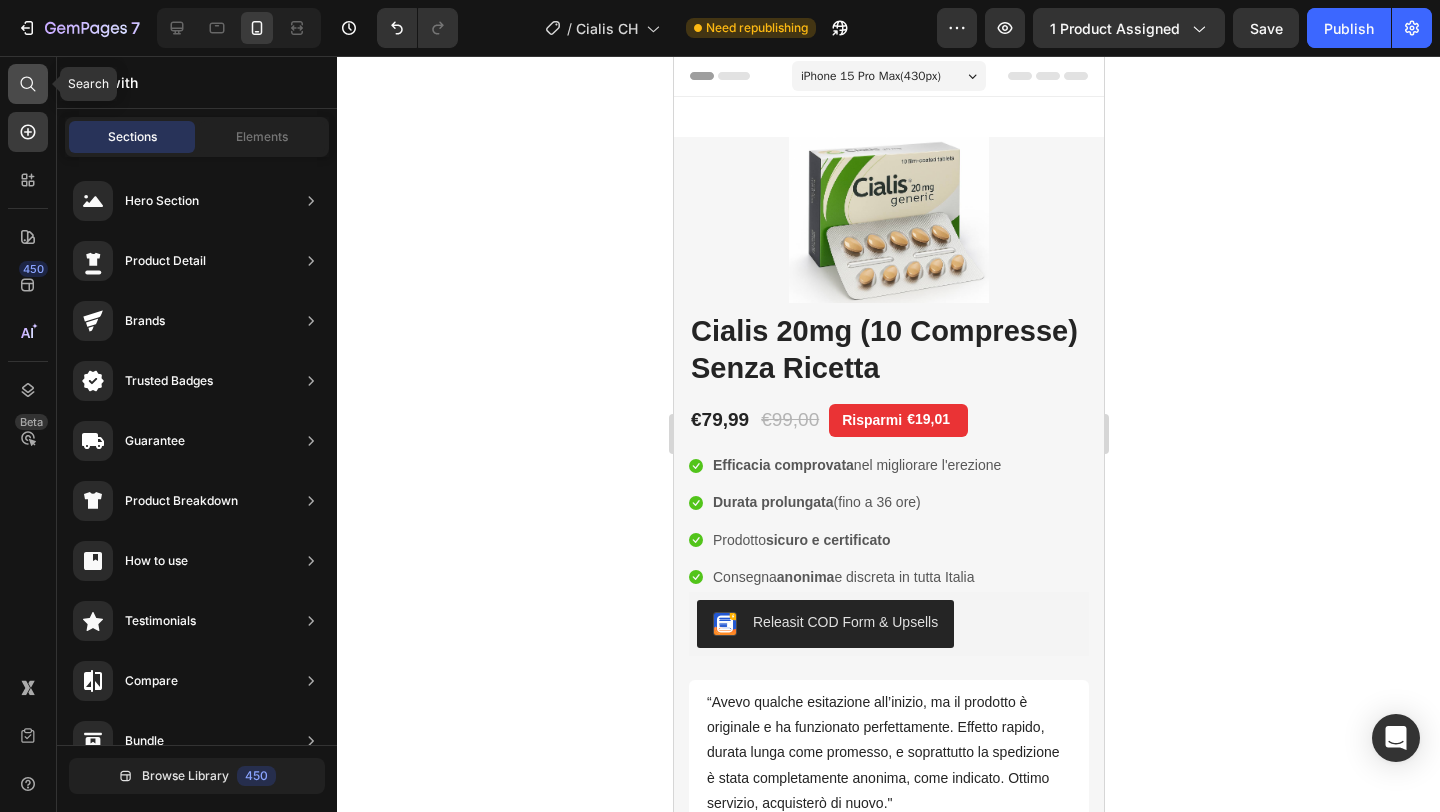 click 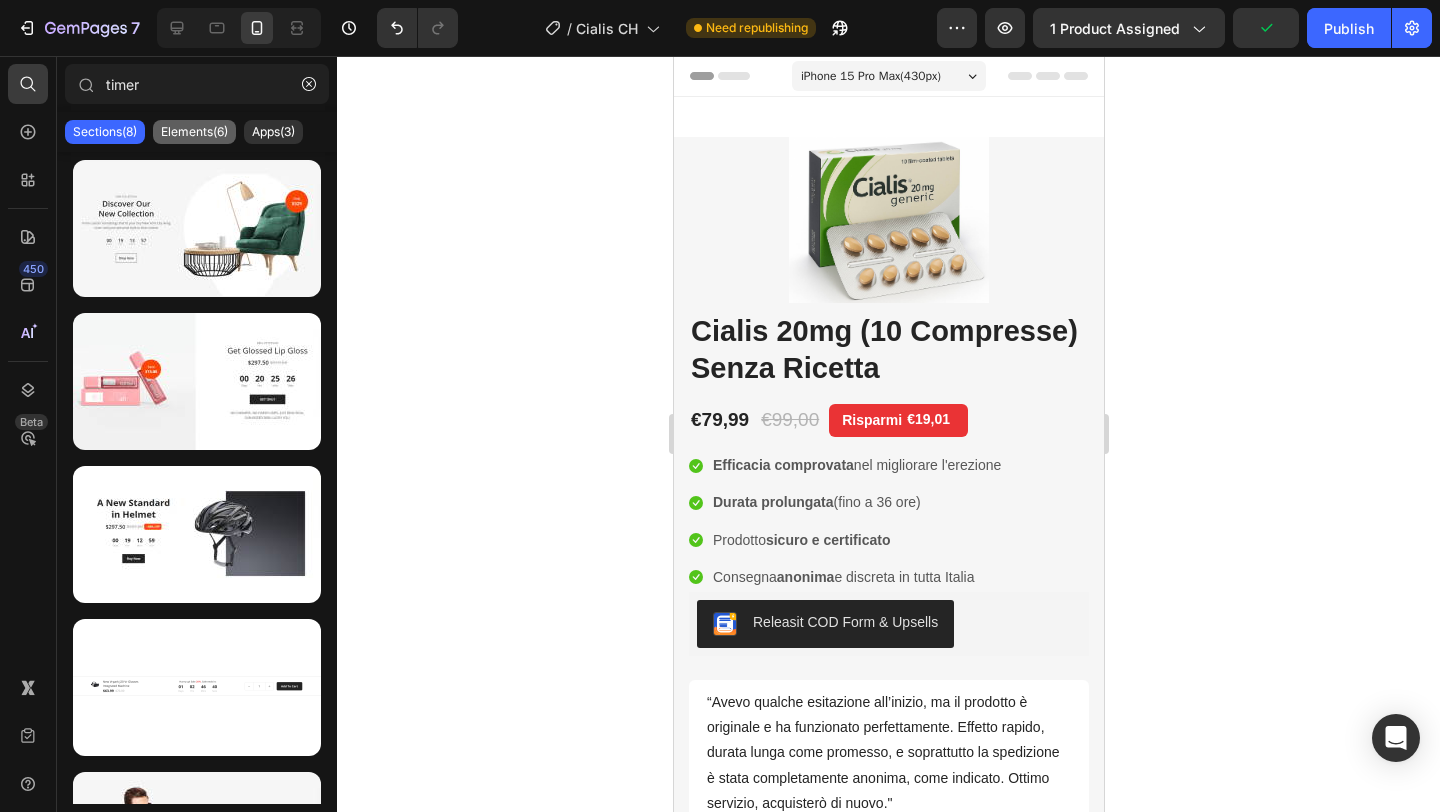 click on "Elements(6)" at bounding box center (194, 132) 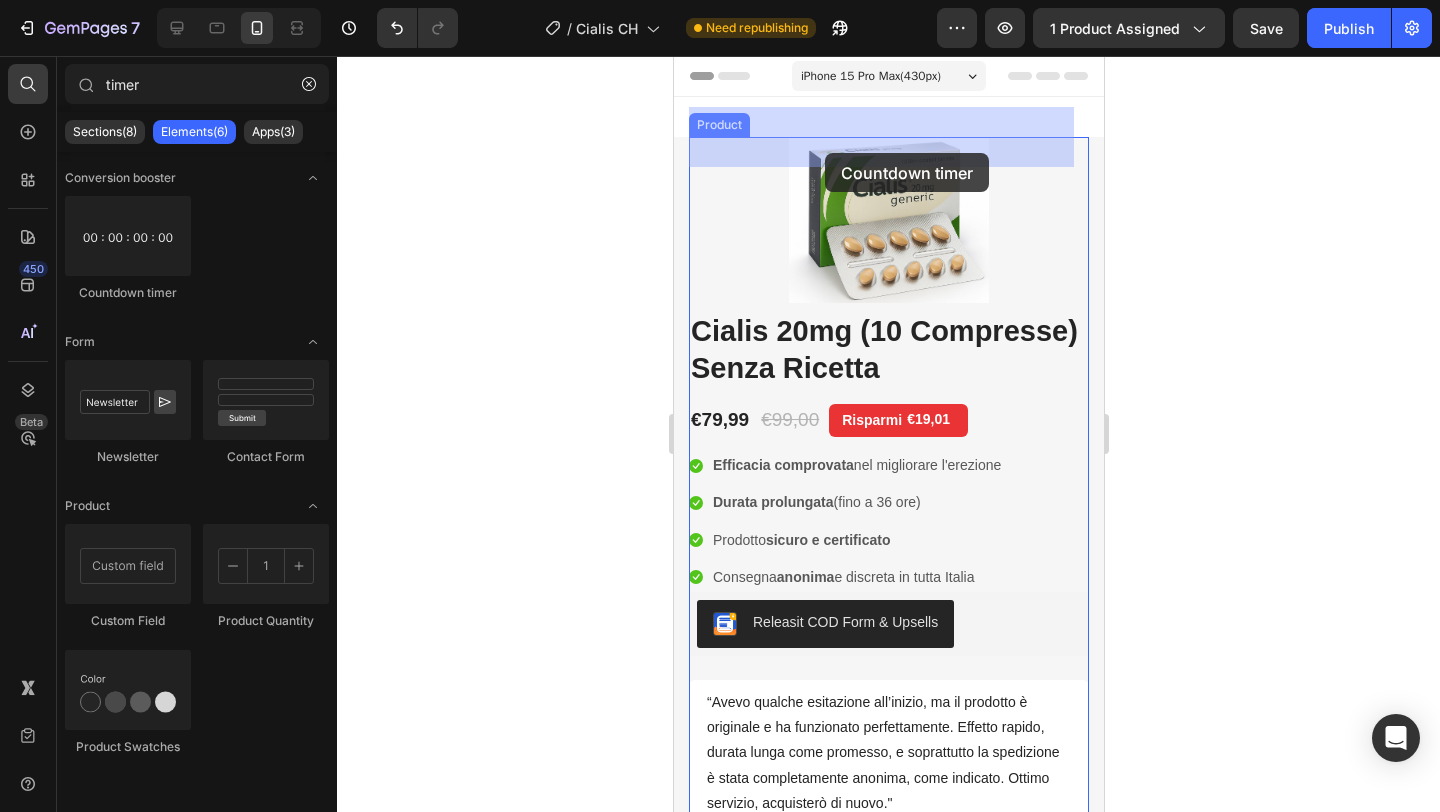 drag, startPoint x: 827, startPoint y: 309, endPoint x: 824, endPoint y: 153, distance: 156.02884 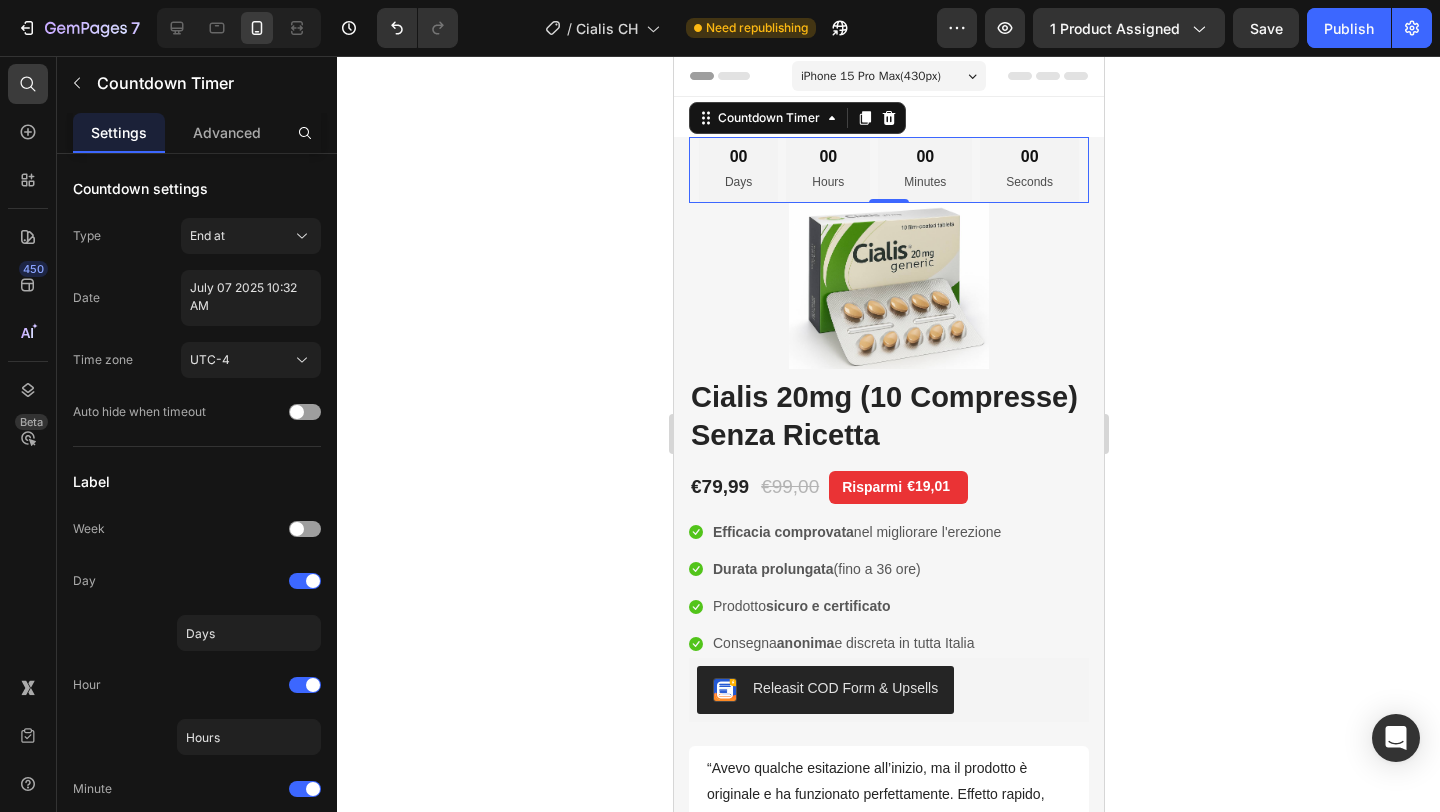 click 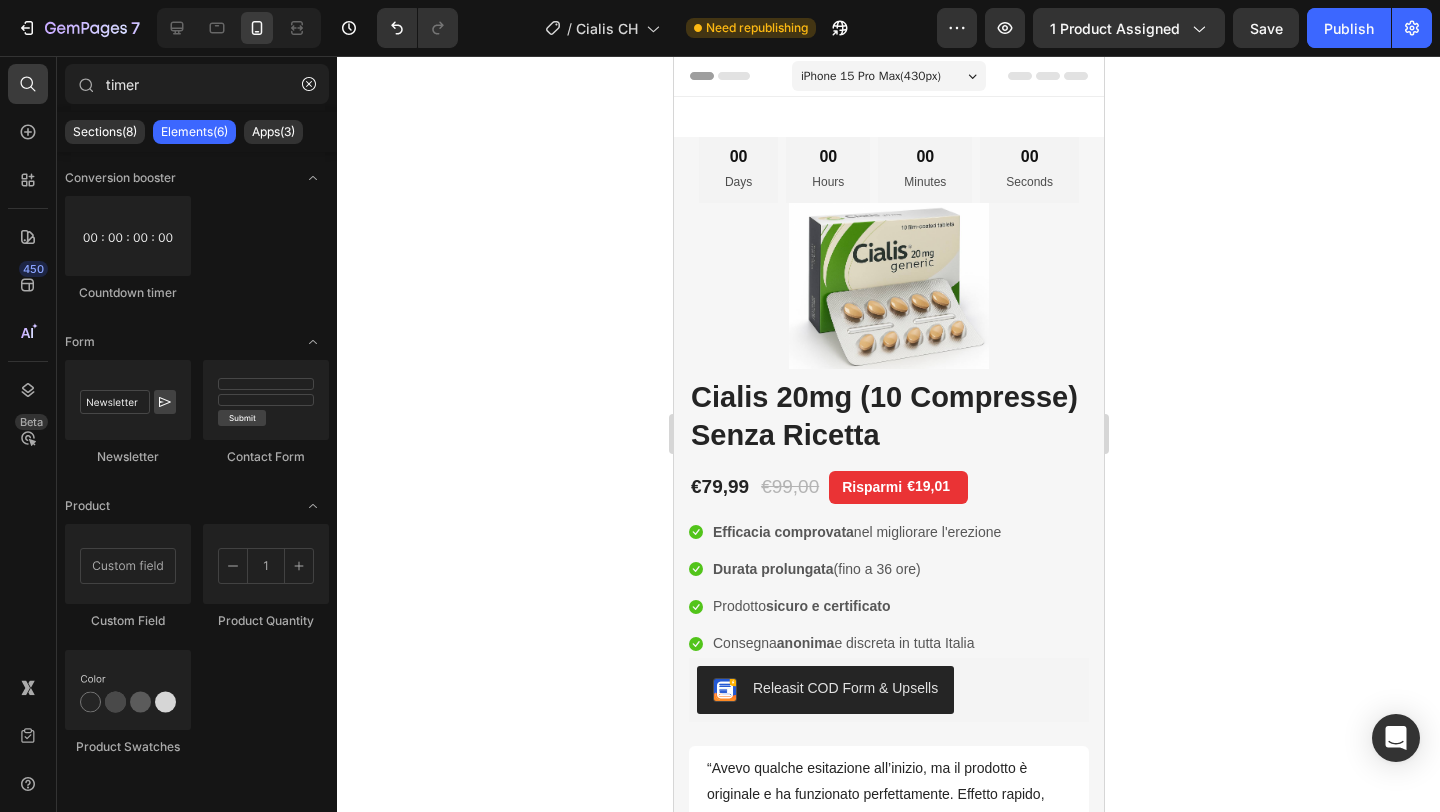 click 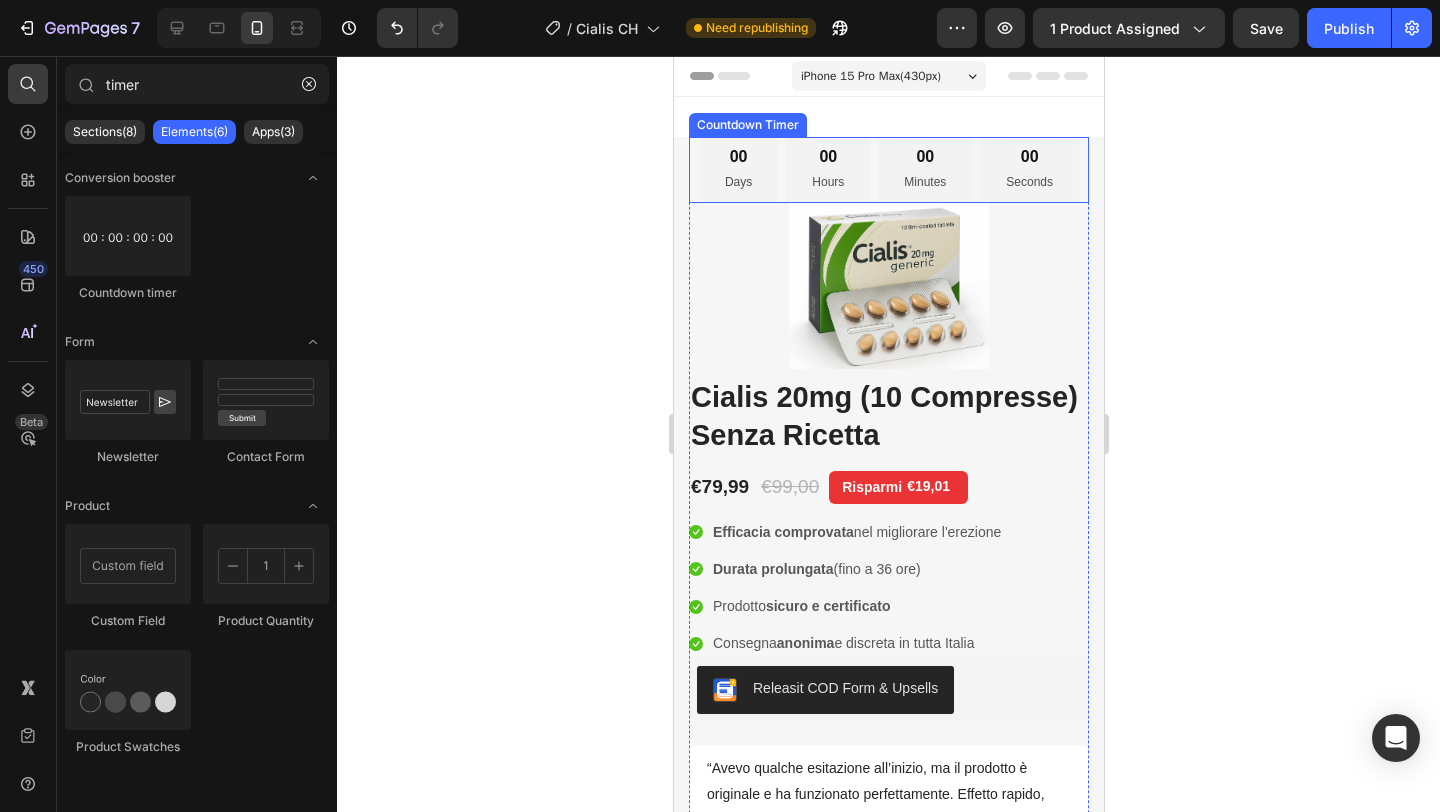 click on "00 Days" at bounding box center [737, 170] 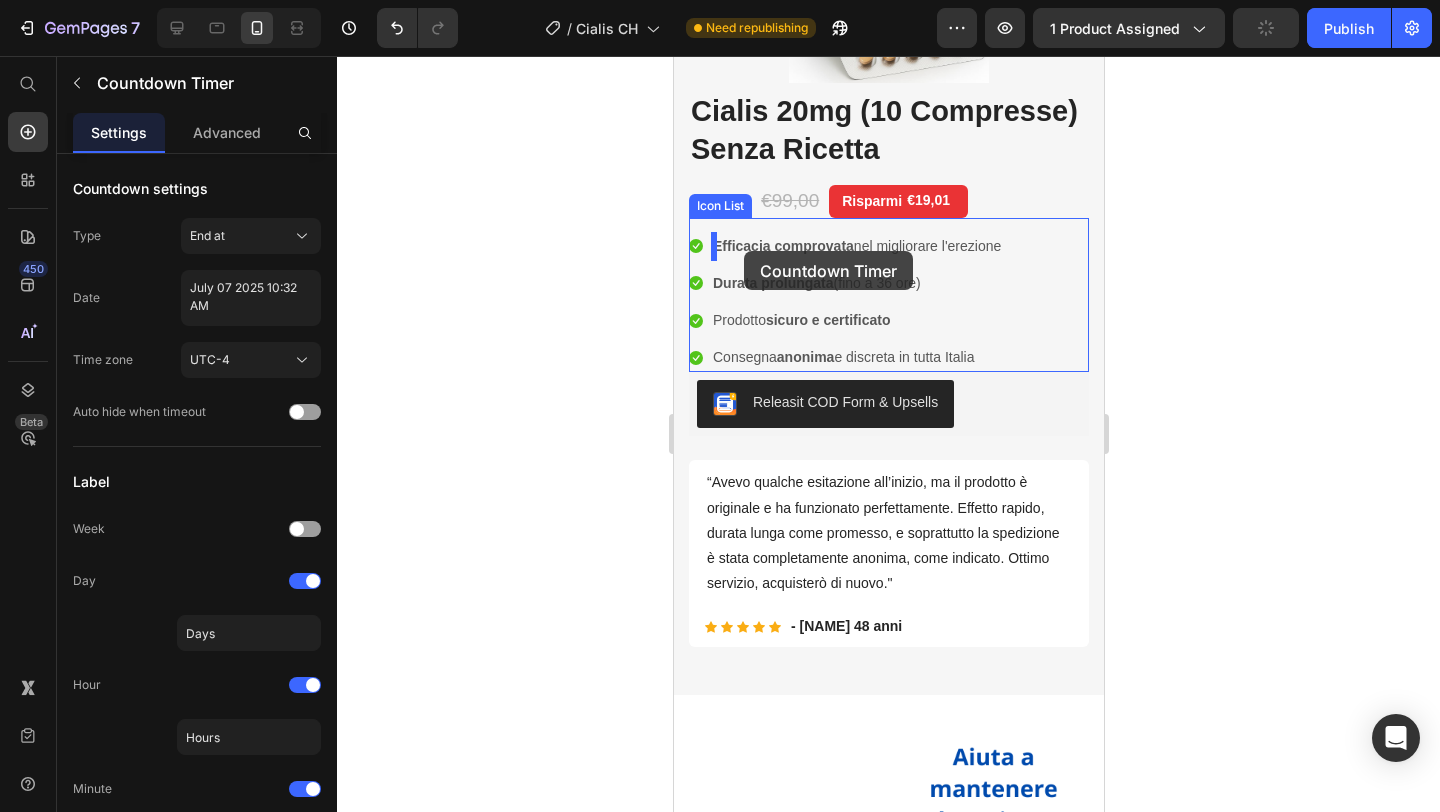 scroll, scrollTop: 285, scrollLeft: 0, axis: vertical 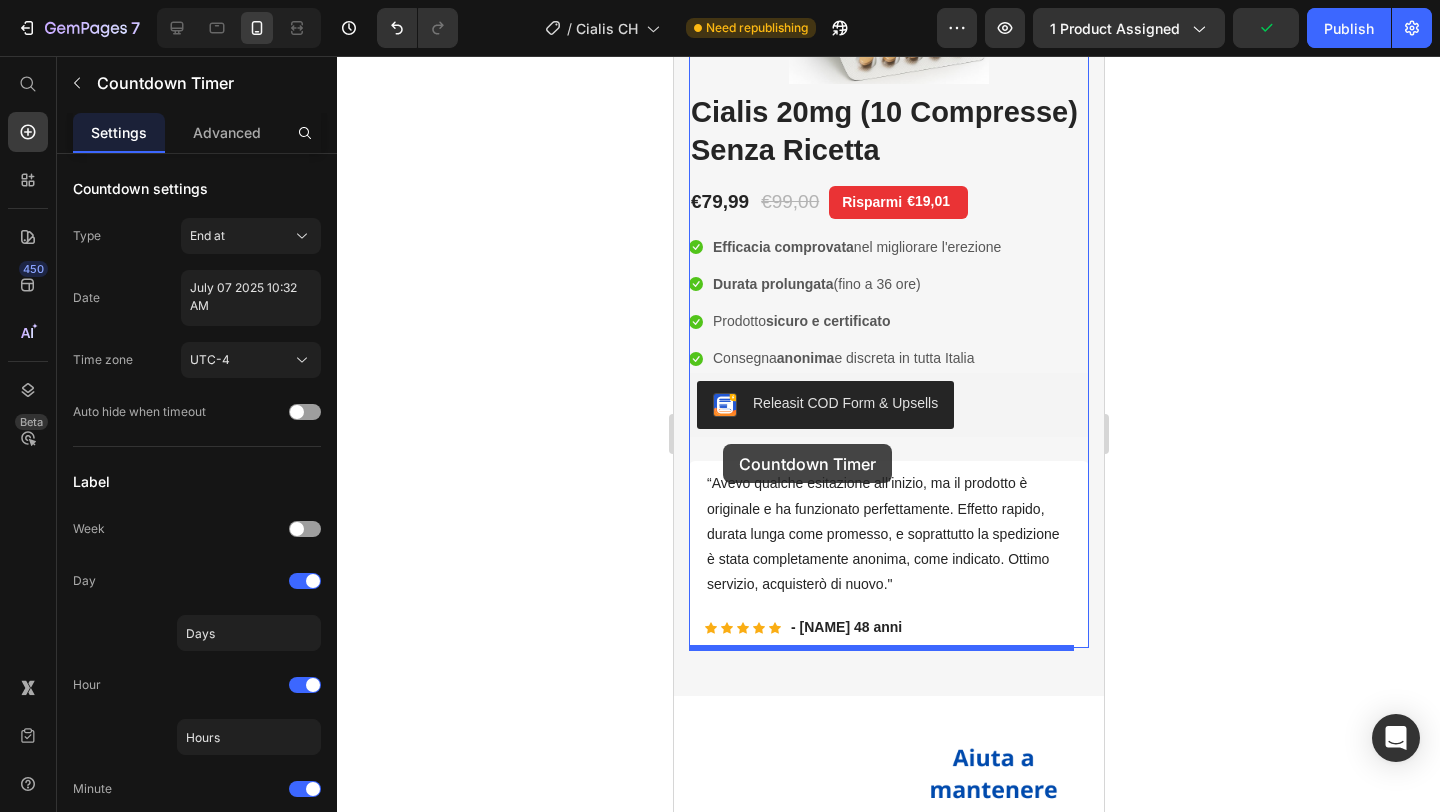 drag, startPoint x: 692, startPoint y: 167, endPoint x: 722, endPoint y: 444, distance: 278.6198 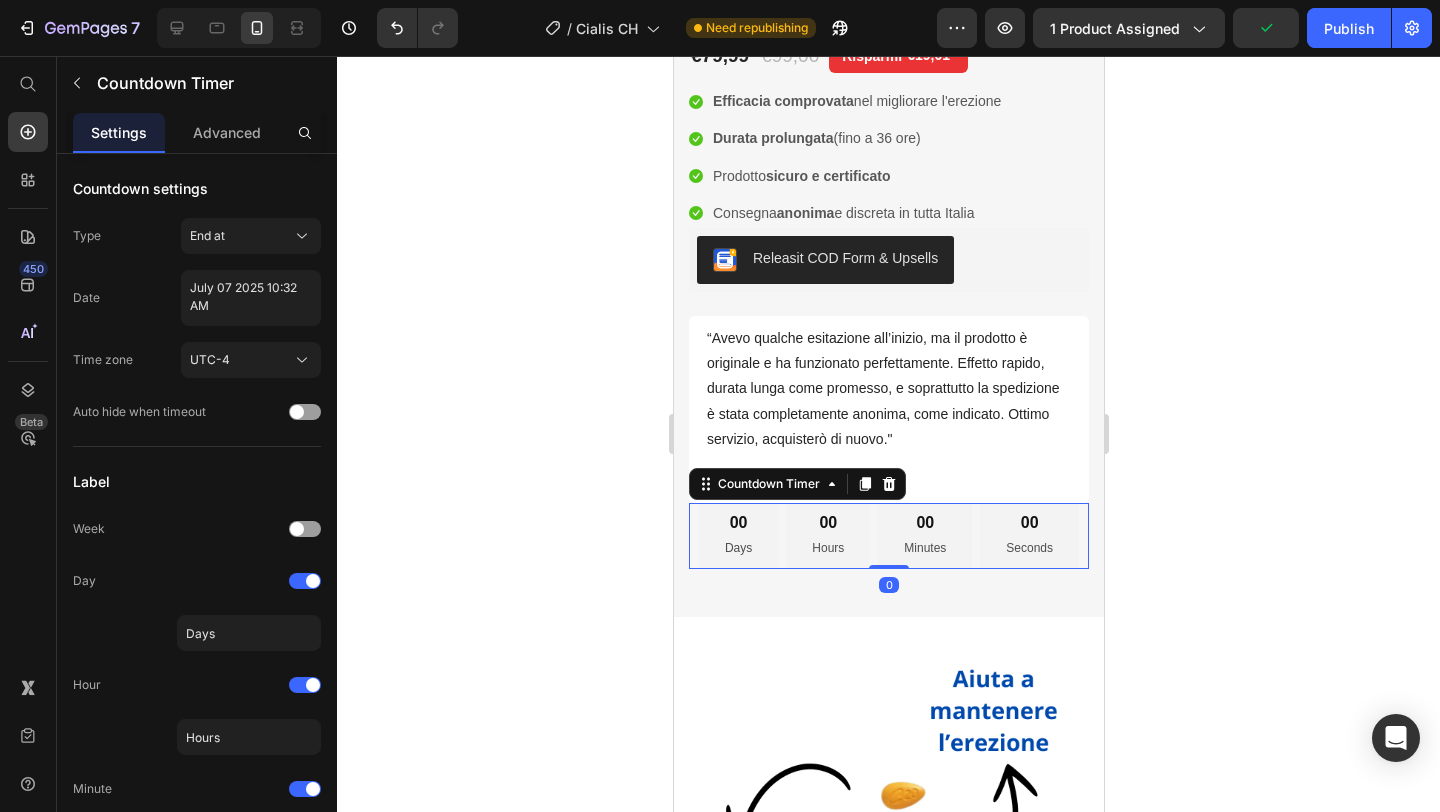 scroll, scrollTop: 483, scrollLeft: 0, axis: vertical 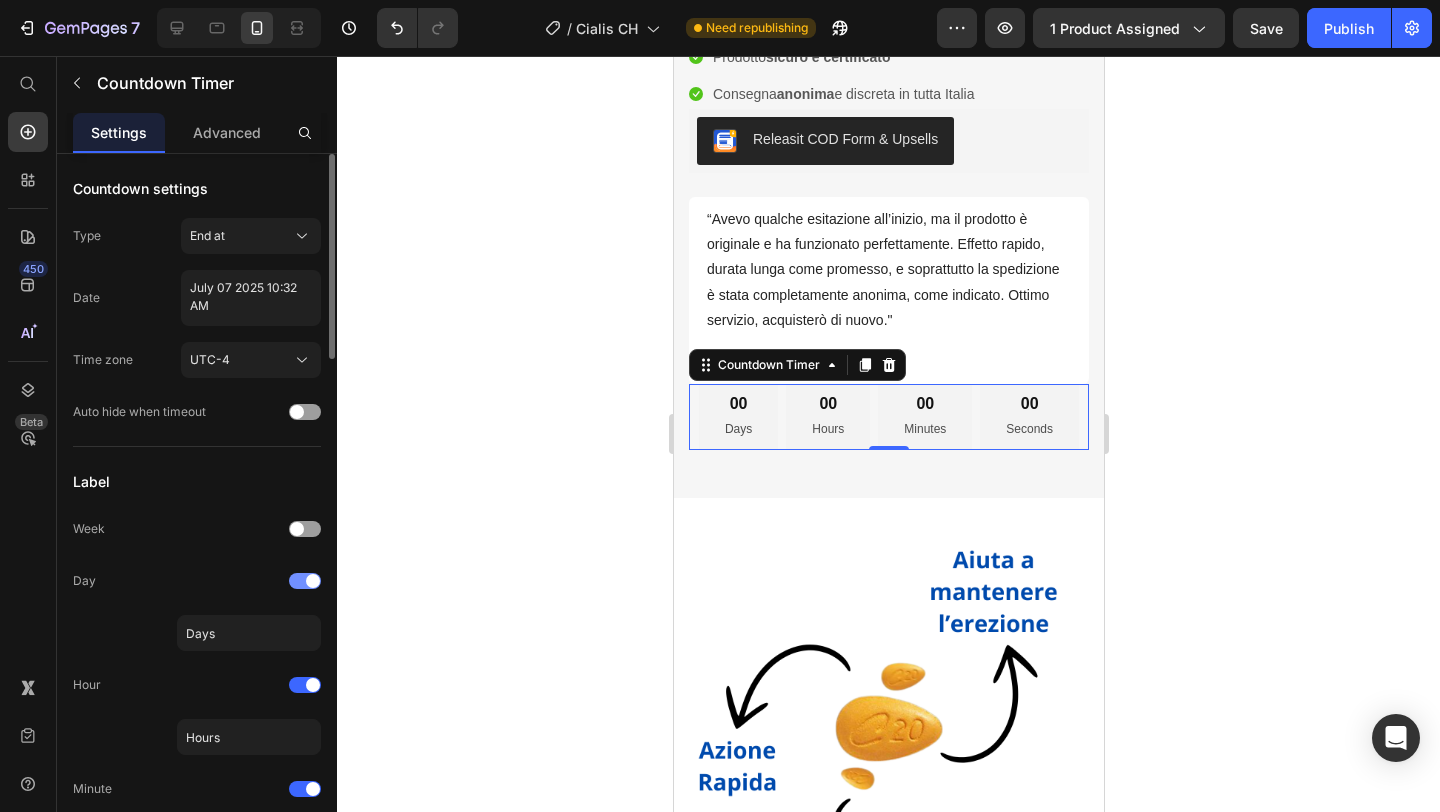click at bounding box center (313, 581) 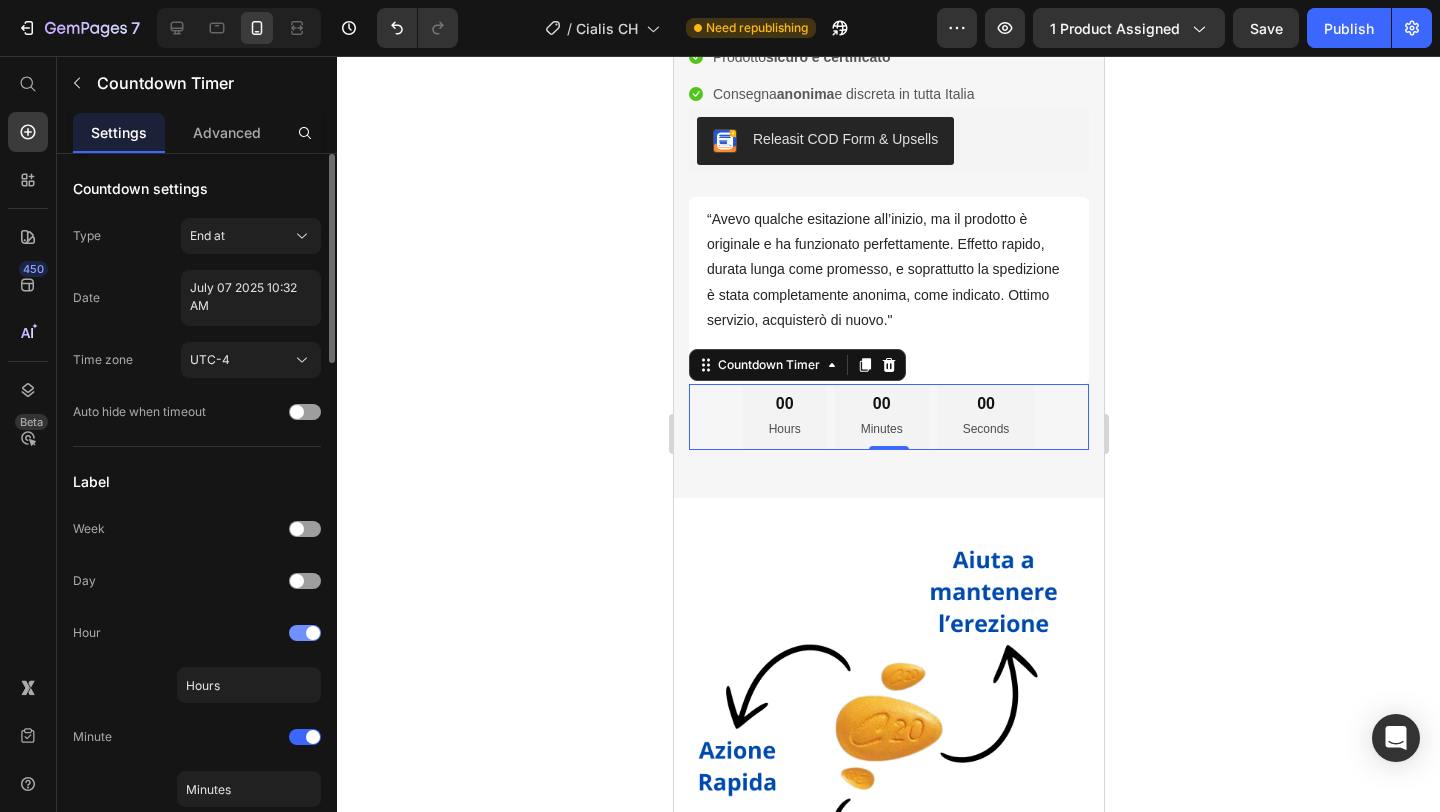 click at bounding box center (313, 633) 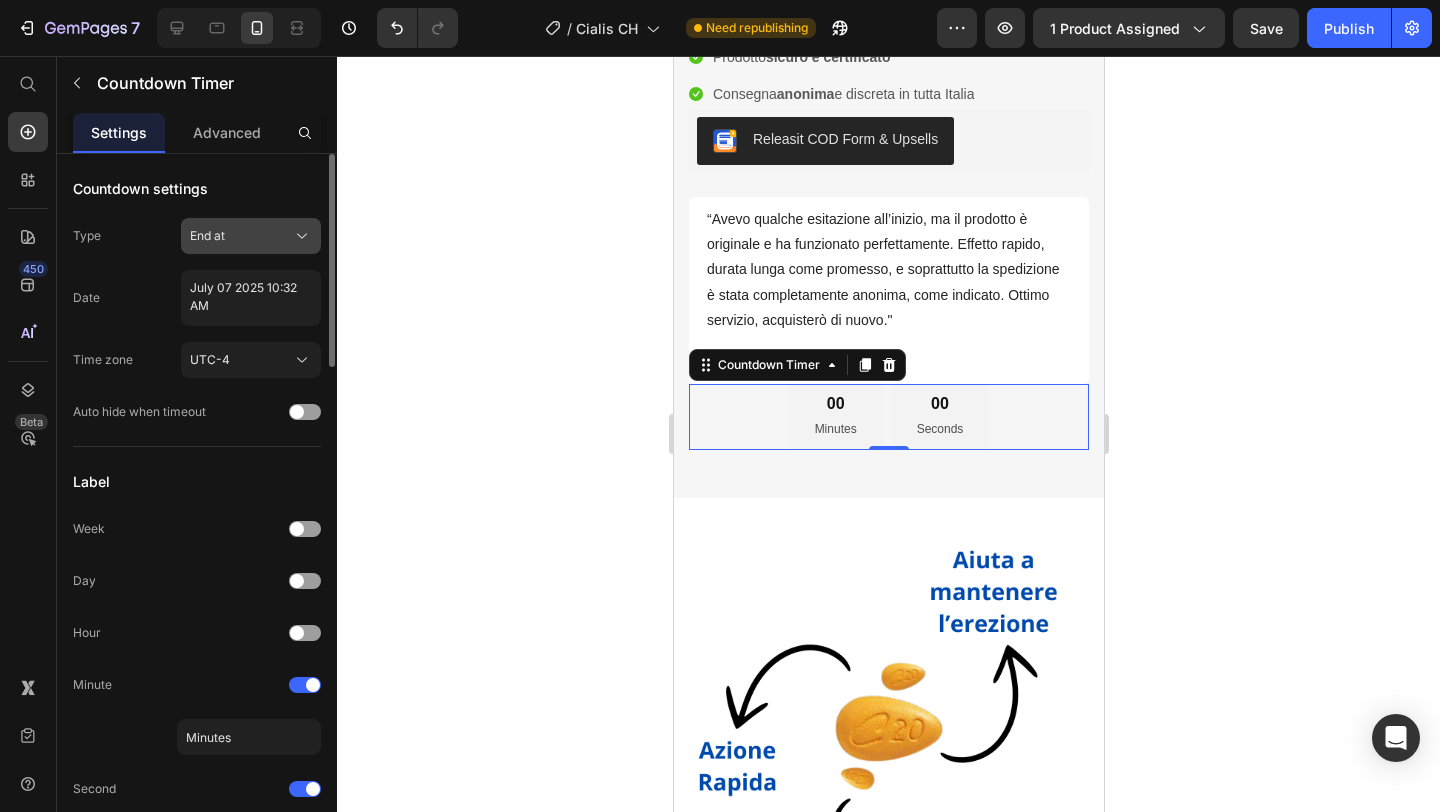 click on "End at" 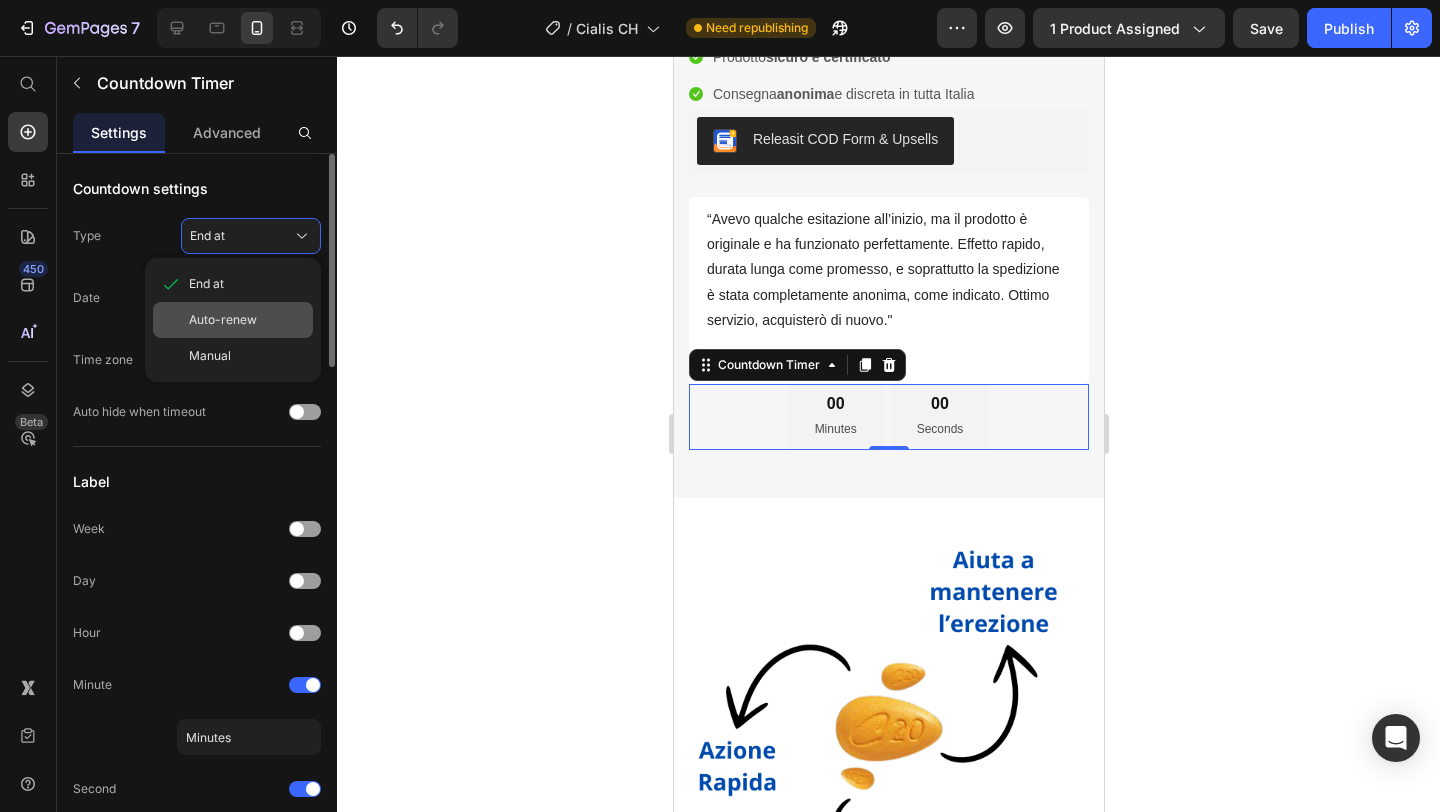 click on "Auto-renew" at bounding box center [223, 320] 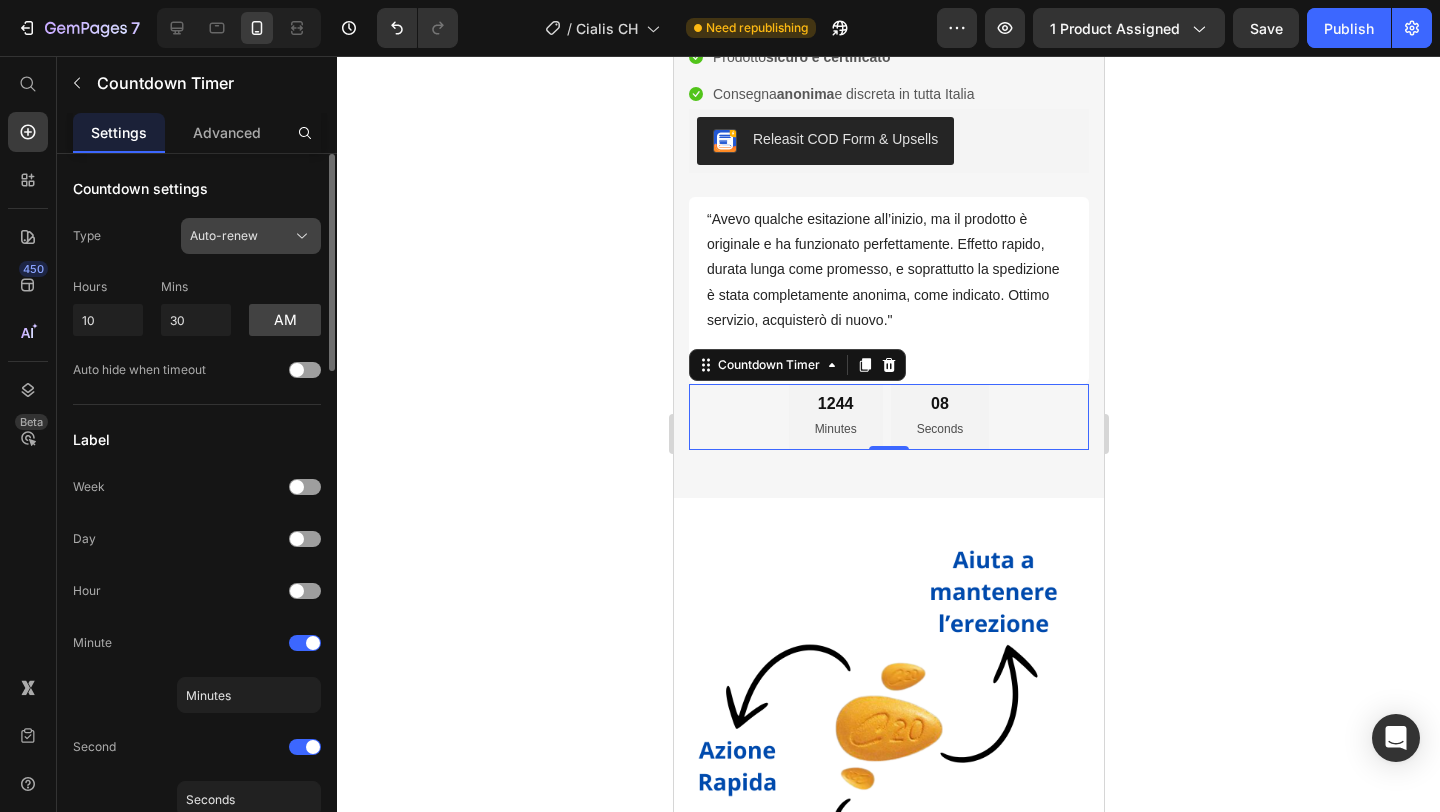 click on "Auto-renew" at bounding box center [251, 236] 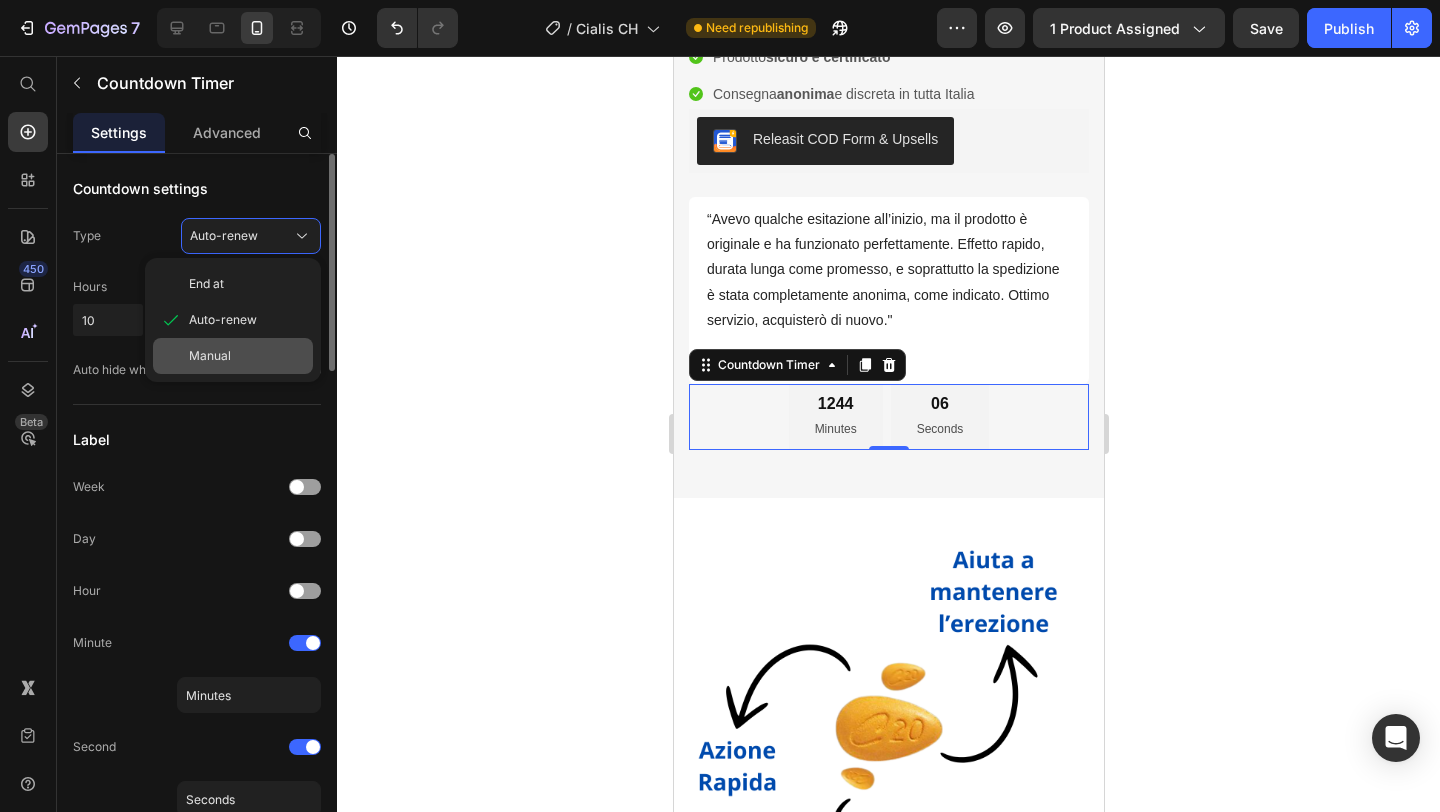 click on "Manual" at bounding box center (247, 356) 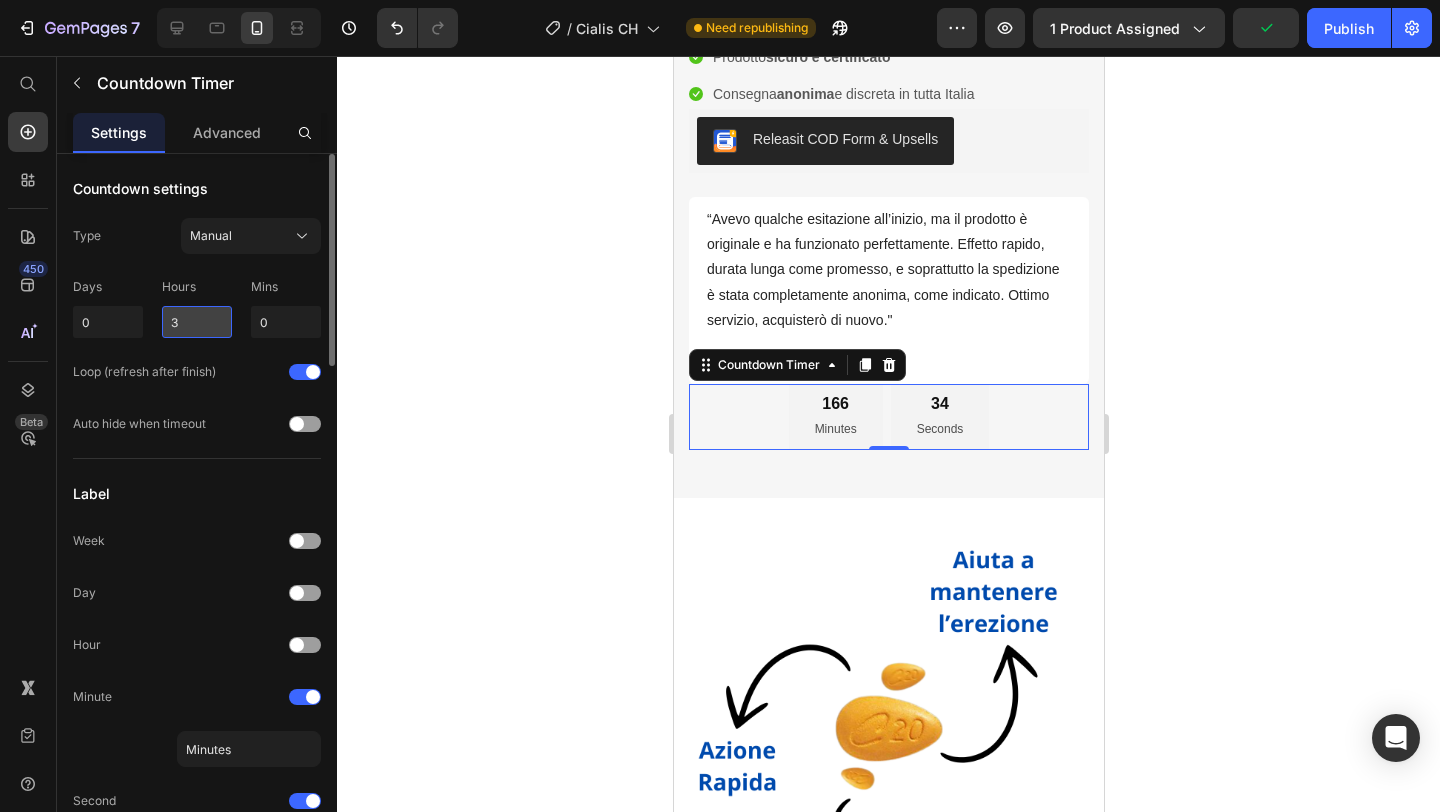 click on "3" at bounding box center [197, 322] 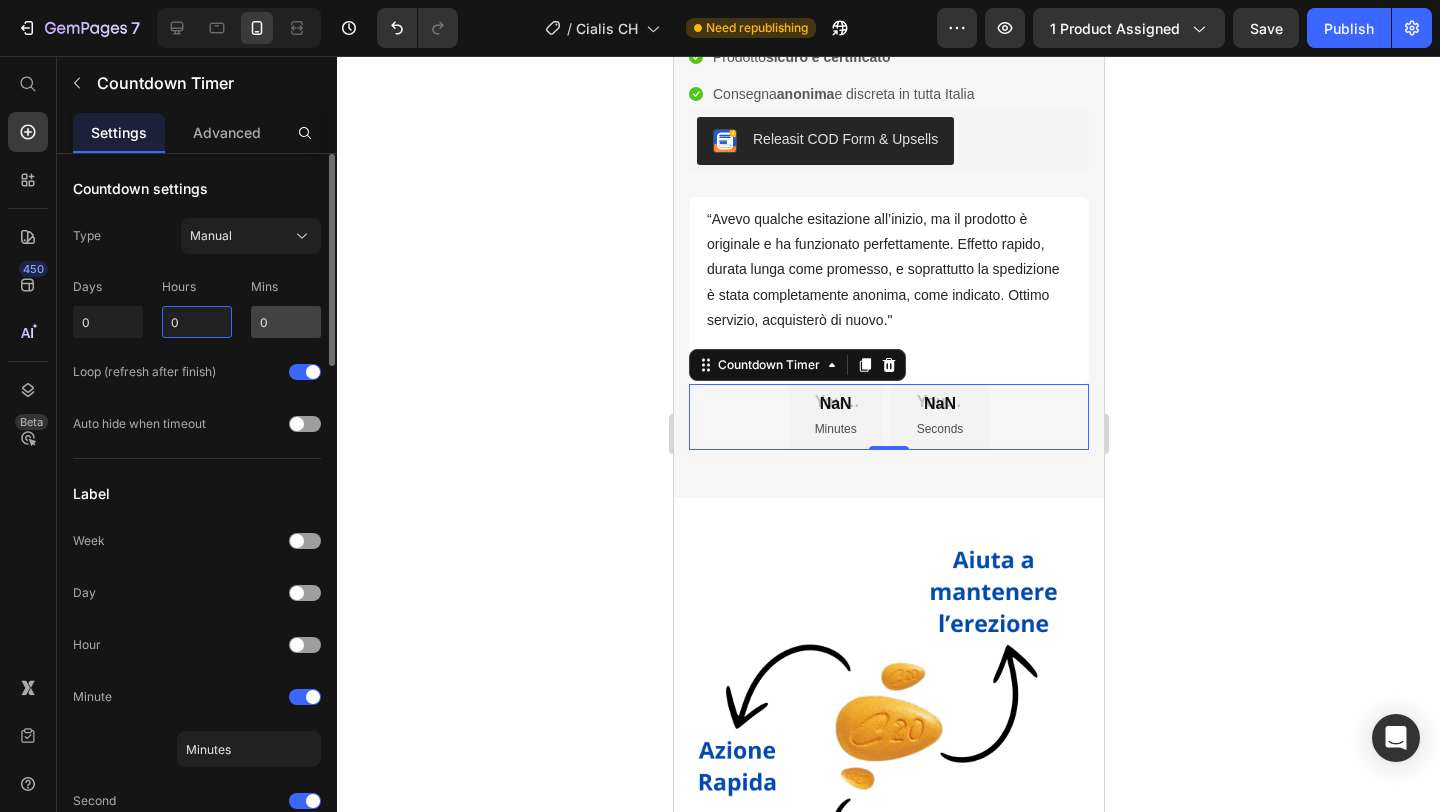 type on "0" 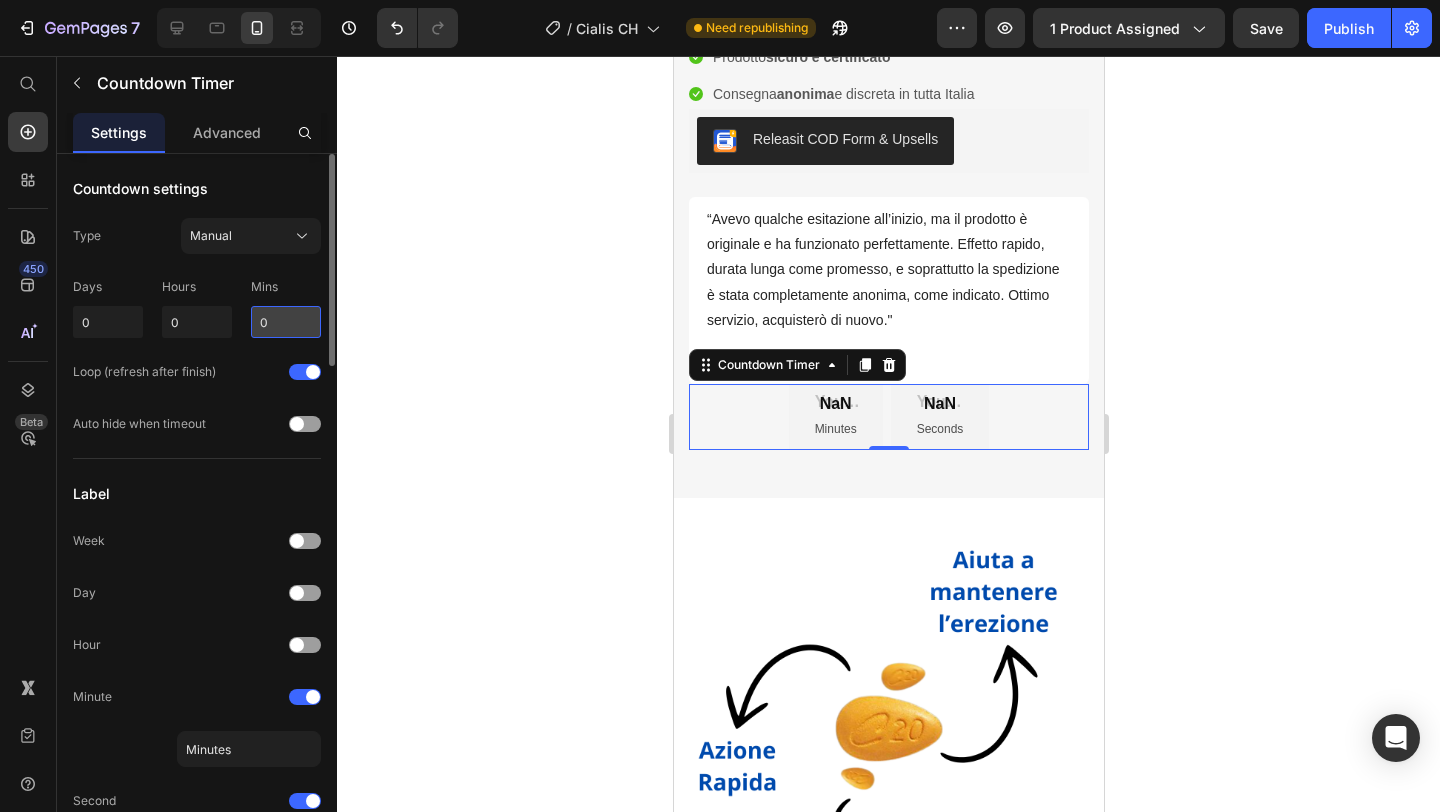 click on "0" at bounding box center (286, 322) 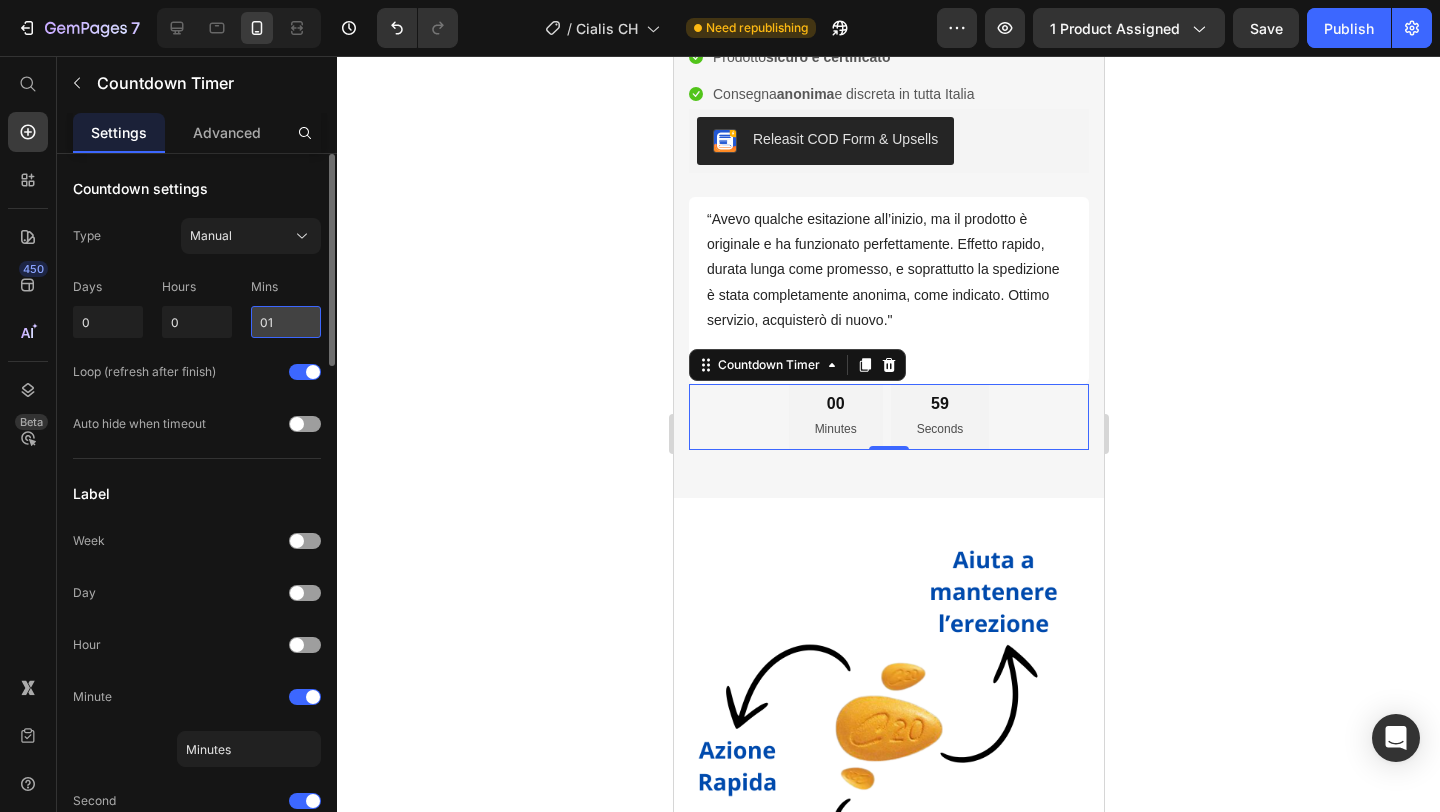 type on "0" 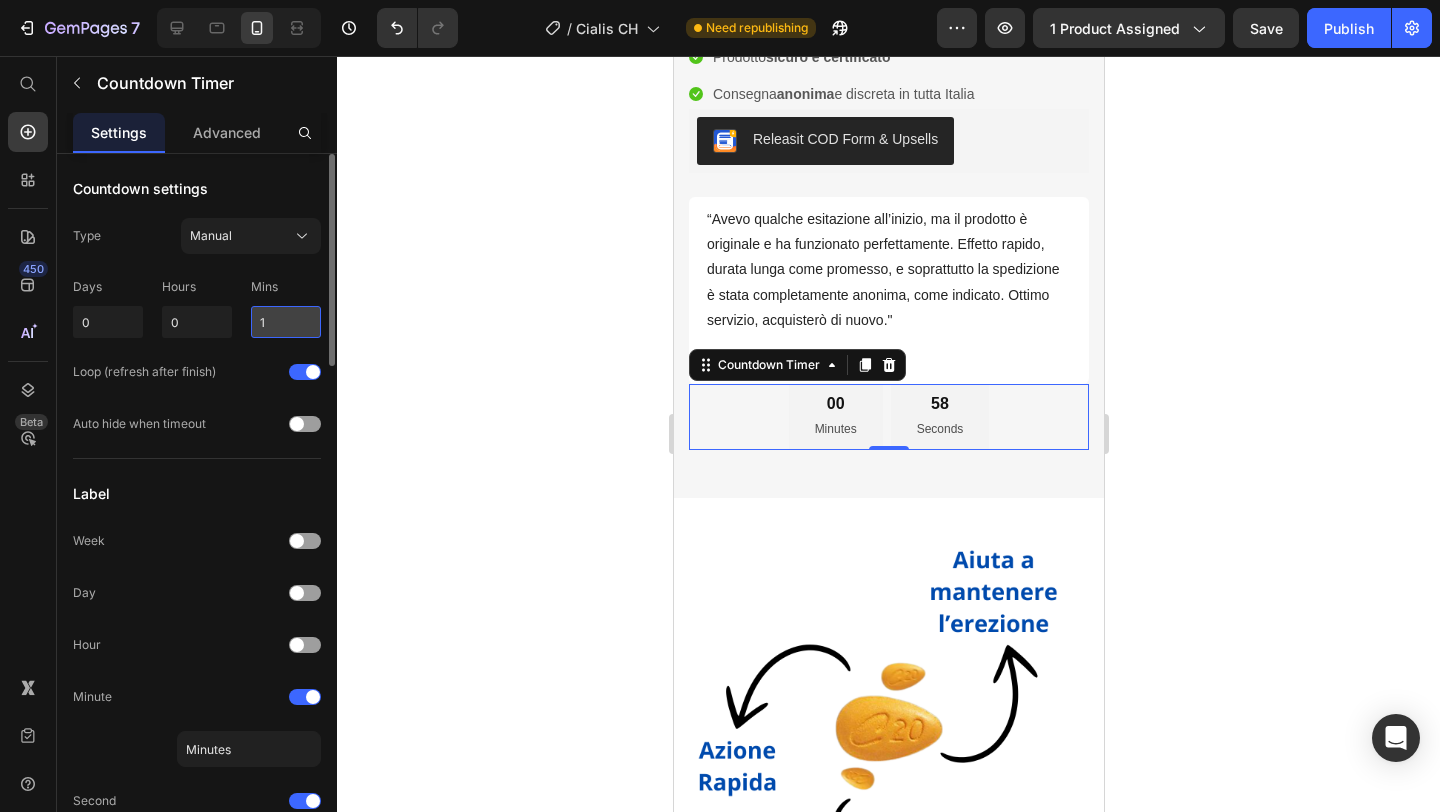 type on "10" 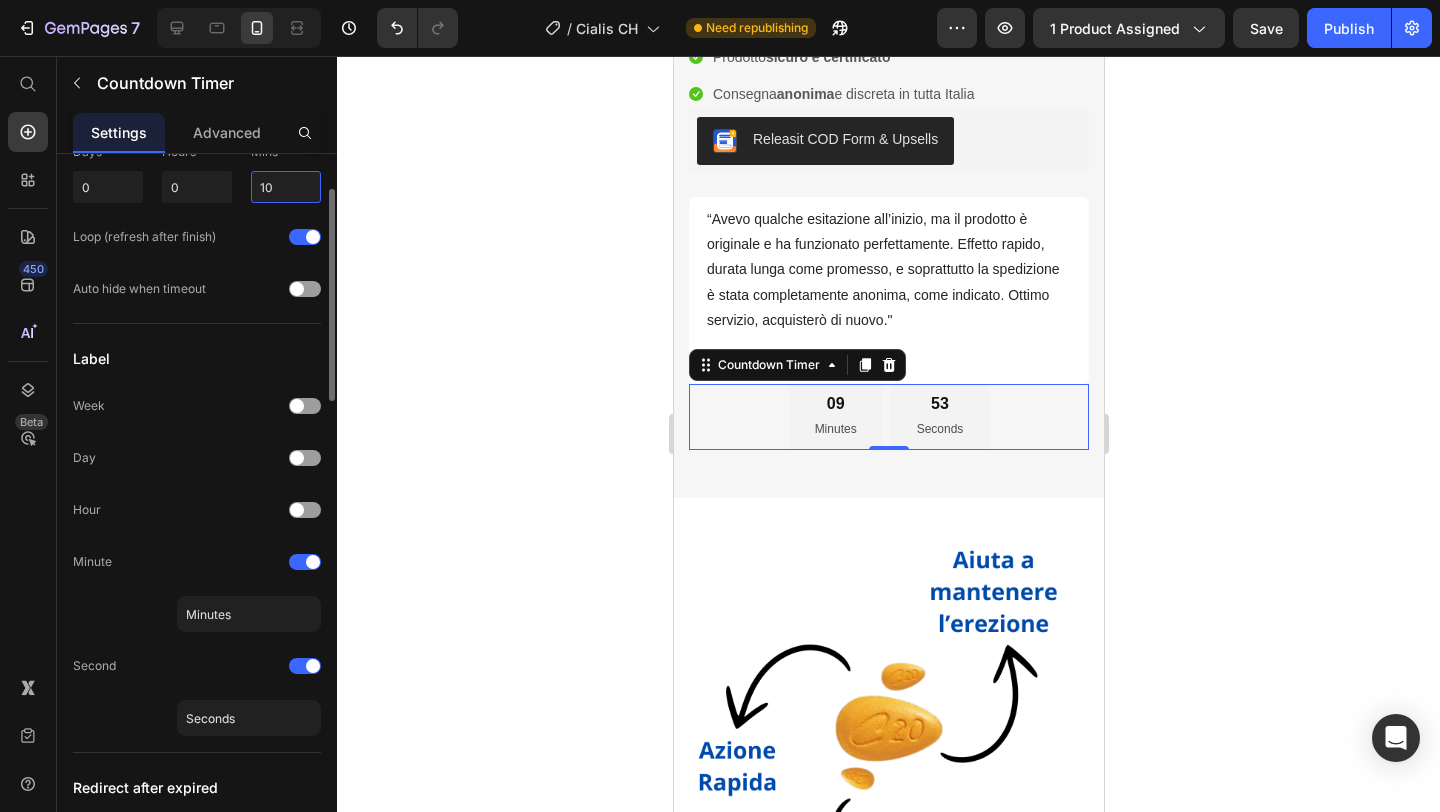 scroll, scrollTop: 139, scrollLeft: 0, axis: vertical 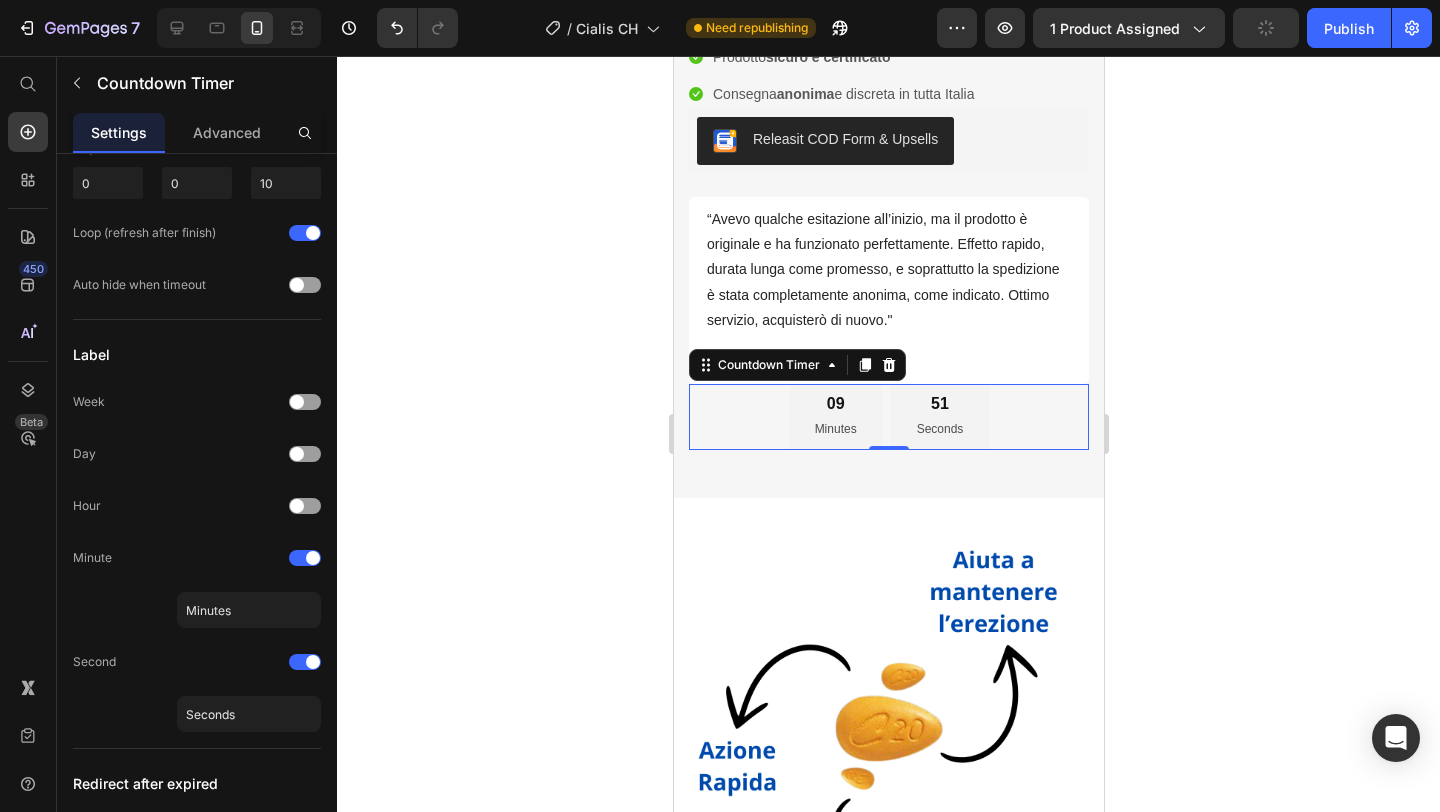 click 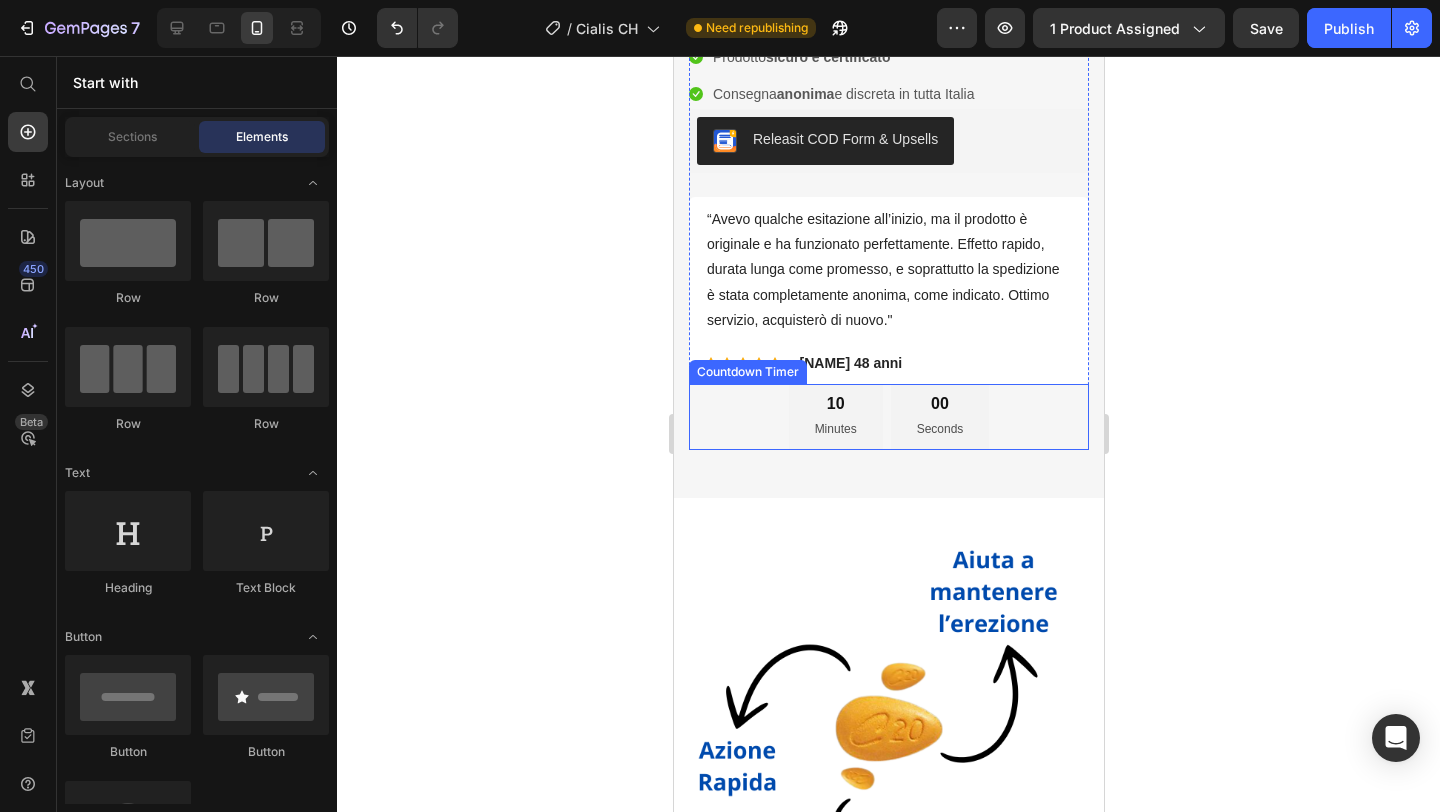click on "Minutes" at bounding box center [835, 430] 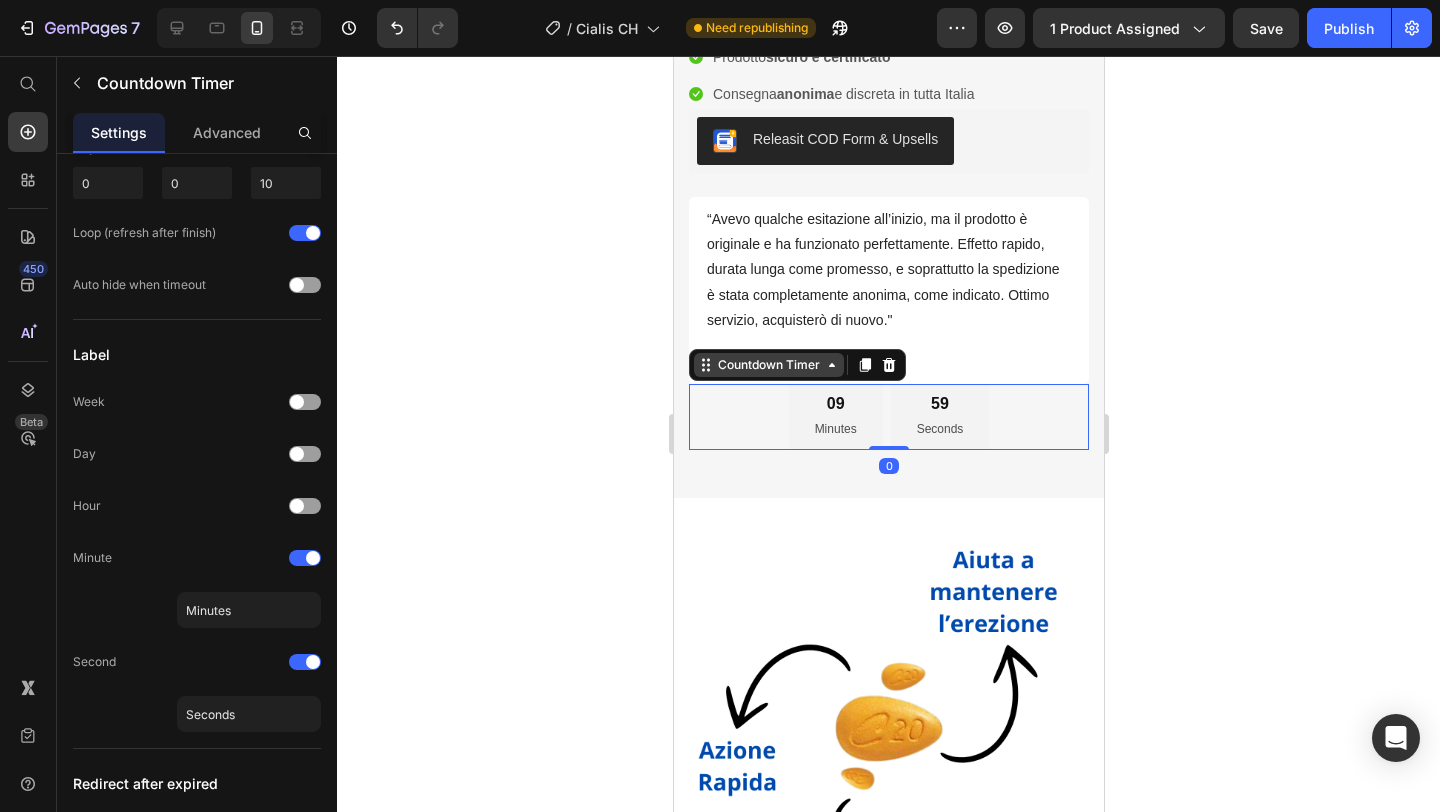 click 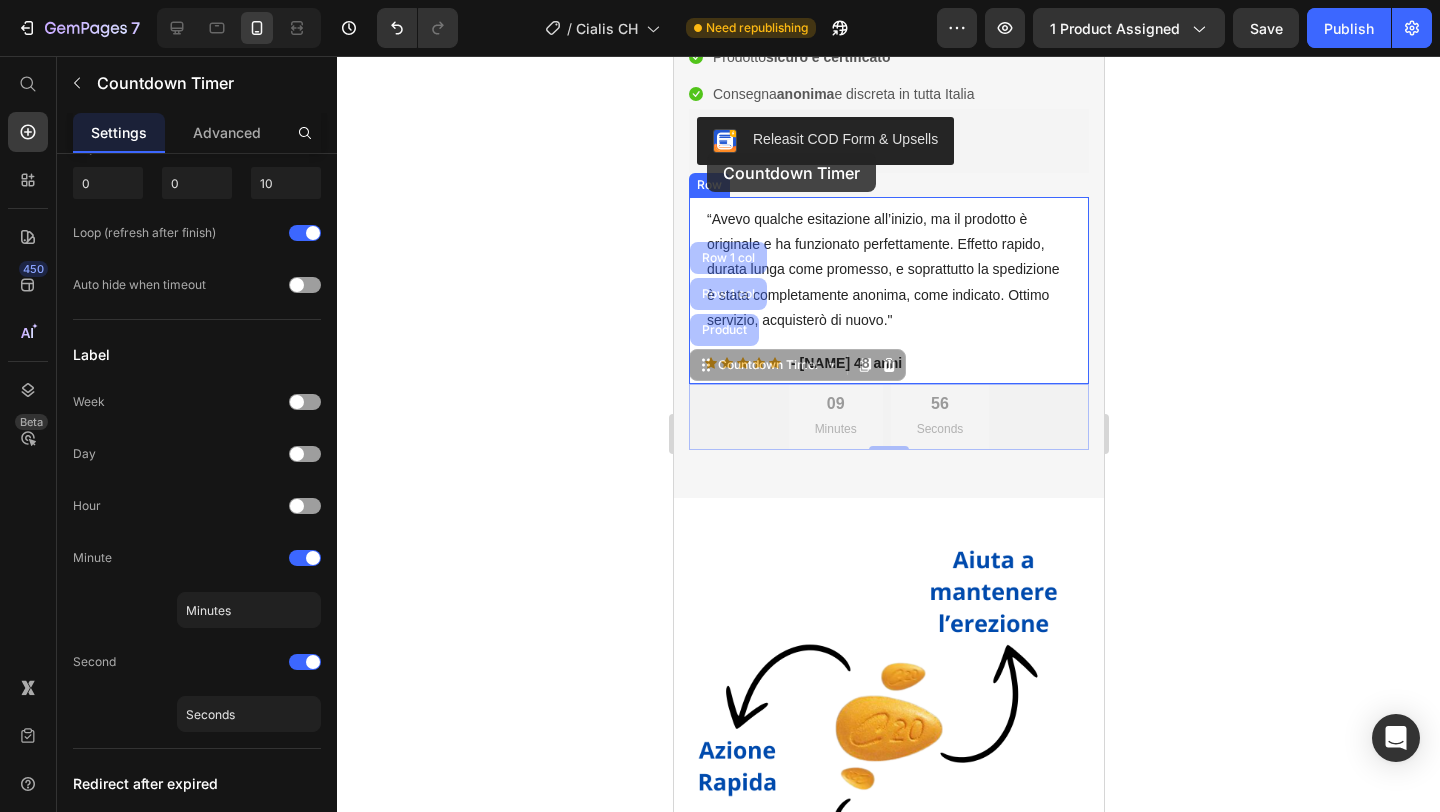 drag, startPoint x: 708, startPoint y: 373, endPoint x: 706, endPoint y: 154, distance: 219.00912 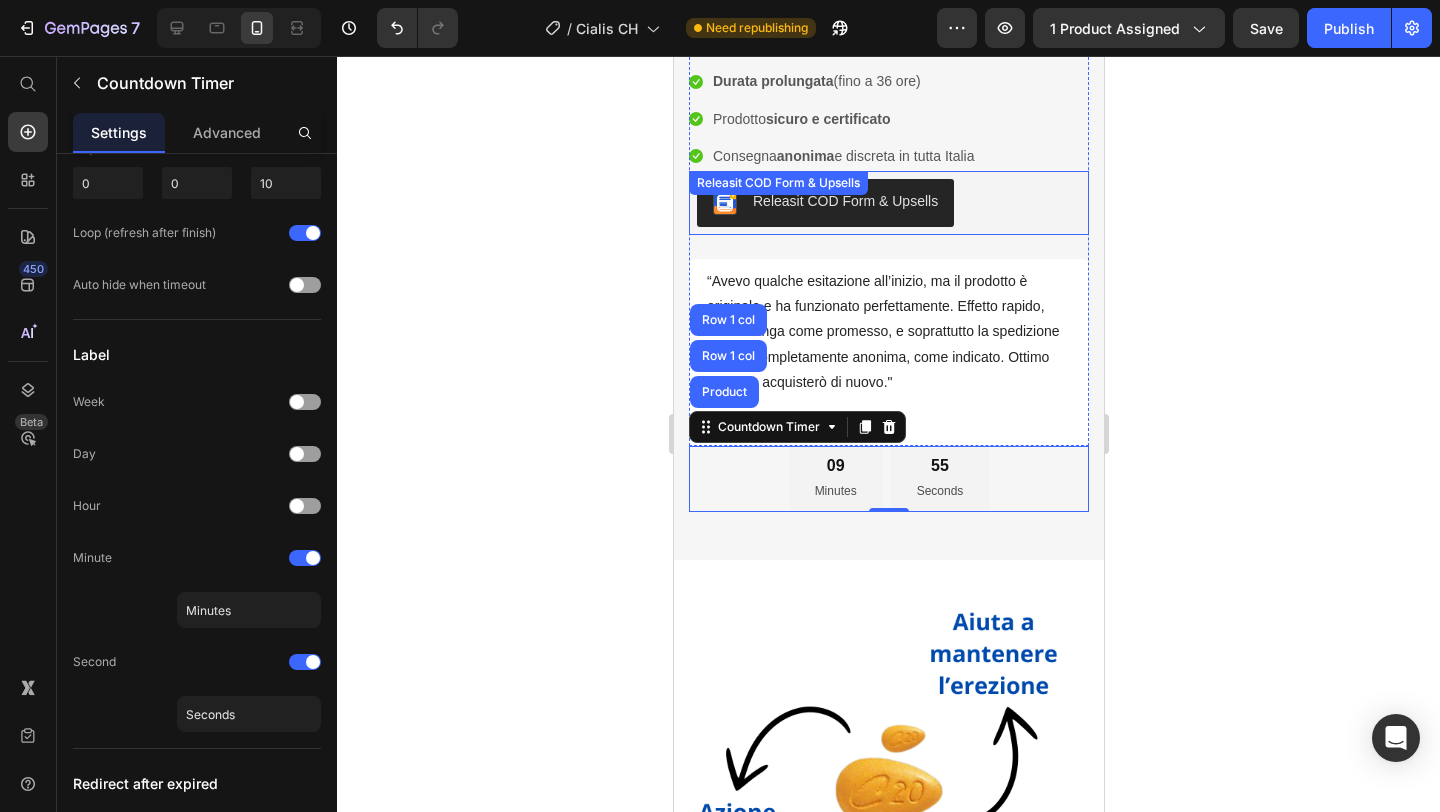 scroll, scrollTop: 266, scrollLeft: 0, axis: vertical 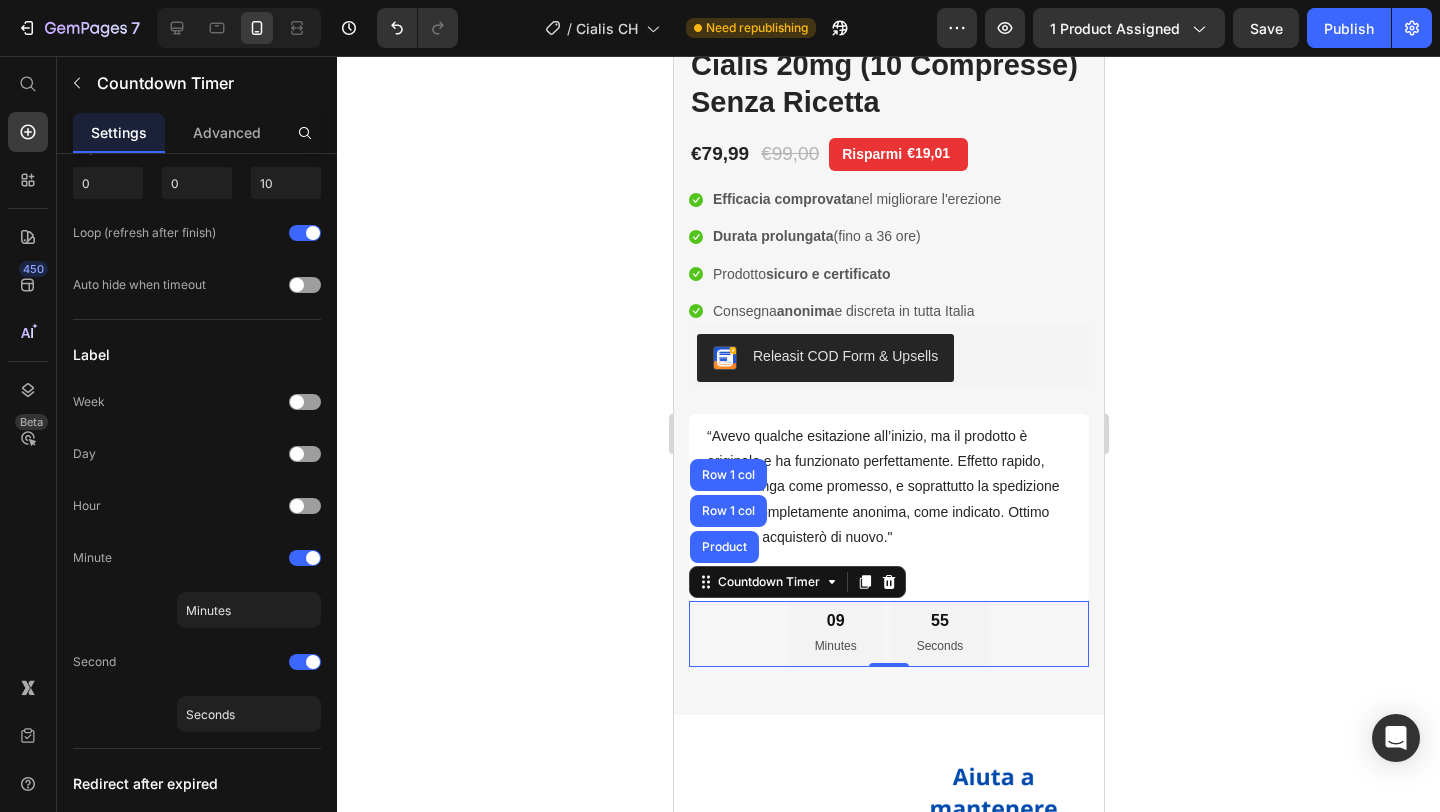 click 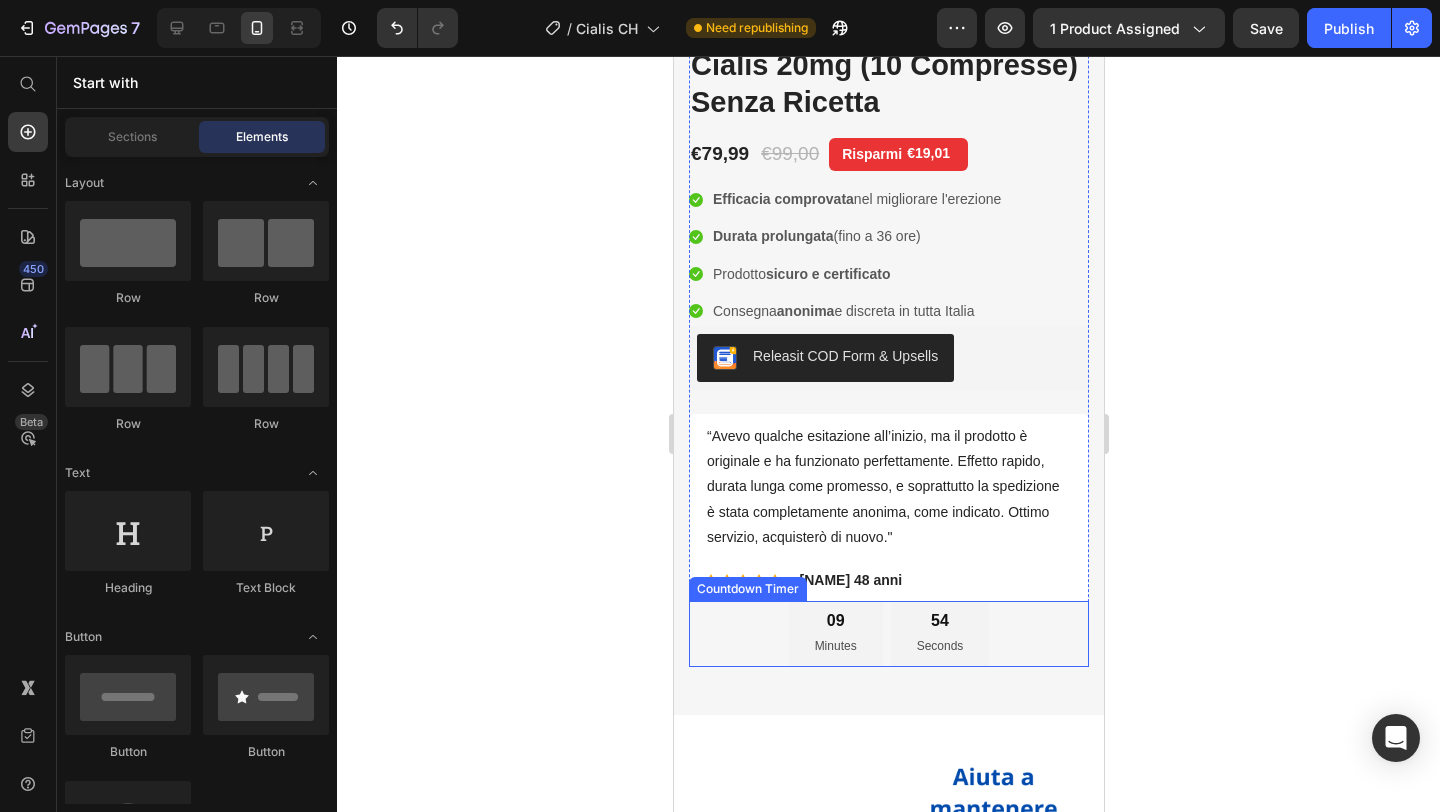 click on "09 Minutes 54 Seconds" at bounding box center (888, 634) 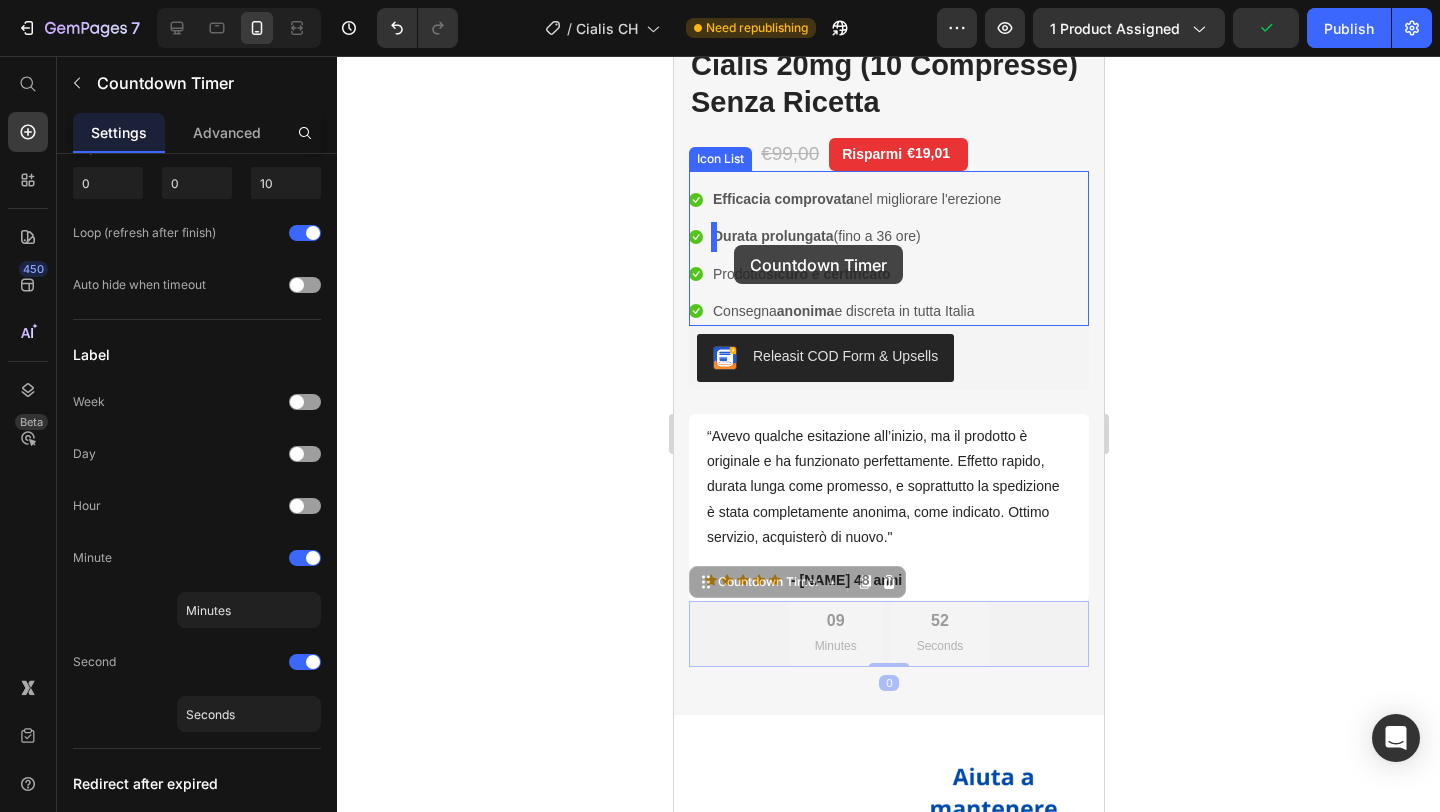 drag, startPoint x: 697, startPoint y: 584, endPoint x: 733, endPoint y: 245, distance: 340.90616 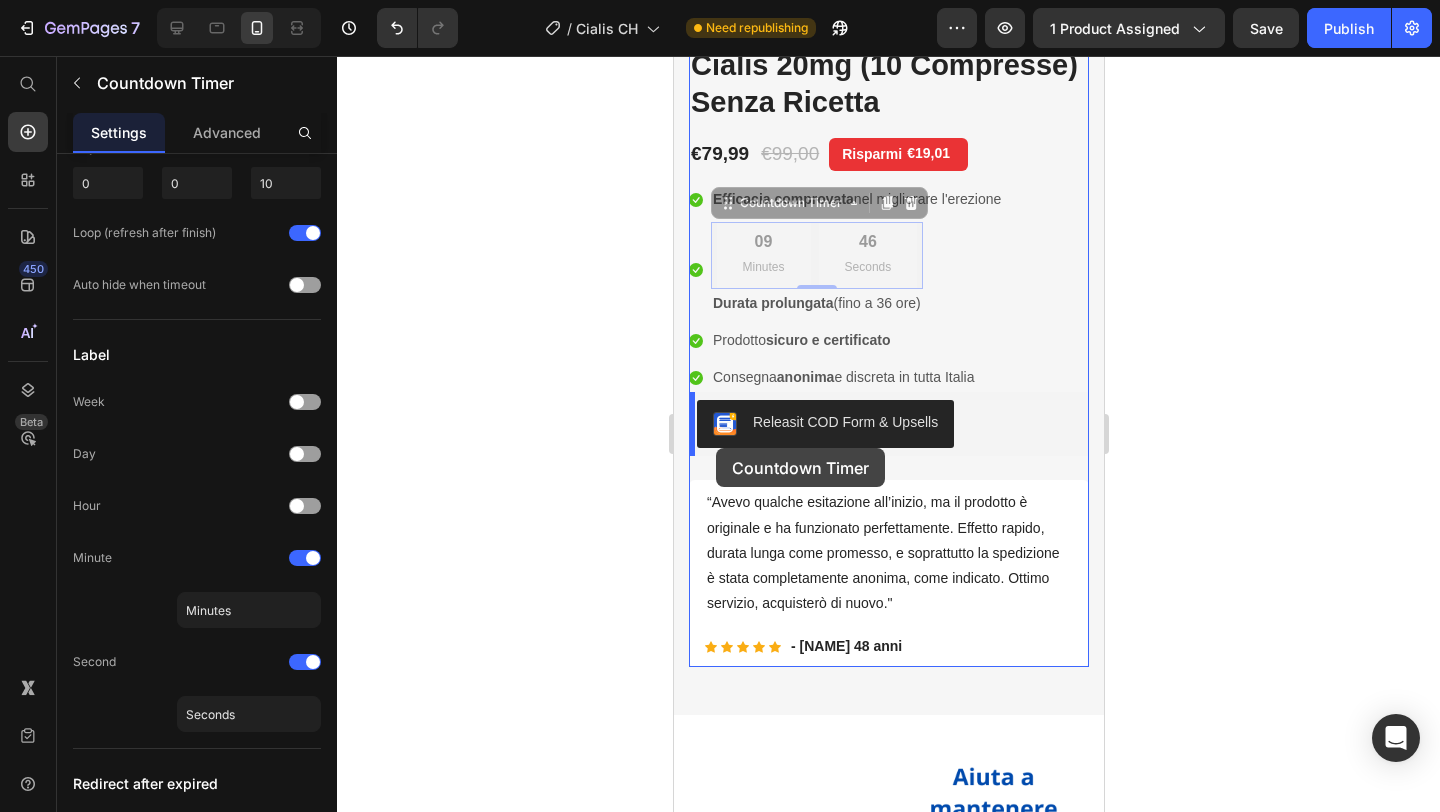 drag, startPoint x: 731, startPoint y: 202, endPoint x: 715, endPoint y: 448, distance: 246.51978 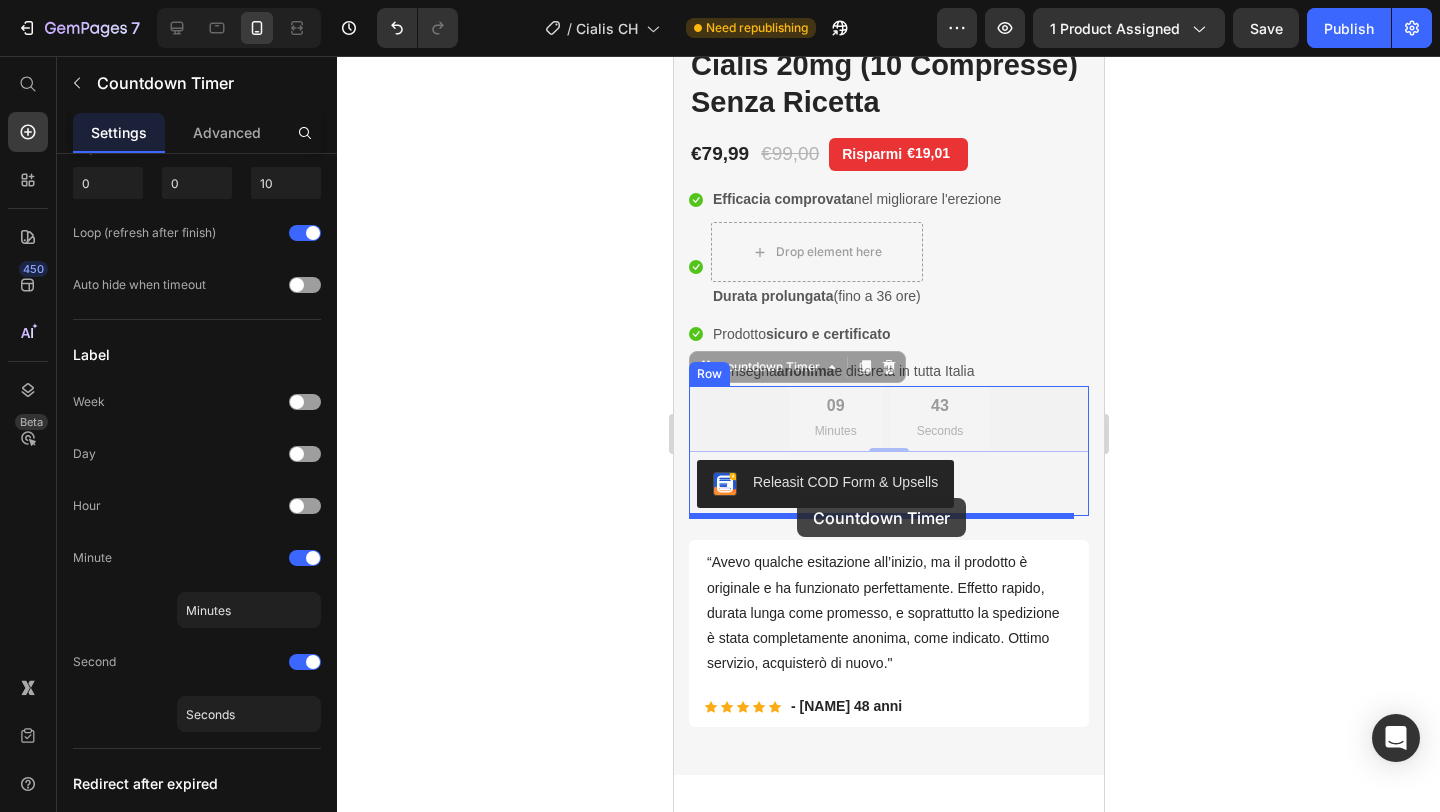 drag, startPoint x: 698, startPoint y: 360, endPoint x: 796, endPoint y: 498, distance: 169.2572 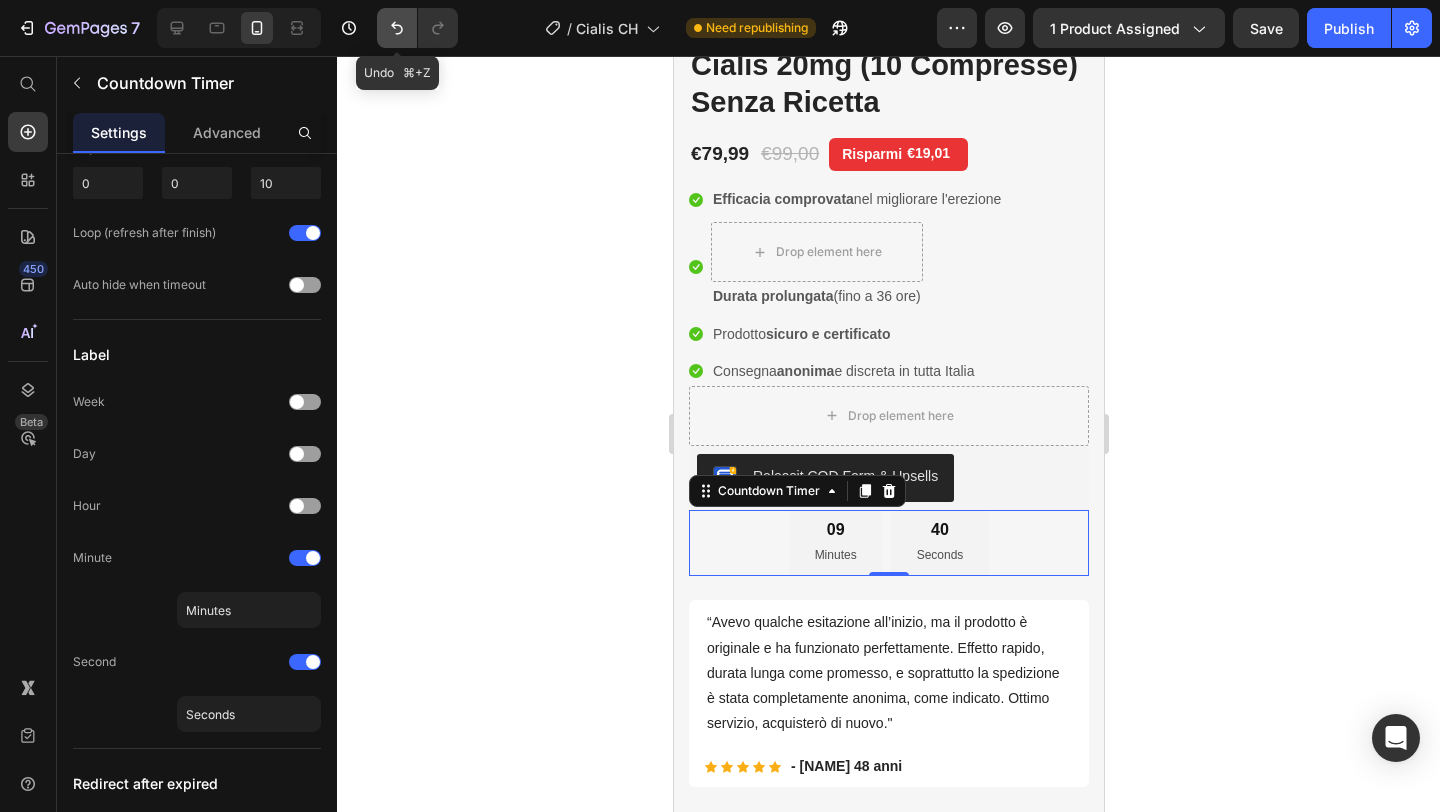 click 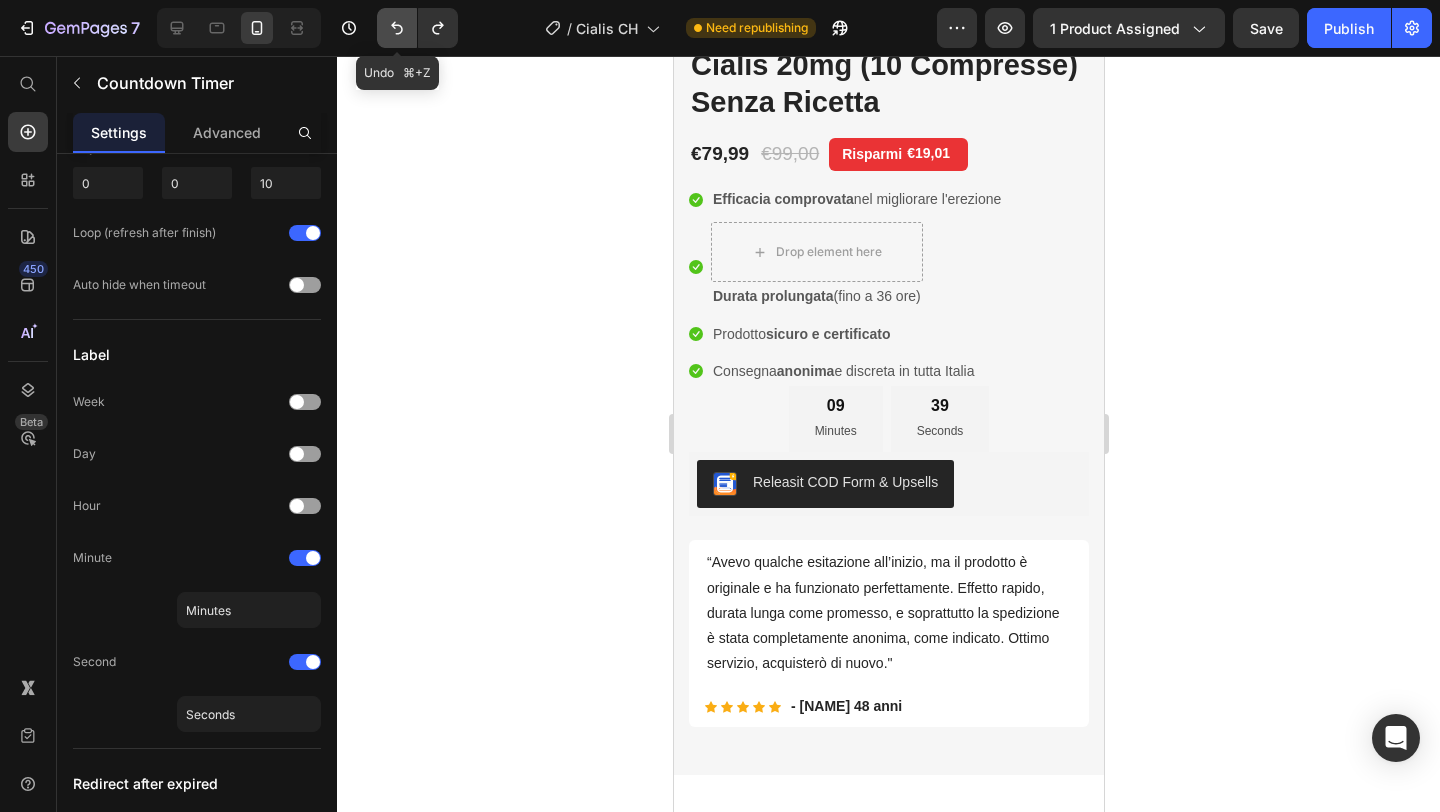 click 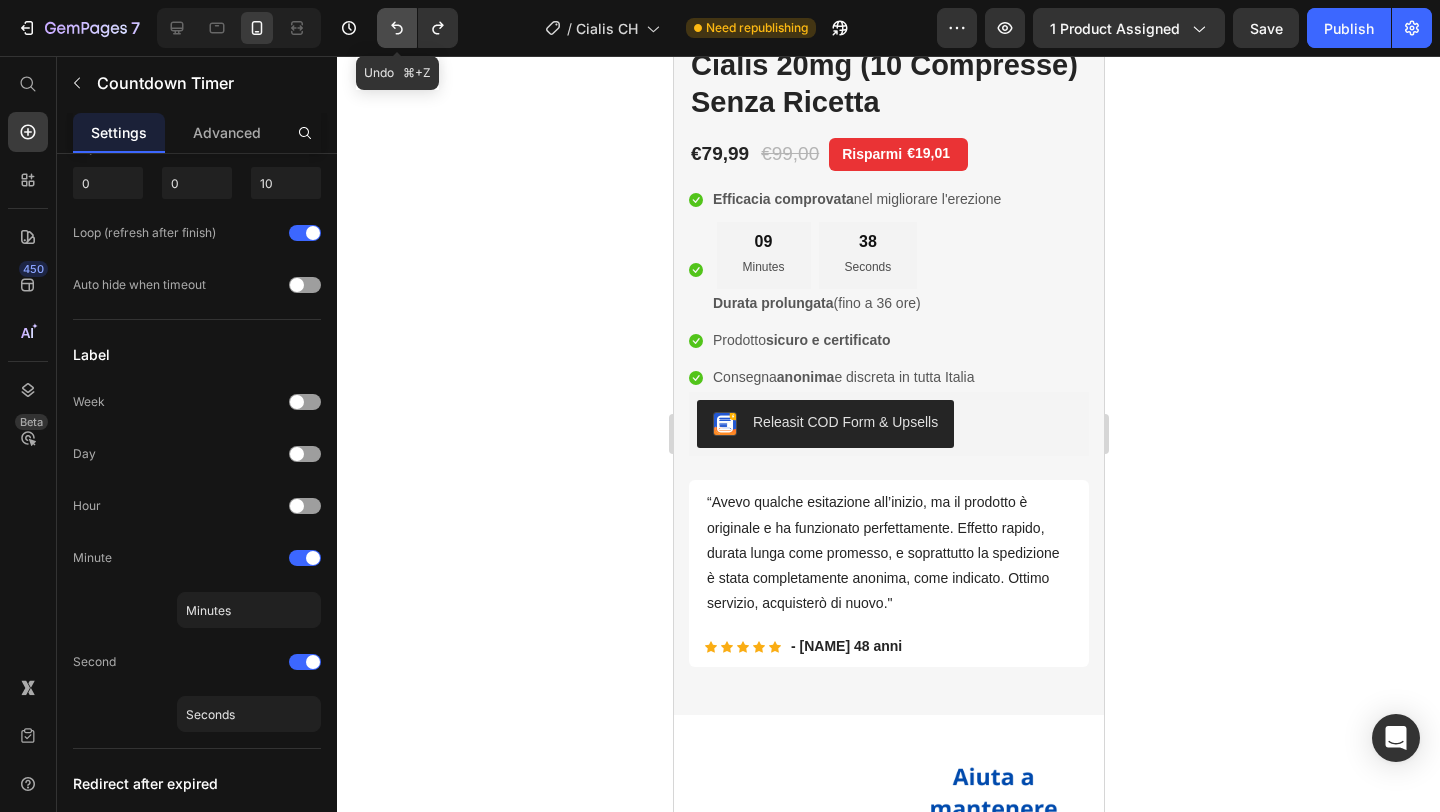 click 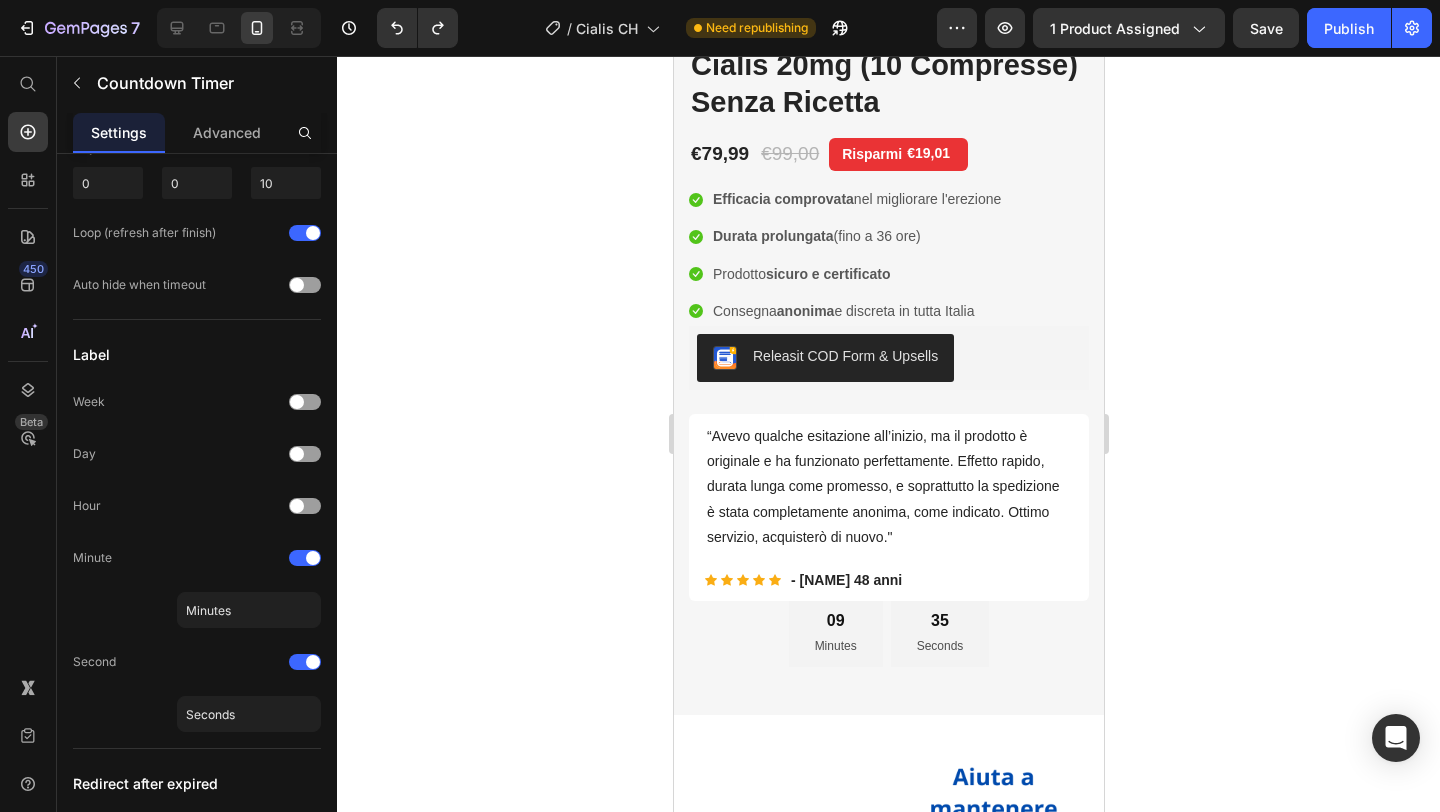 click on "09 Minutes 35 Seconds" at bounding box center [888, 634] 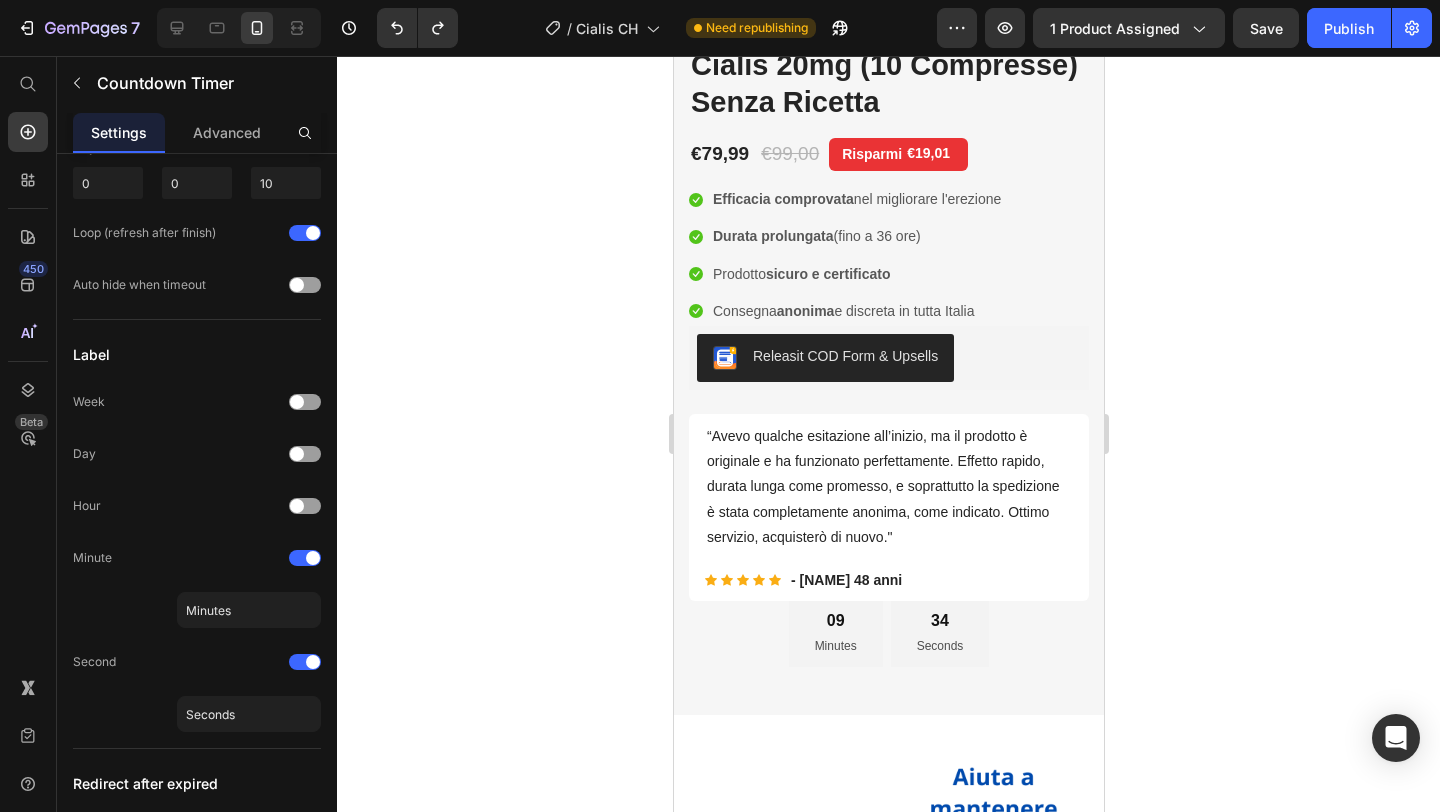 click on "09 Minutes 34 Seconds" at bounding box center [888, 634] 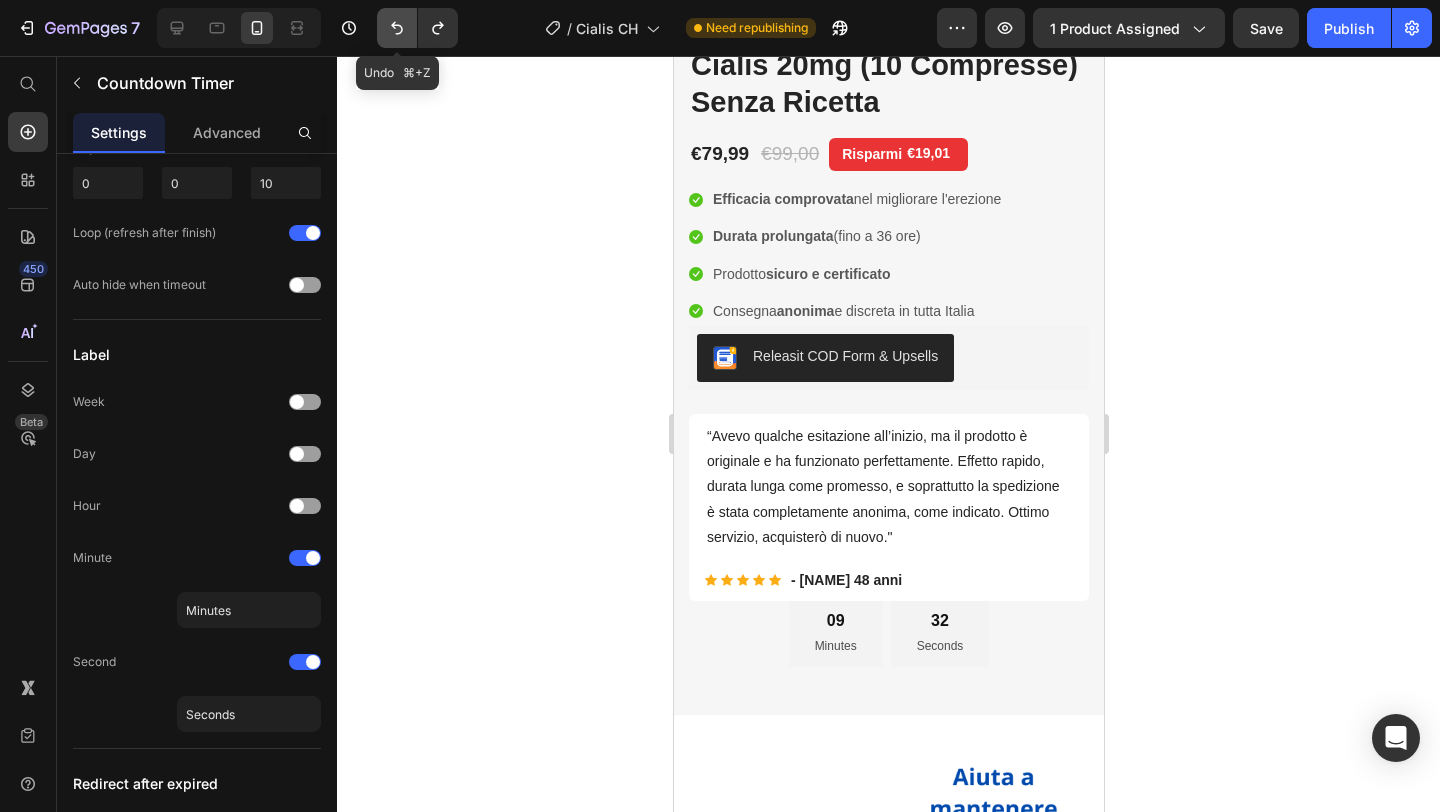 click 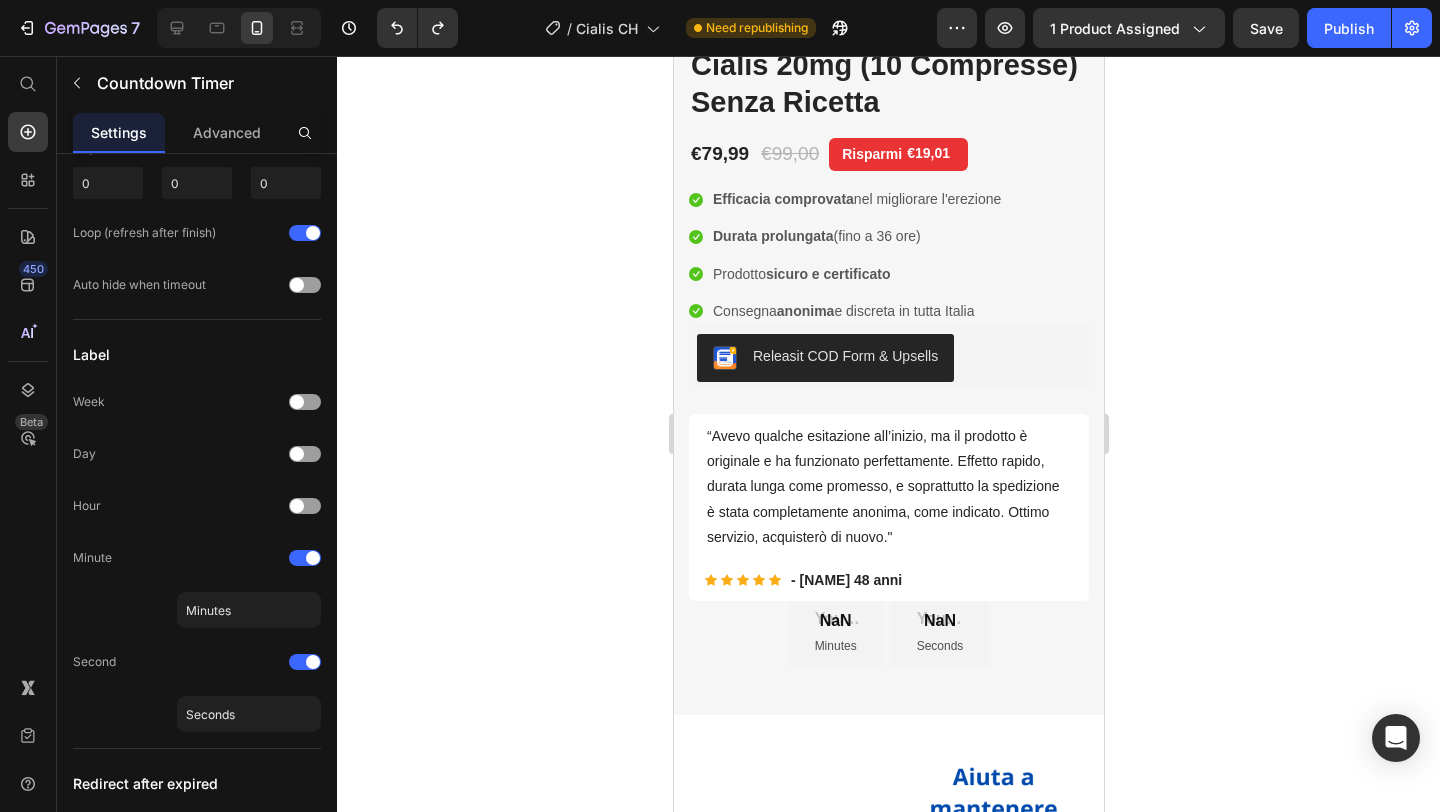 click on "NaN Minutes" at bounding box center (835, 634) 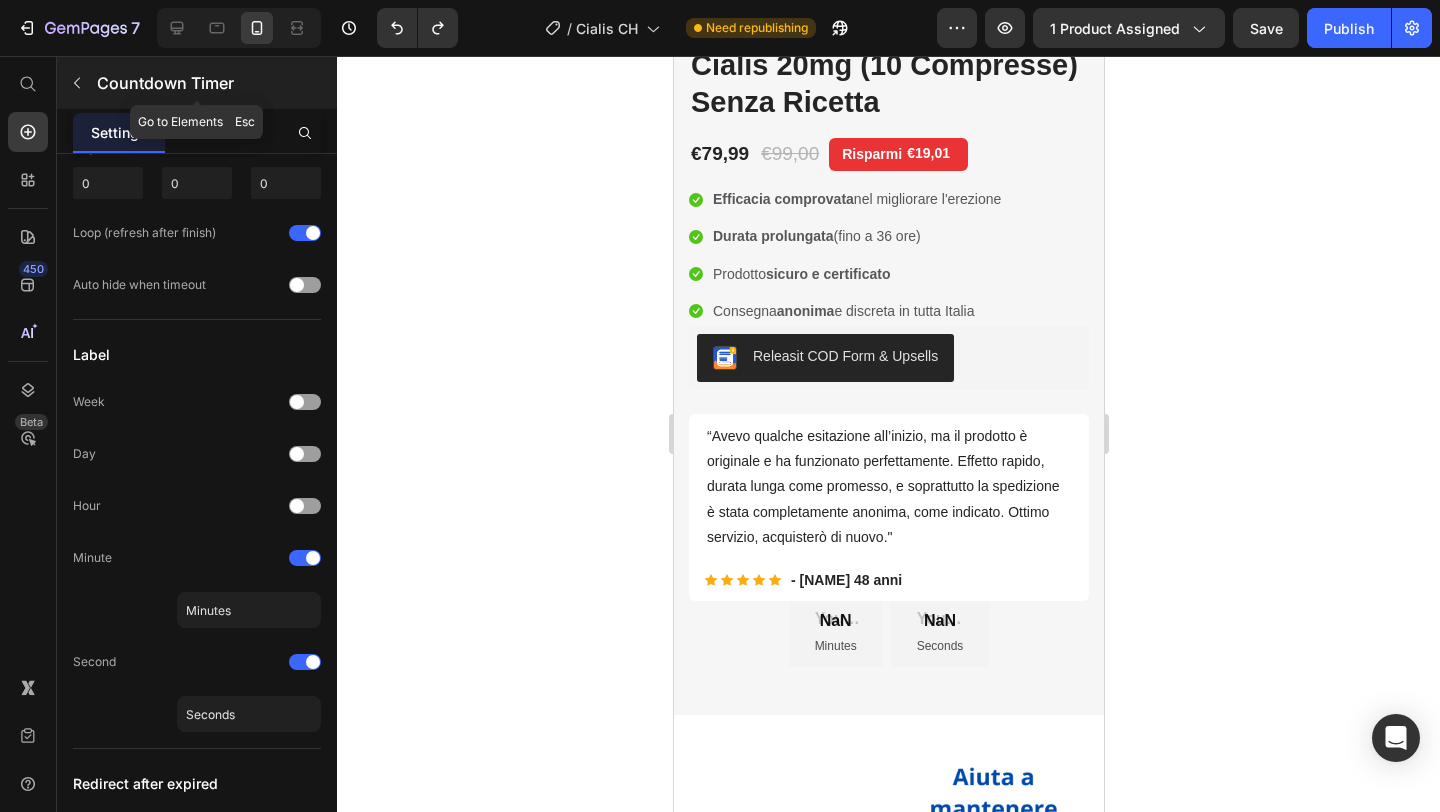 click at bounding box center (77, 83) 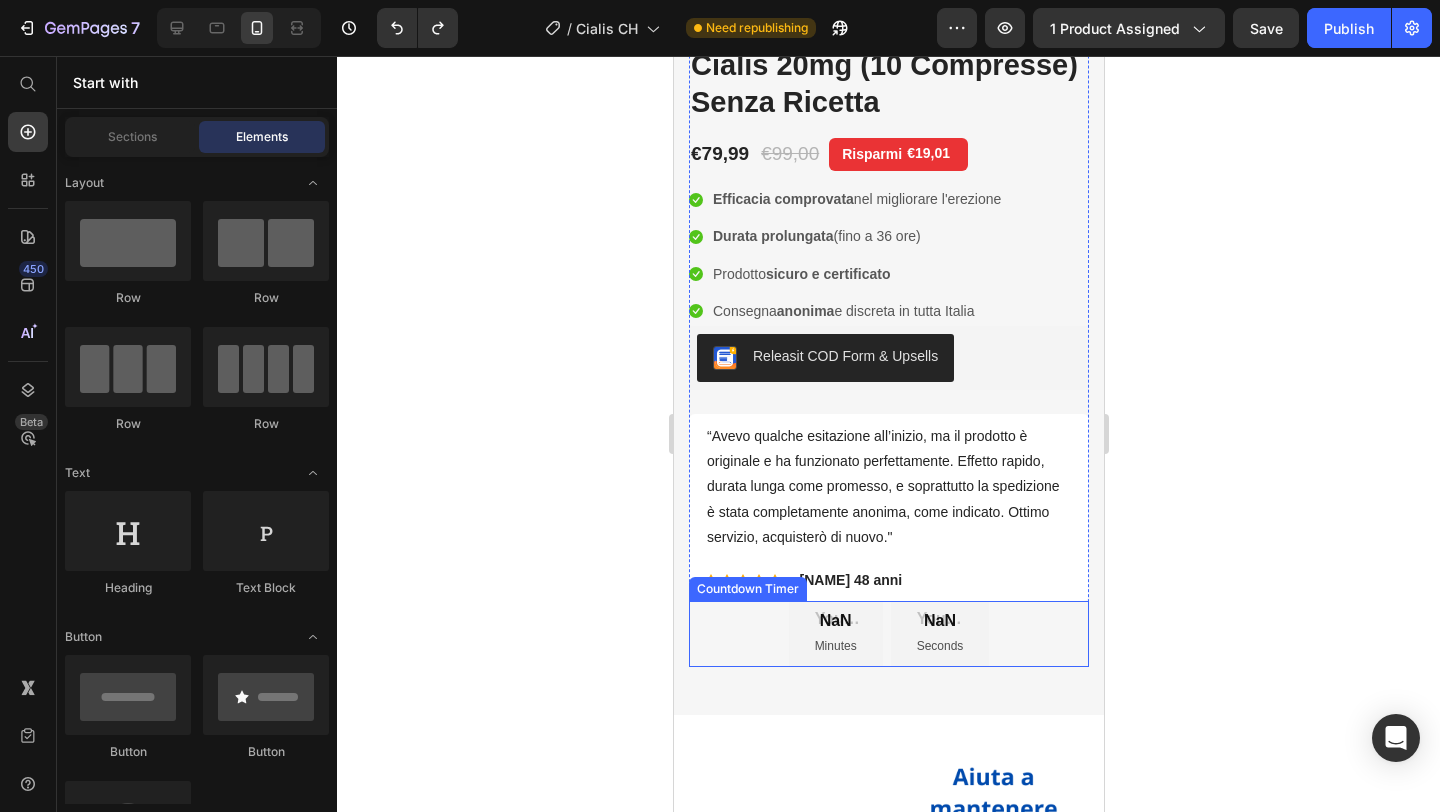 click on "NaN Minutes NaN Seconds" at bounding box center (888, 634) 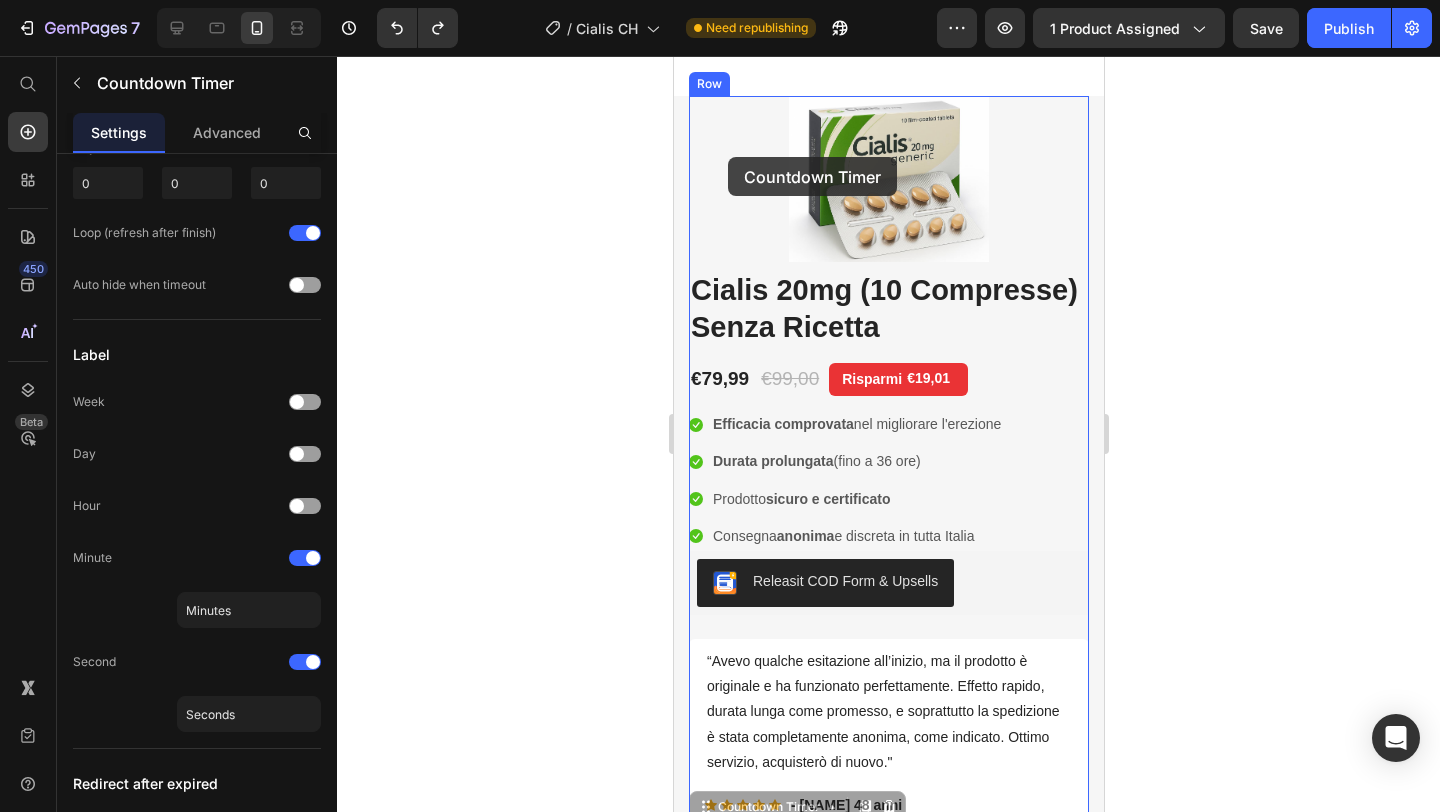 scroll, scrollTop: 0, scrollLeft: 0, axis: both 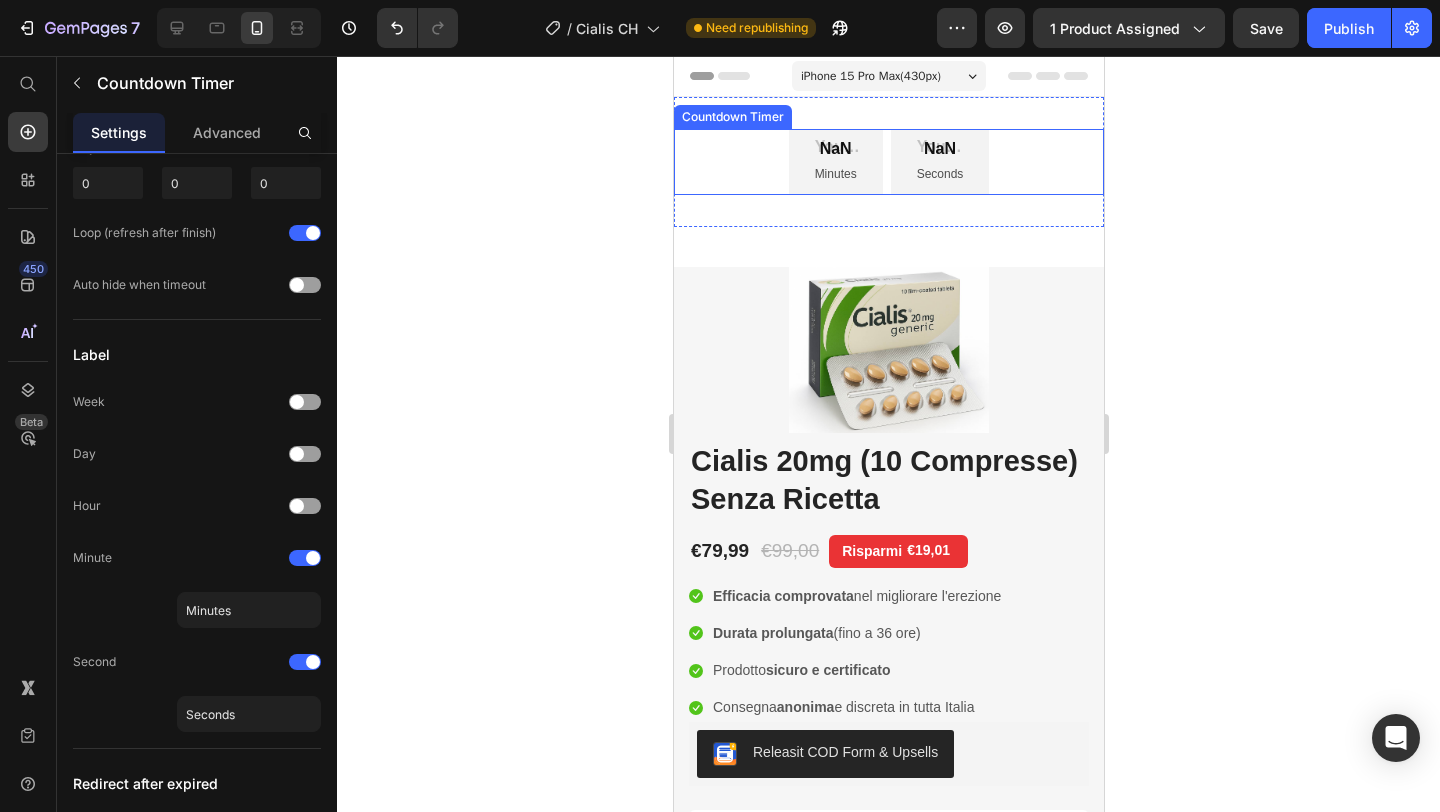 click on "NaN Minutes NaN Seconds" at bounding box center [888, 162] 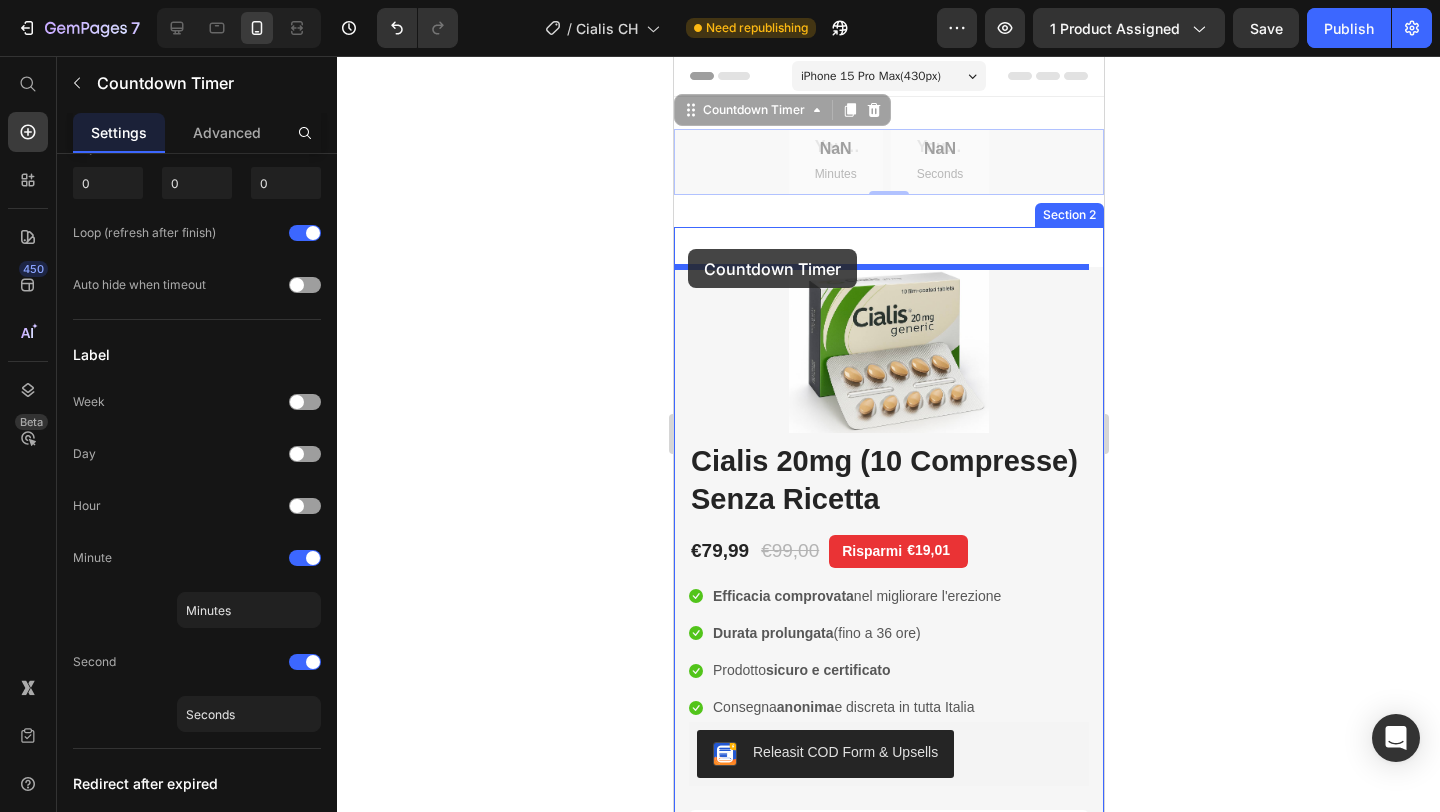 drag, startPoint x: 689, startPoint y: 114, endPoint x: 687, endPoint y: 249, distance: 135.01482 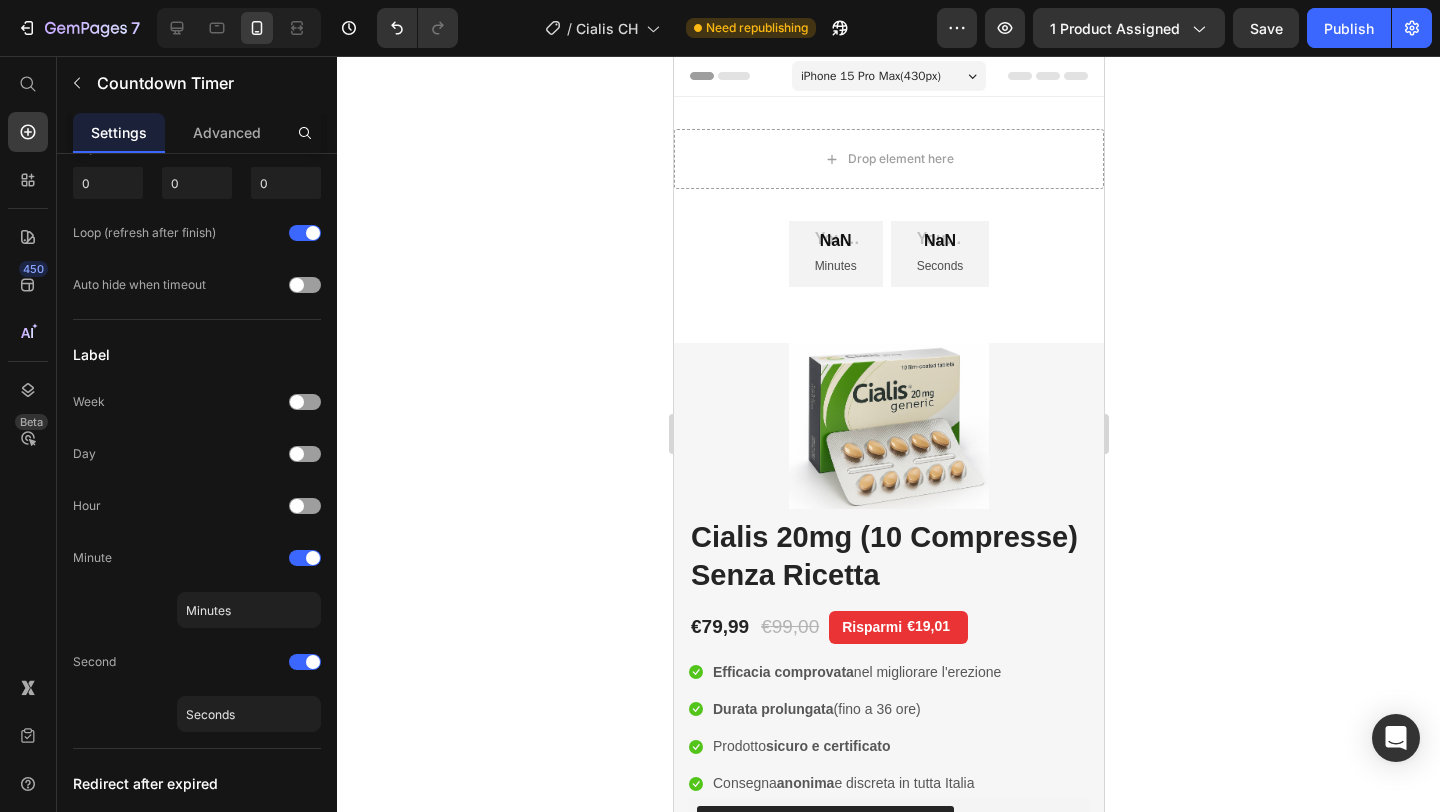 click 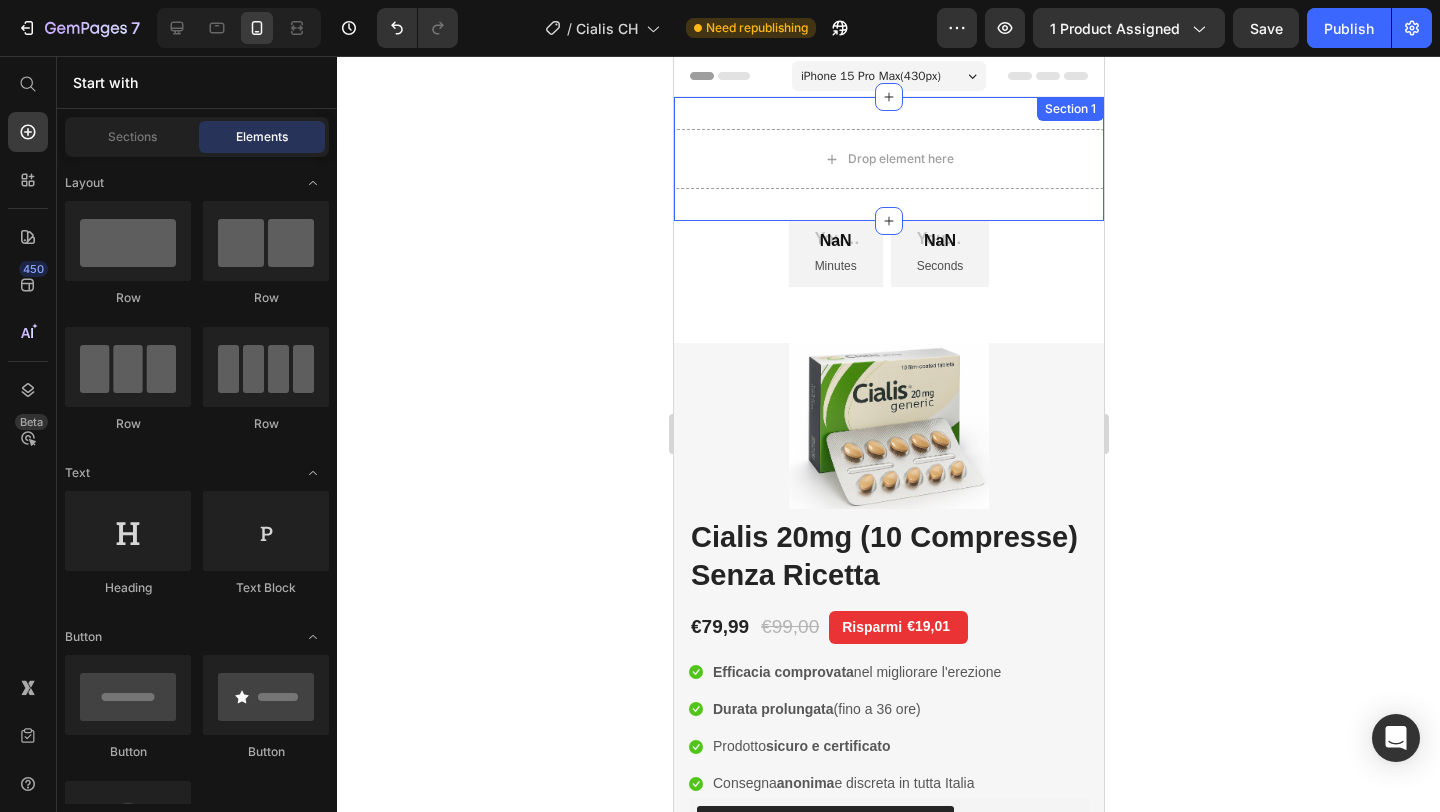 click on "Drop element here Section 1" at bounding box center [888, 159] 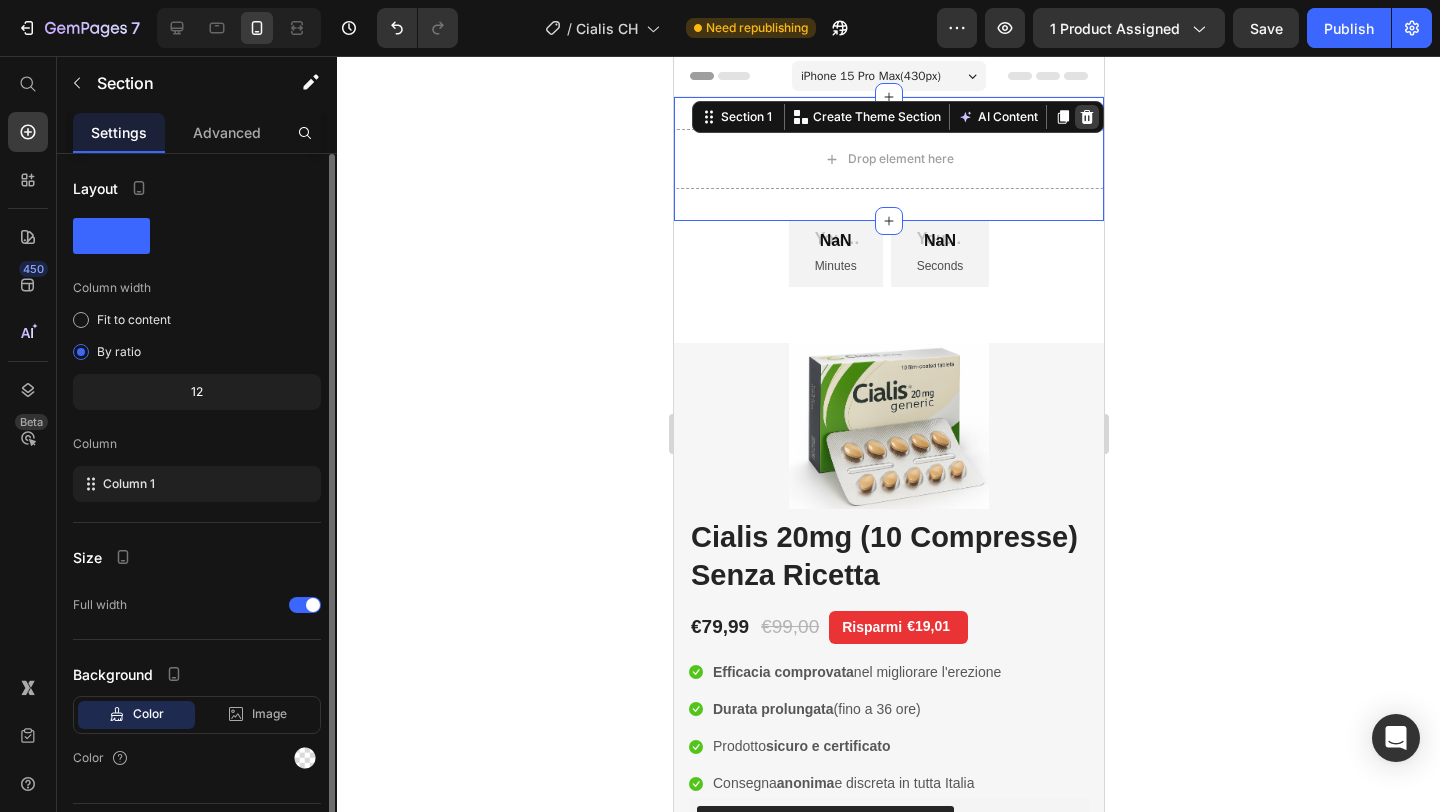 click 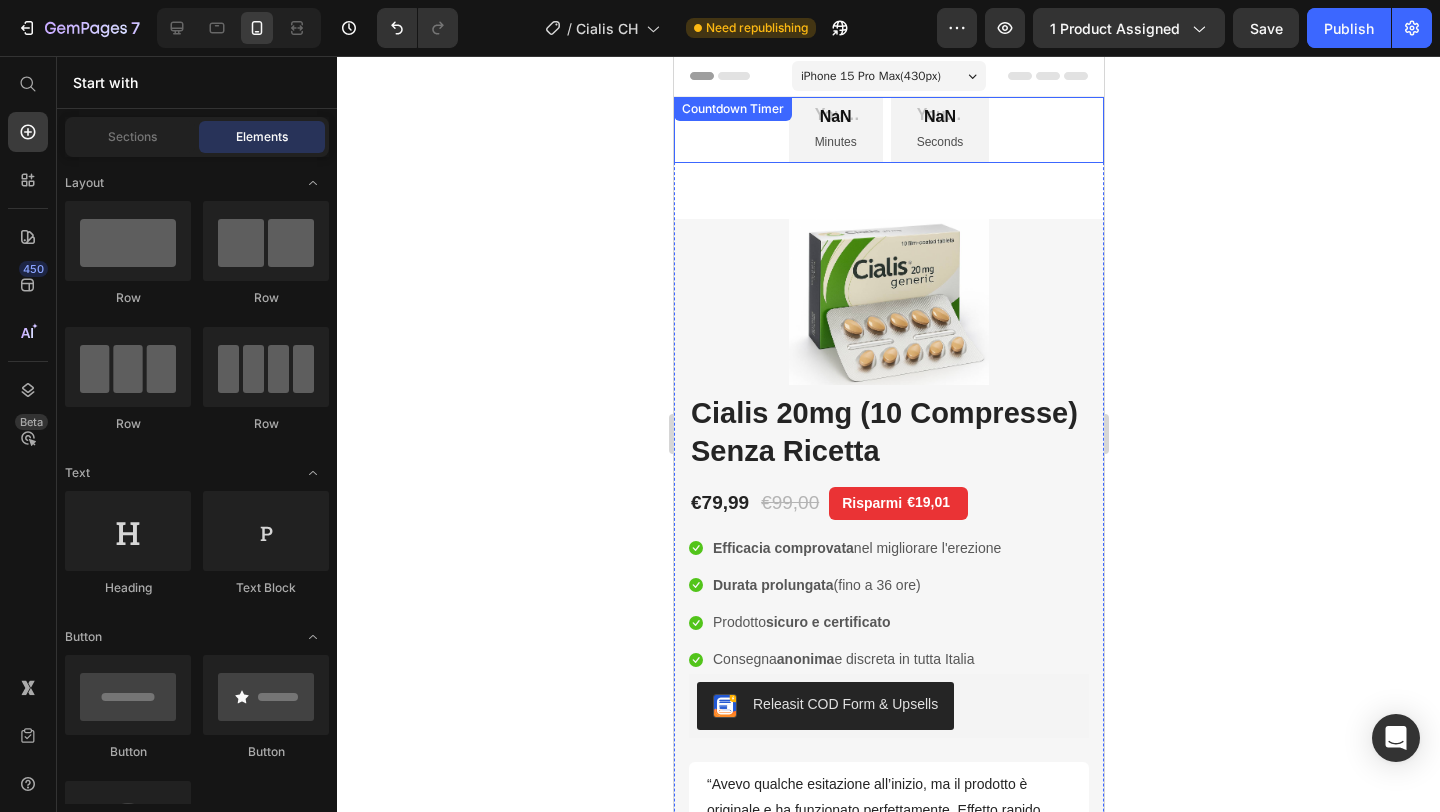 click on "NaN Minutes NaN Seconds" at bounding box center [888, 130] 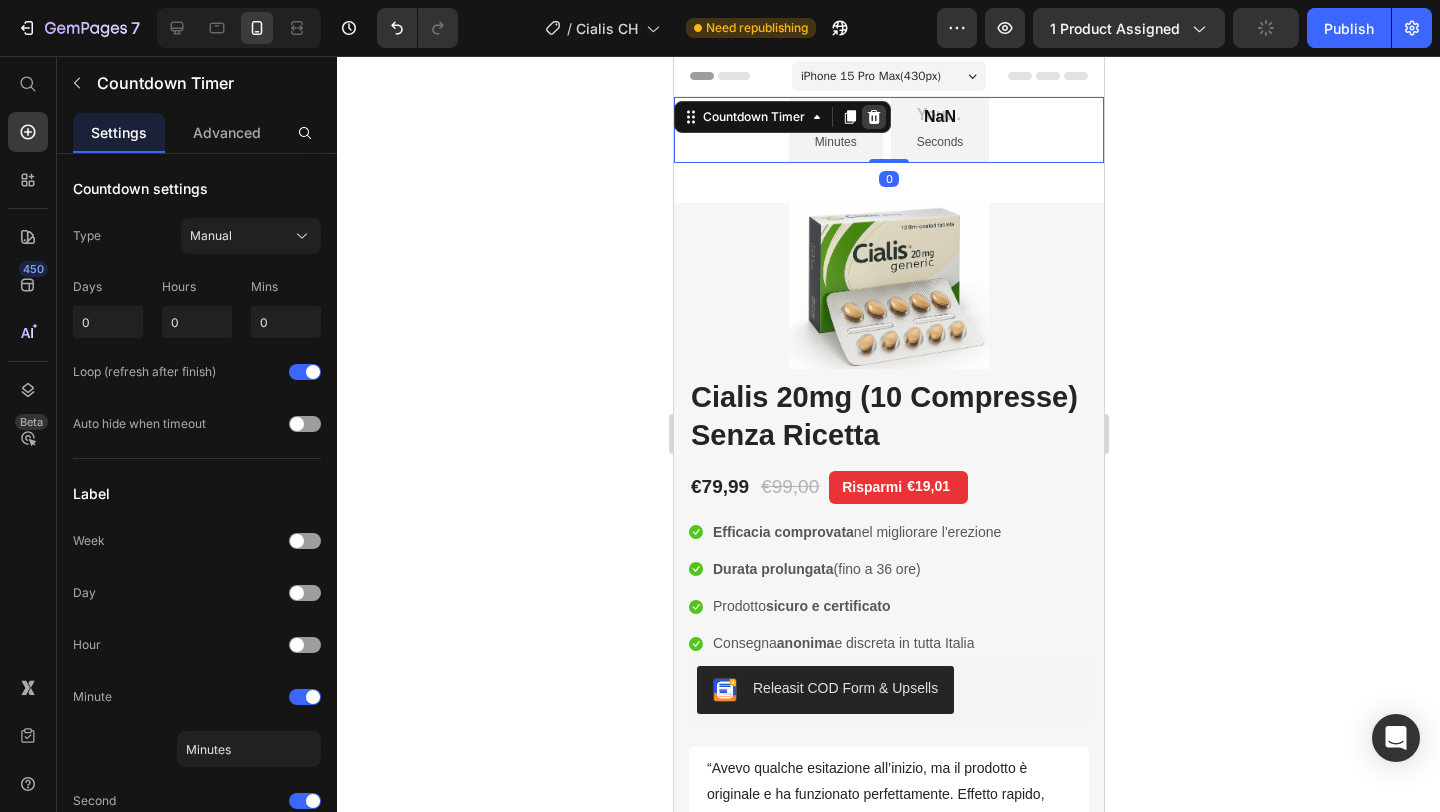 drag, startPoint x: 880, startPoint y: 176, endPoint x: 875, endPoint y: 117, distance: 59.211487 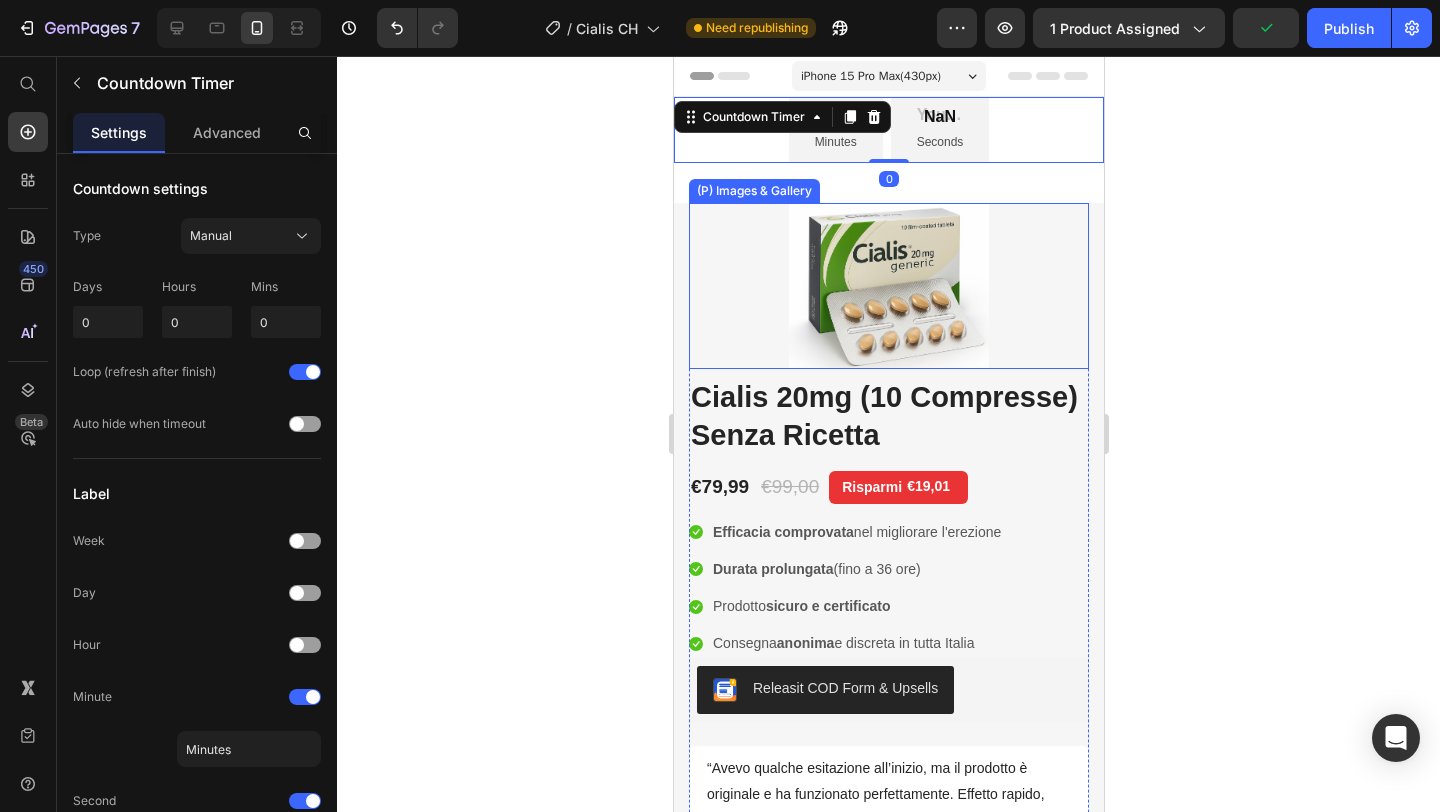 click at bounding box center (888, 286) 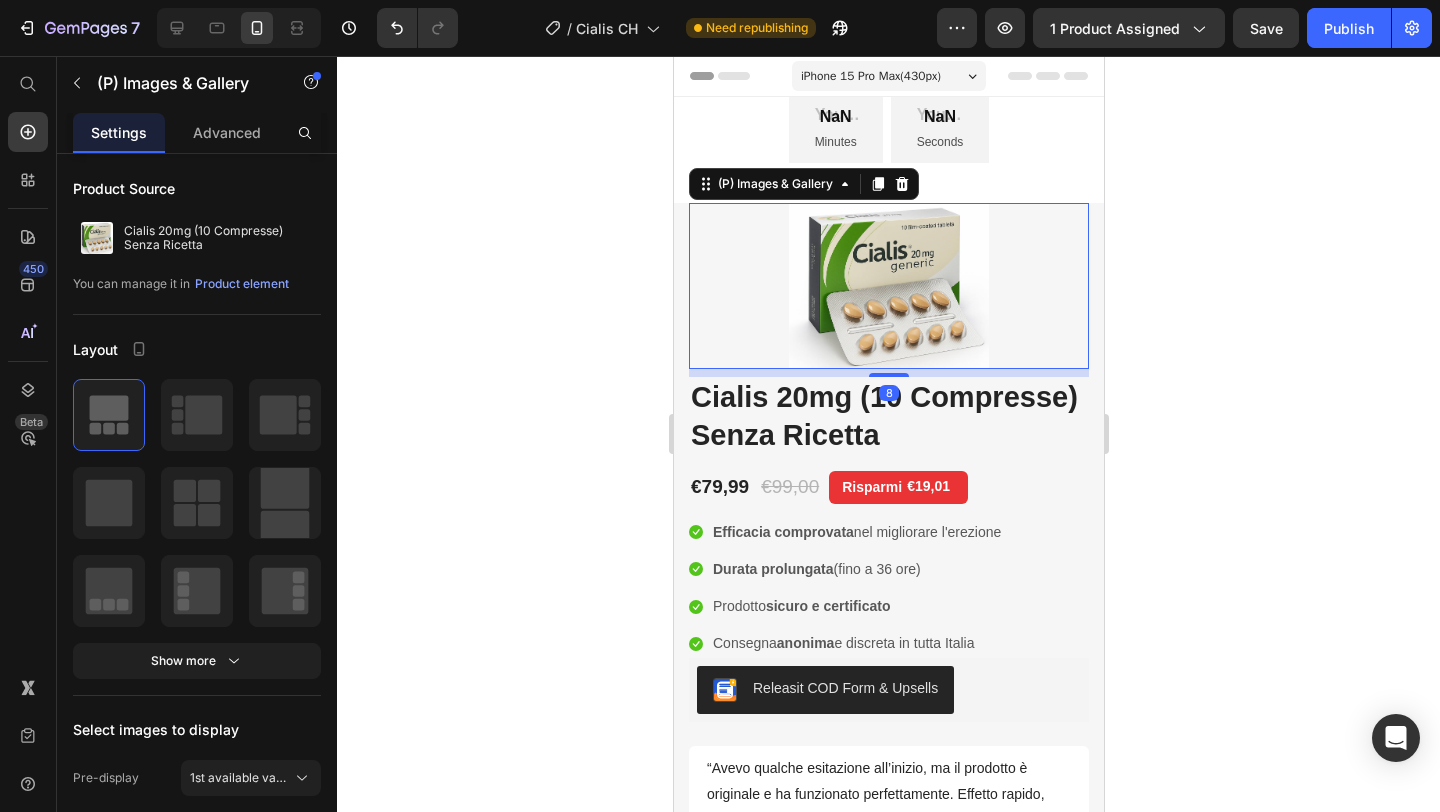 click 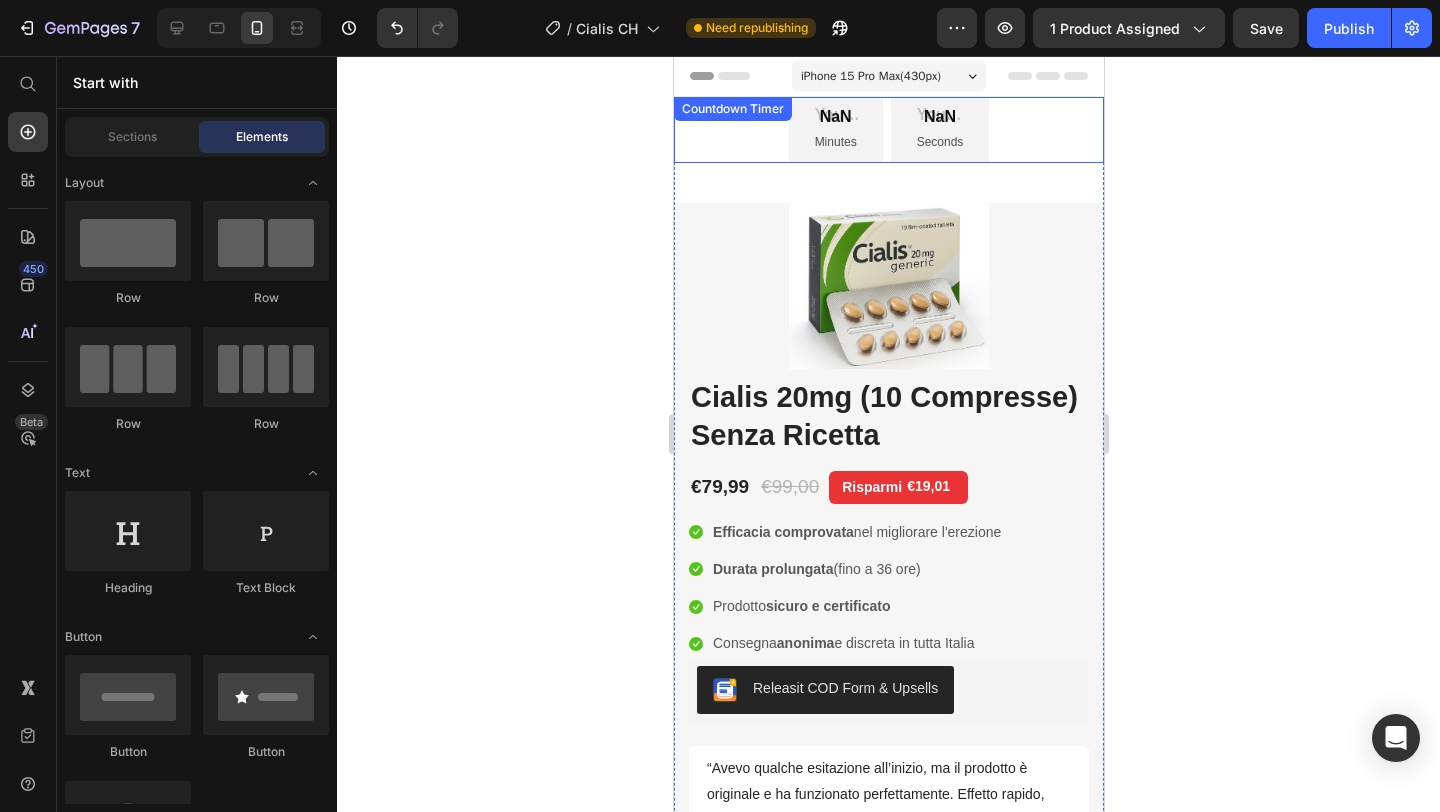 click on "Minutes" at bounding box center (835, 143) 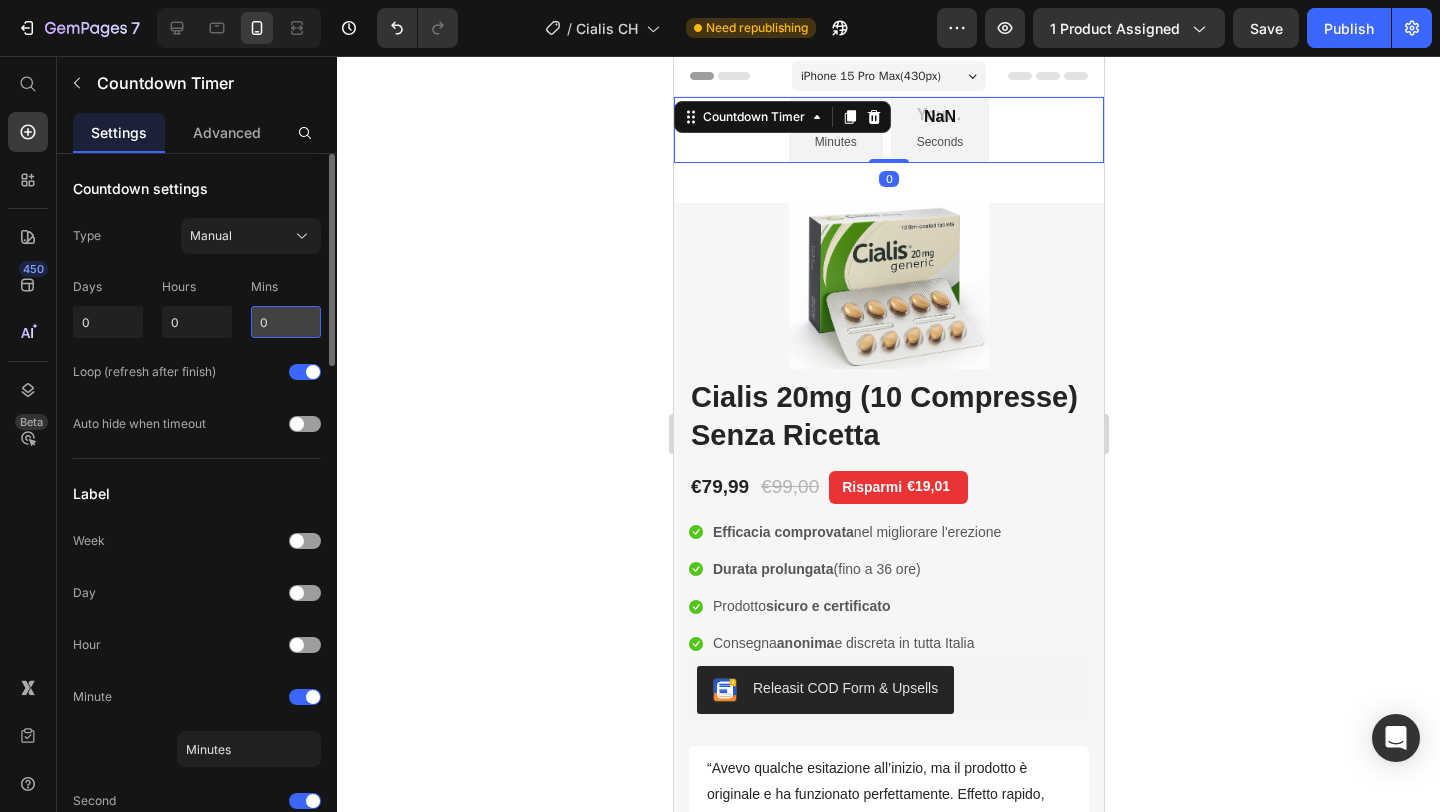 click on "0" at bounding box center [286, 322] 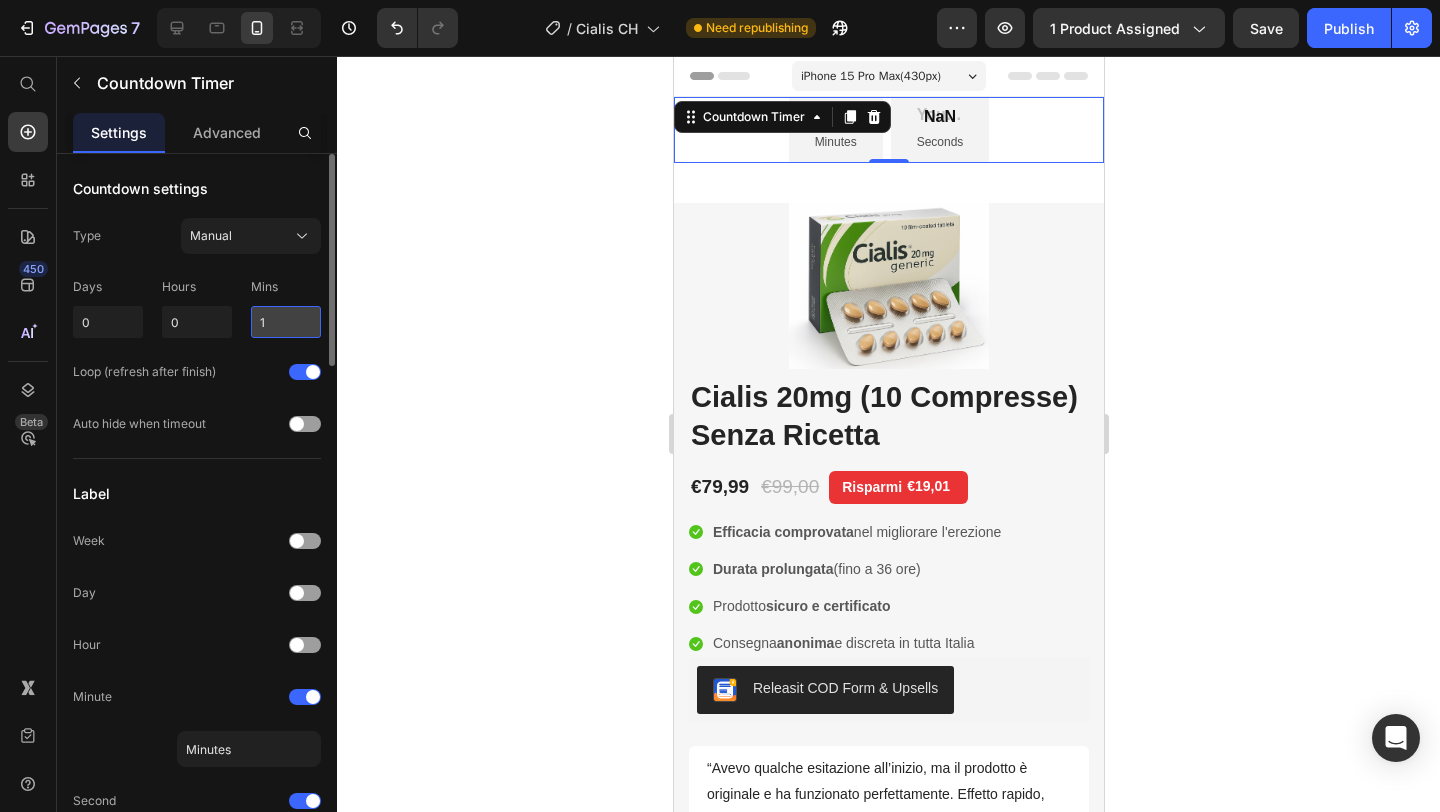 type on "10" 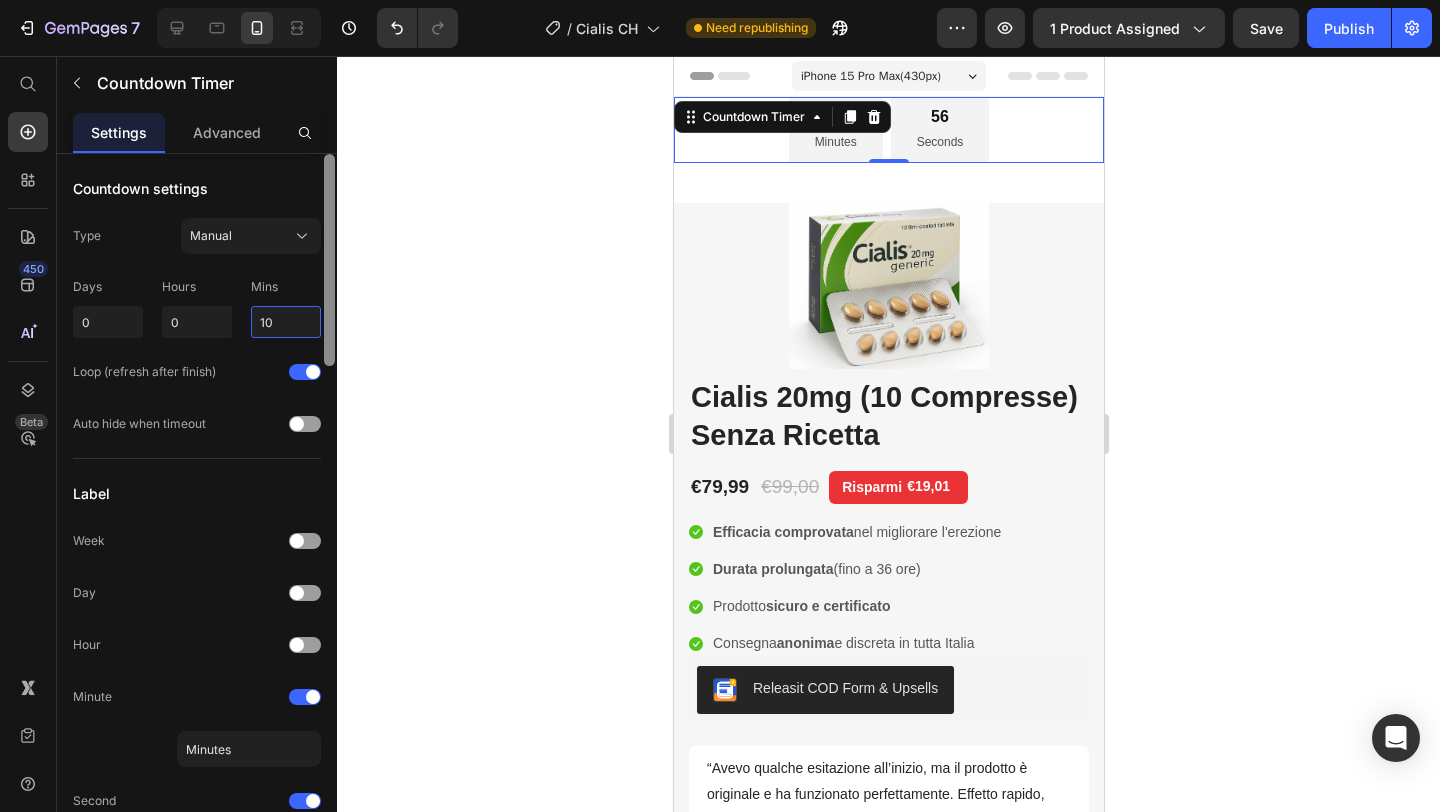 click at bounding box center (329, 260) 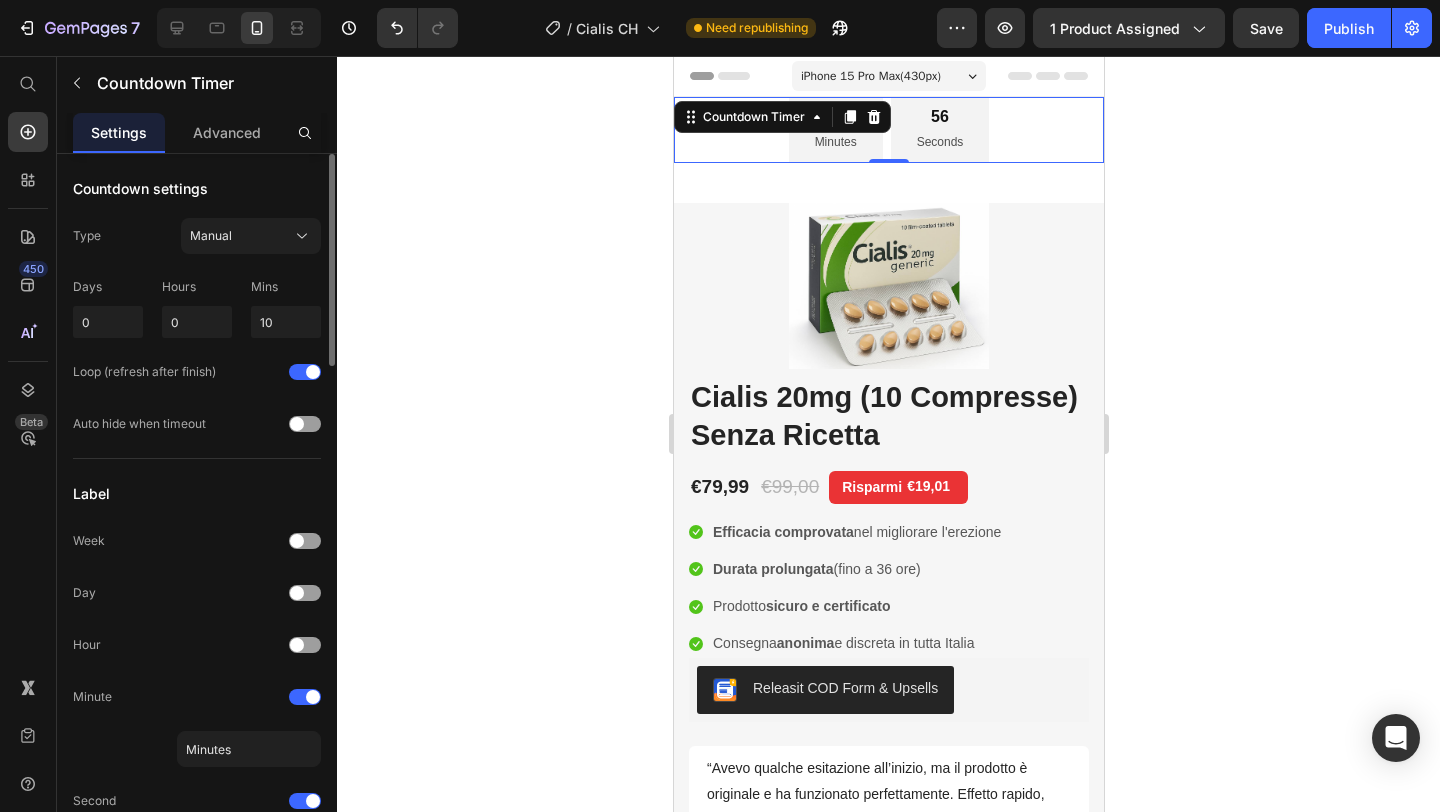 click 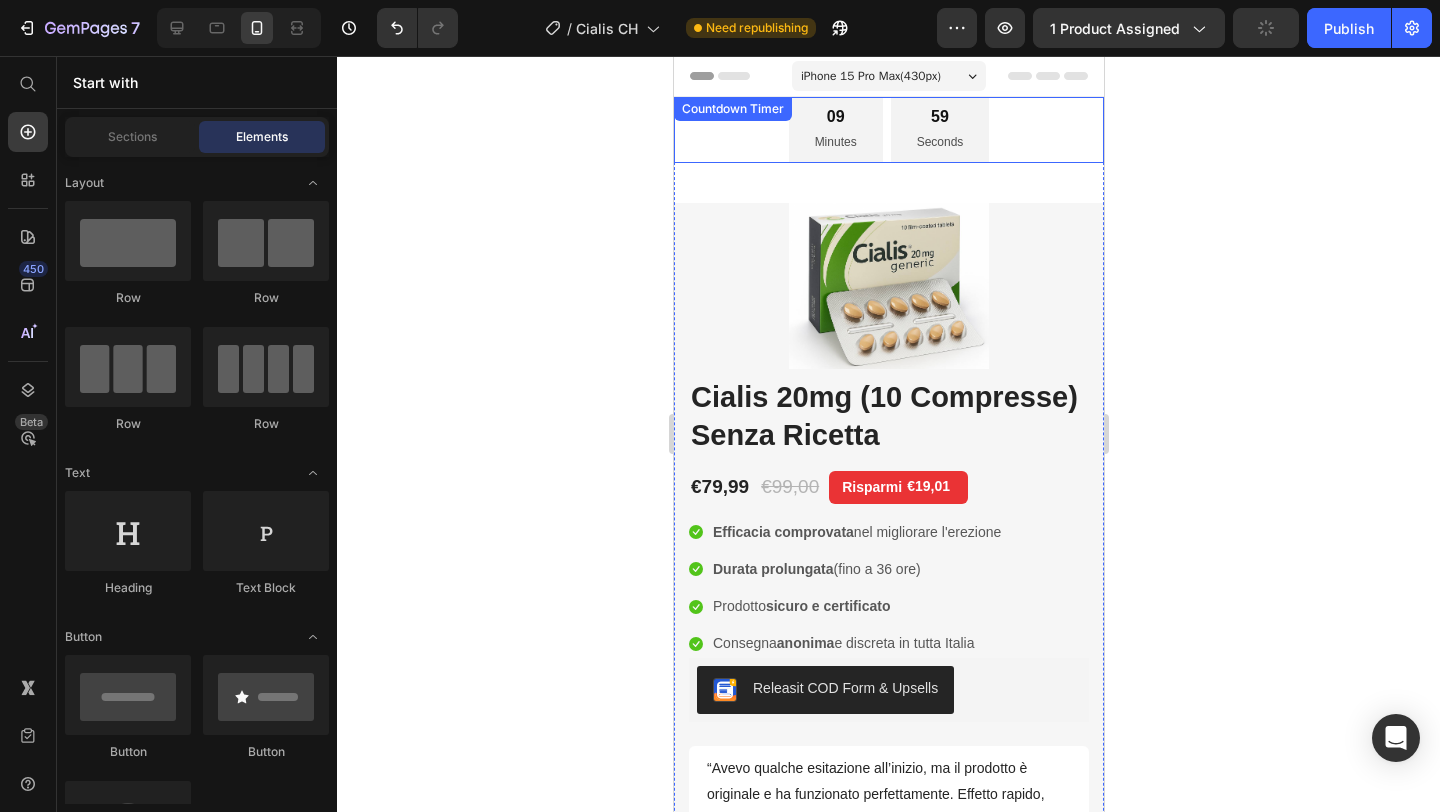 click on "09 Minutes 59 Seconds Countdown Timer" at bounding box center (888, 130) 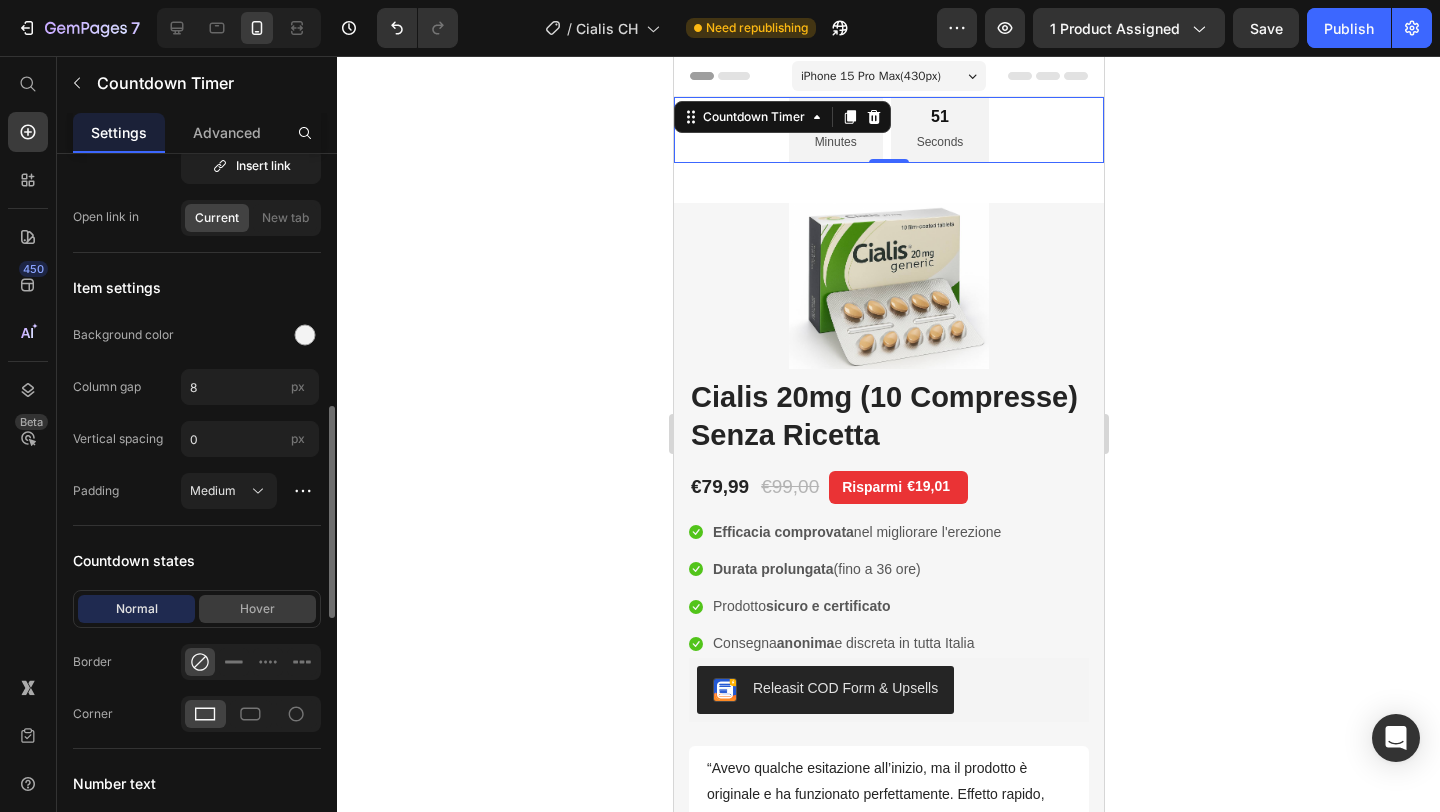 scroll, scrollTop: 959, scrollLeft: 0, axis: vertical 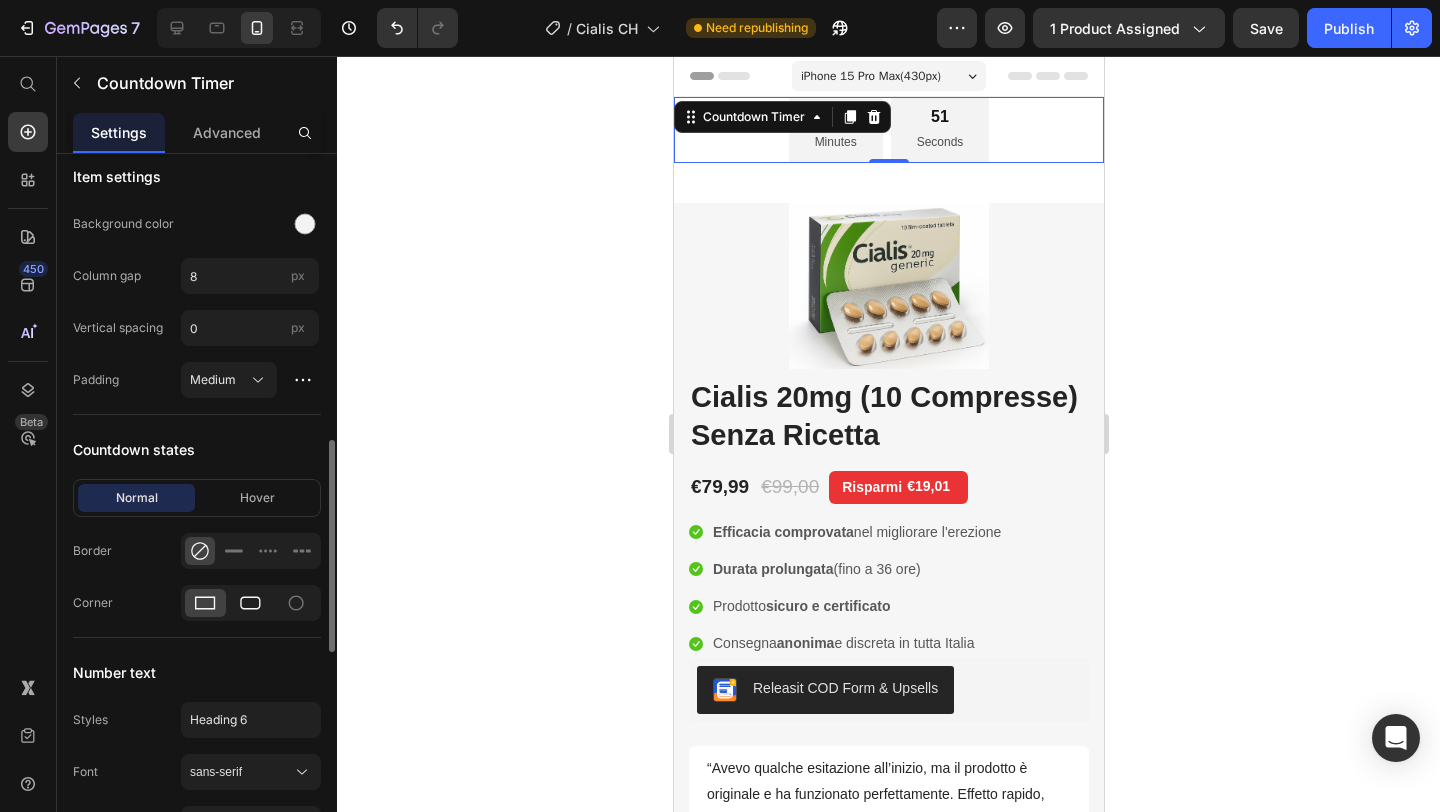 click 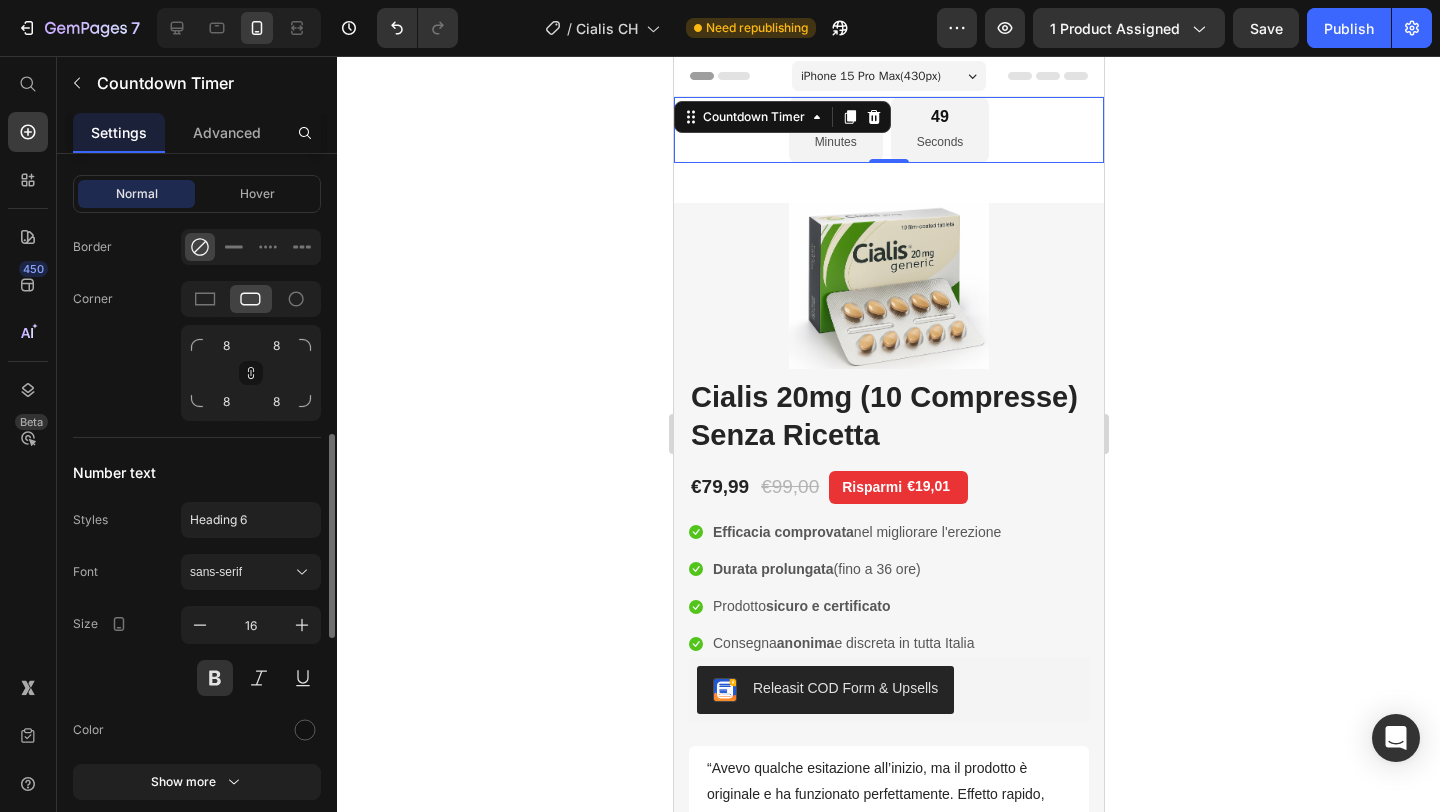 scroll, scrollTop: 1293, scrollLeft: 0, axis: vertical 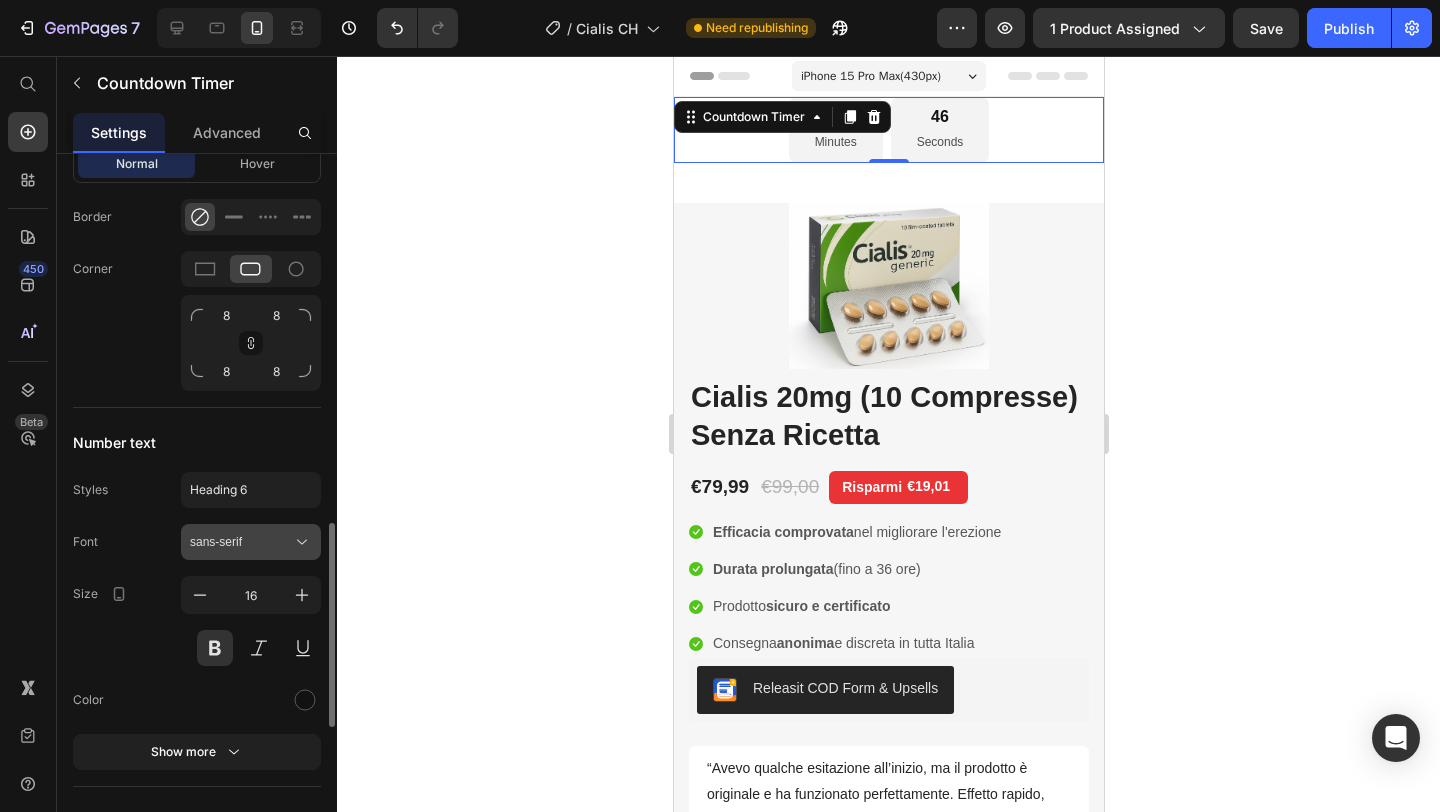 click on "sans-serif" at bounding box center (241, 542) 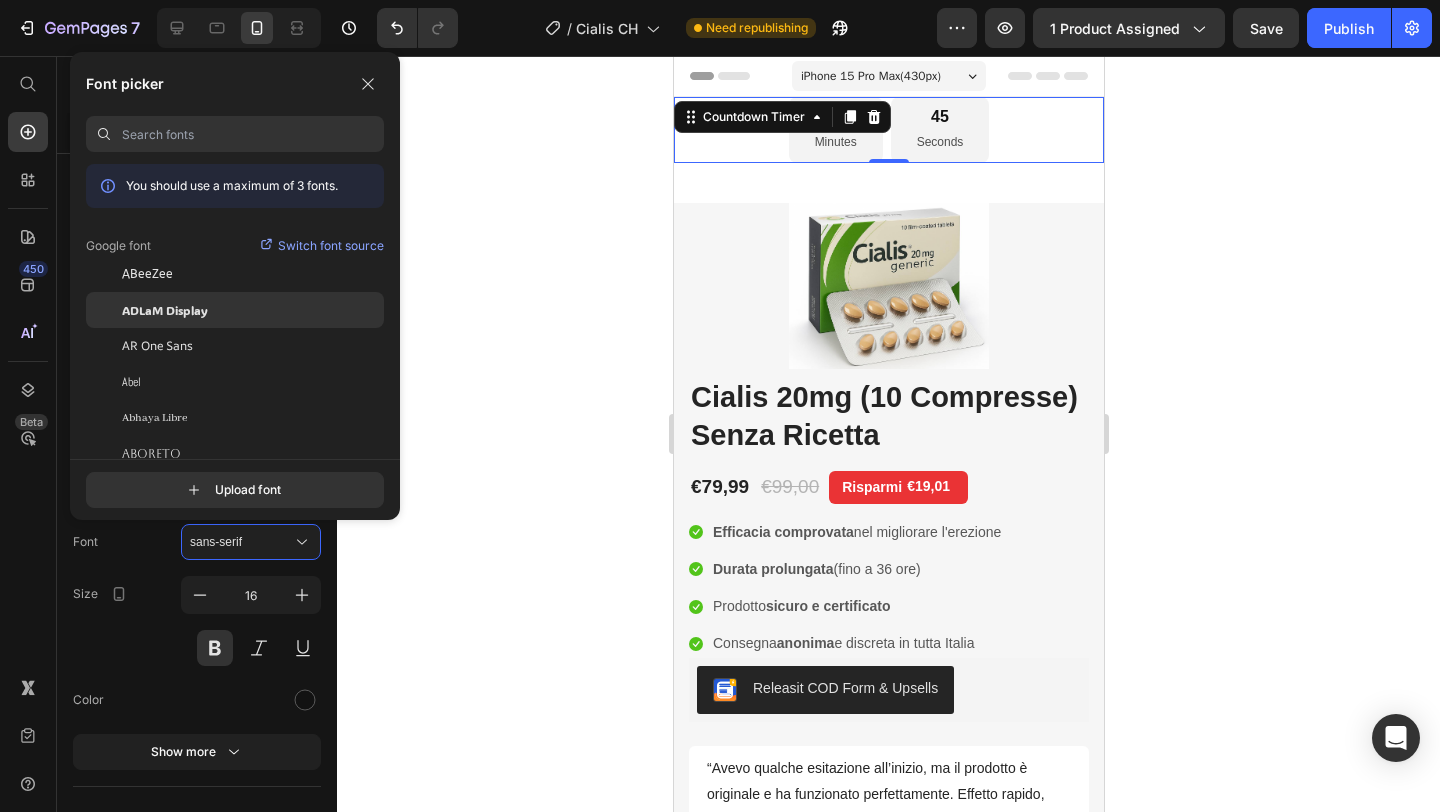 click on "ADLaM Display" at bounding box center (165, 310) 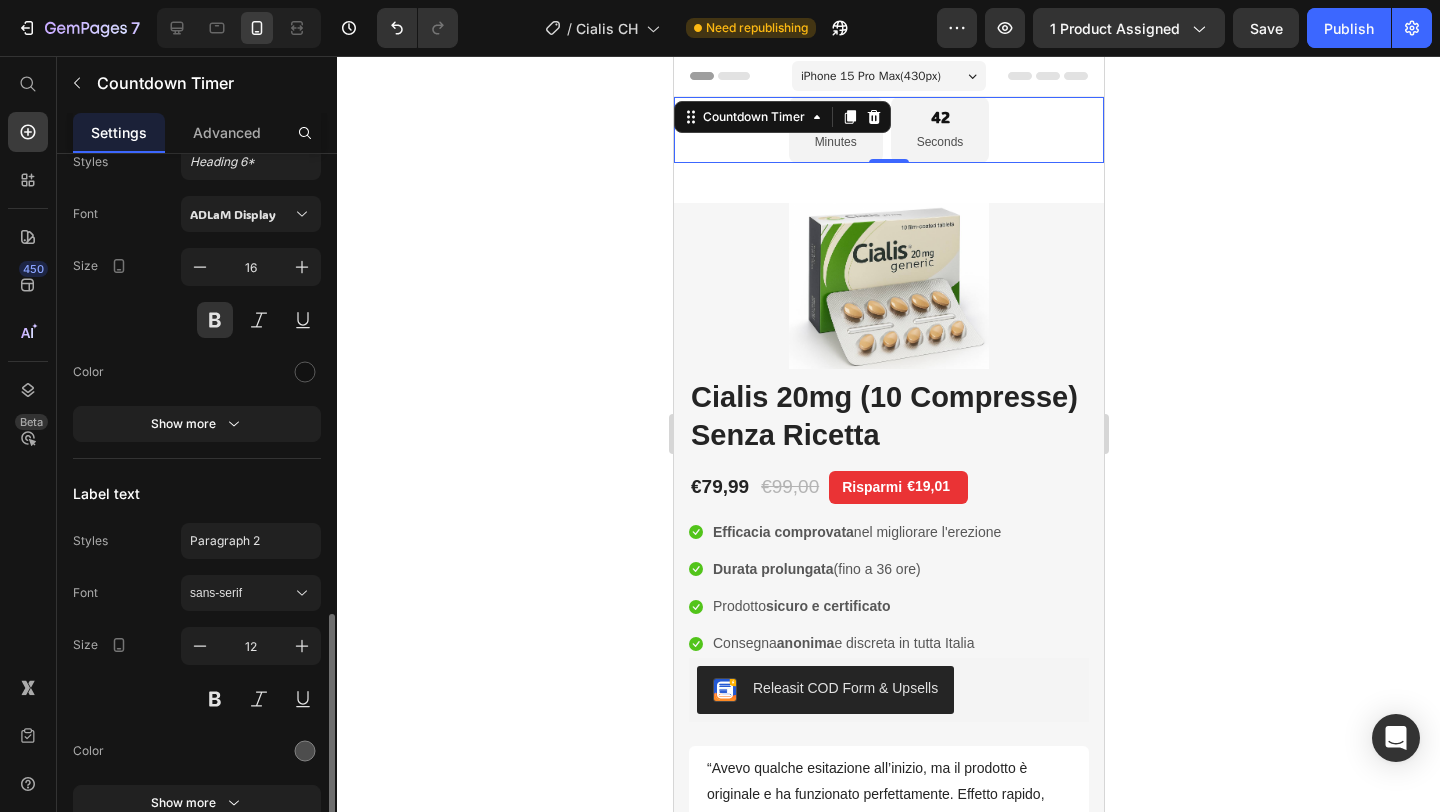scroll, scrollTop: 1626, scrollLeft: 0, axis: vertical 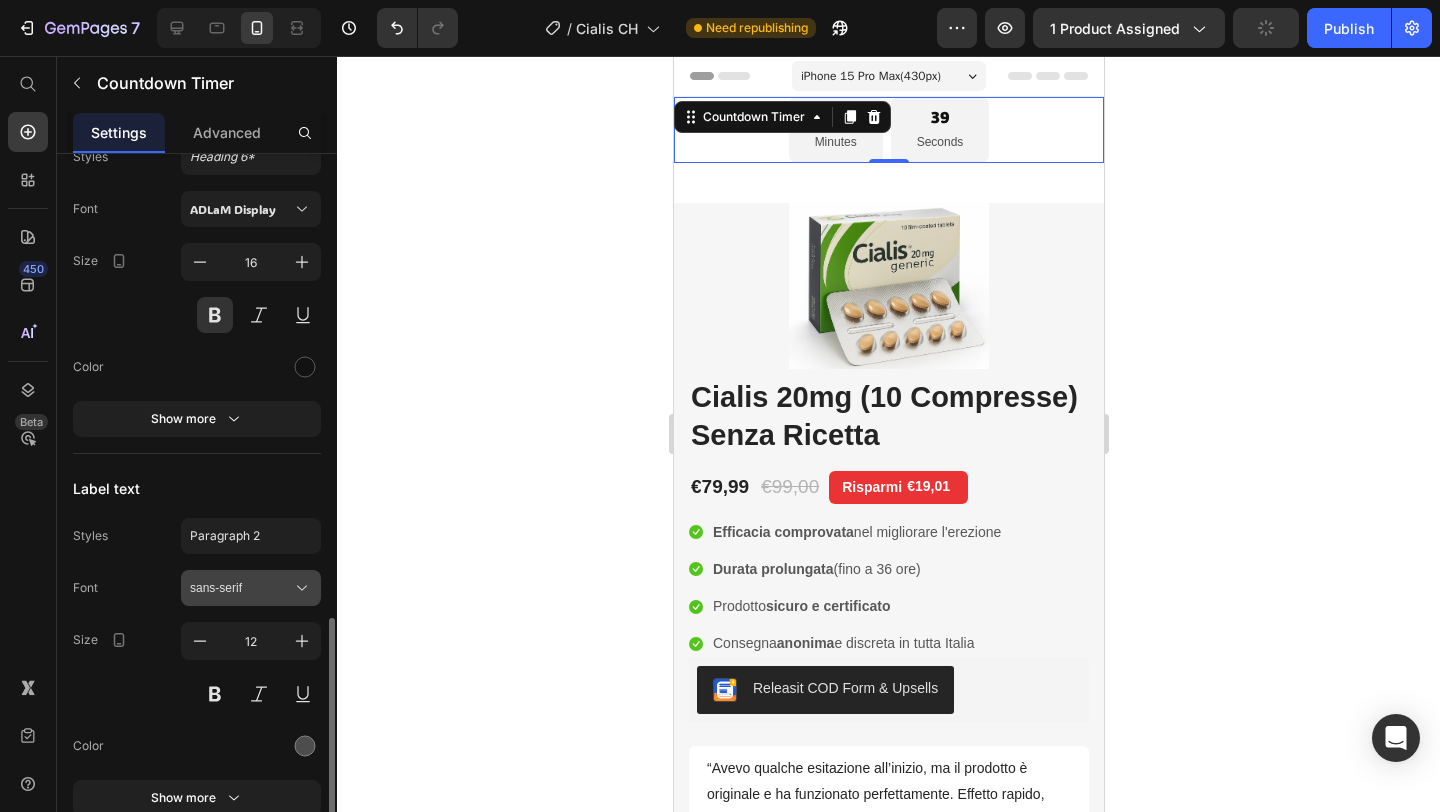 click on "sans-serif" at bounding box center (251, 588) 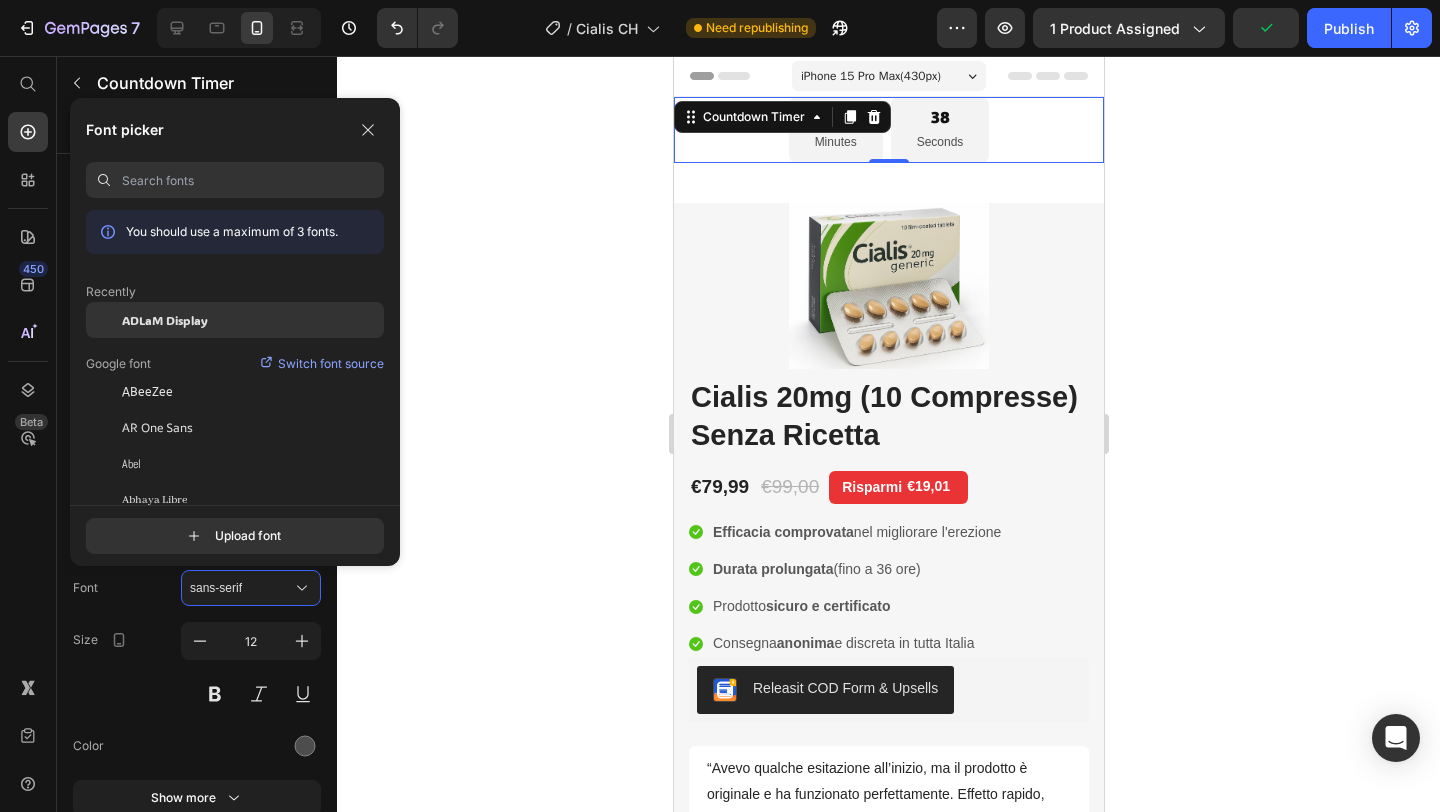 click on "ADLaM Display" at bounding box center [165, 320] 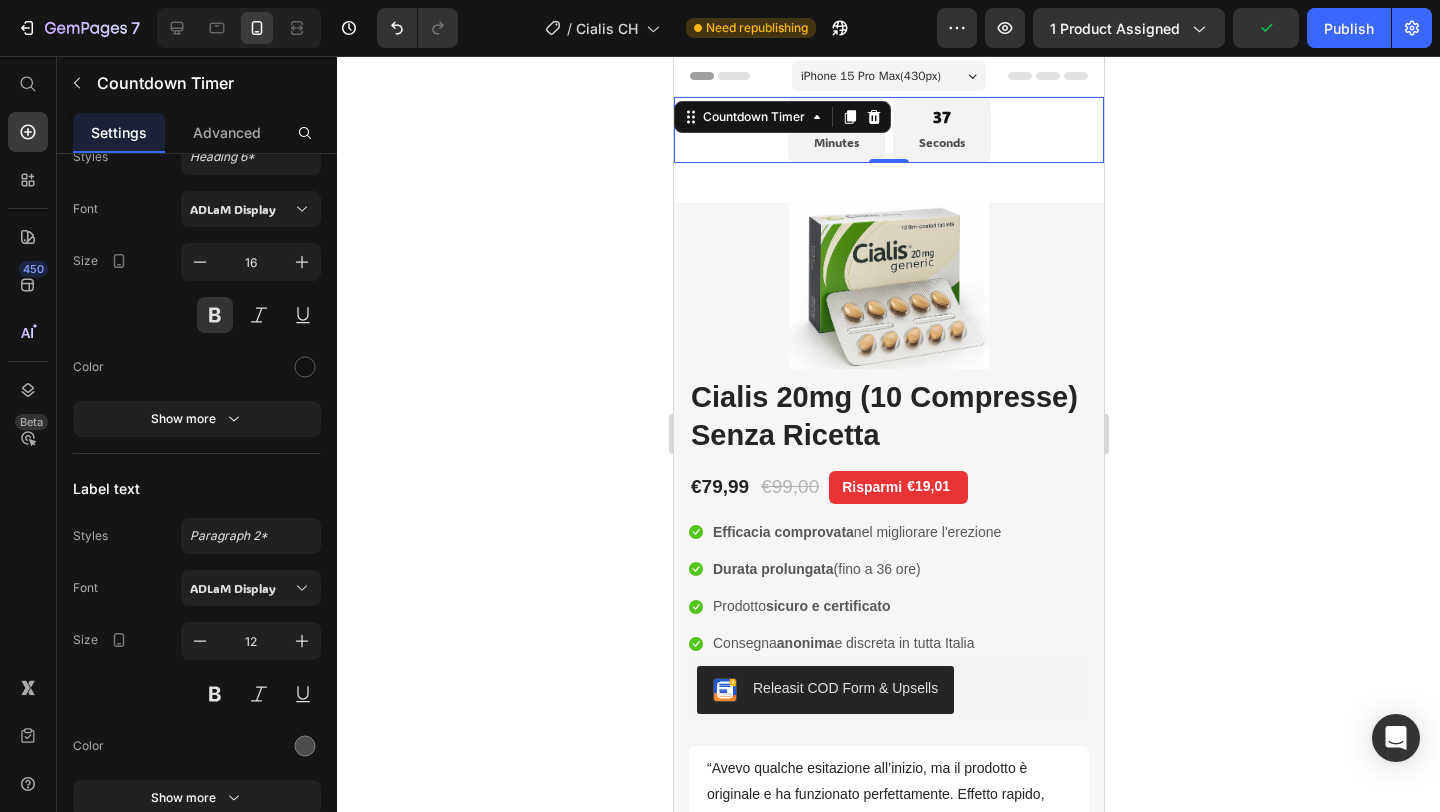 click 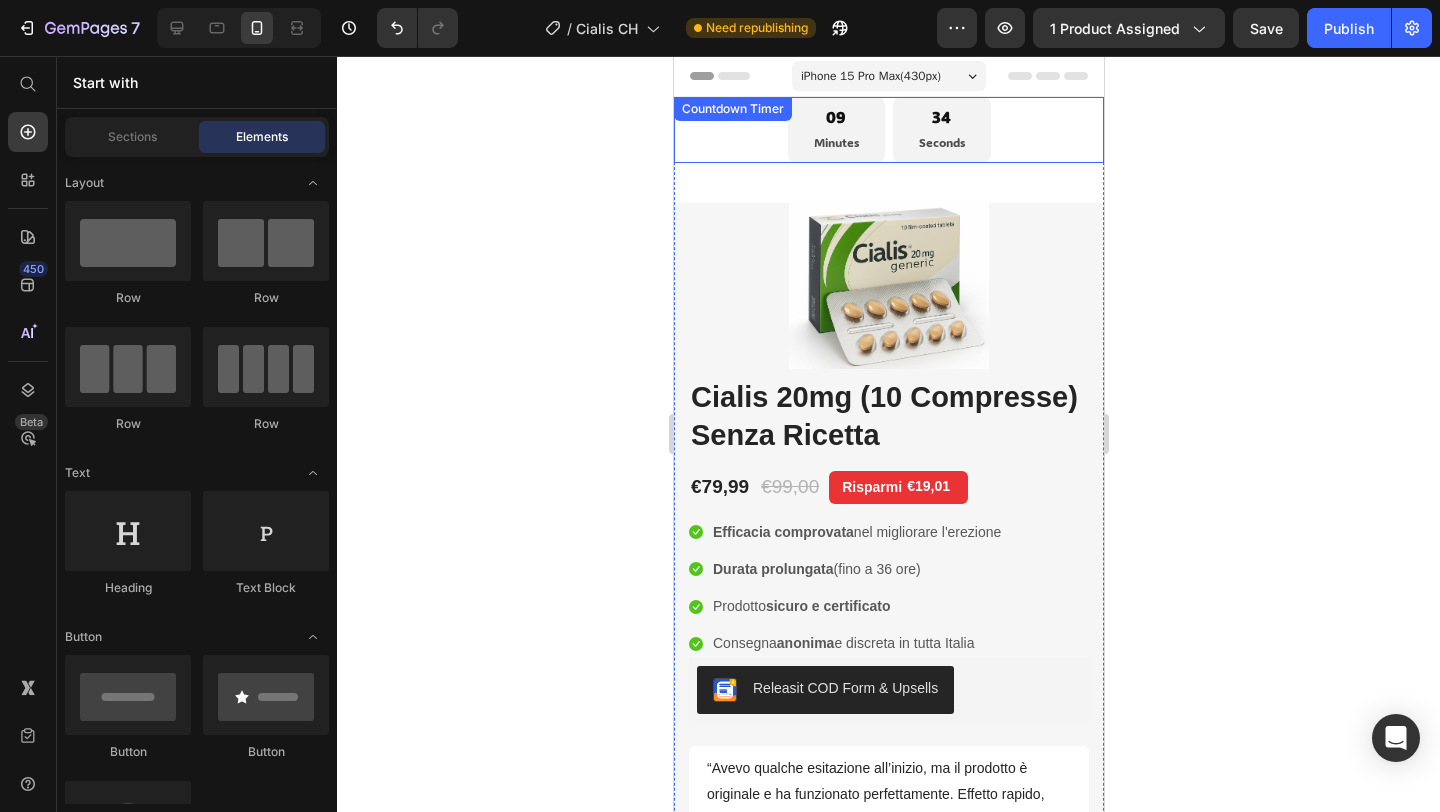 click on "09" at bounding box center (835, 117) 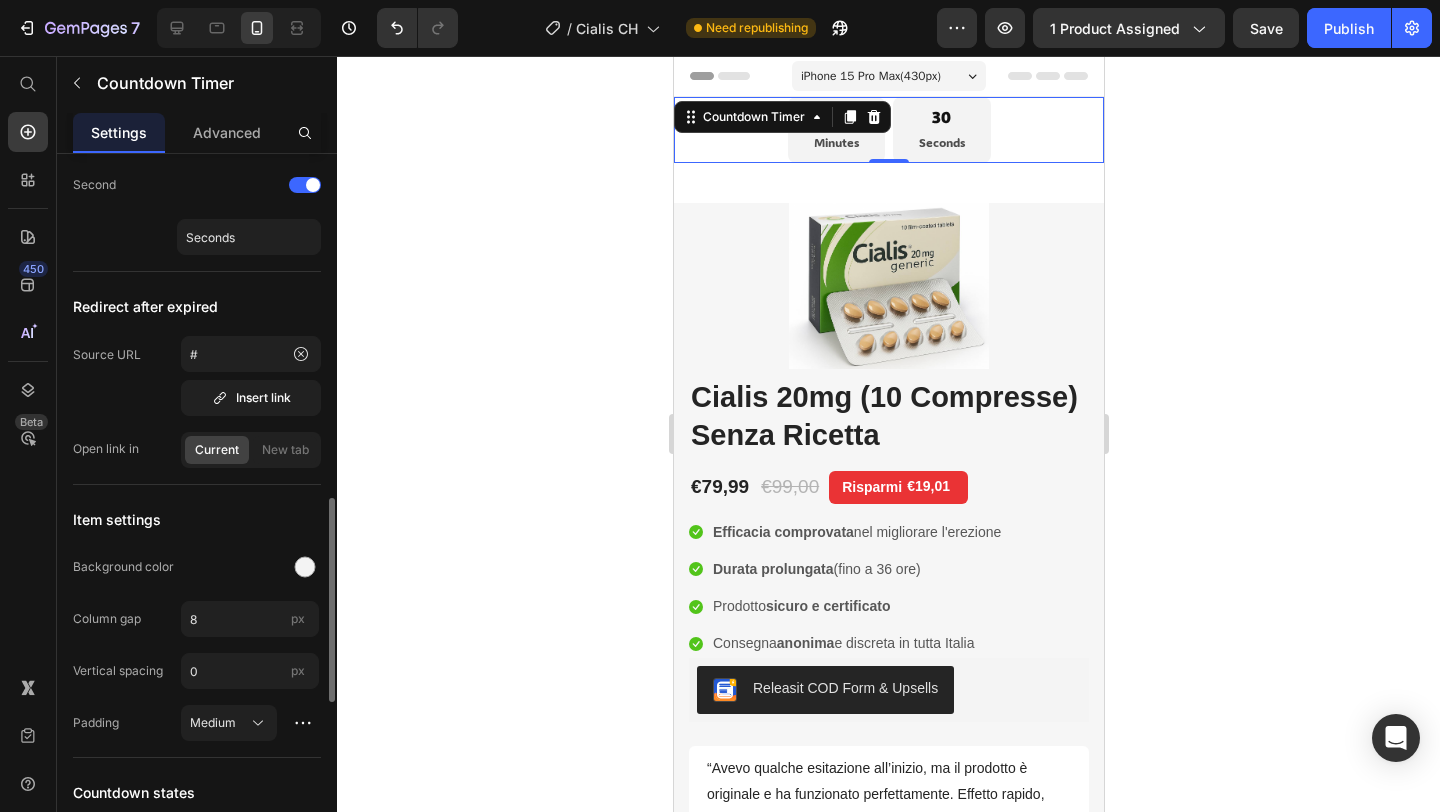 scroll, scrollTop: 359, scrollLeft: 0, axis: vertical 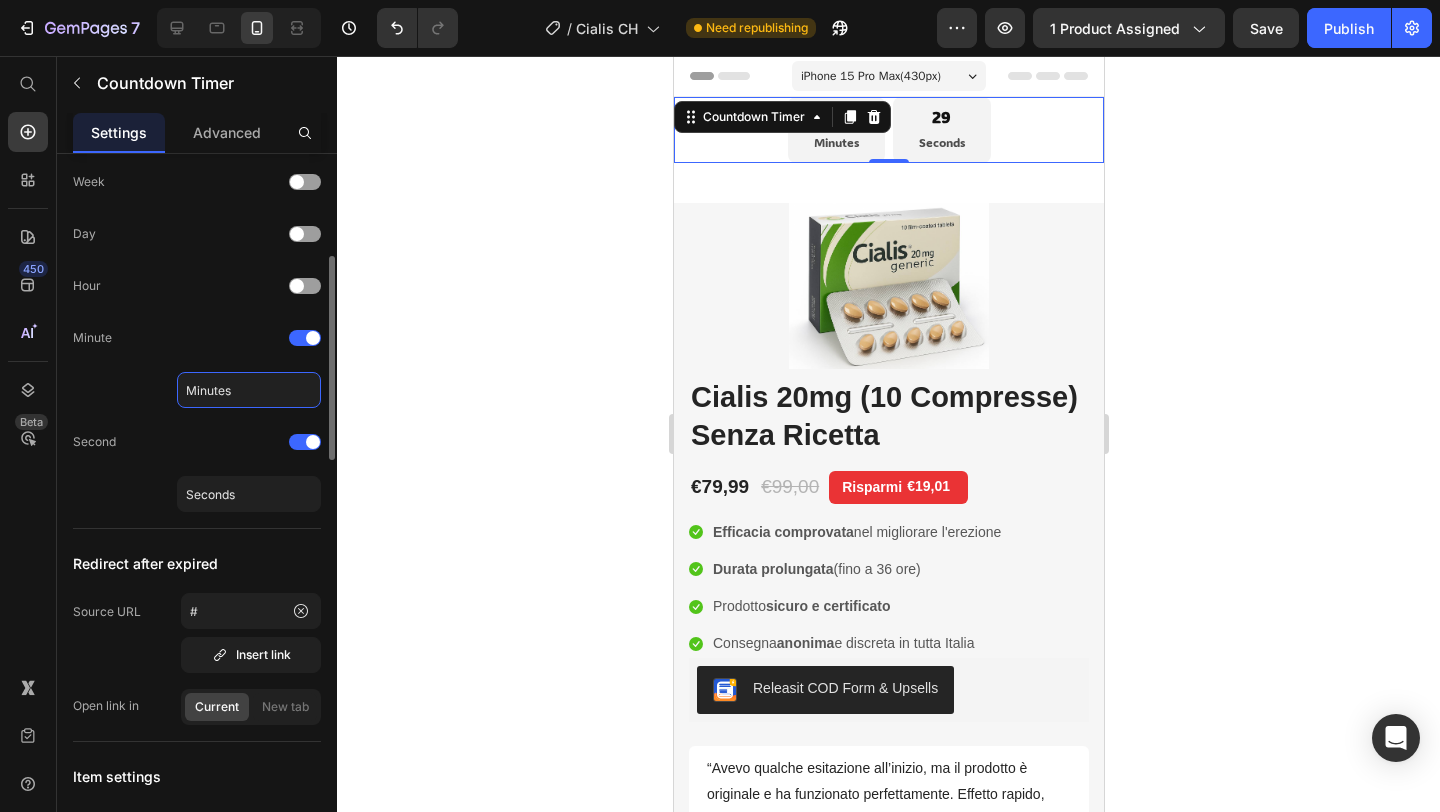 click on "Minutes" 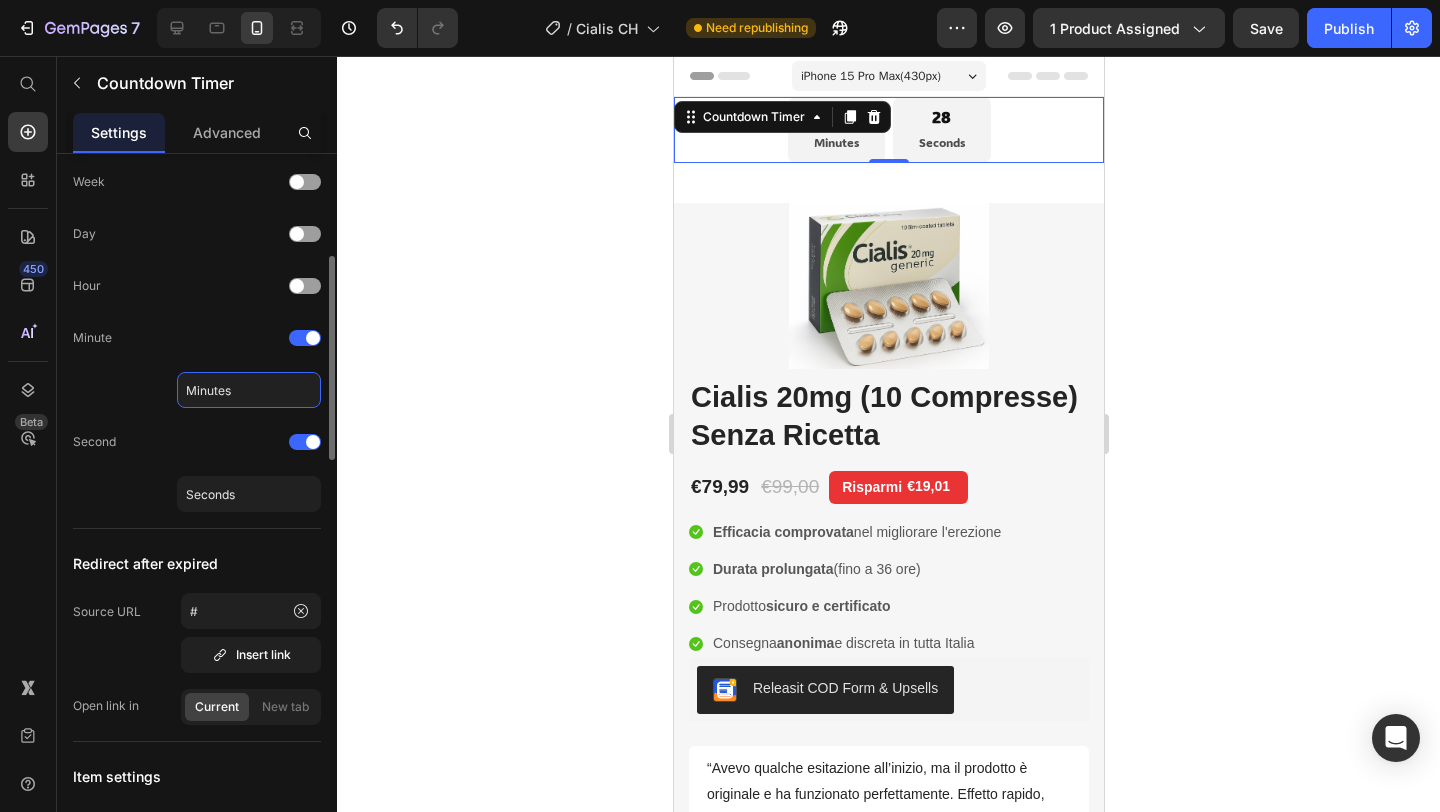 click on "Minutes" 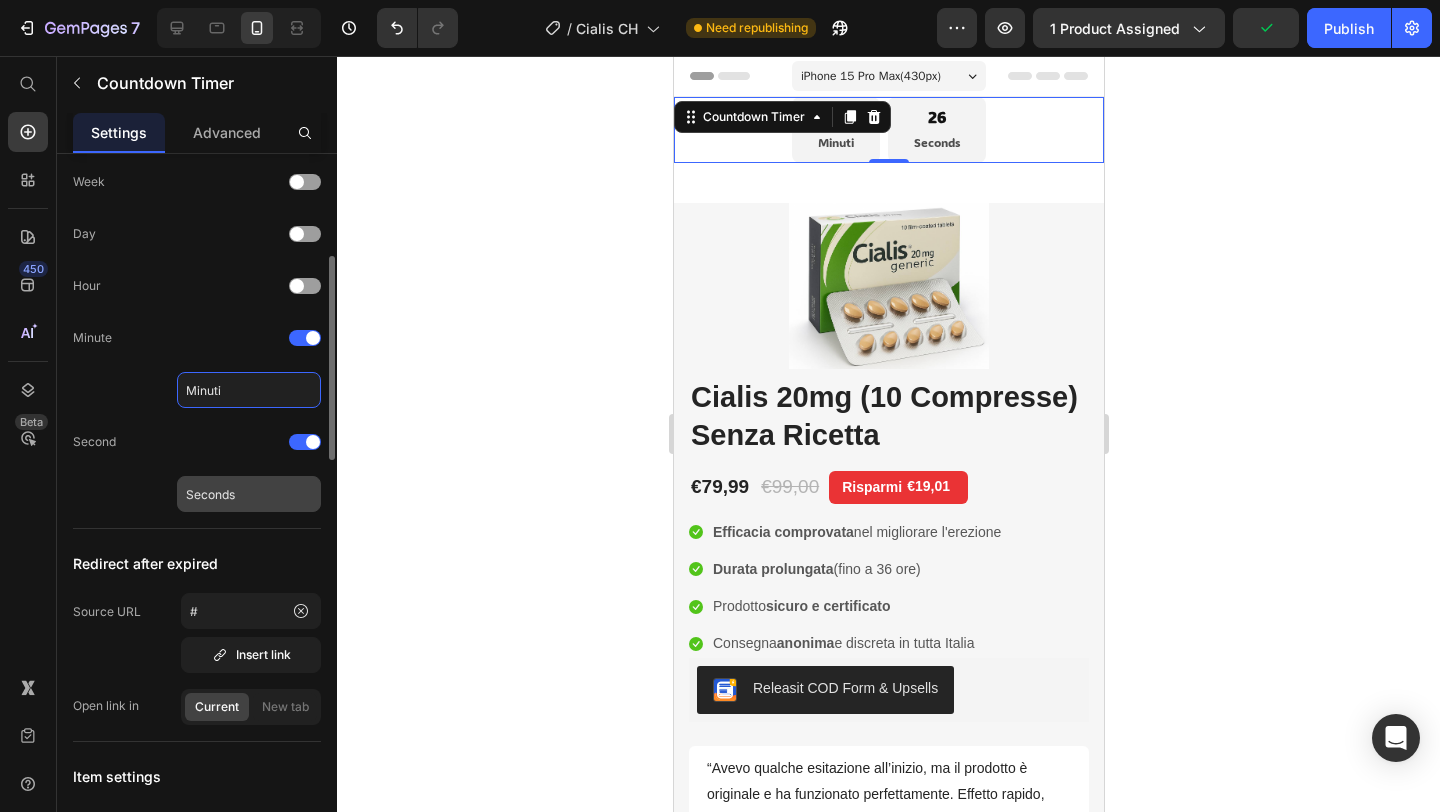 type on "Minuti" 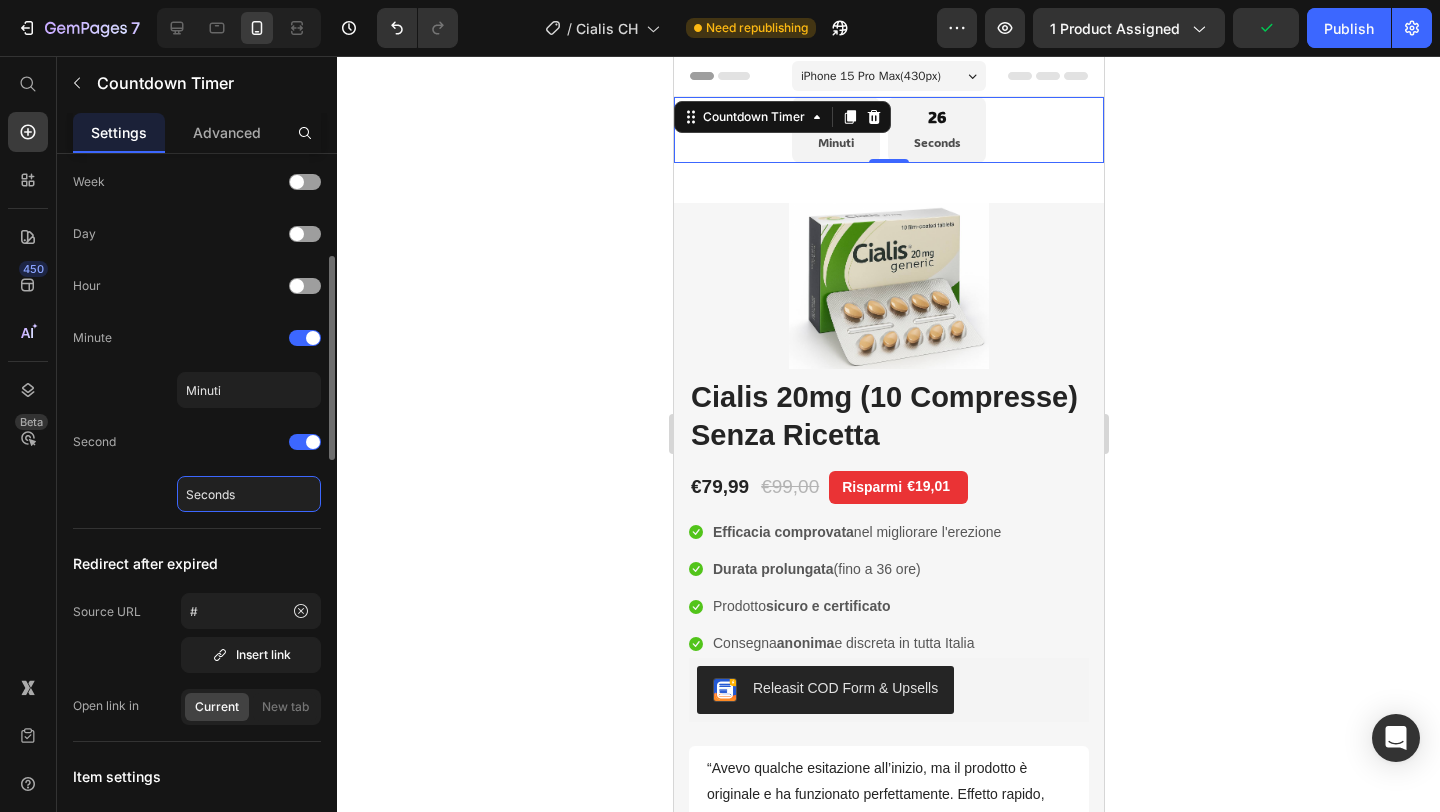 click on "Seconds" 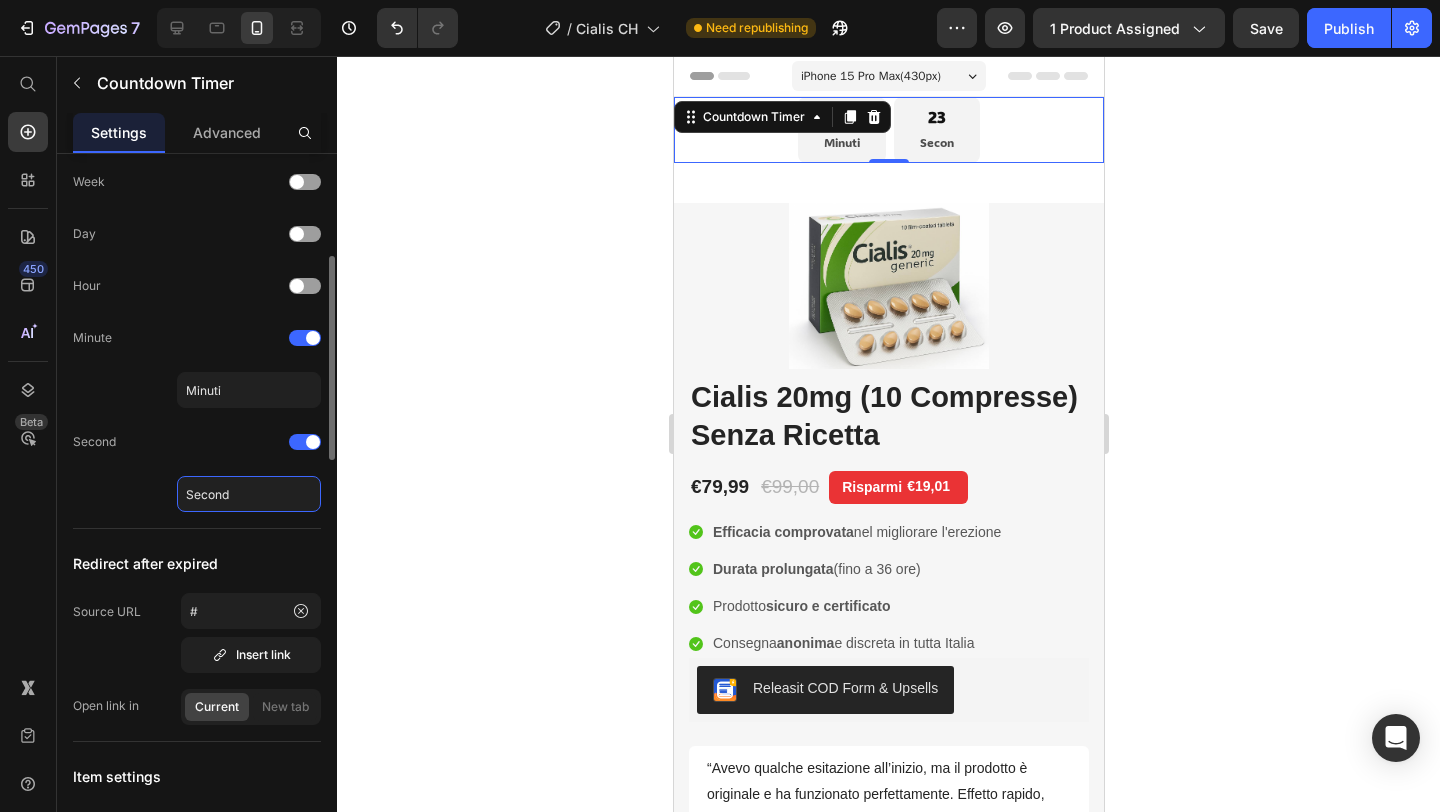 type on "Secondi" 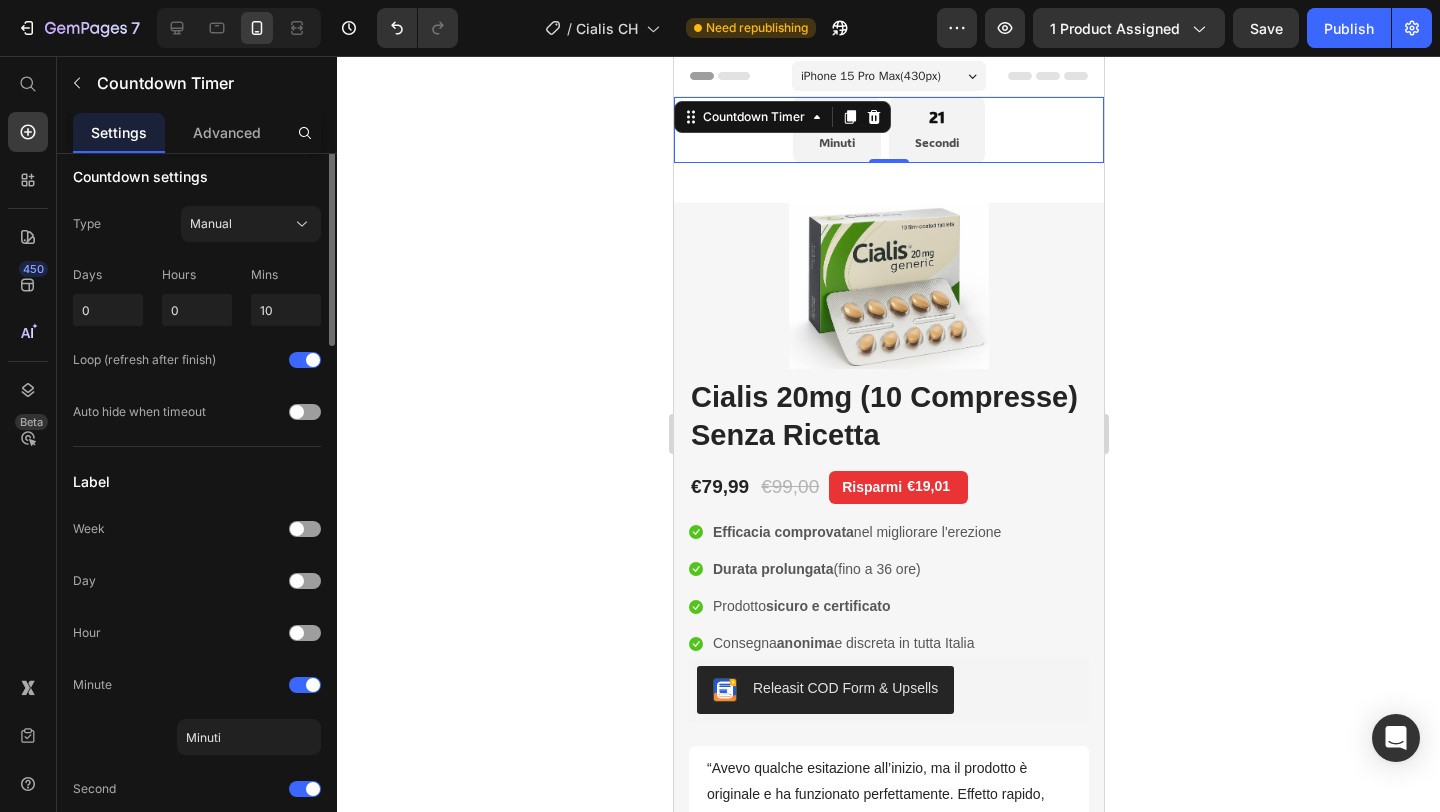 scroll, scrollTop: 0, scrollLeft: 0, axis: both 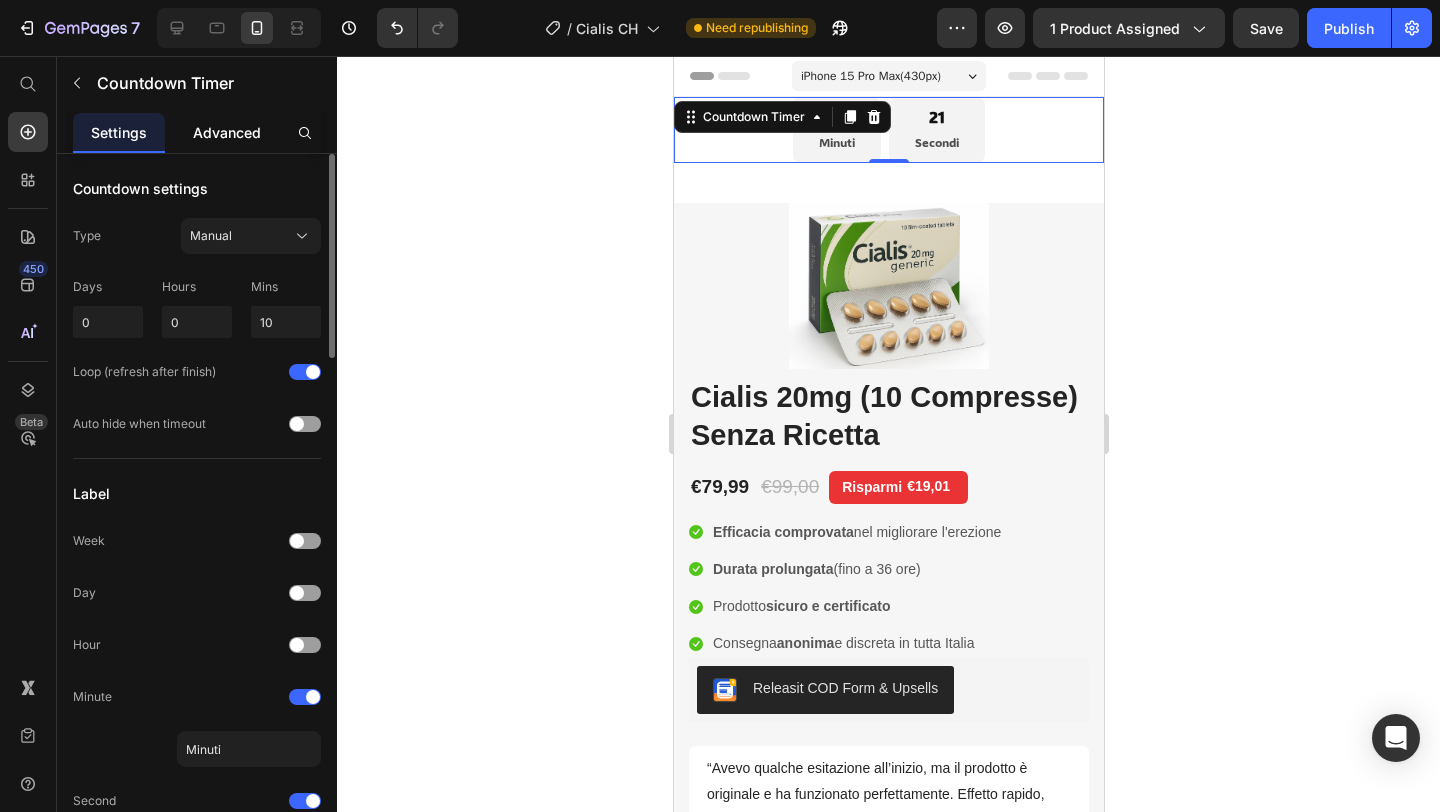 click on "Advanced" 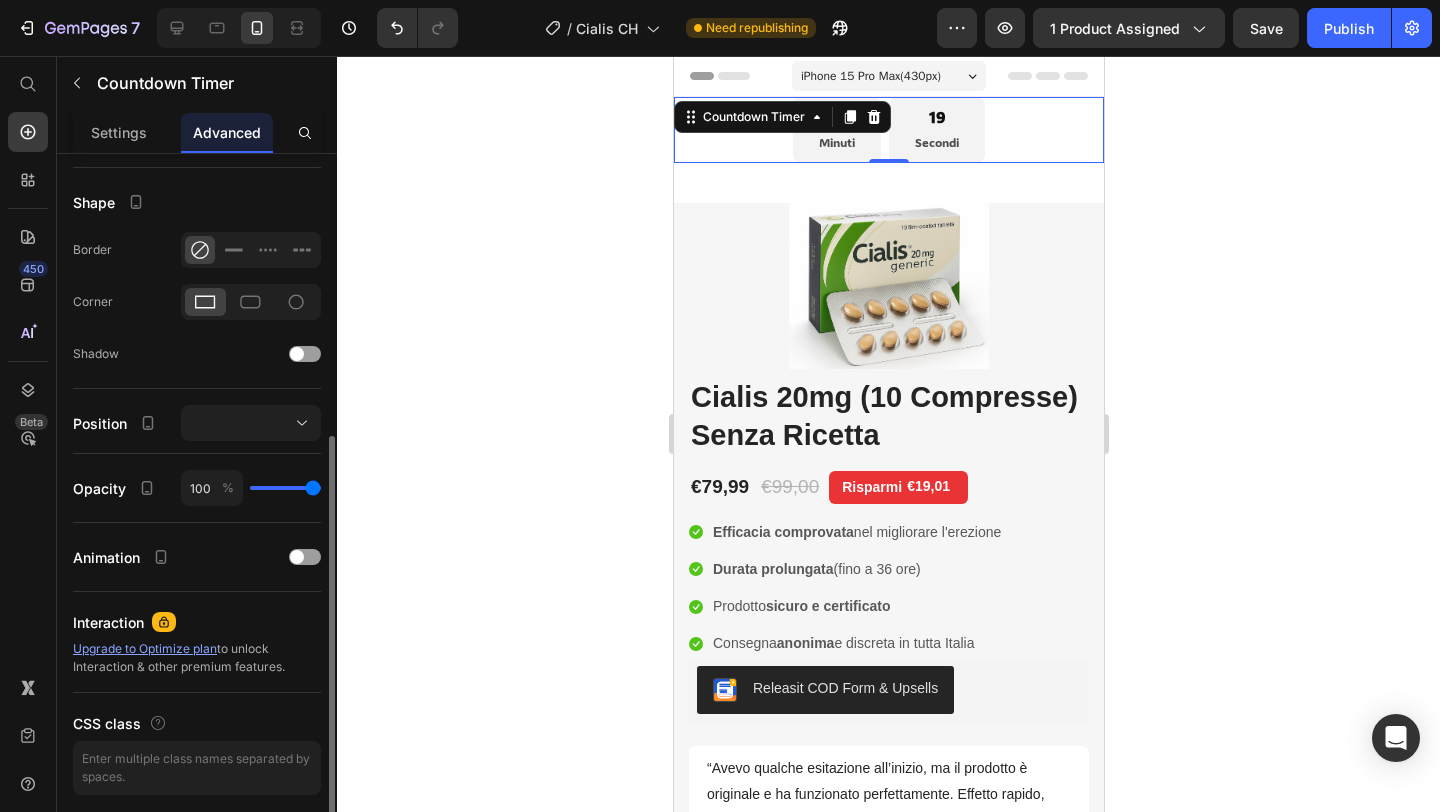 scroll, scrollTop: 483, scrollLeft: 0, axis: vertical 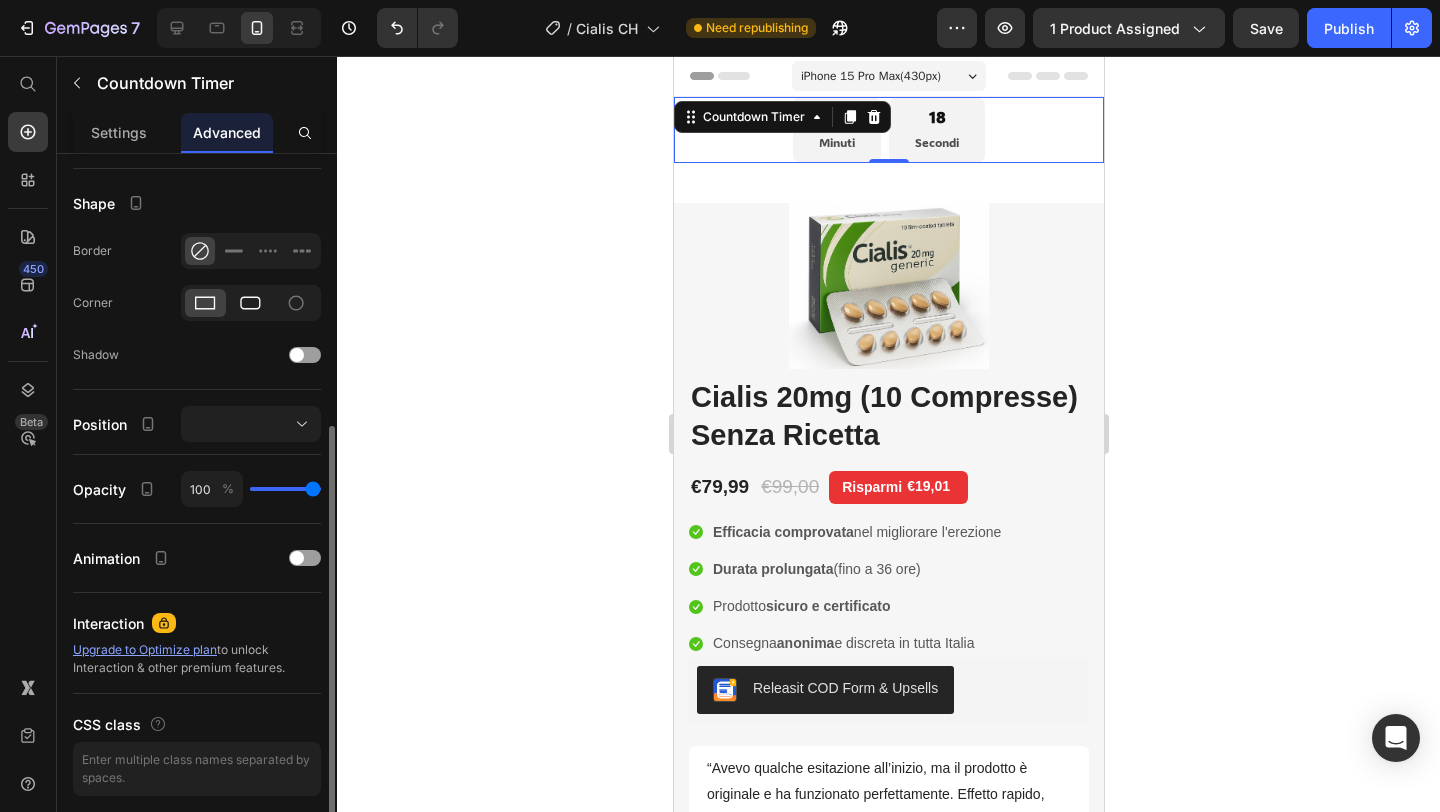 click 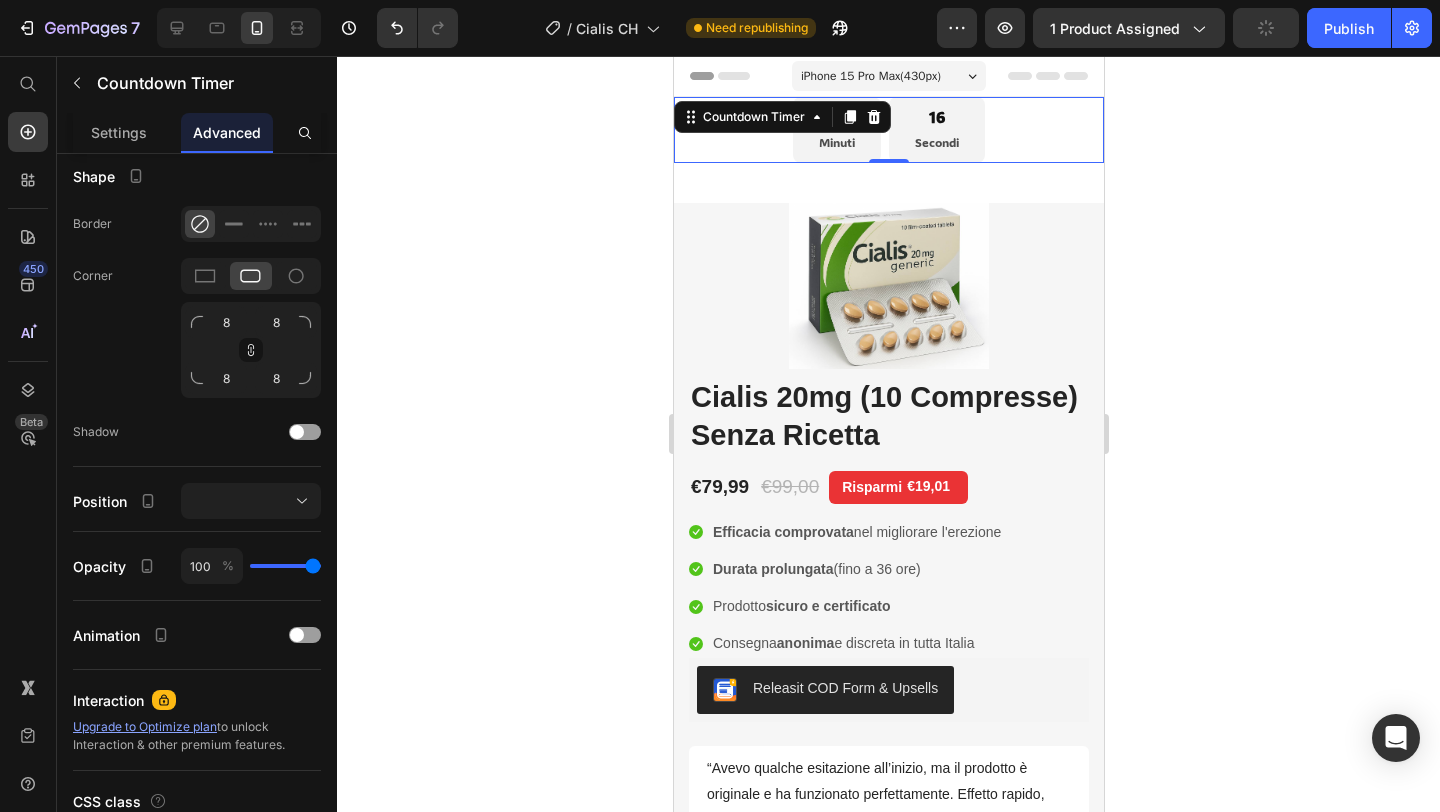 scroll, scrollTop: 2, scrollLeft: 0, axis: vertical 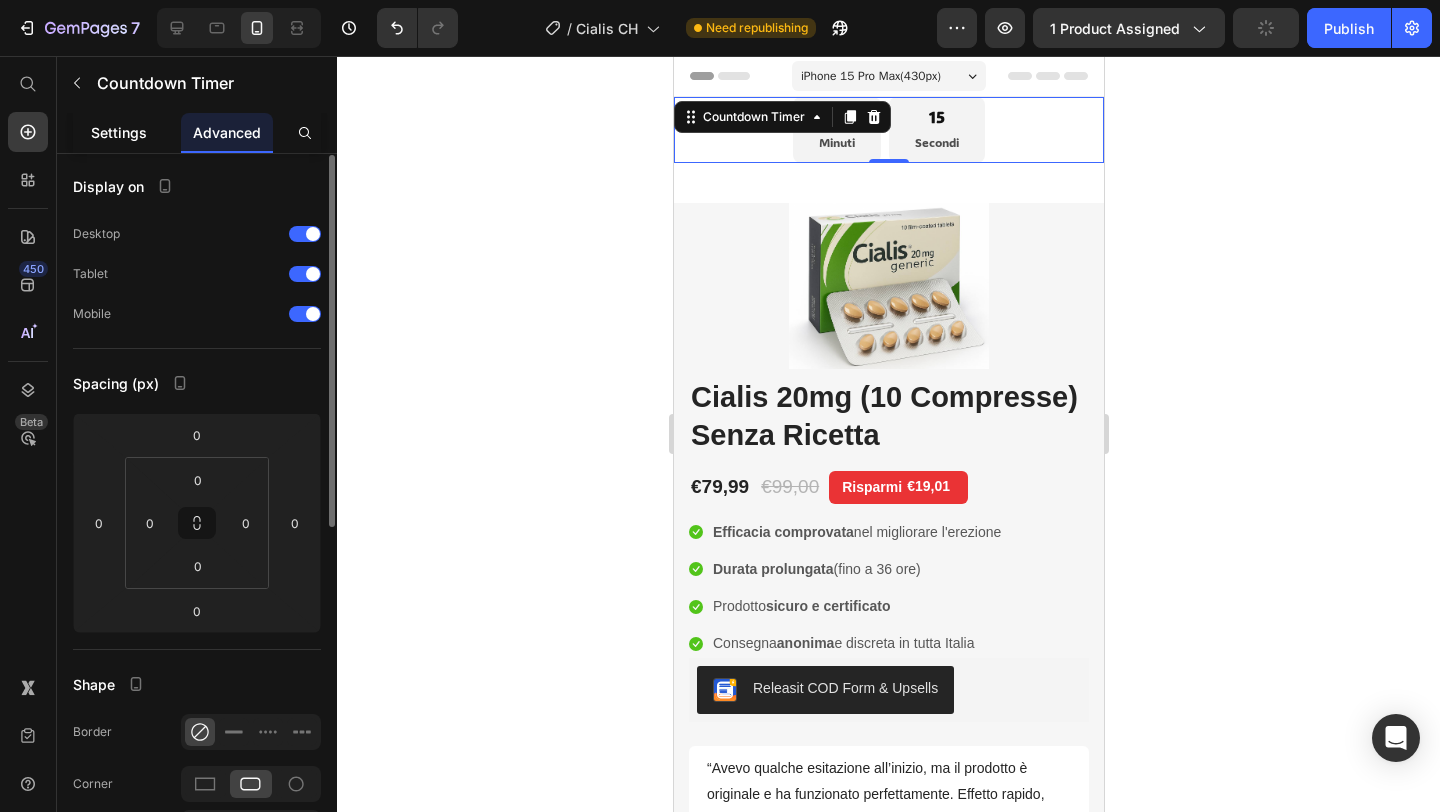 click on "Settings" at bounding box center (119, 132) 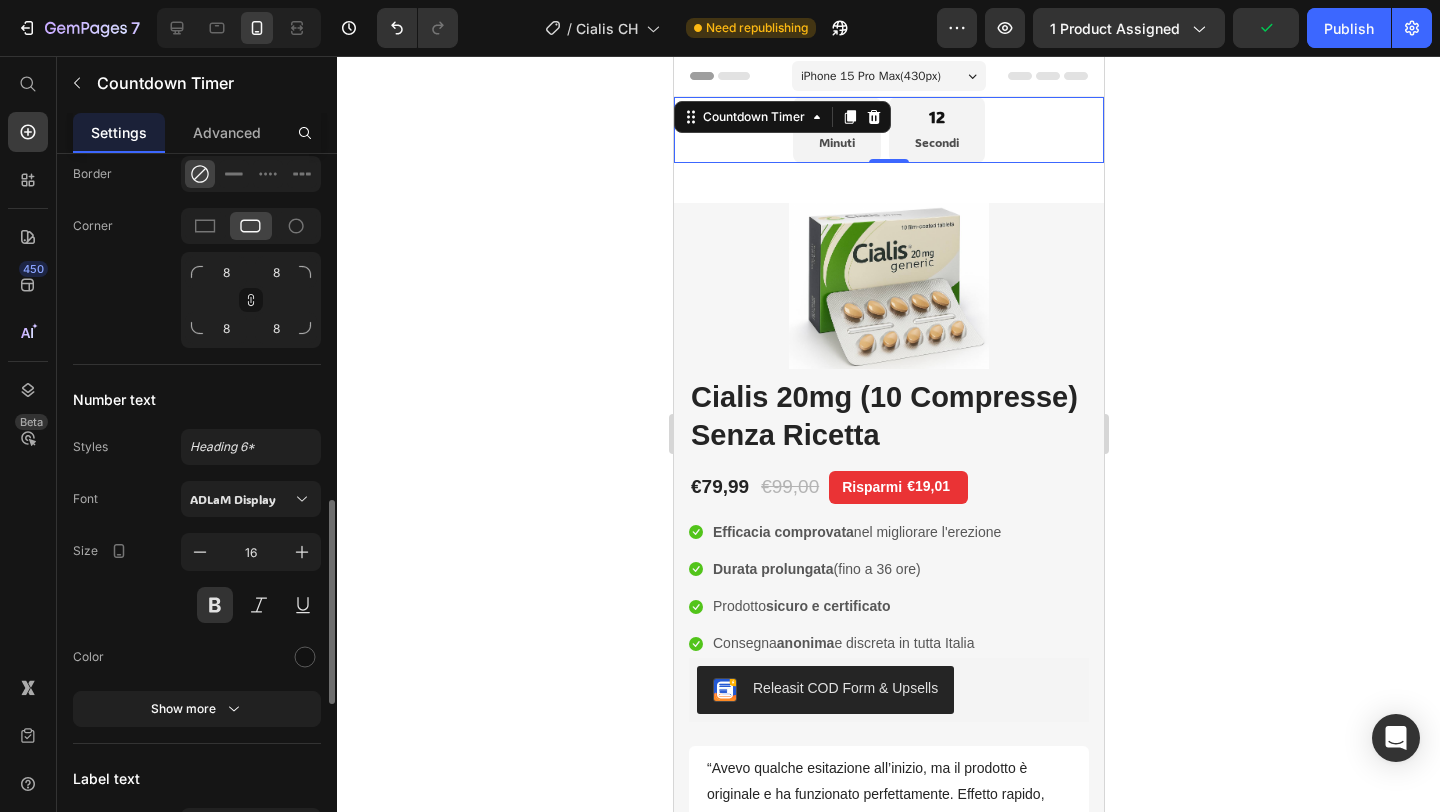 scroll, scrollTop: 1468, scrollLeft: 0, axis: vertical 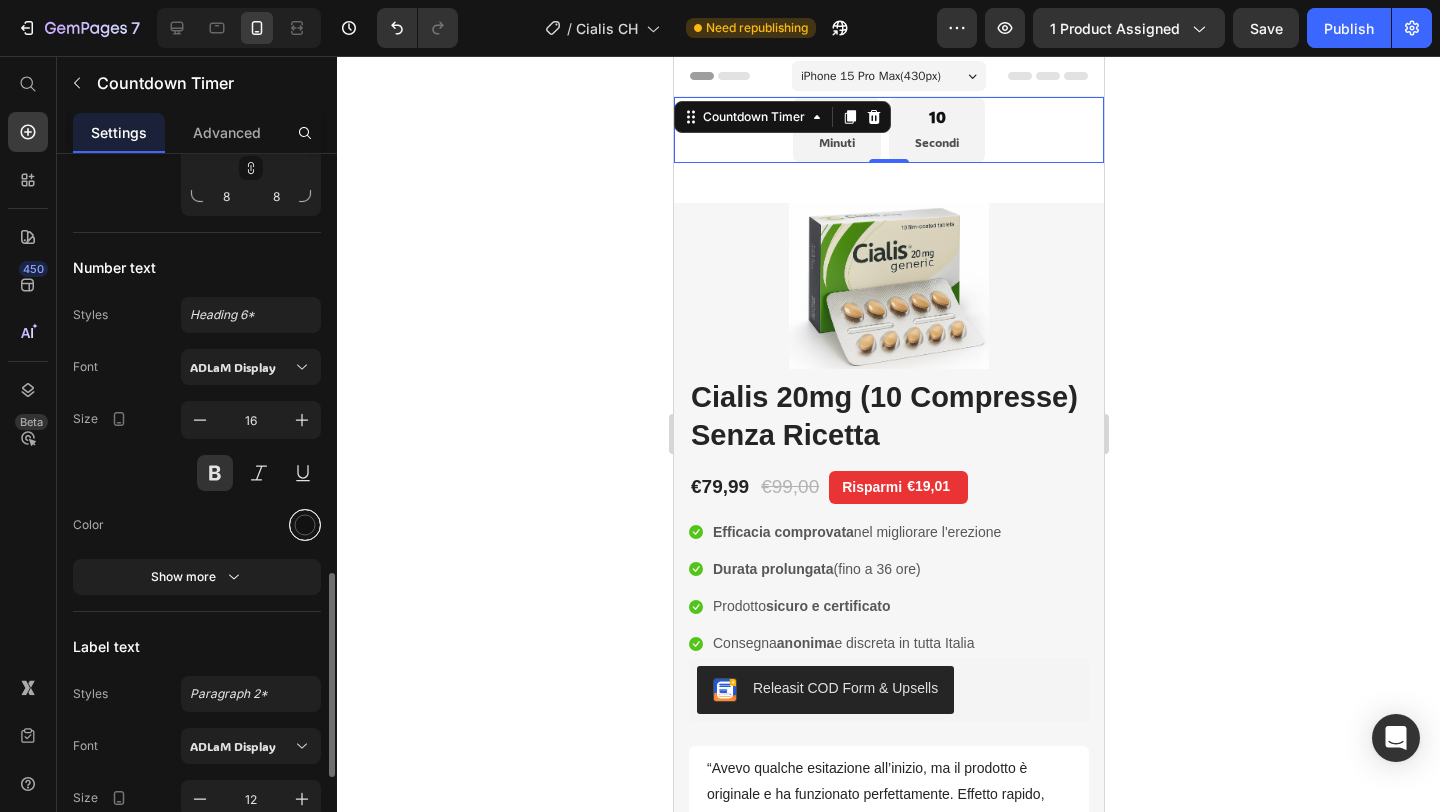 click at bounding box center [305, 525] 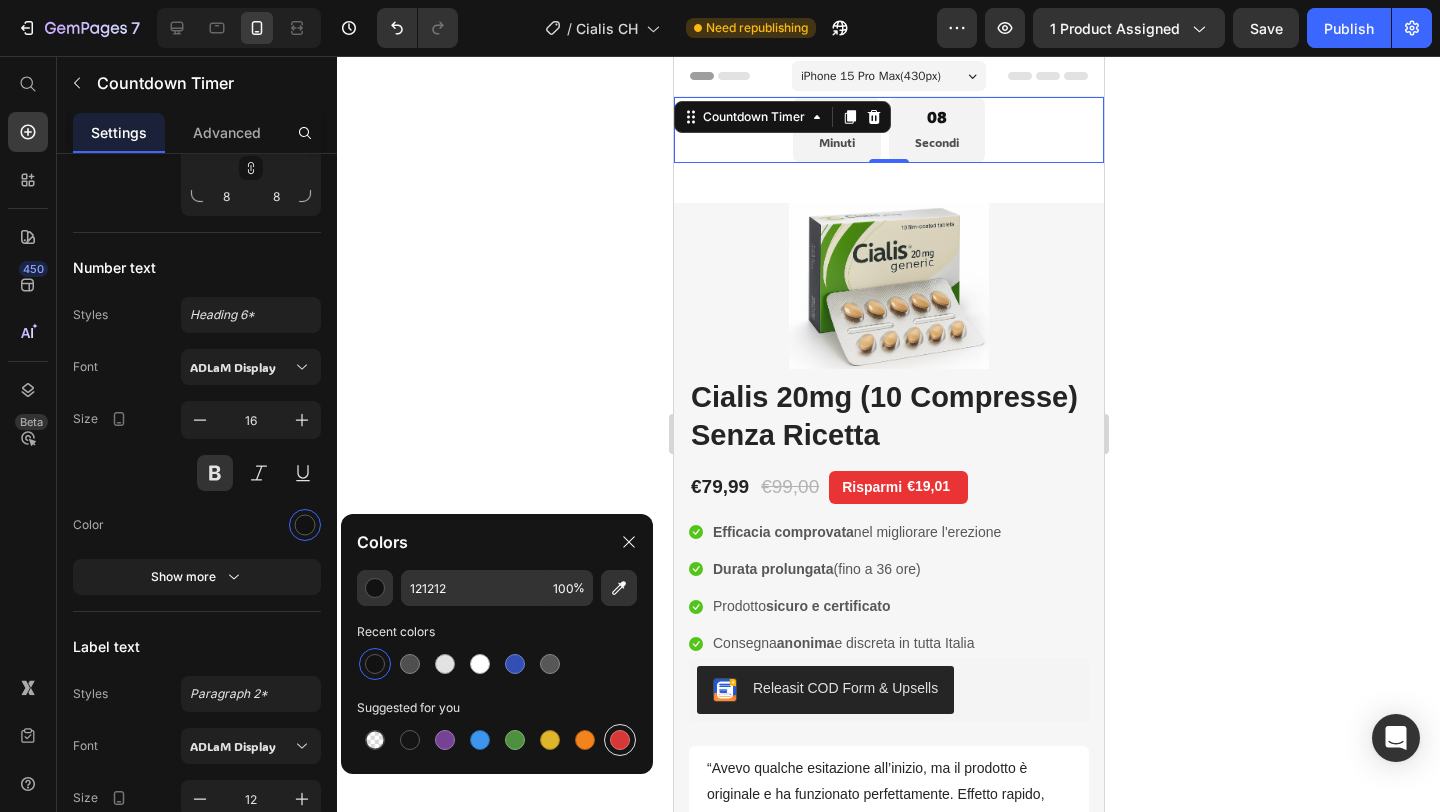 click at bounding box center (620, 740) 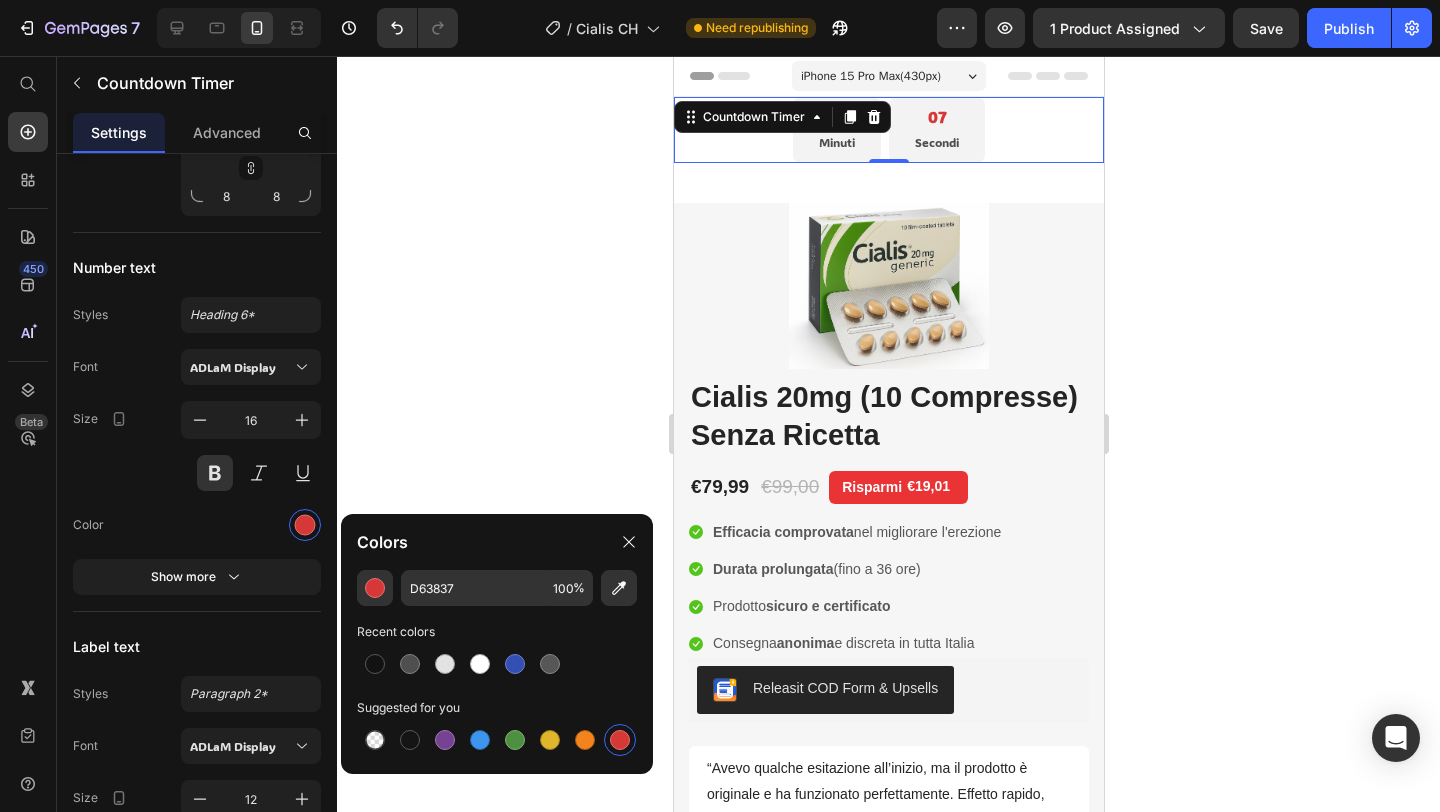 click 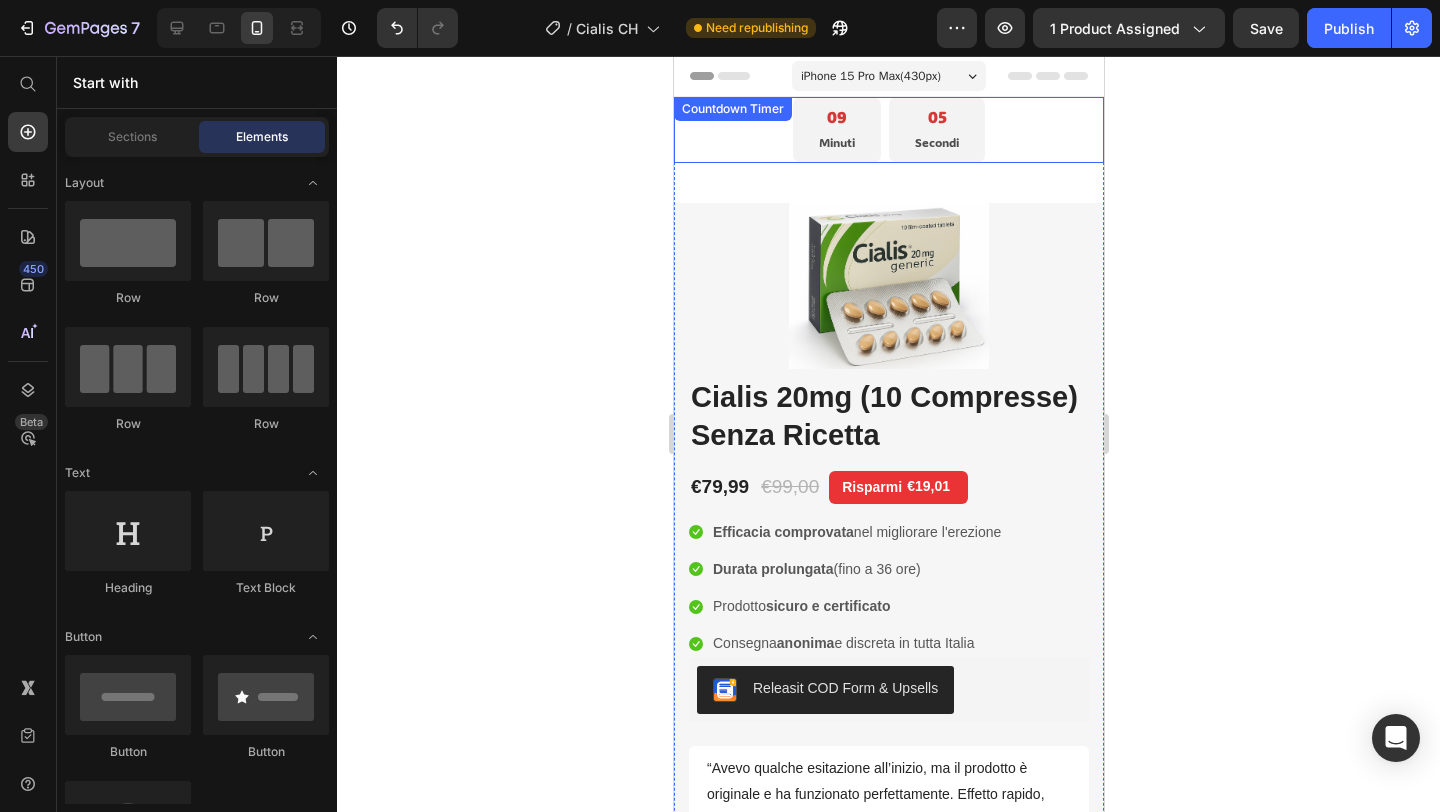 click on "09 Minuti" at bounding box center [836, 130] 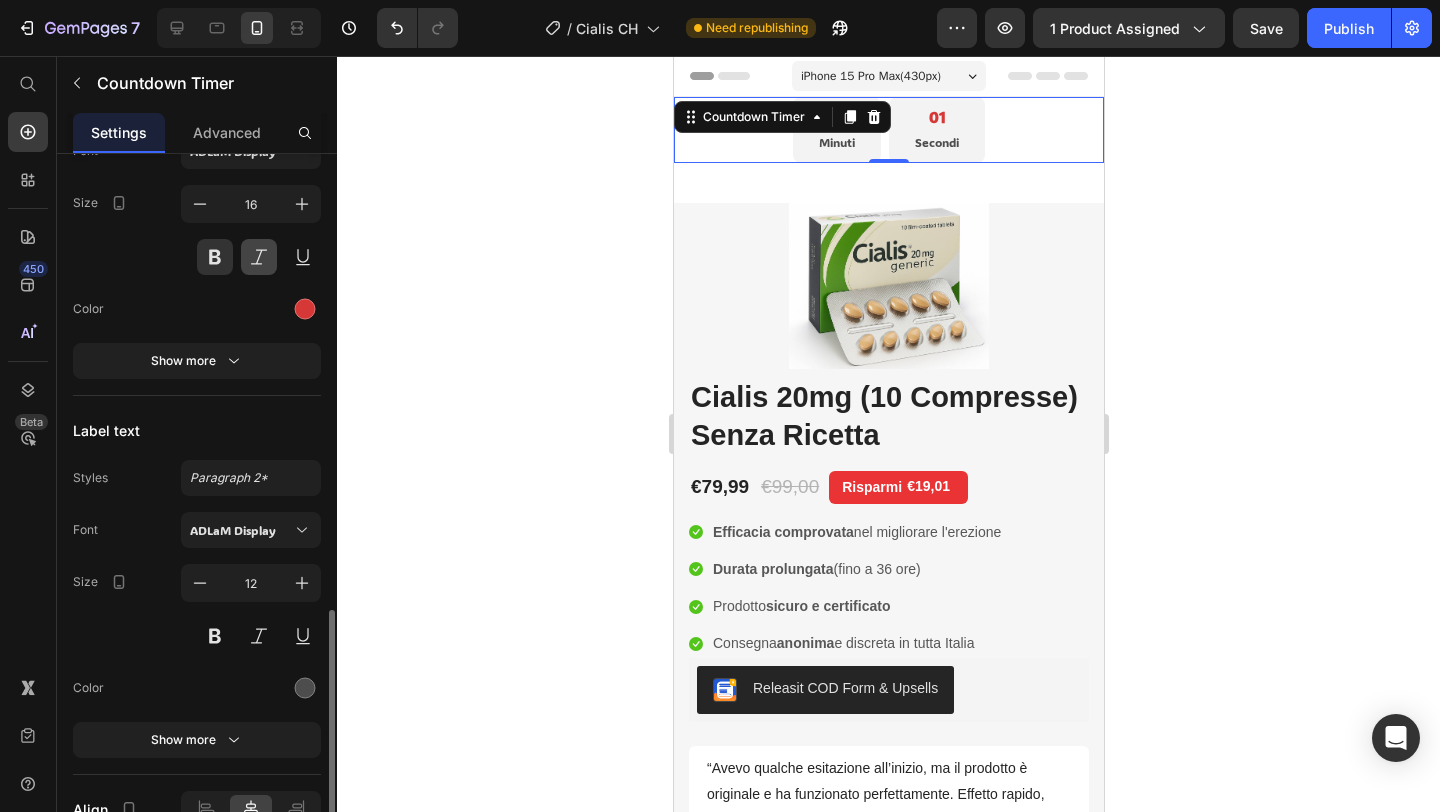 scroll, scrollTop: 1693, scrollLeft: 0, axis: vertical 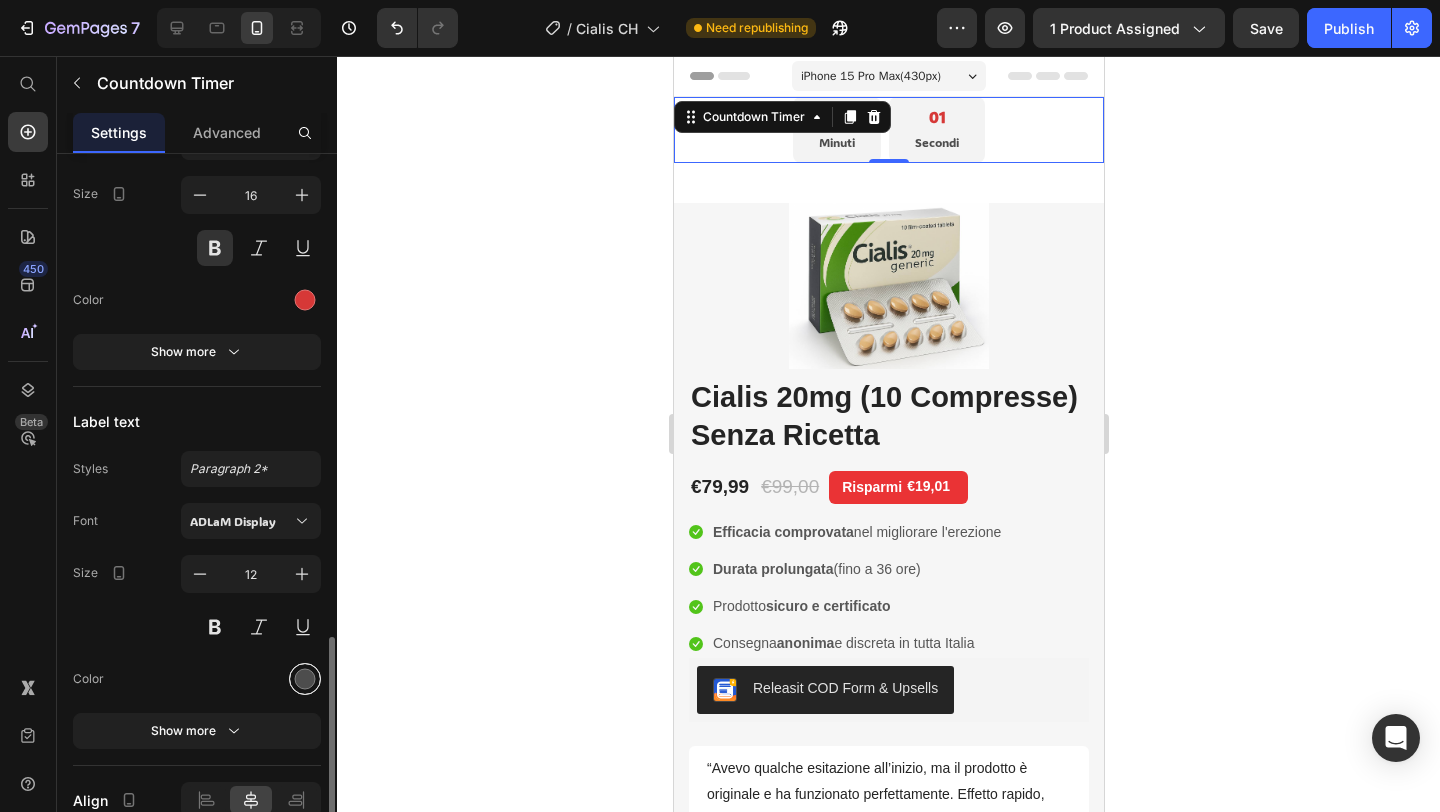 click at bounding box center [305, 679] 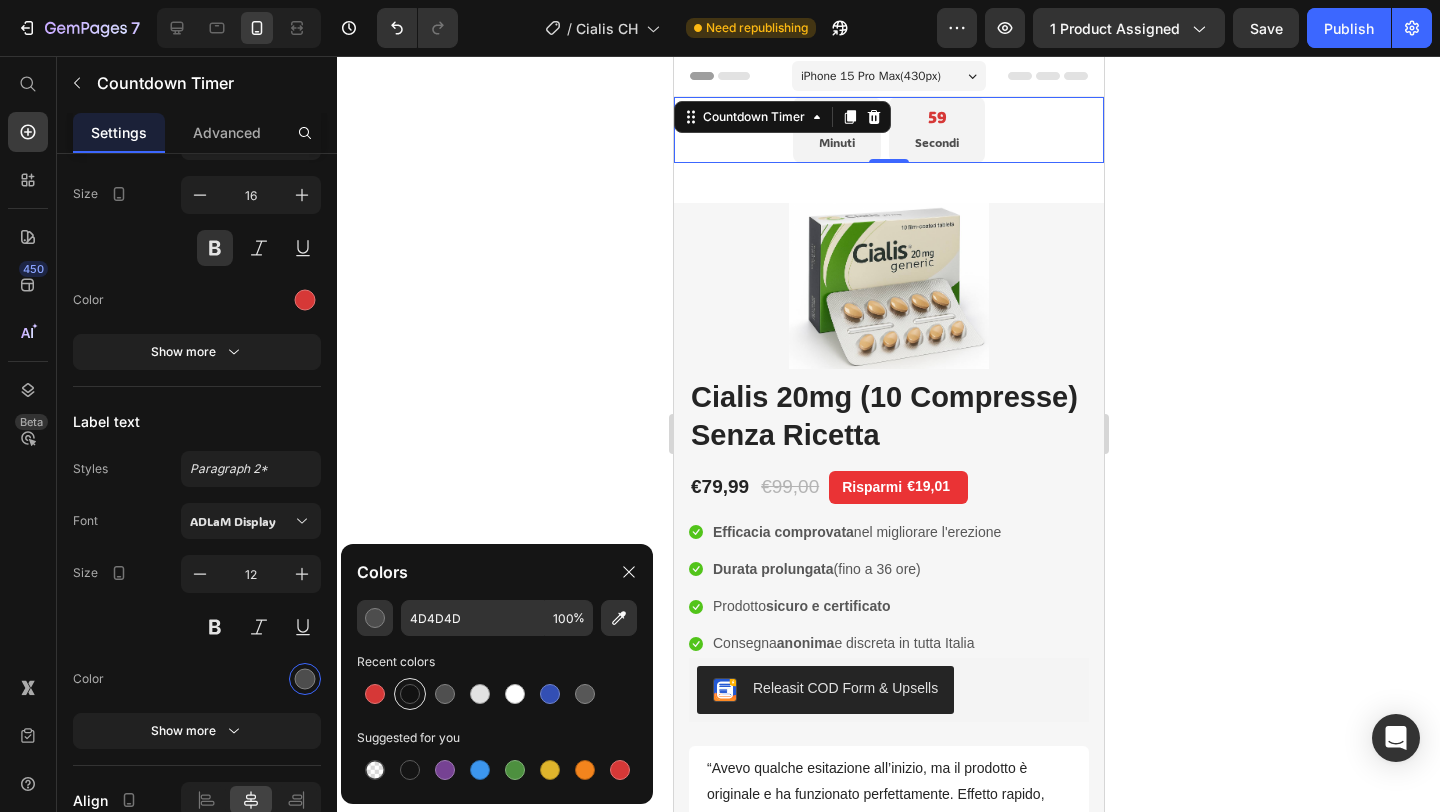 click at bounding box center [410, 694] 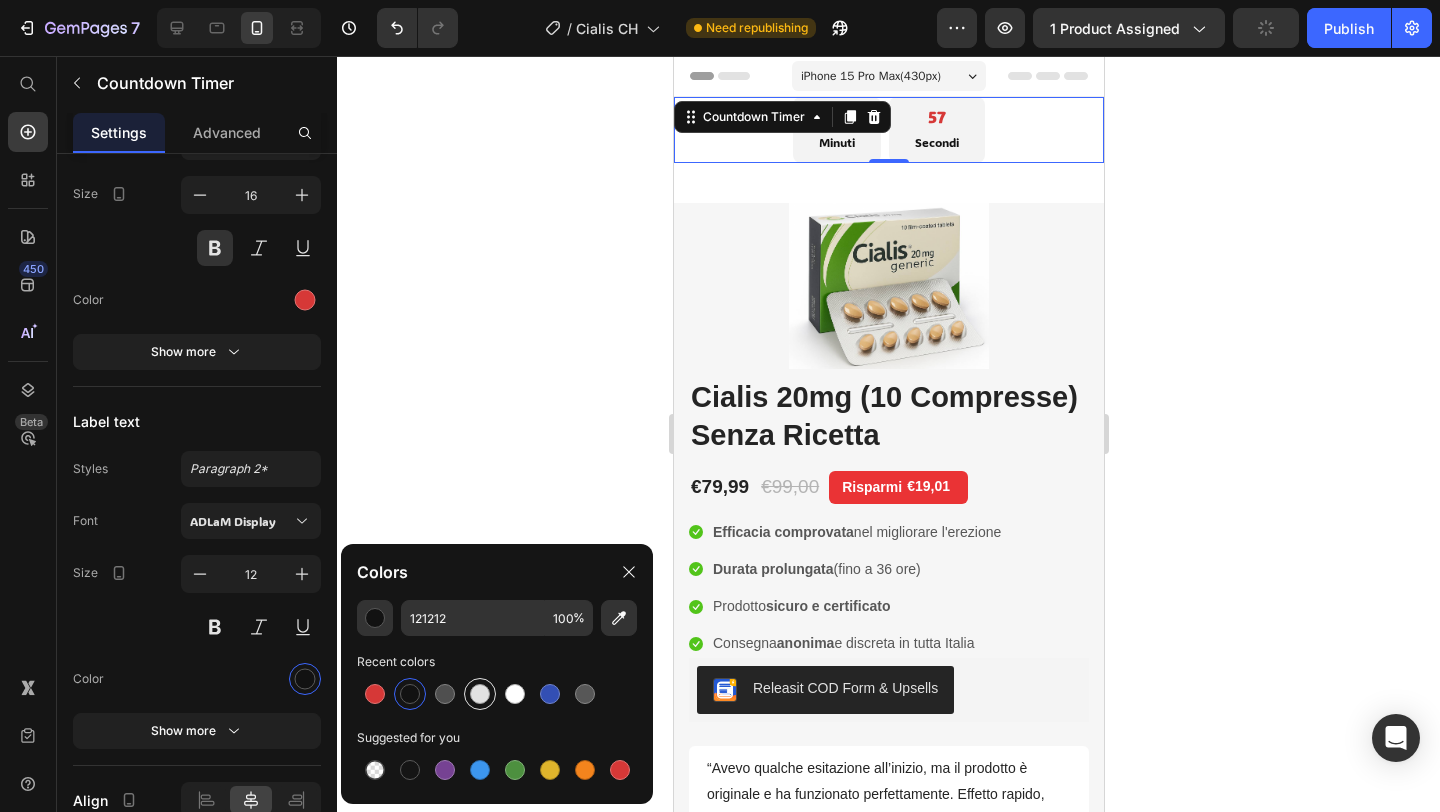 click at bounding box center [480, 694] 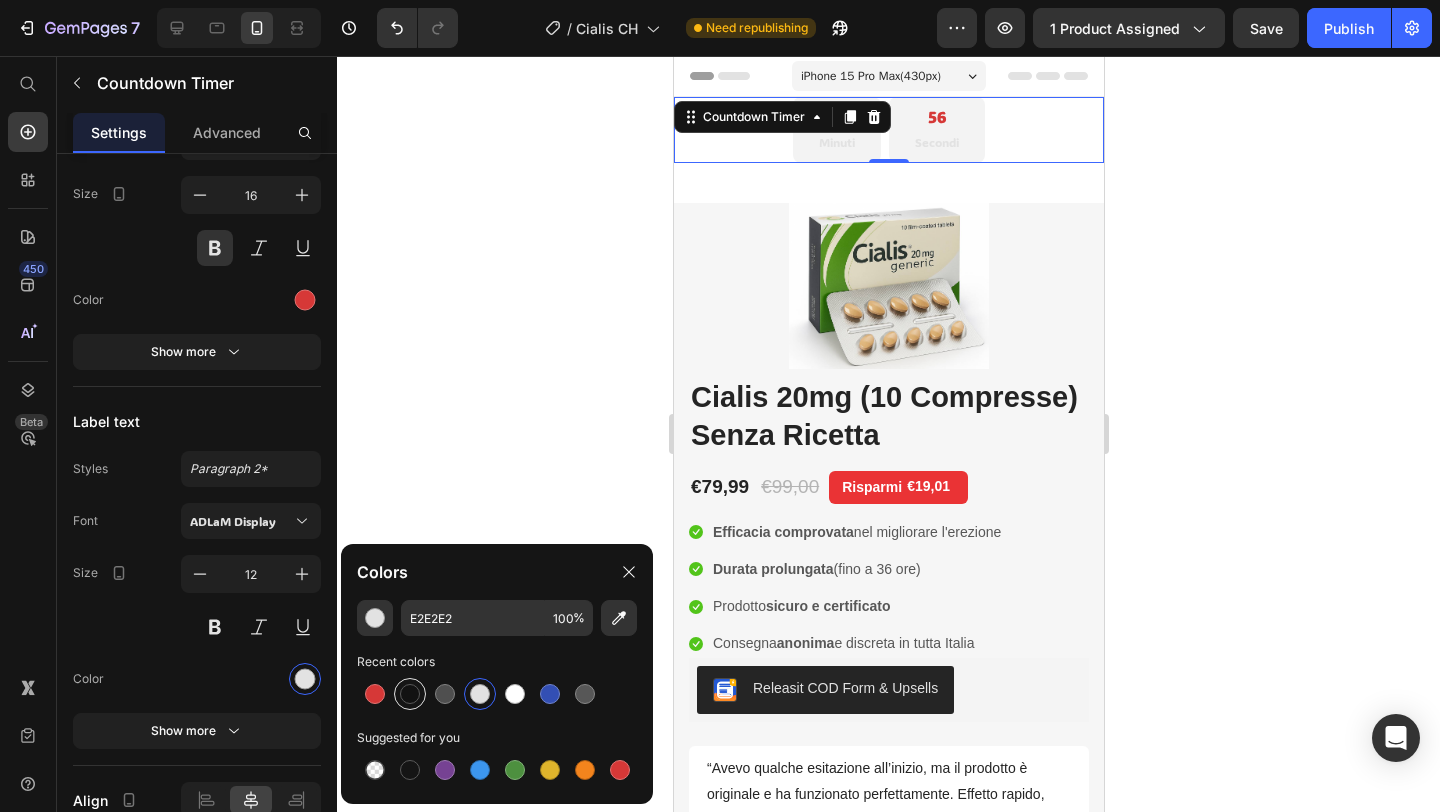 click at bounding box center (410, 694) 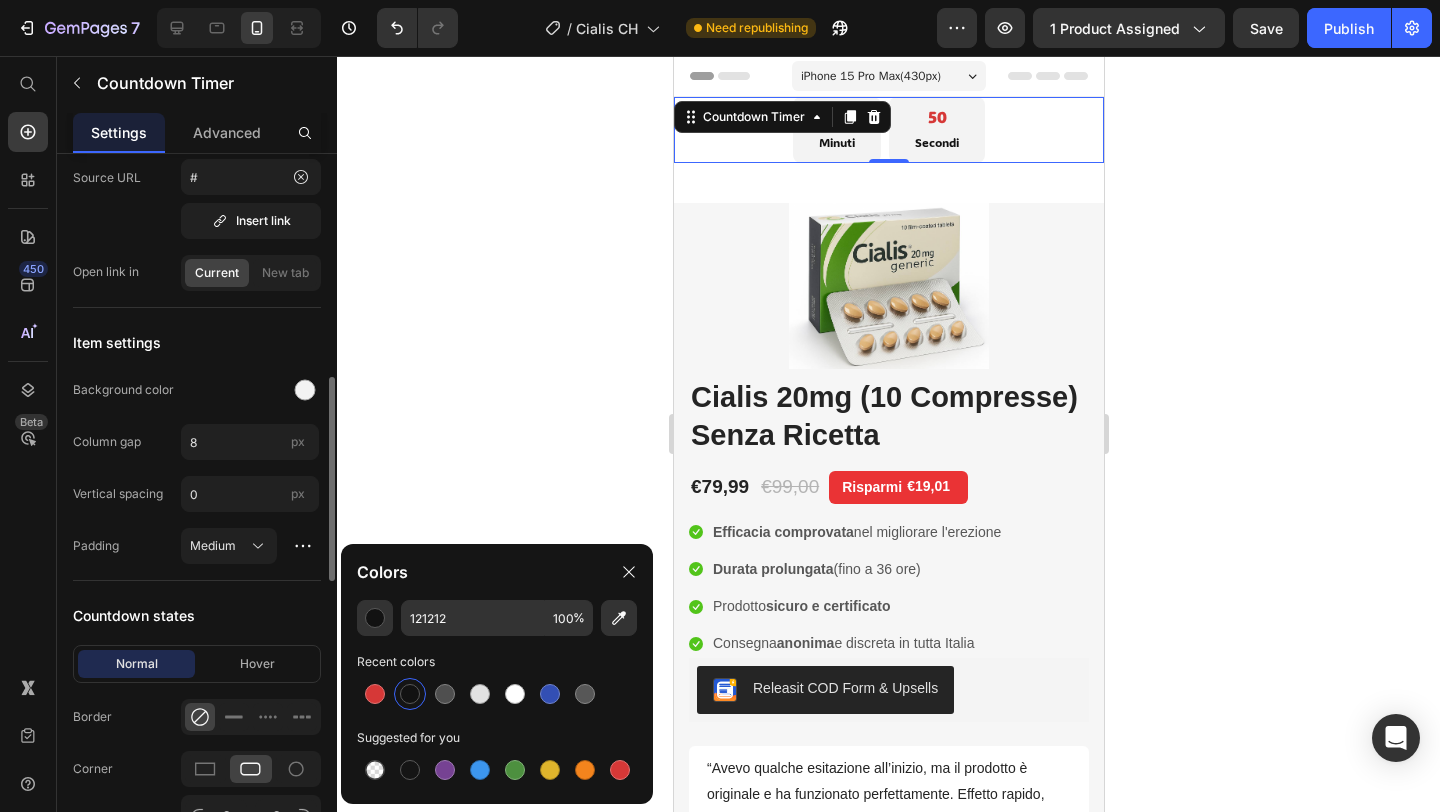 scroll, scrollTop: 791, scrollLeft: 0, axis: vertical 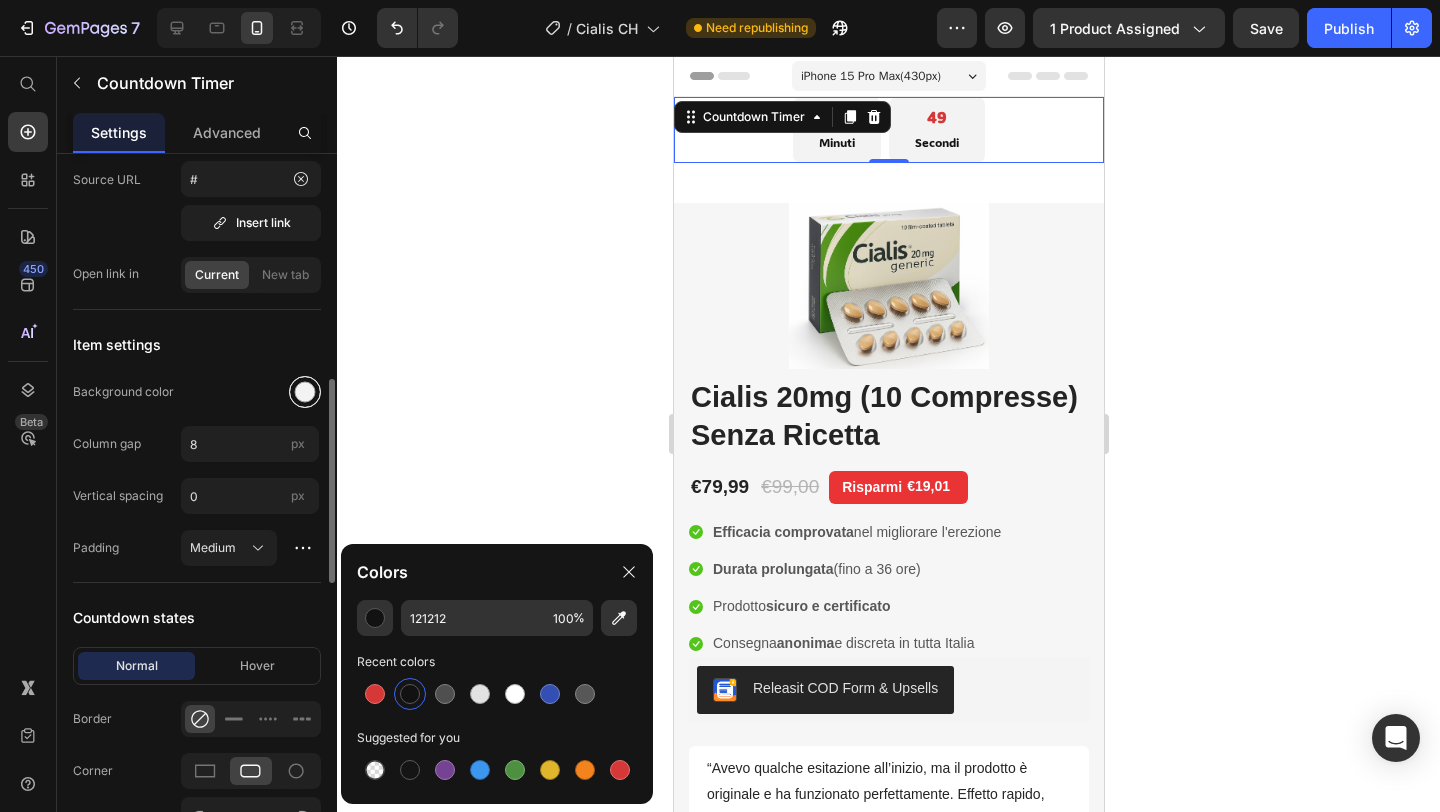 click at bounding box center (305, 392) 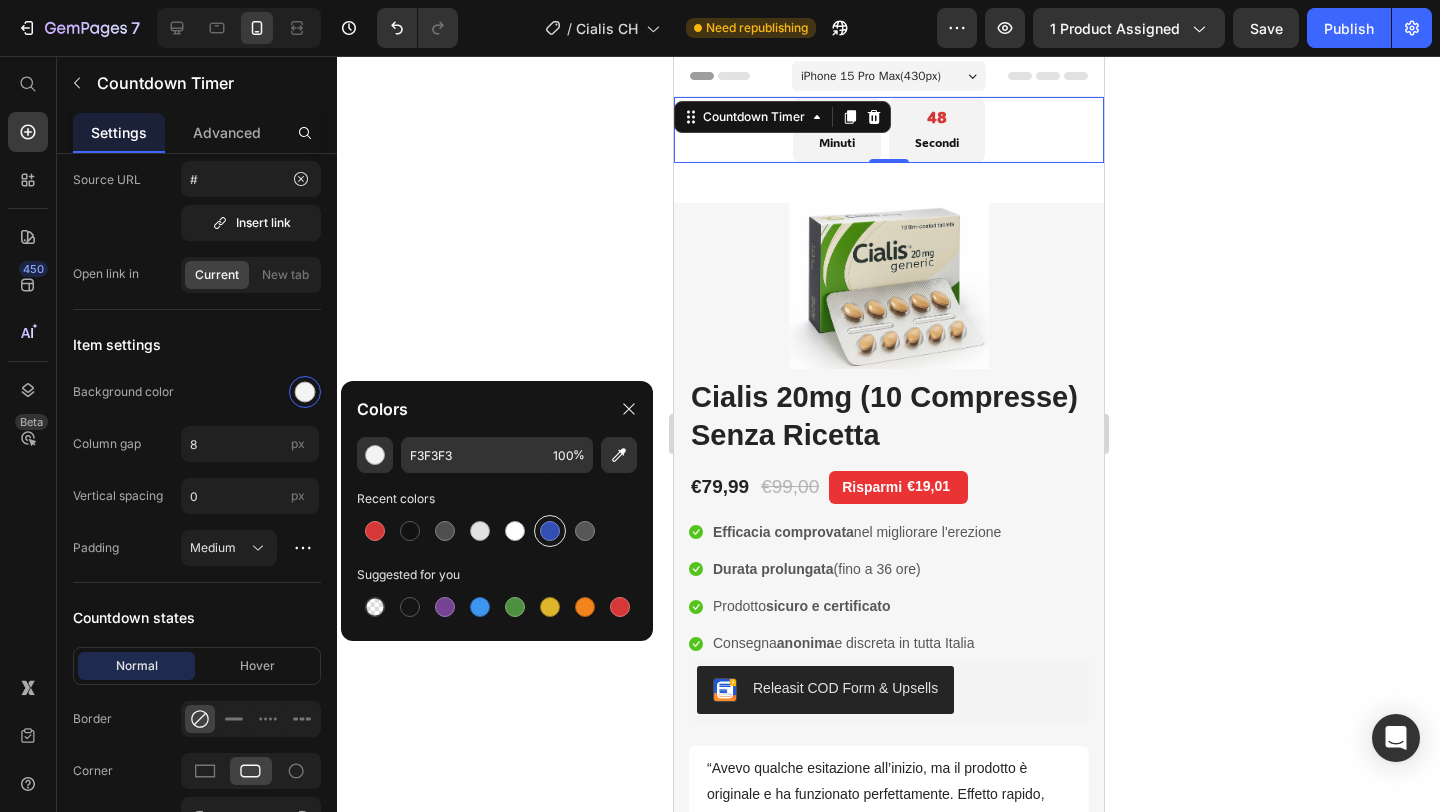click at bounding box center (550, 531) 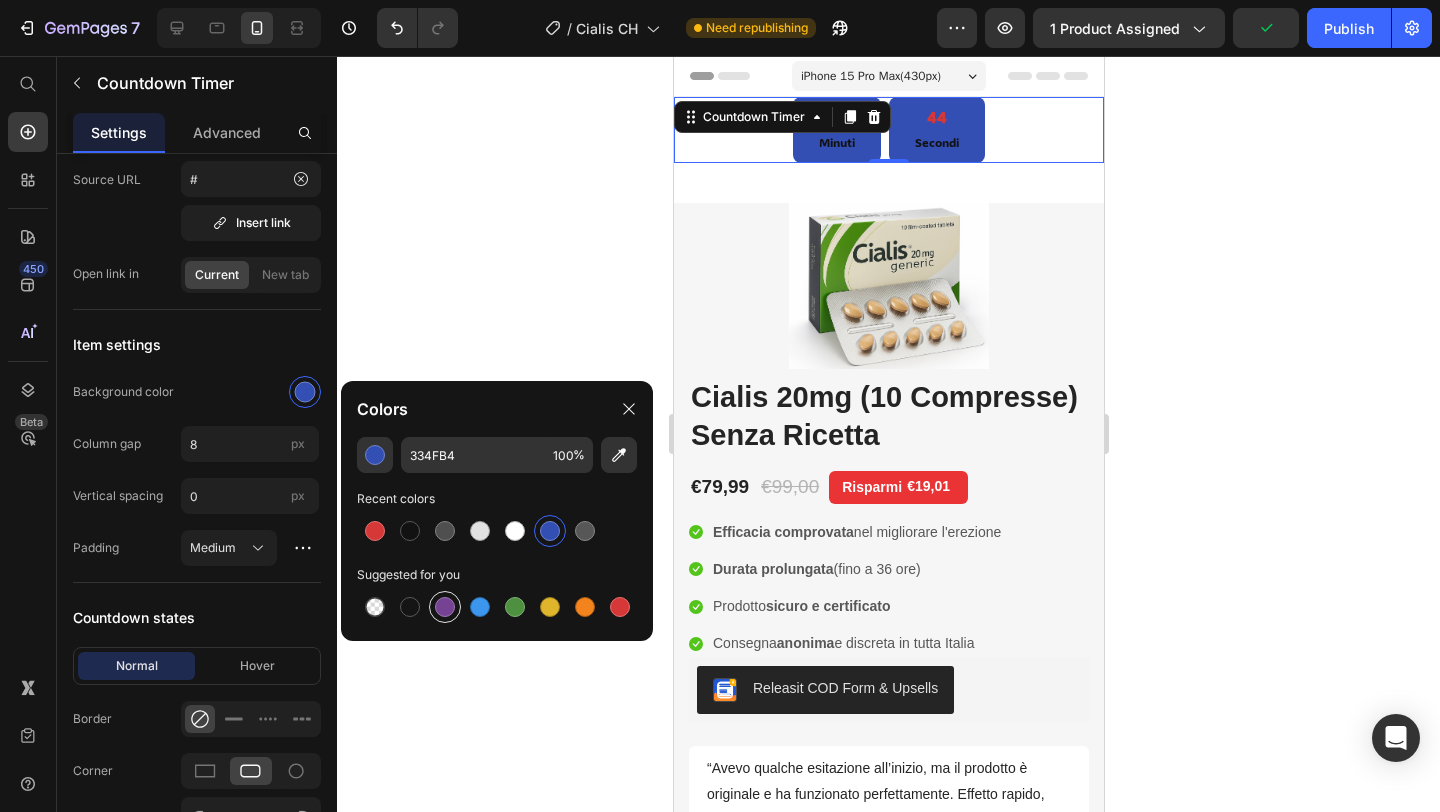 click at bounding box center (445, 607) 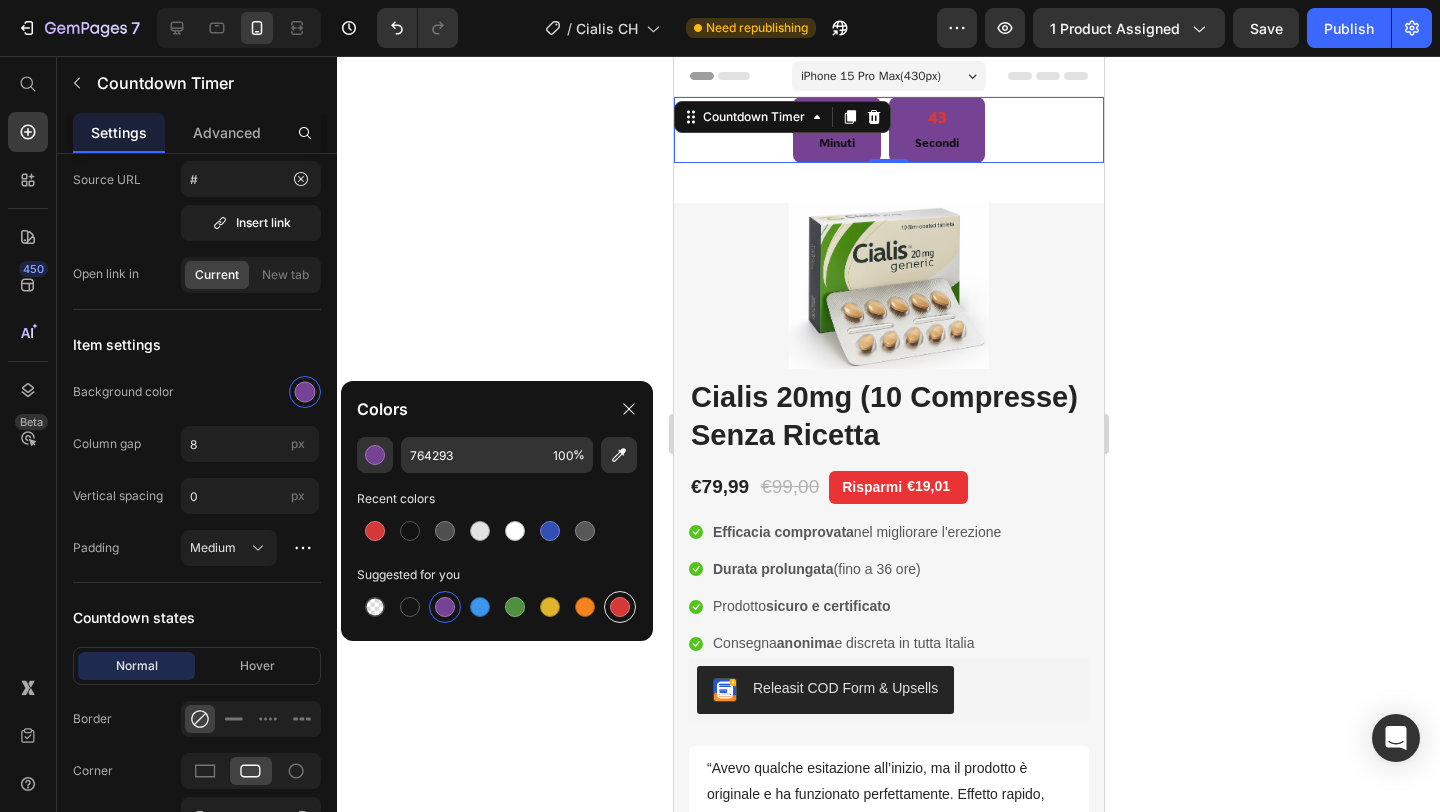 click at bounding box center (620, 607) 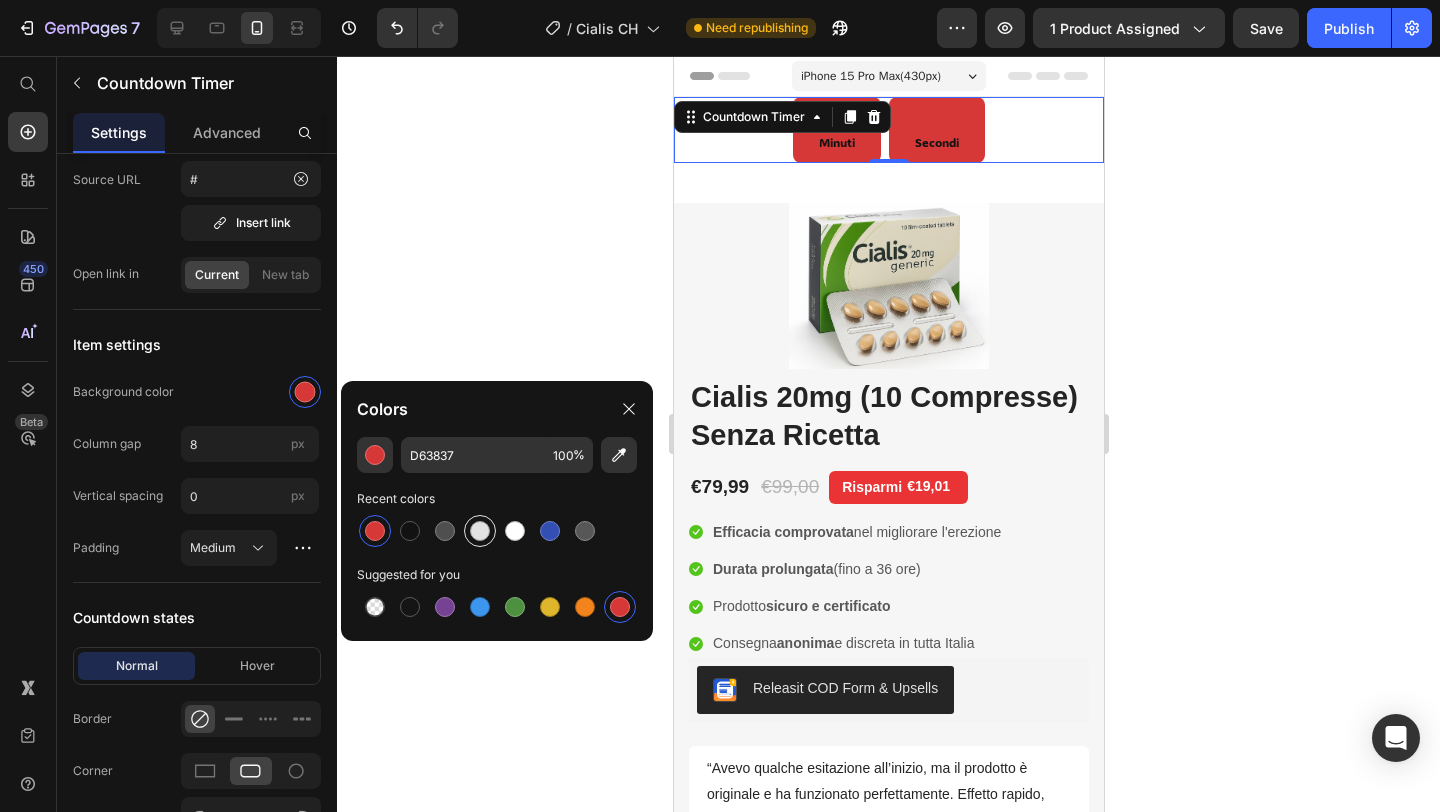 click at bounding box center (480, 531) 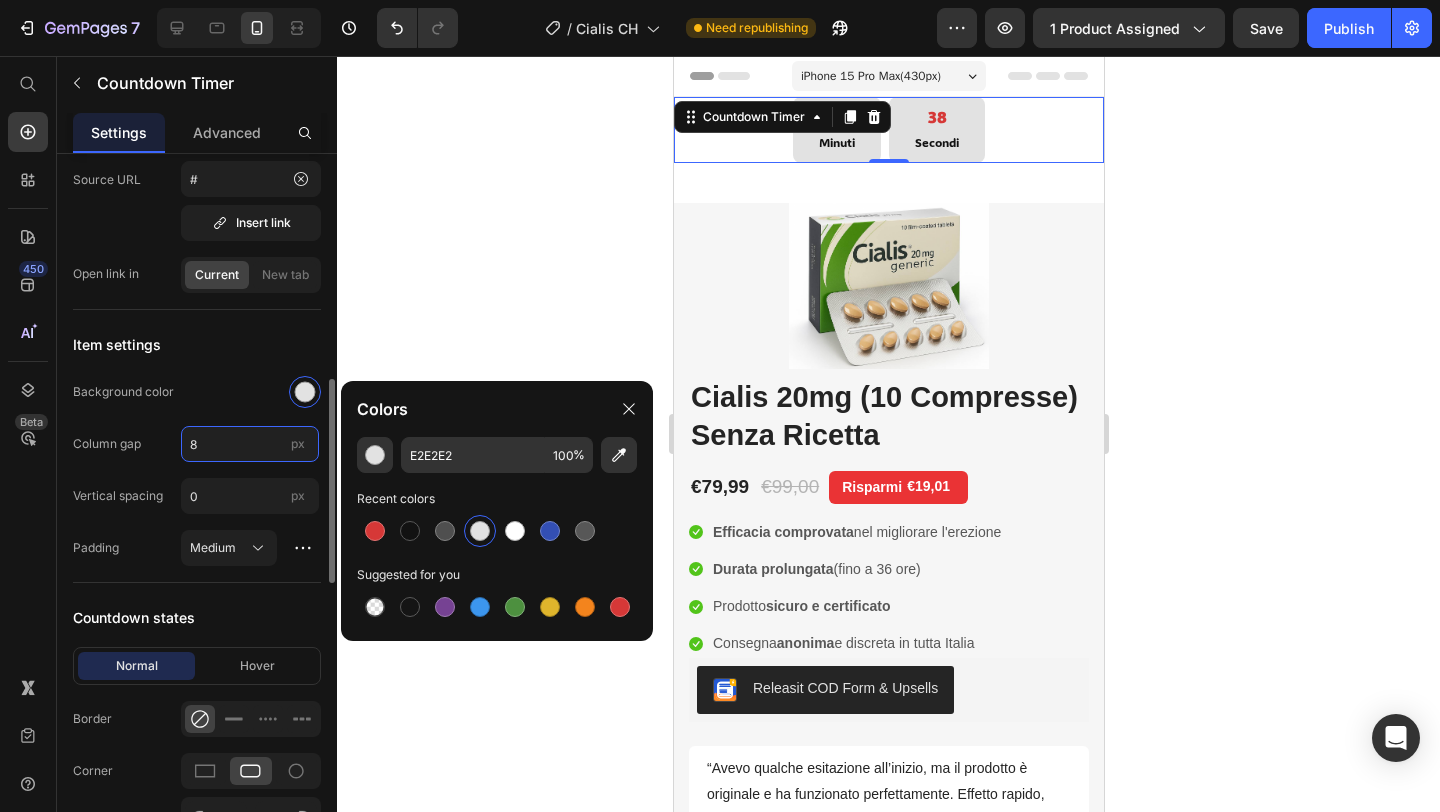 click on "8" at bounding box center [250, 444] 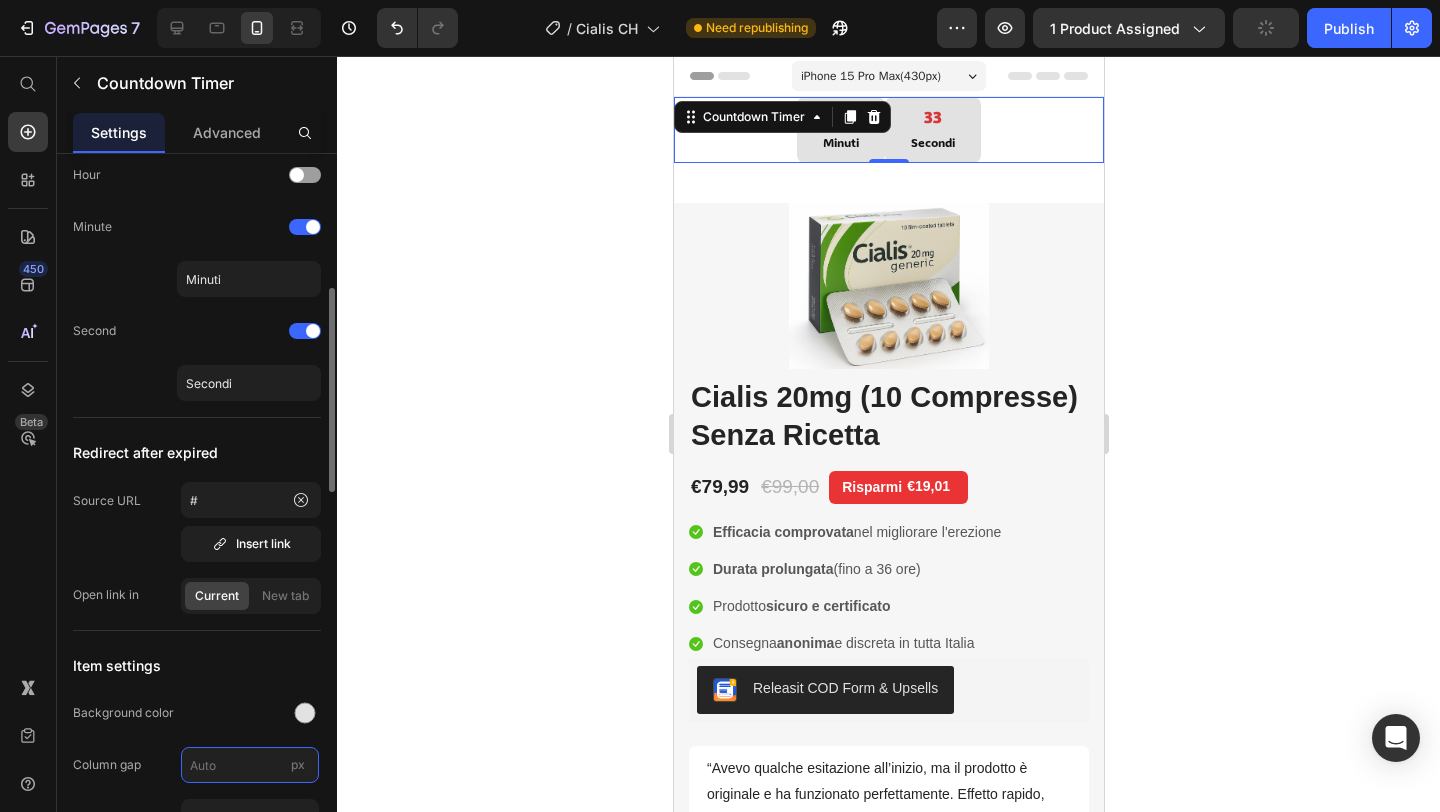 scroll, scrollTop: 0, scrollLeft: 0, axis: both 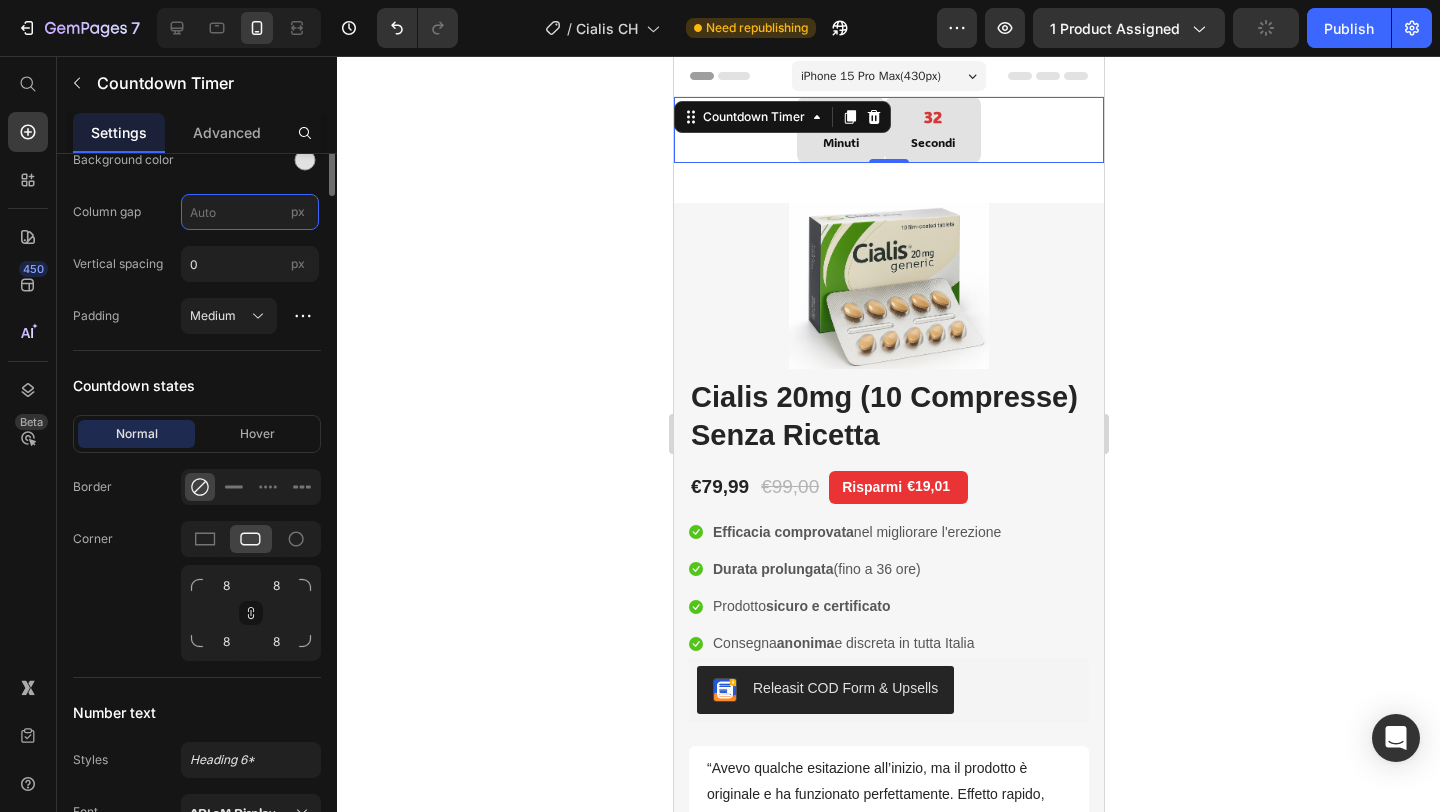 type on "8" 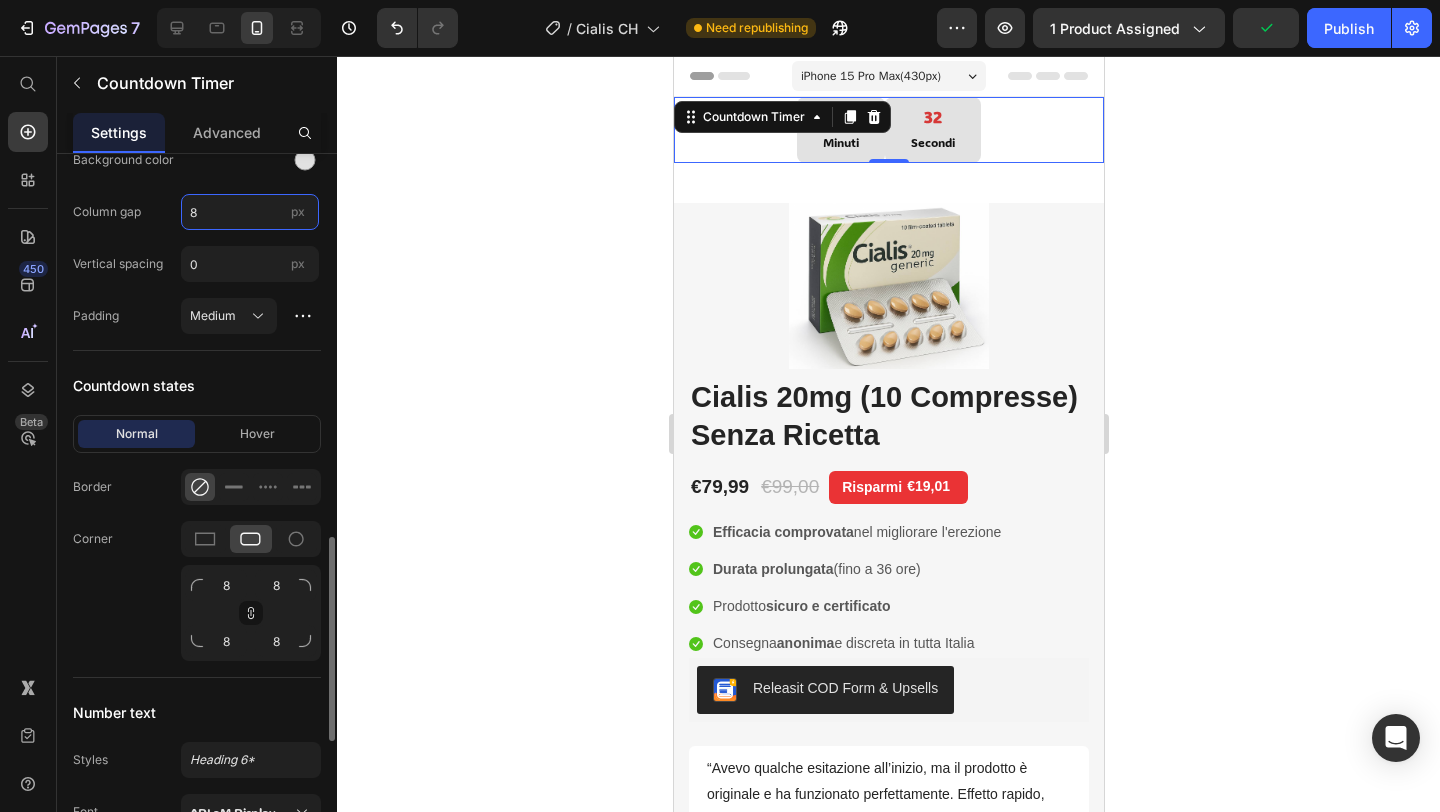 scroll, scrollTop: 1094, scrollLeft: 0, axis: vertical 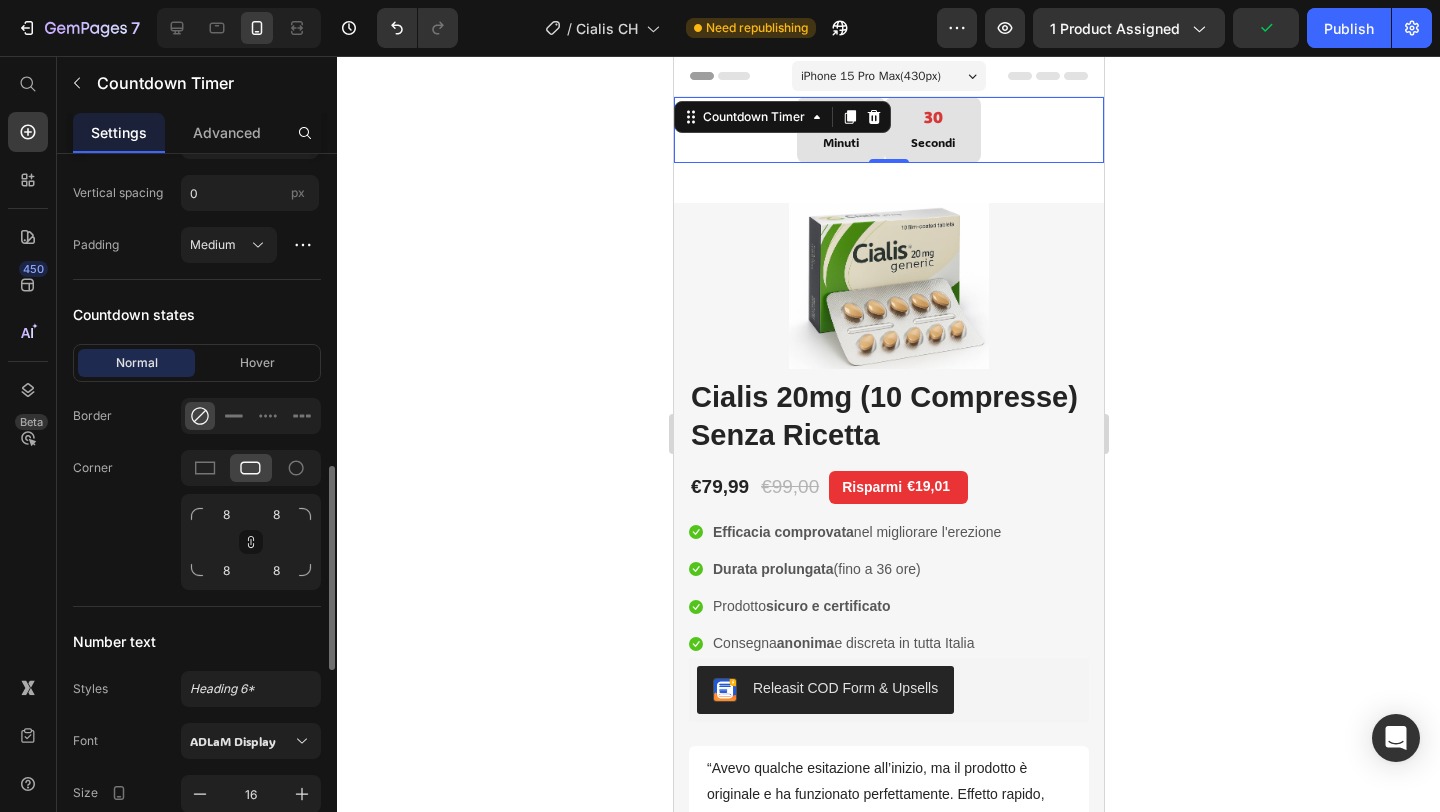 click 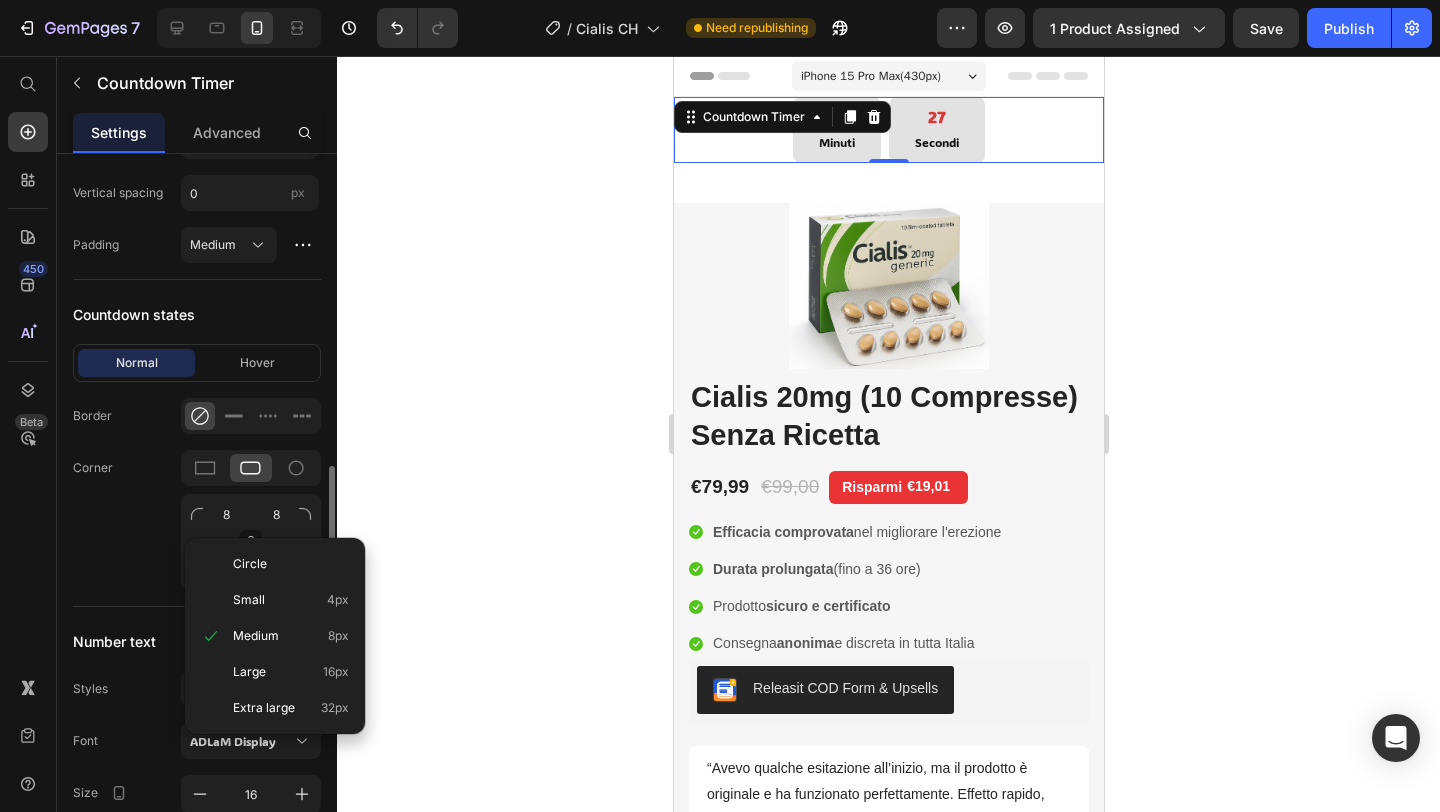 click 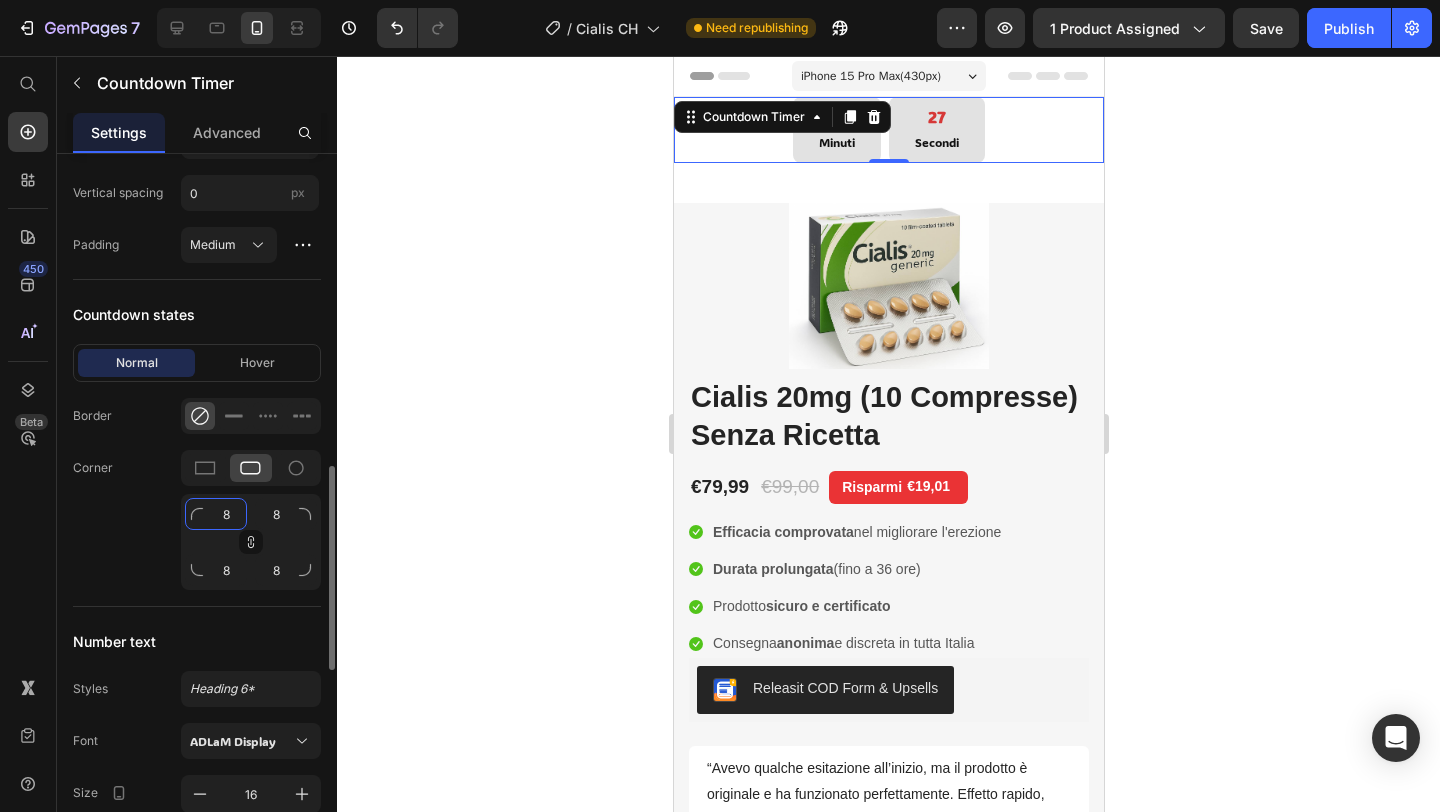 click on "8" 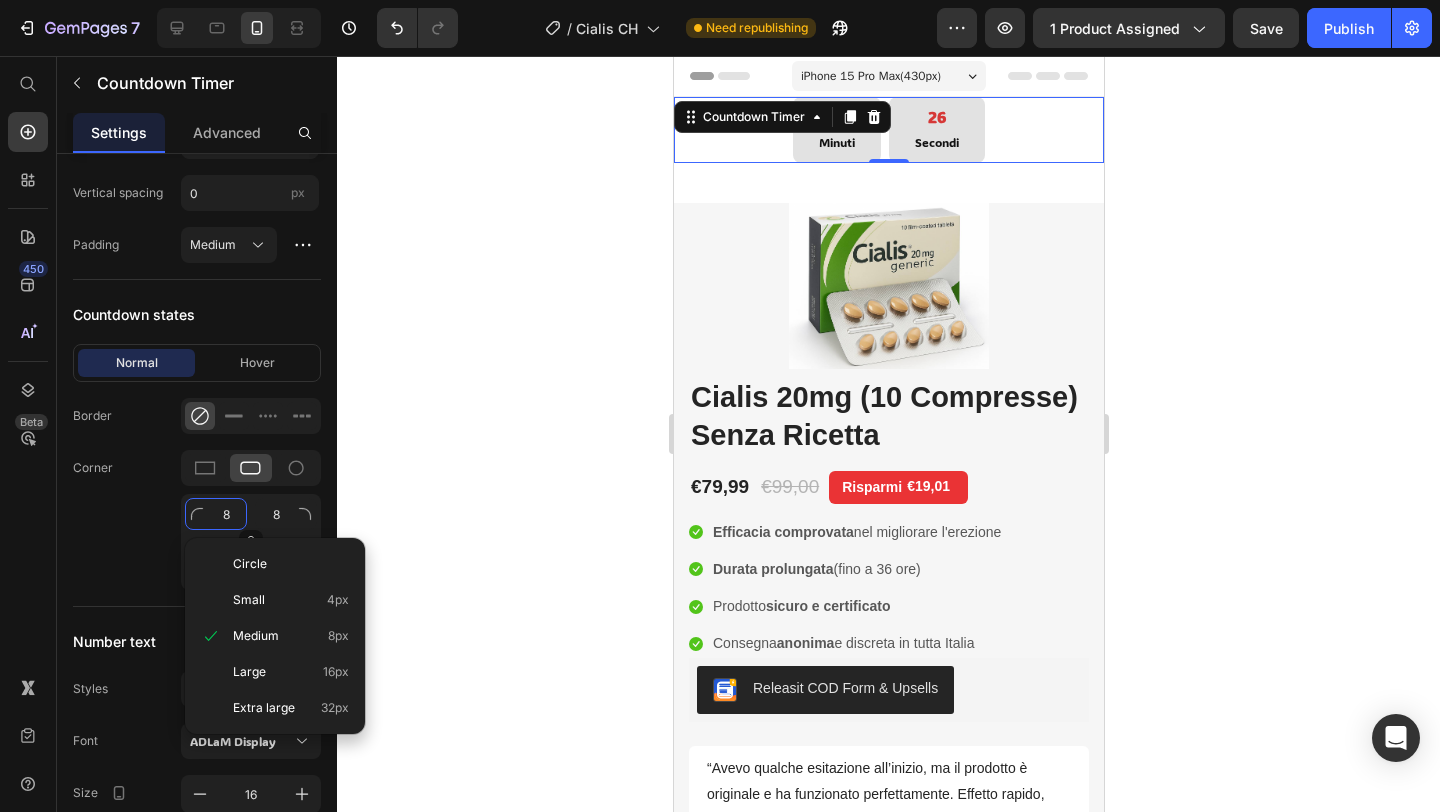 type 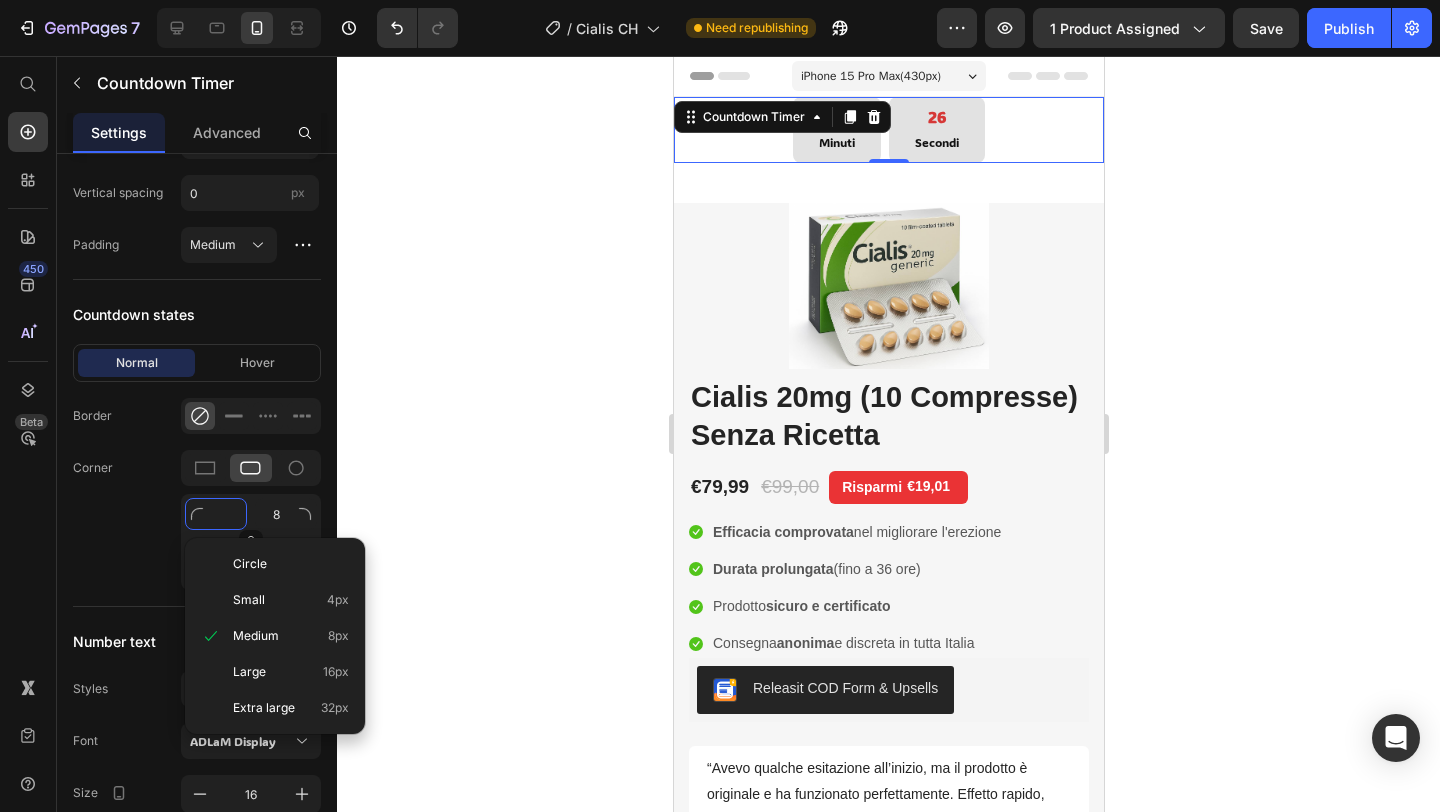 type 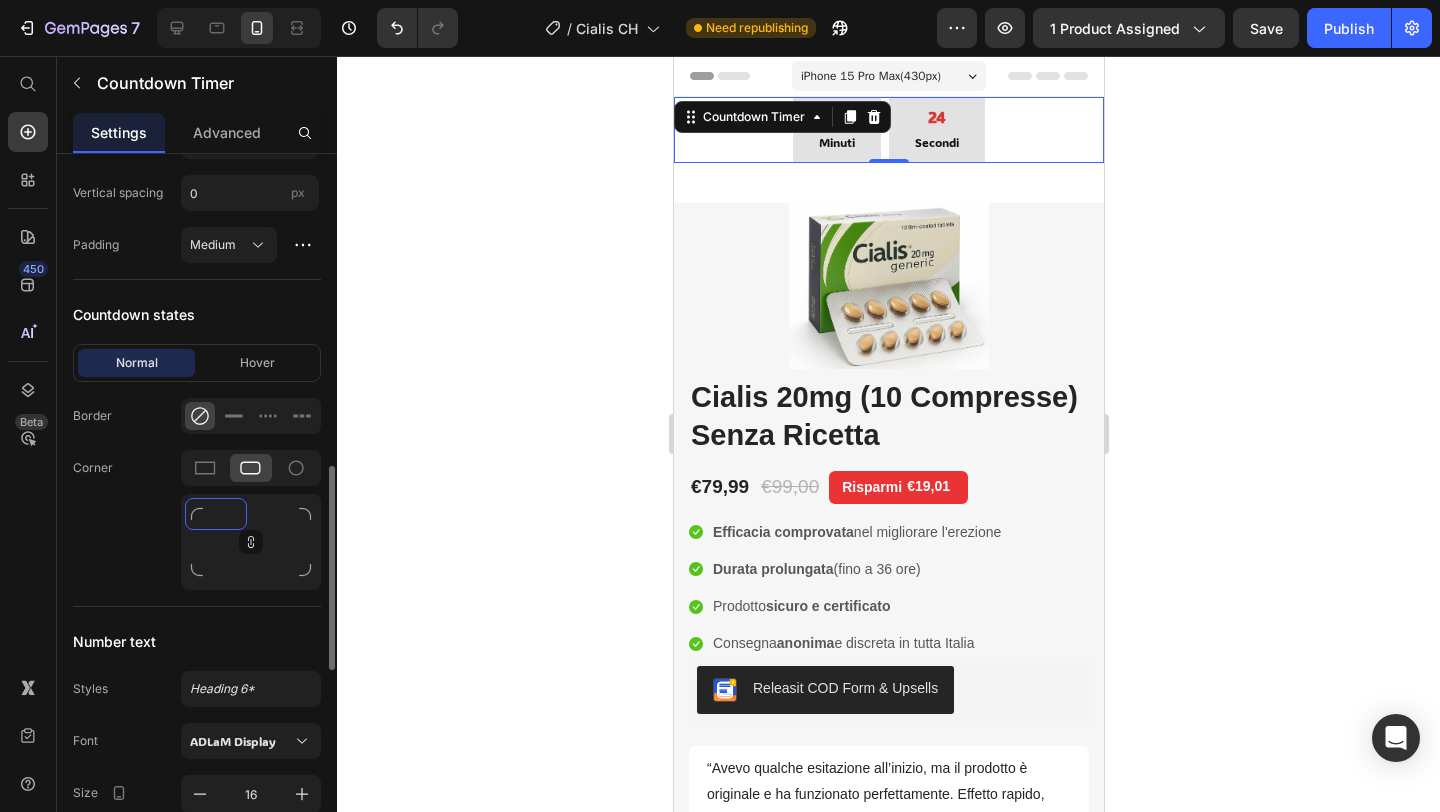 click on "Countdown settings Type Manual Days 0 Hours 0 Mins 10 Loop (refresh after finish) Auto hide when timeout Label Week Day Hour Minute Minuti Second Secondi Redirect after expired Source URL # Insert link Open link in Current New tab Item settings Background color Column gap 8 px Vertical spacing 0 px Padding Medium Countdown states Normal Hover Border Corner Number text Styles Heading 6* Font ADLaM Display Size 16 Color Show more Label text Styles Paragraph 2* Font ADLaM Display Size 12 Color Show more Align" at bounding box center [197, 263] 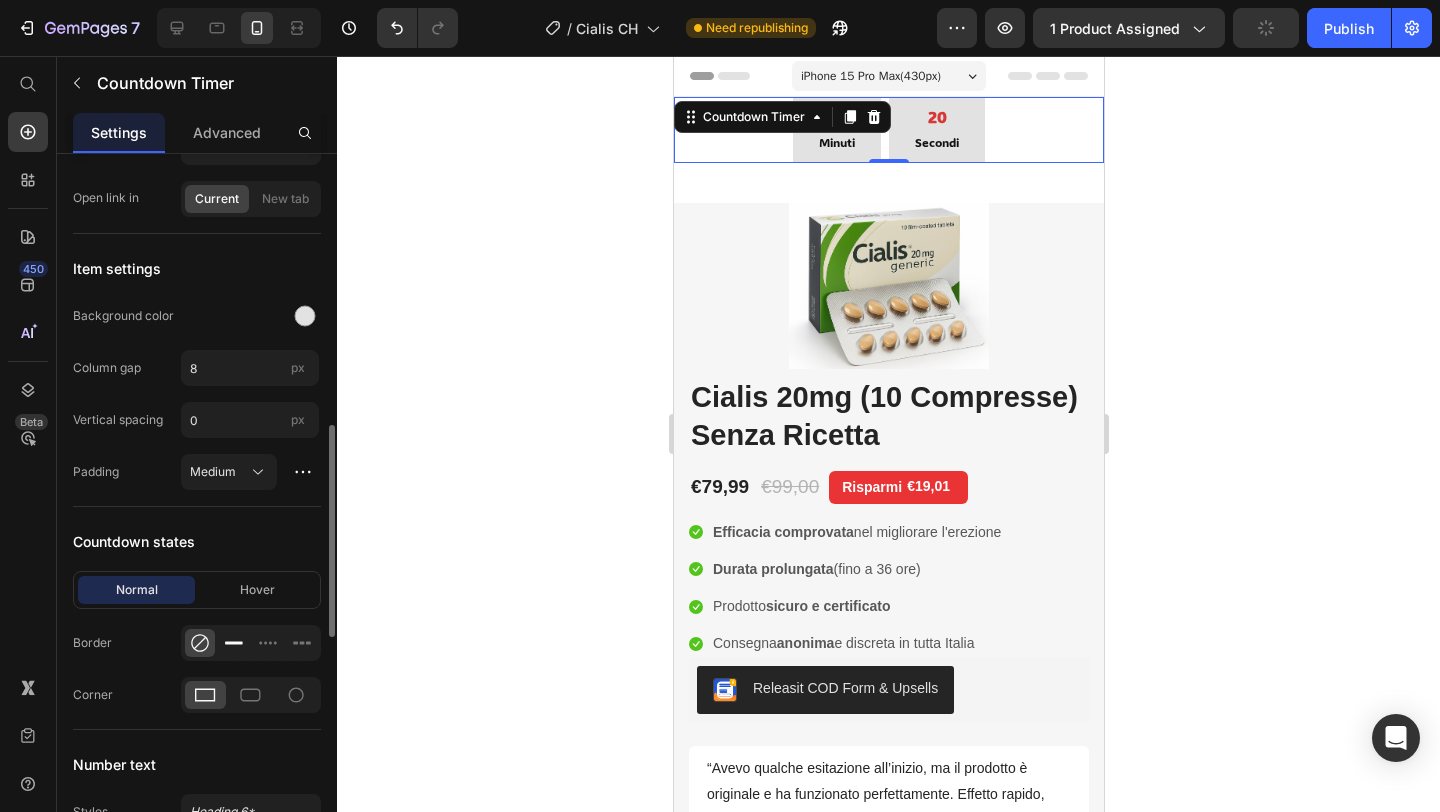 scroll, scrollTop: 865, scrollLeft: 0, axis: vertical 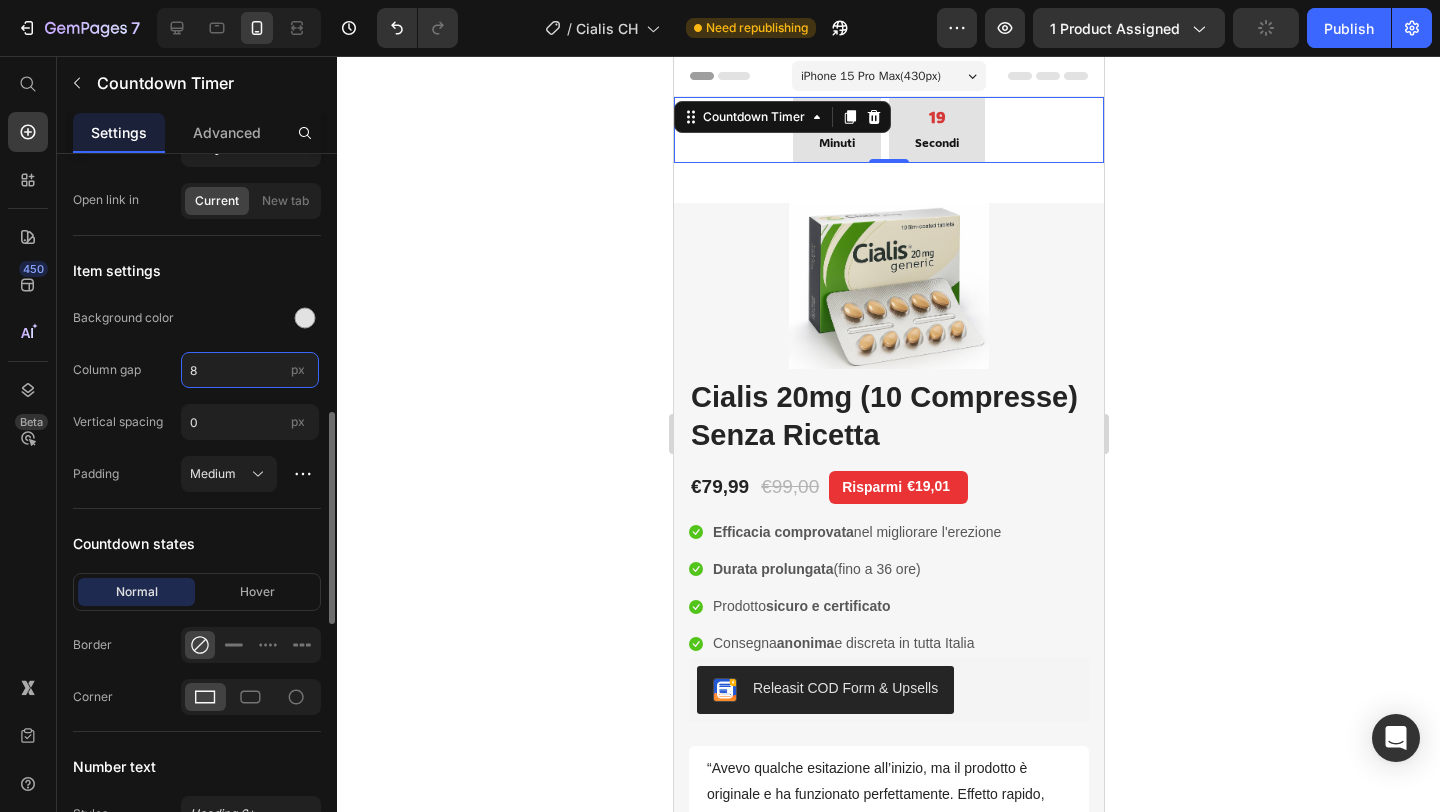 click on "8" at bounding box center [250, 370] 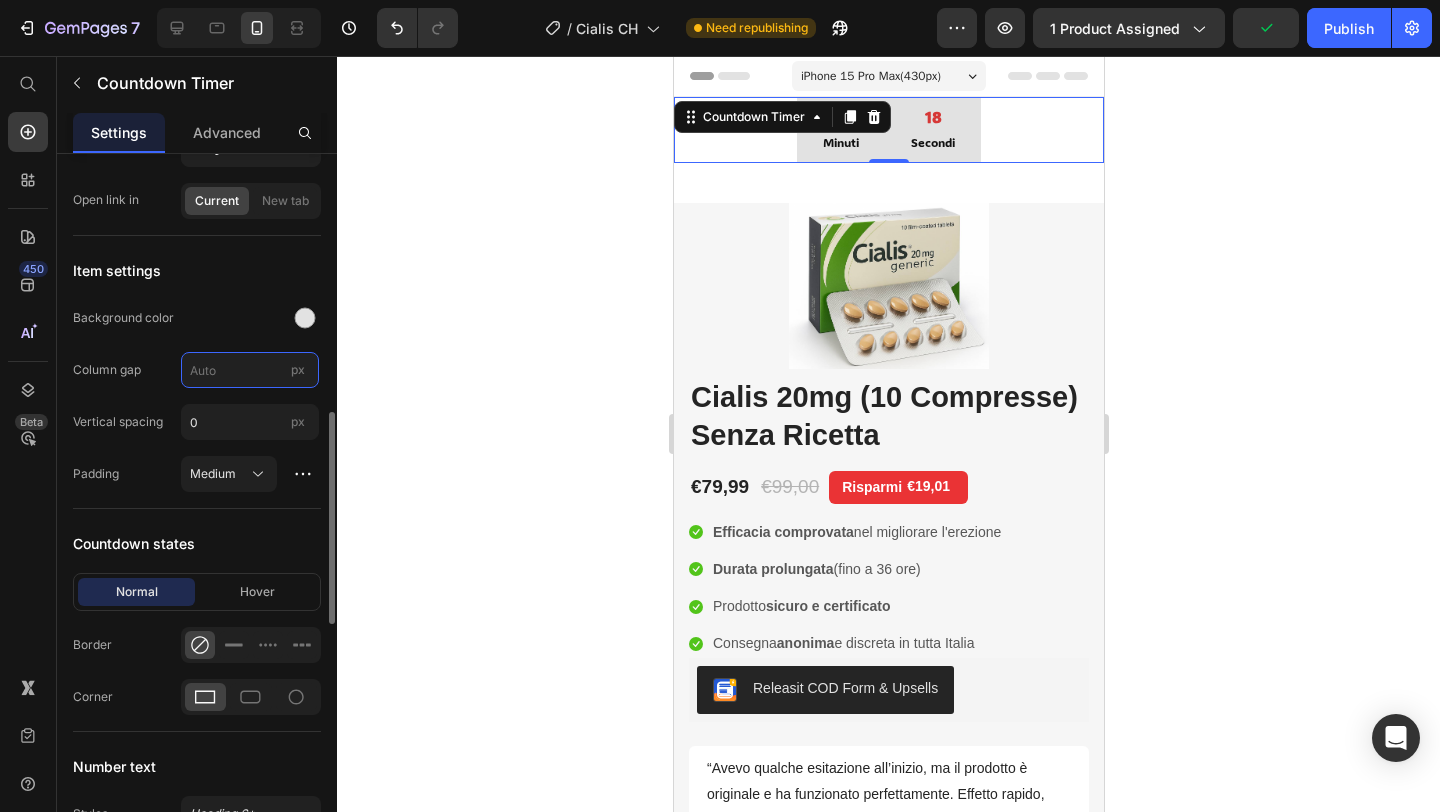 type on "0" 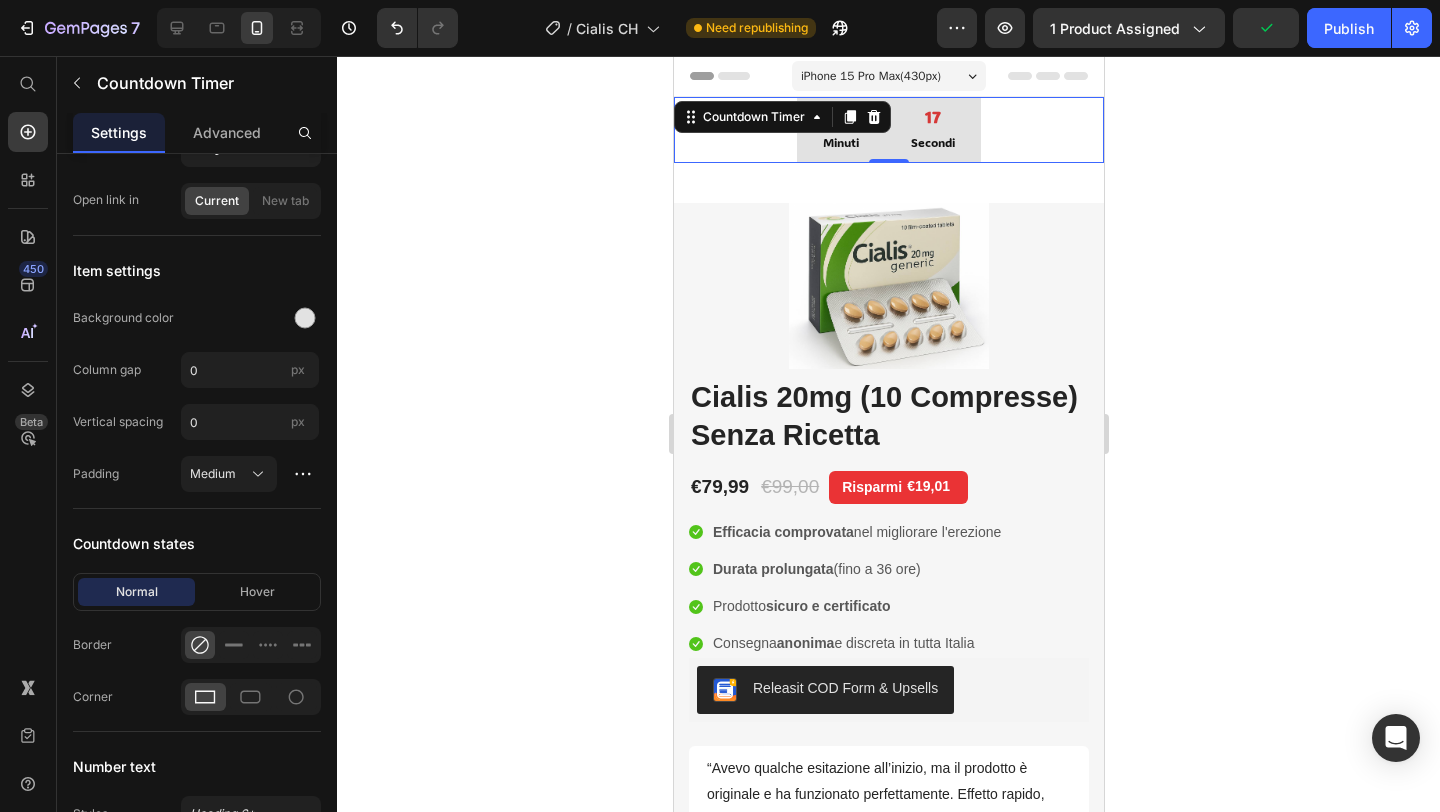 click 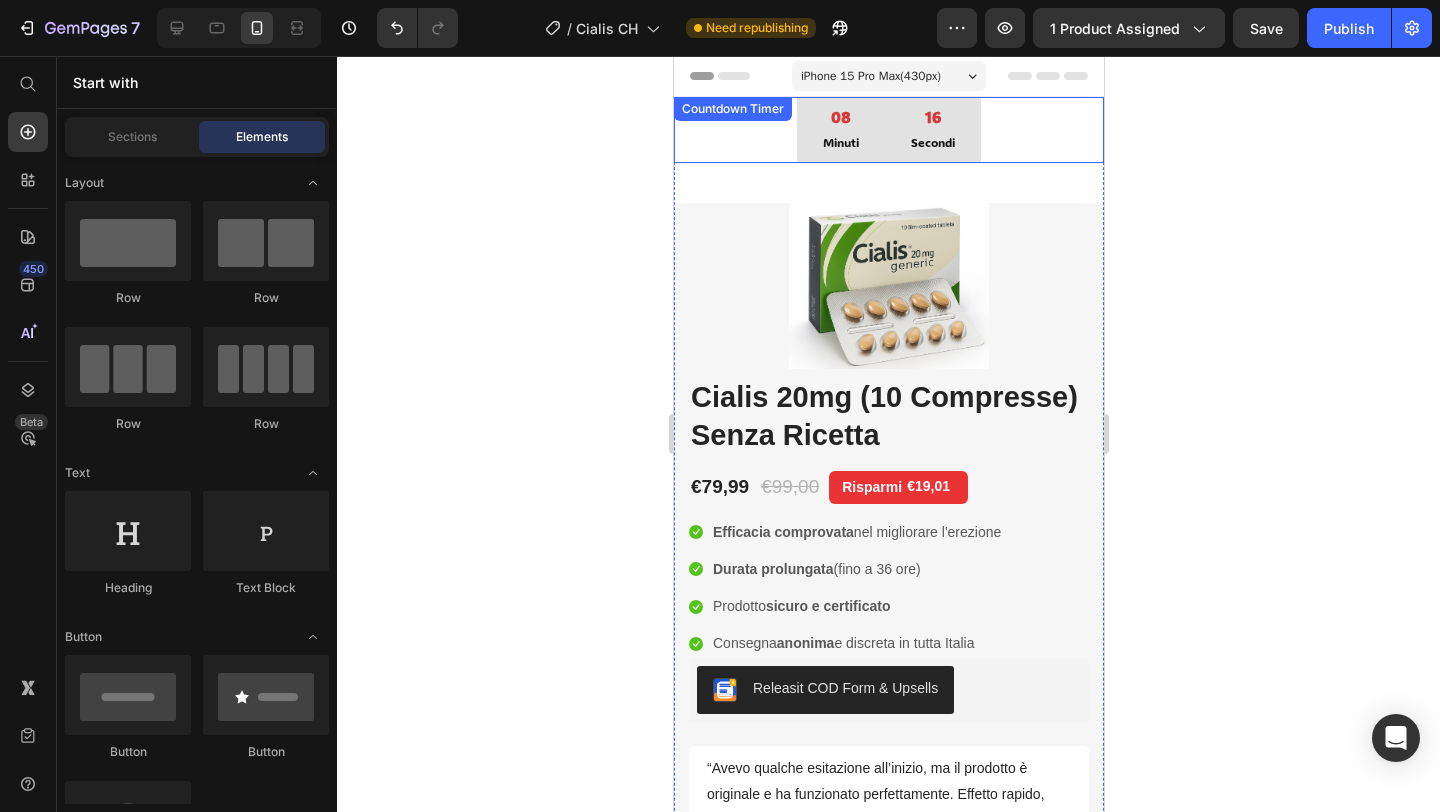 click on "08 Minuti" at bounding box center (840, 130) 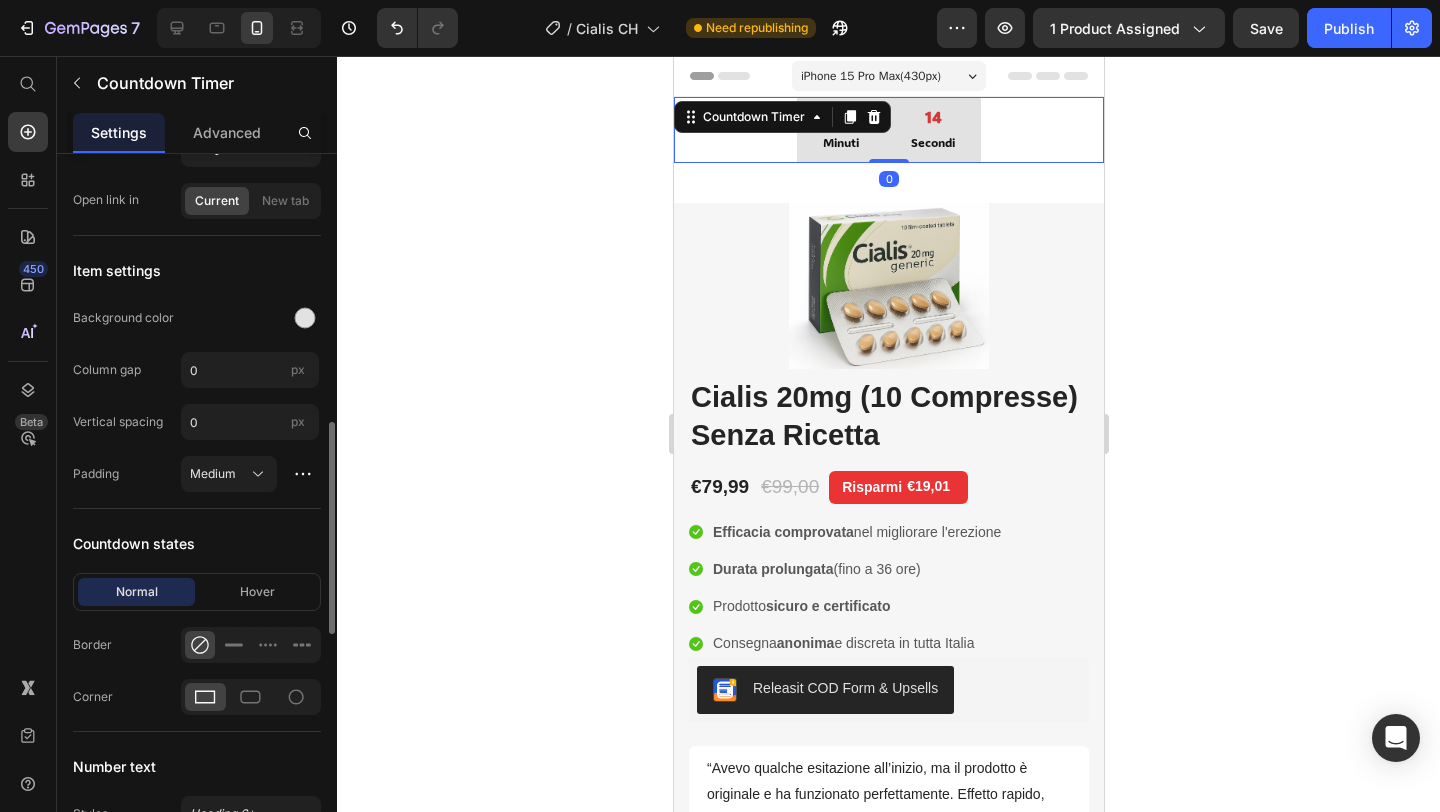 scroll, scrollTop: 929, scrollLeft: 0, axis: vertical 